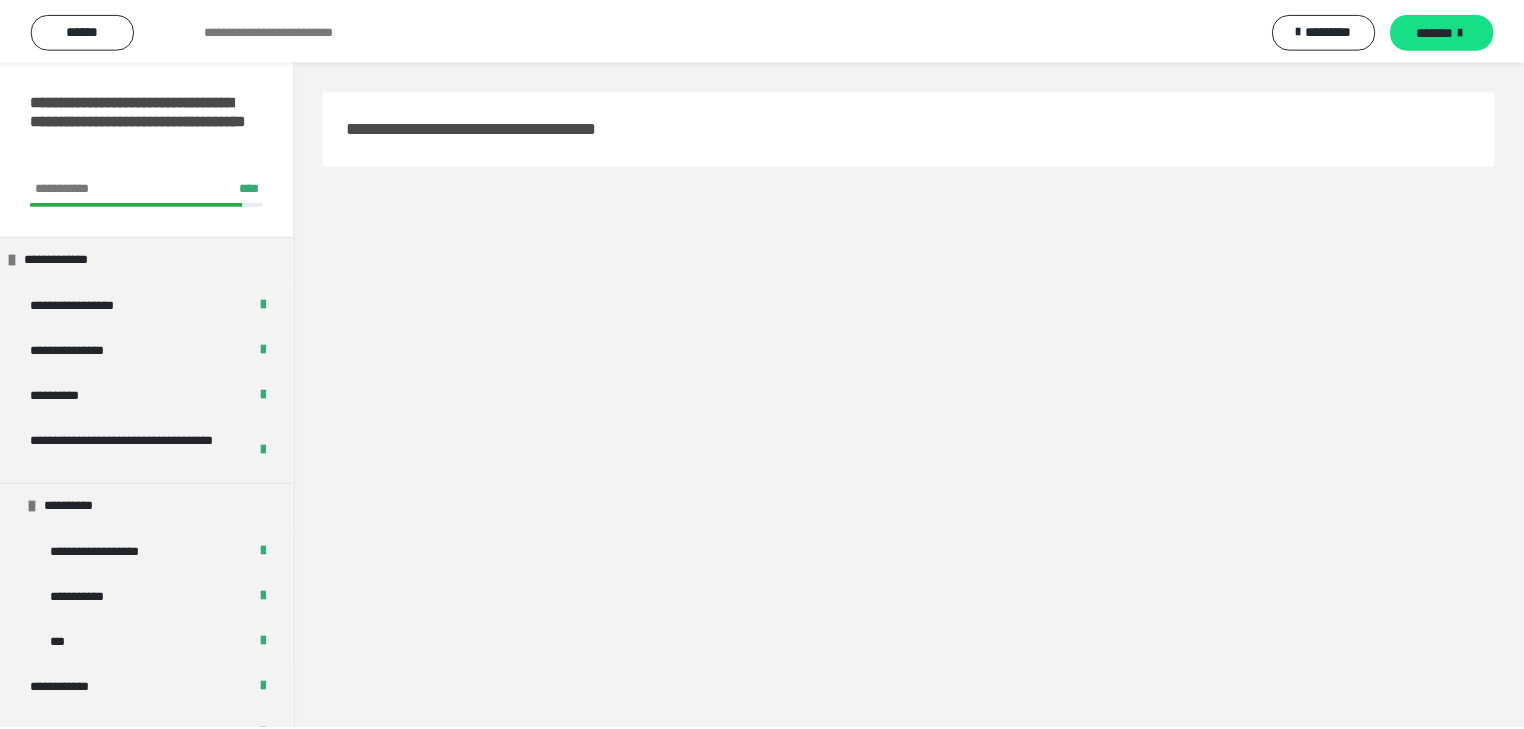scroll, scrollTop: 176, scrollLeft: 0, axis: vertical 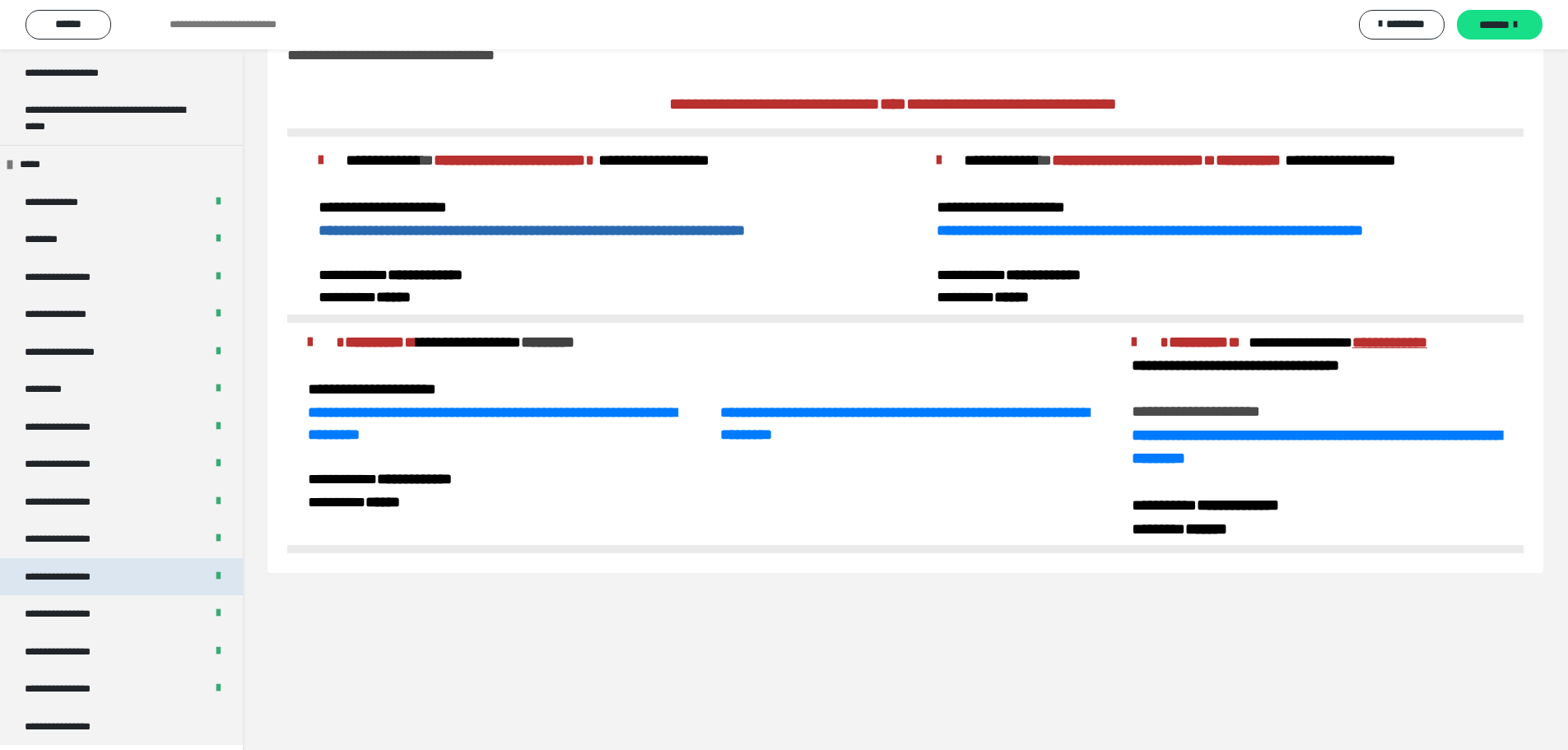 click on "**********" at bounding box center (121, 577) 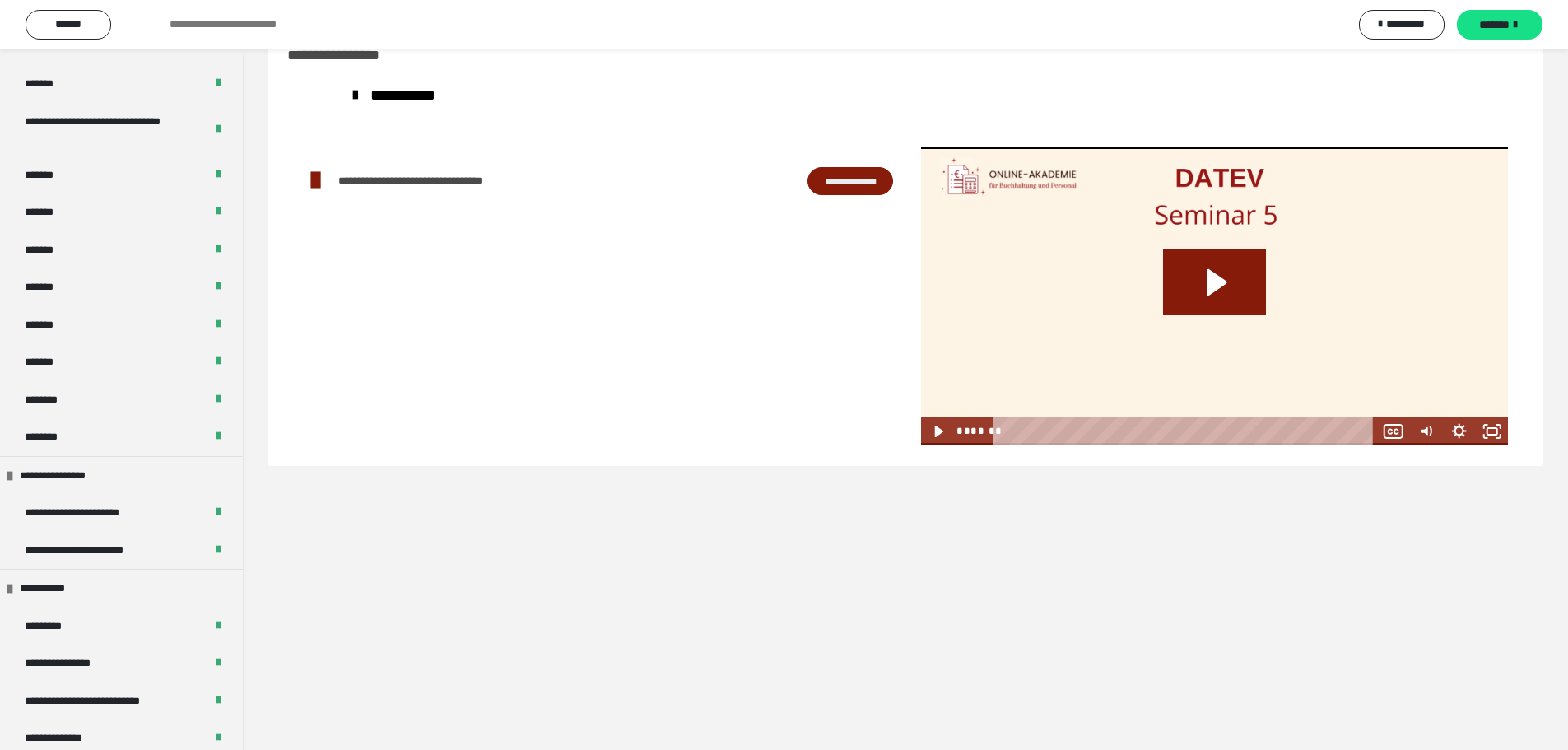 scroll, scrollTop: 687, scrollLeft: 0, axis: vertical 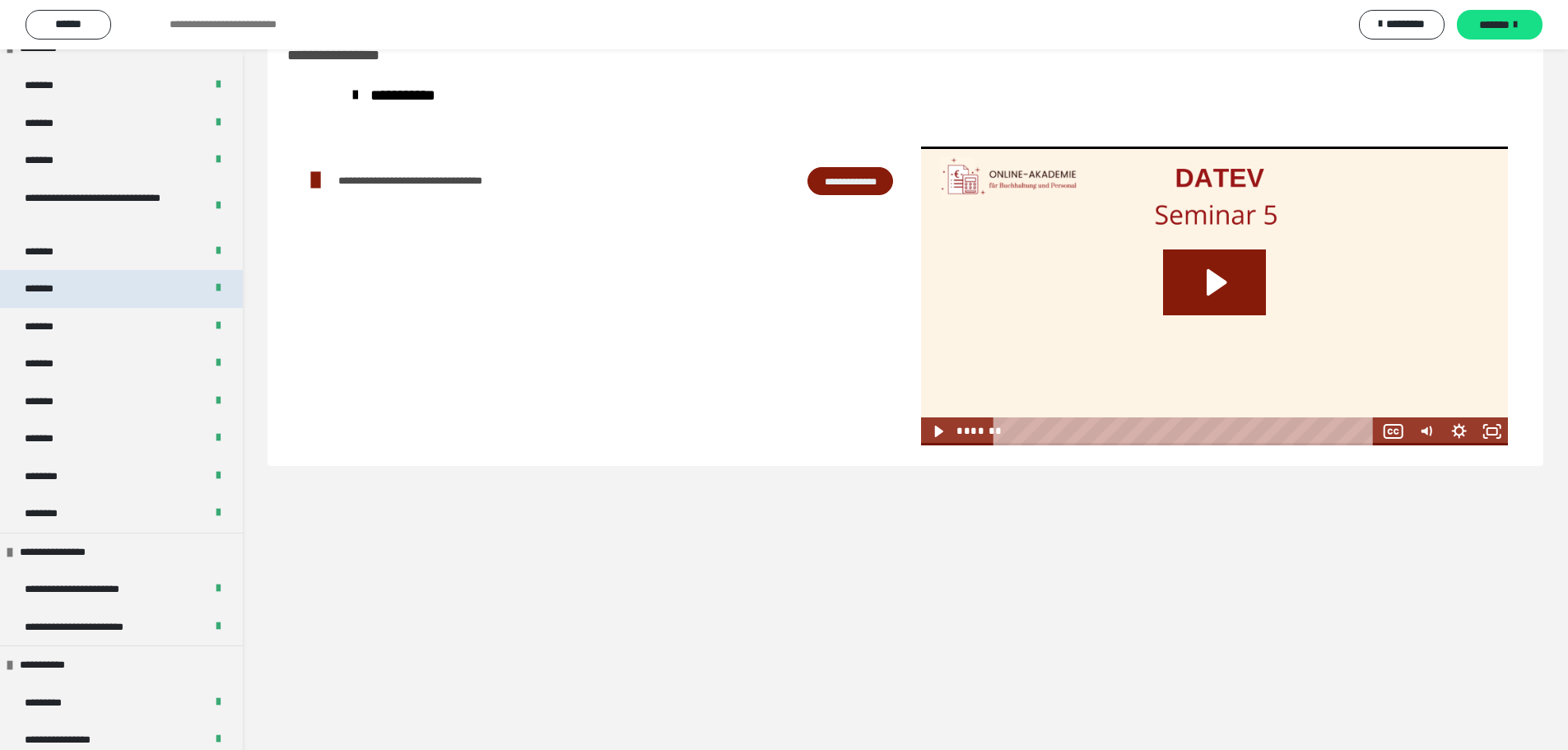 click on "*******" at bounding box center (121, 289) 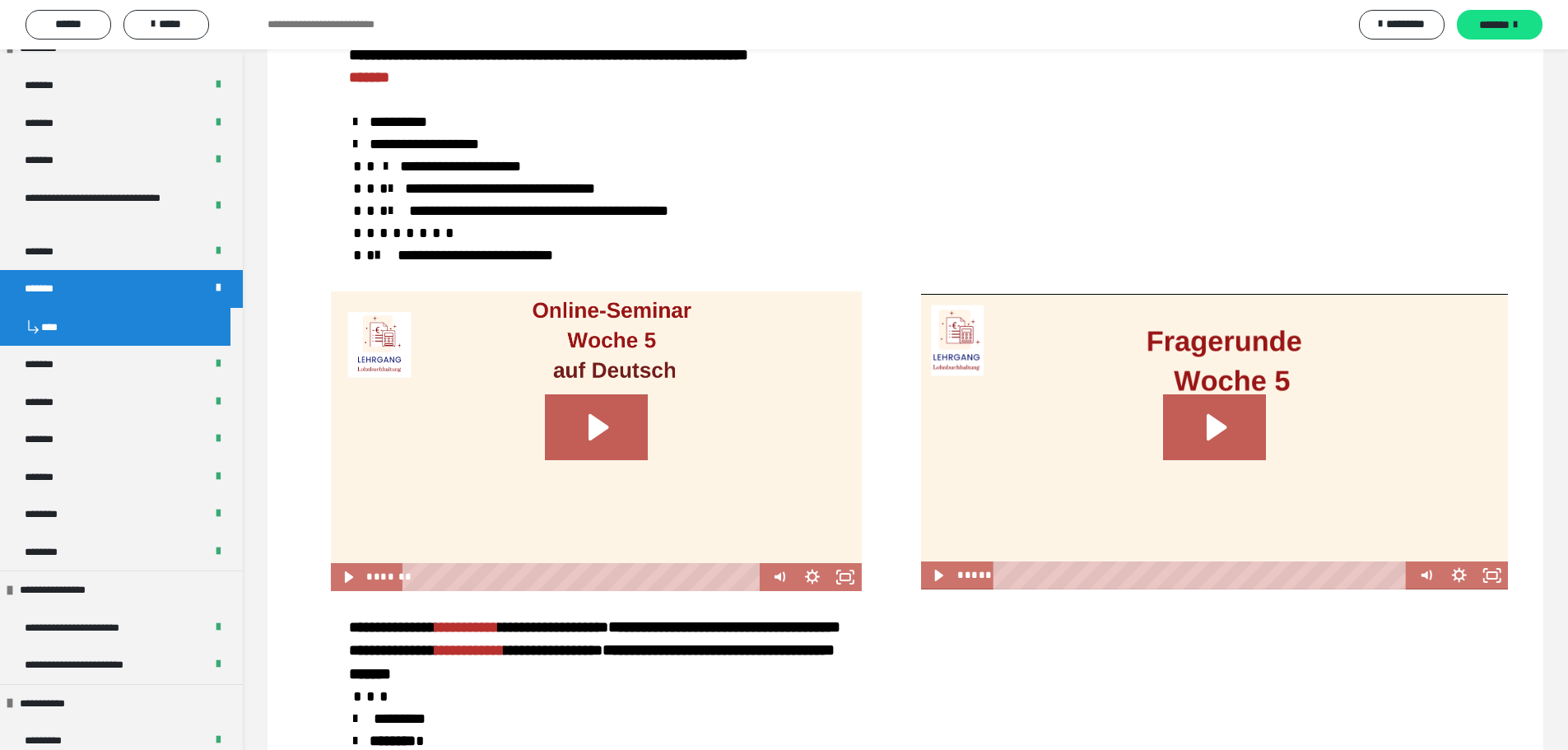 scroll, scrollTop: 2190, scrollLeft: 0, axis: vertical 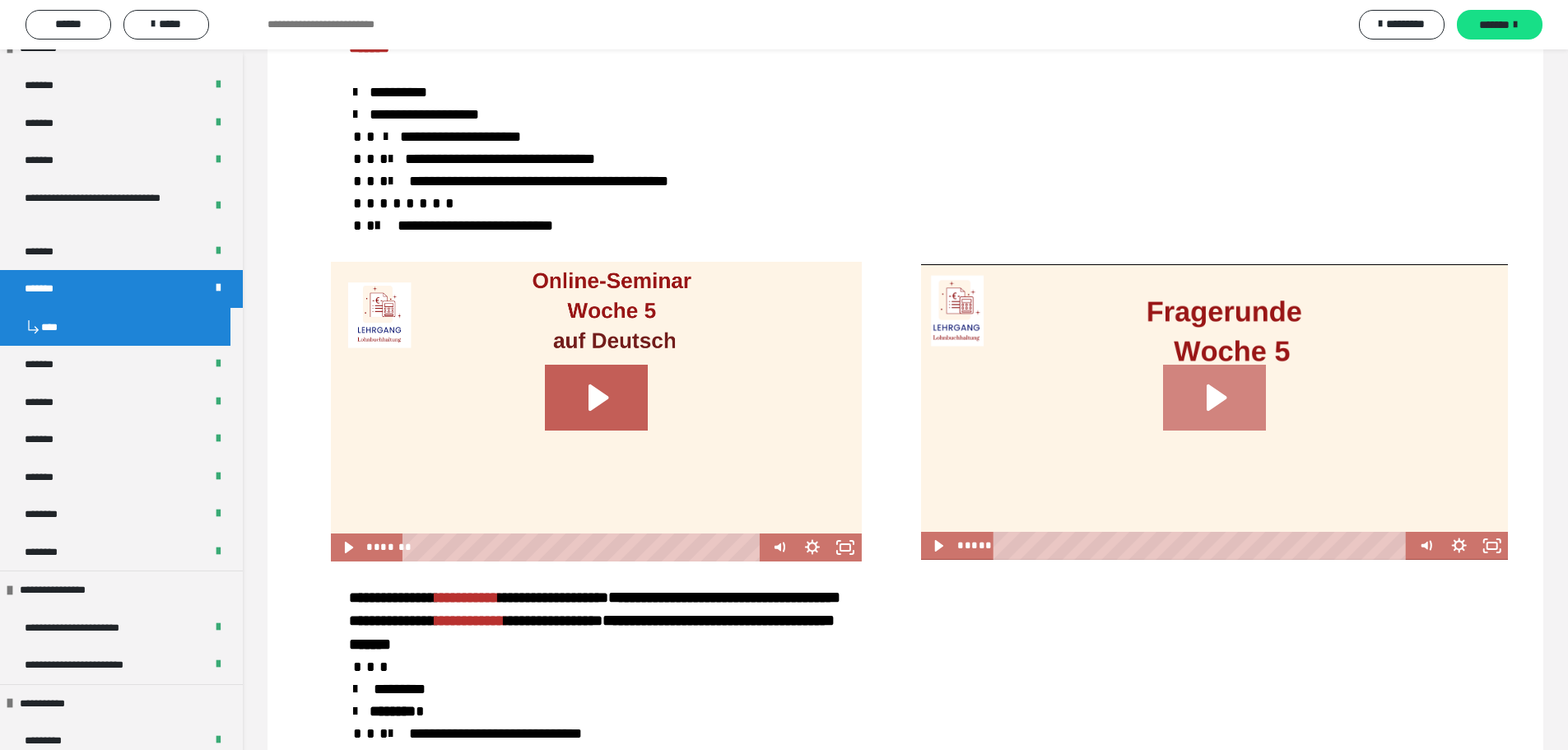 click 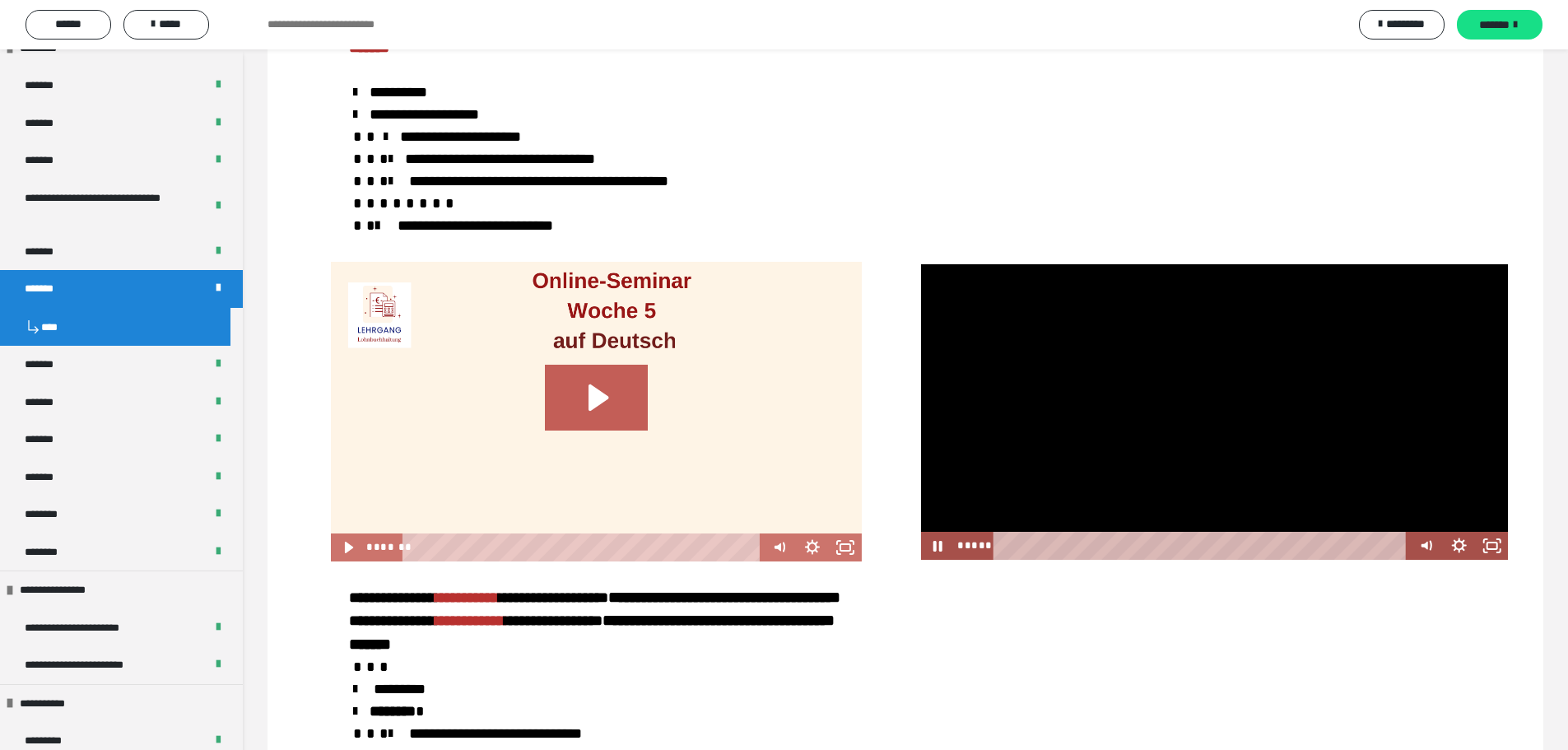 click at bounding box center [1214, 412] 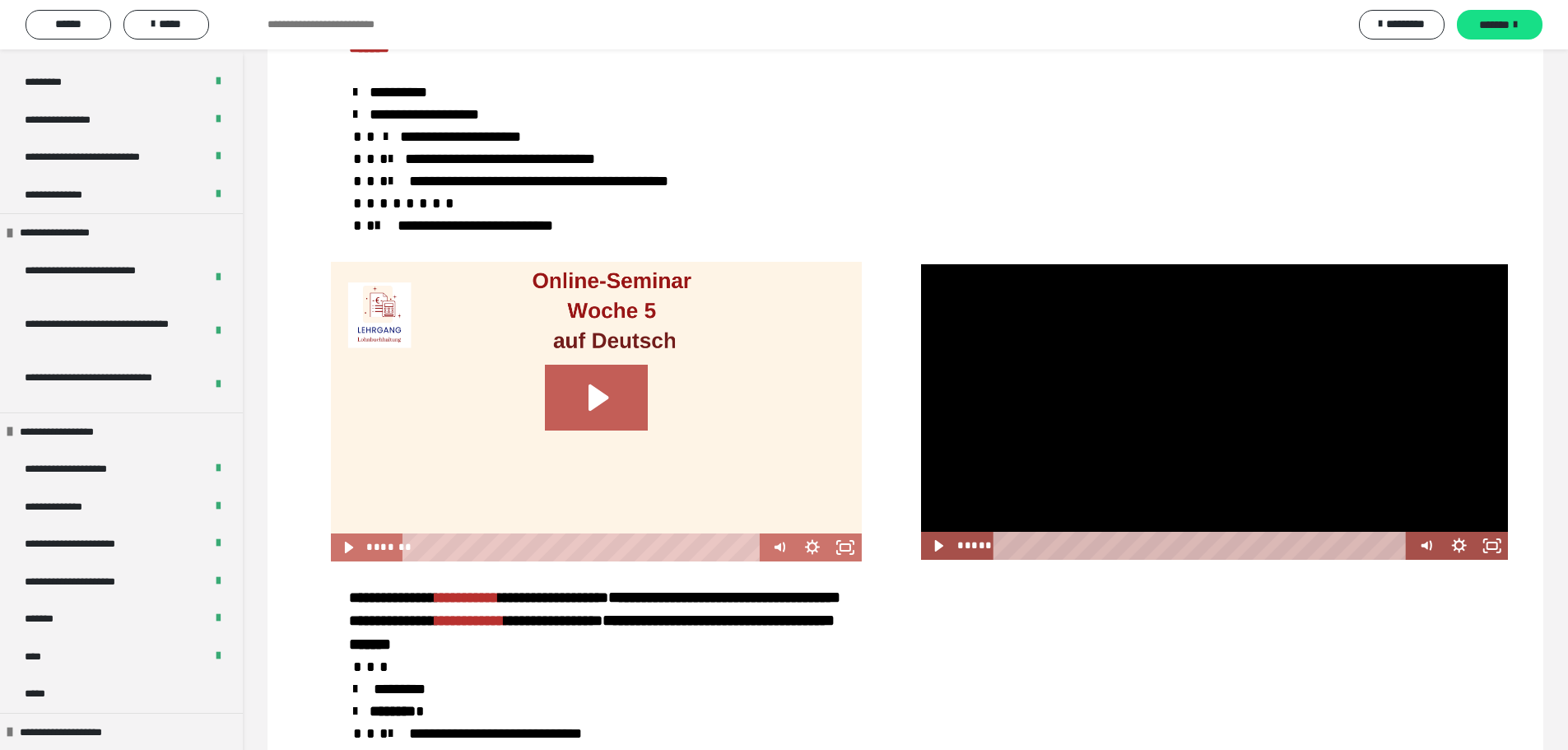 scroll, scrollTop: 2043, scrollLeft: 0, axis: vertical 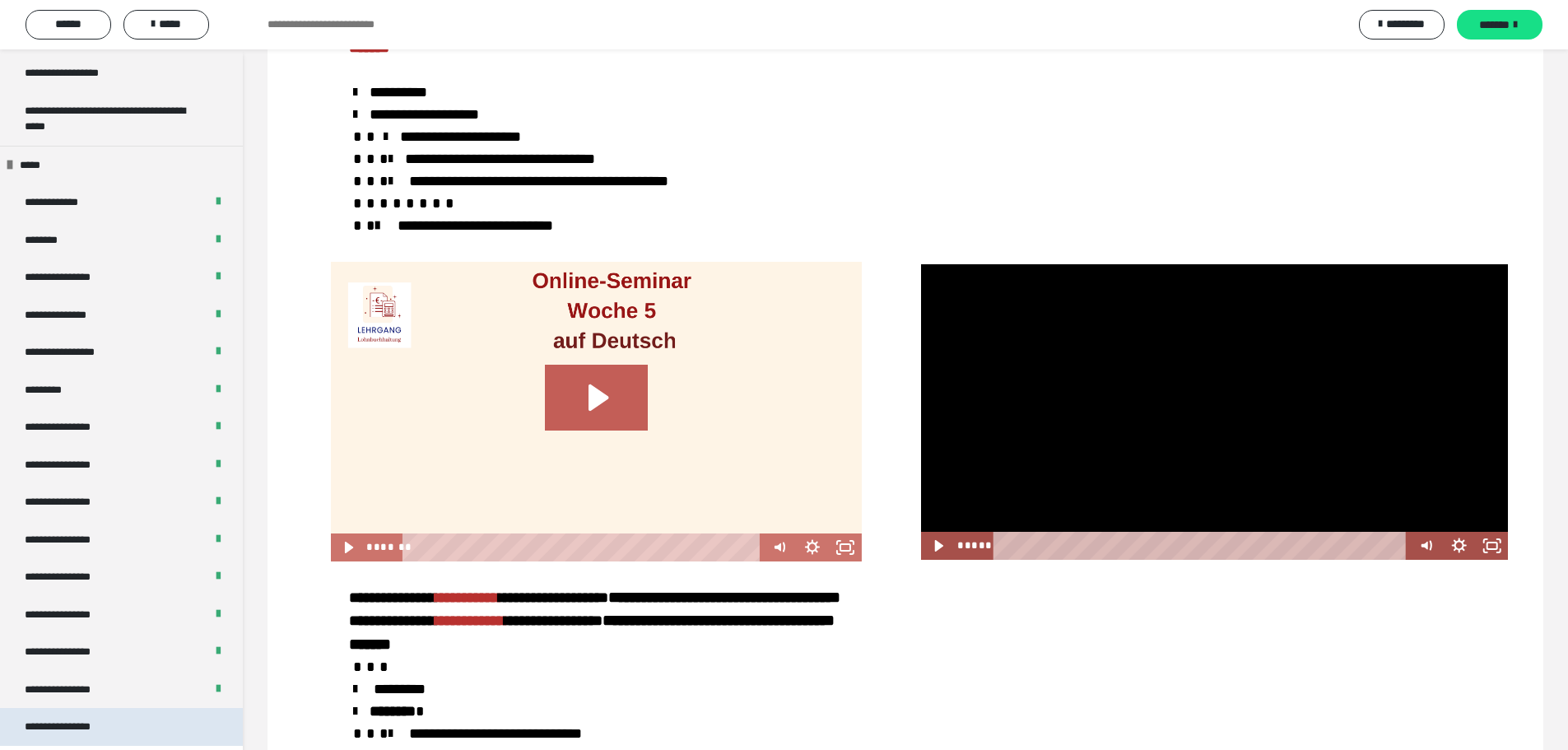 click on "**********" at bounding box center (72, 727) 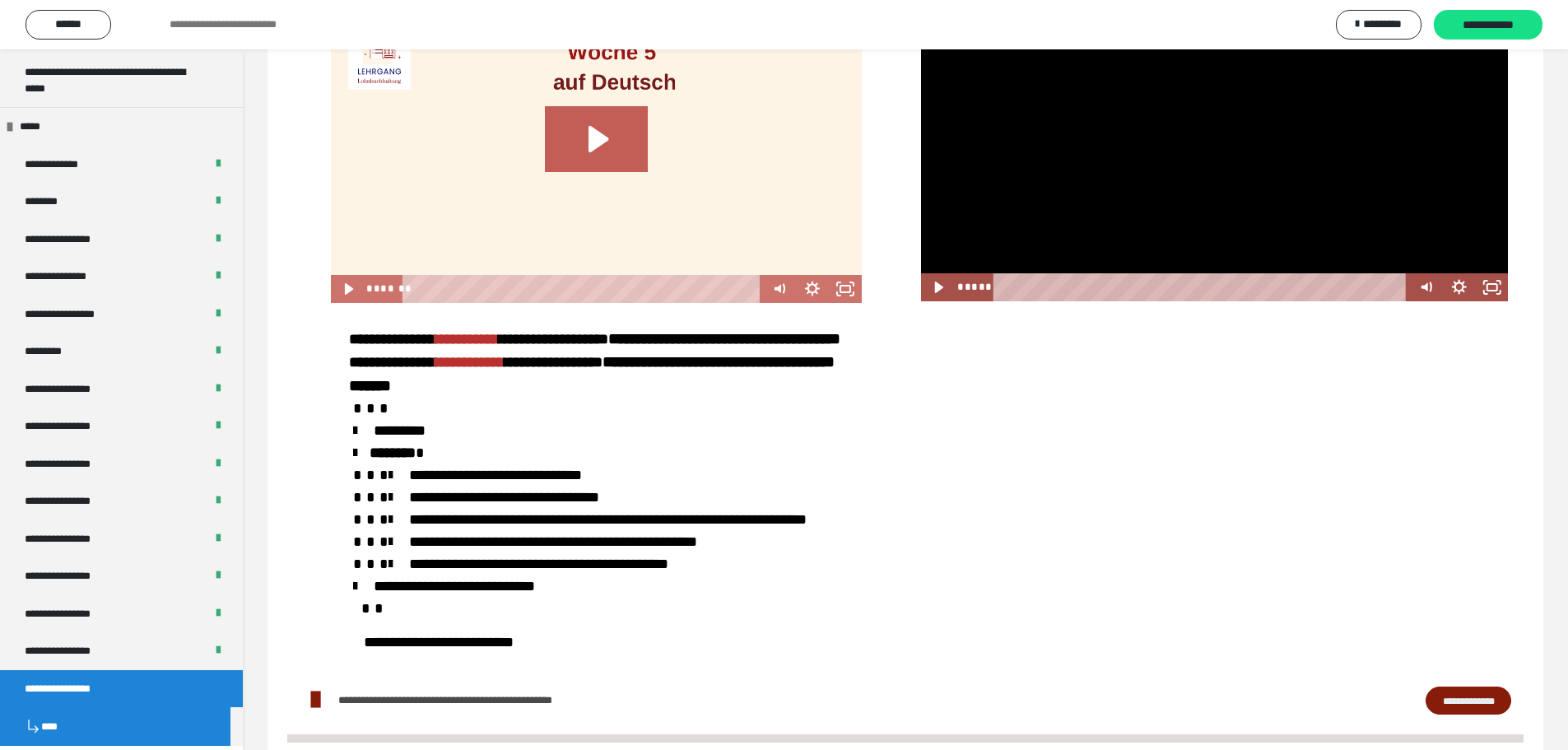 scroll, scrollTop: 49, scrollLeft: 0, axis: vertical 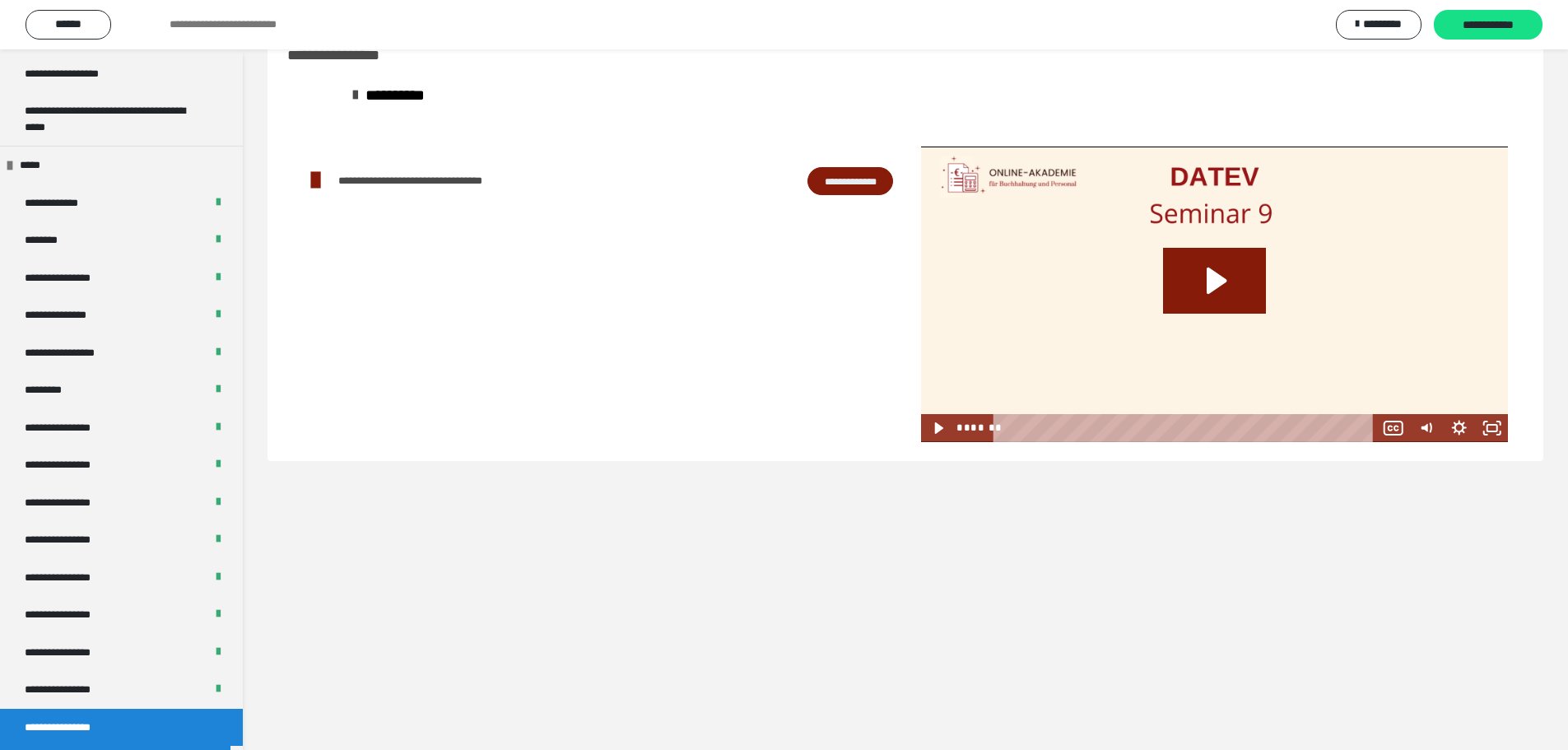 click on "**********" at bounding box center [850, 181] 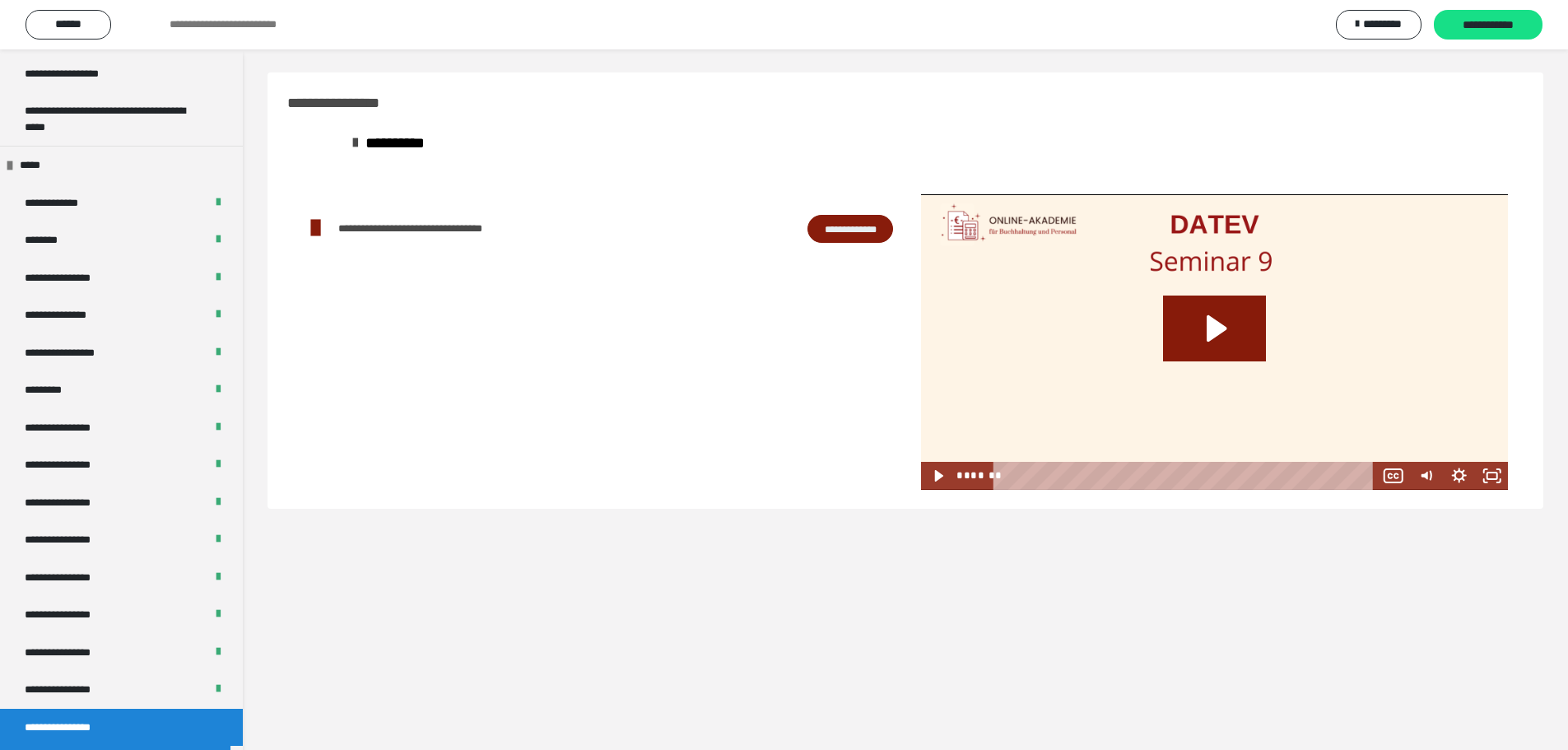 scroll, scrollTop: 0, scrollLeft: 0, axis: both 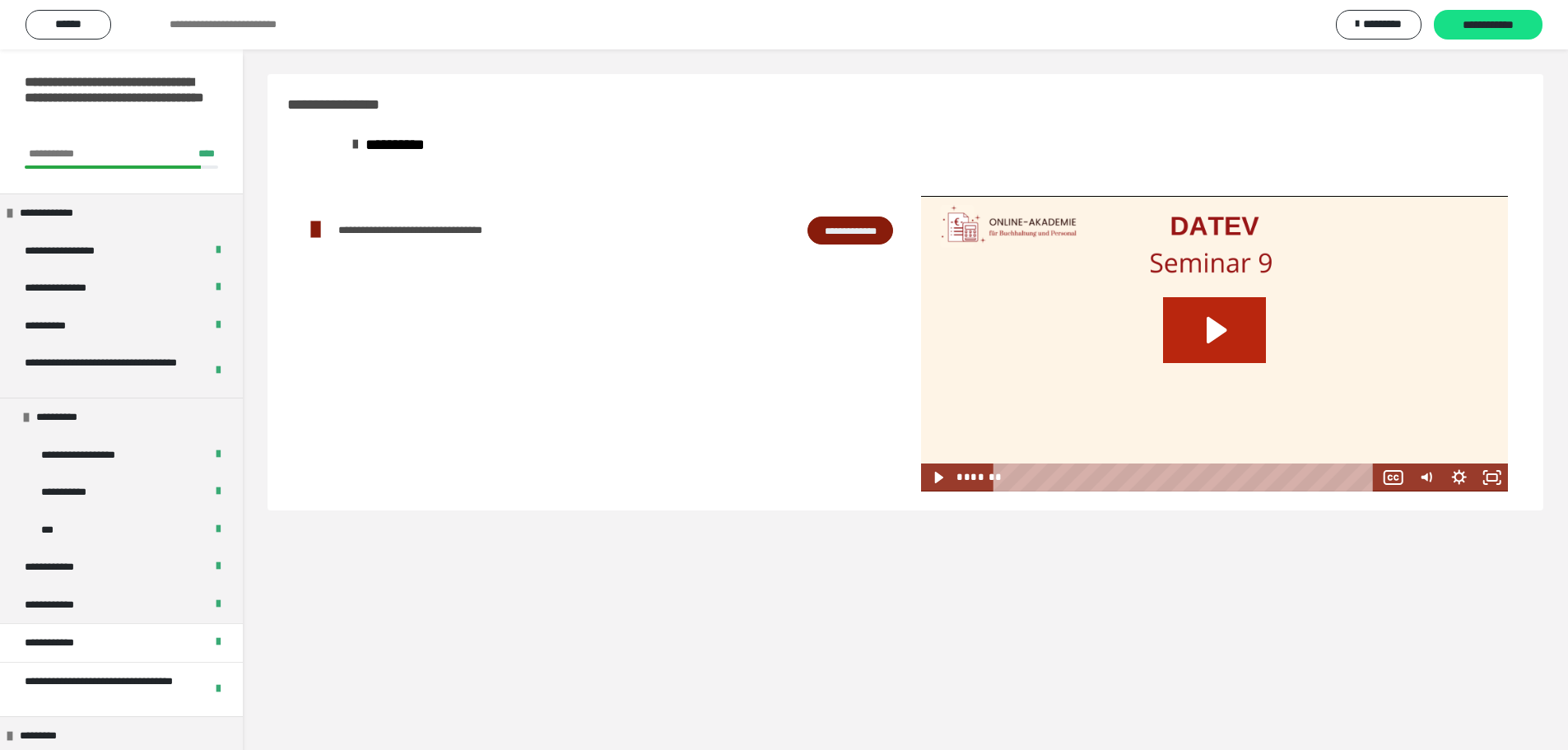 click 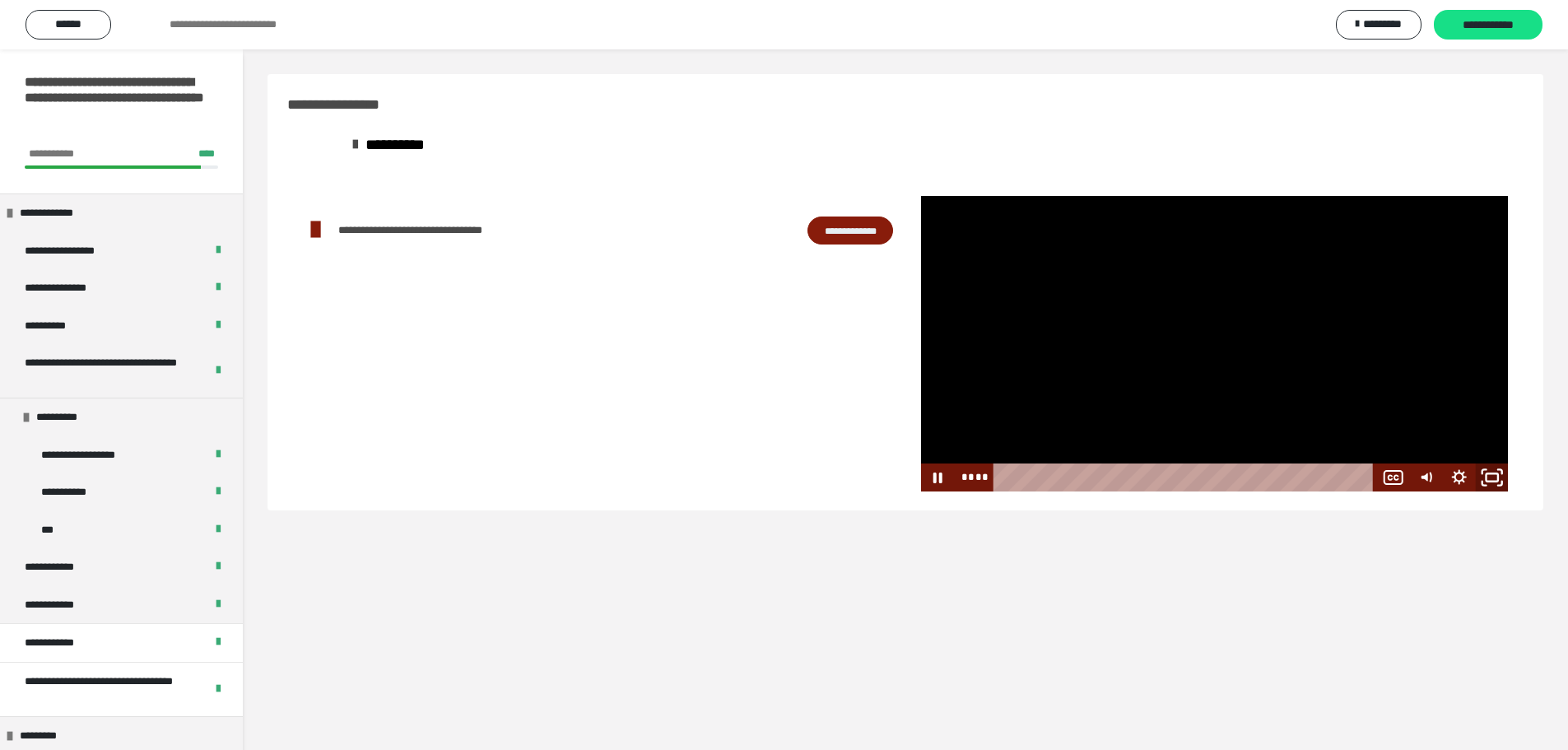 click 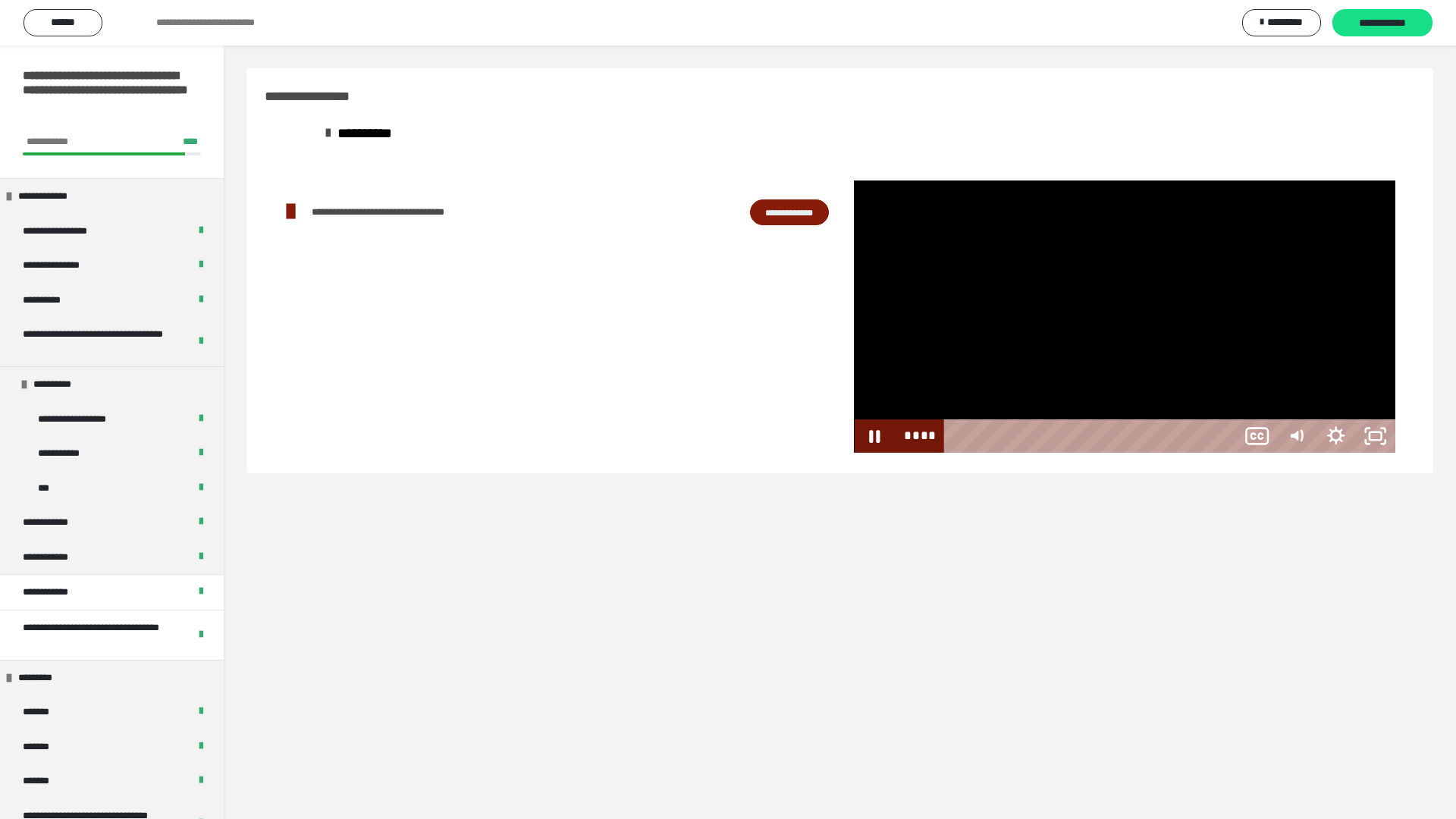 type 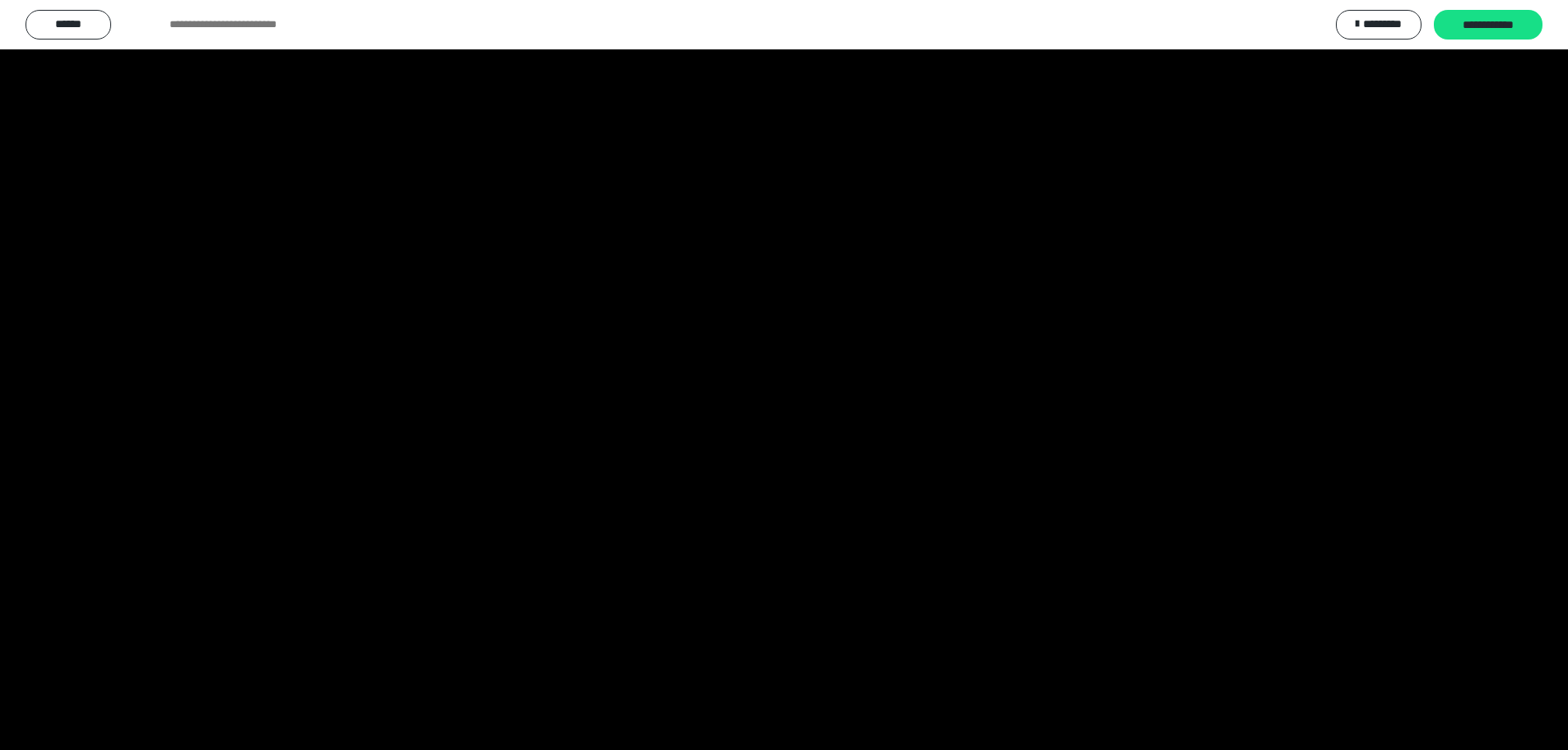 scroll, scrollTop: 1878, scrollLeft: 0, axis: vertical 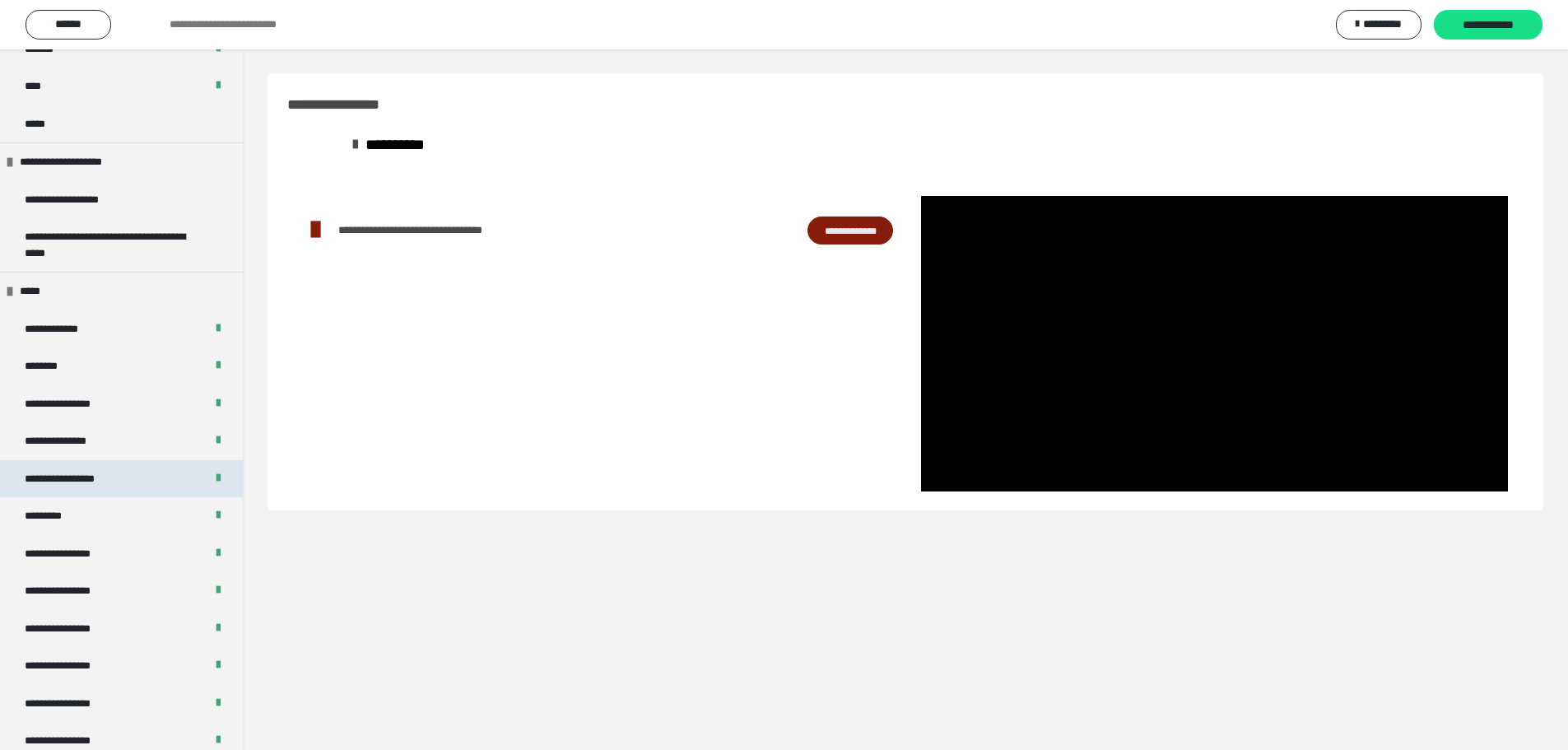 click on "**********" at bounding box center [121, 479] 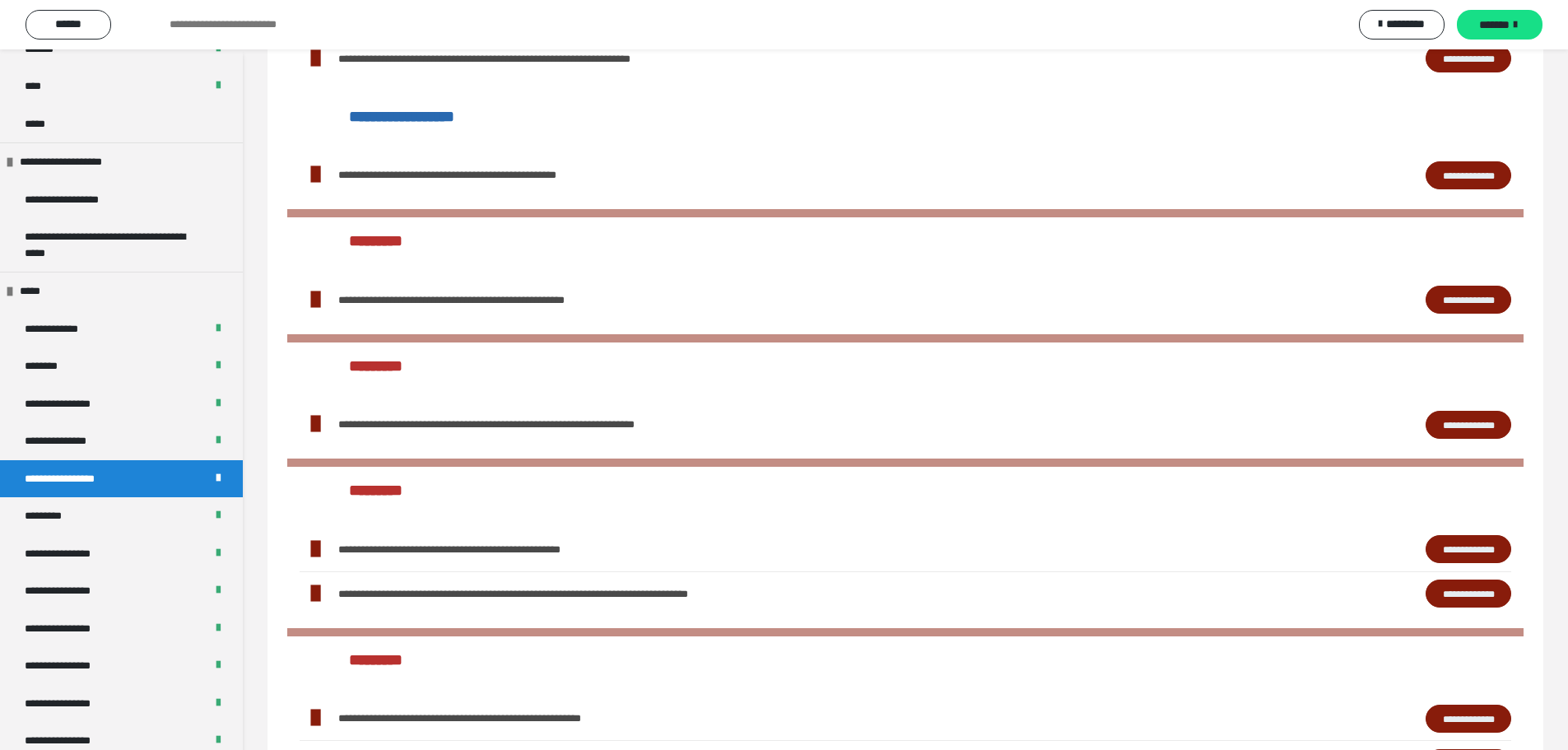 scroll, scrollTop: 1984, scrollLeft: 0, axis: vertical 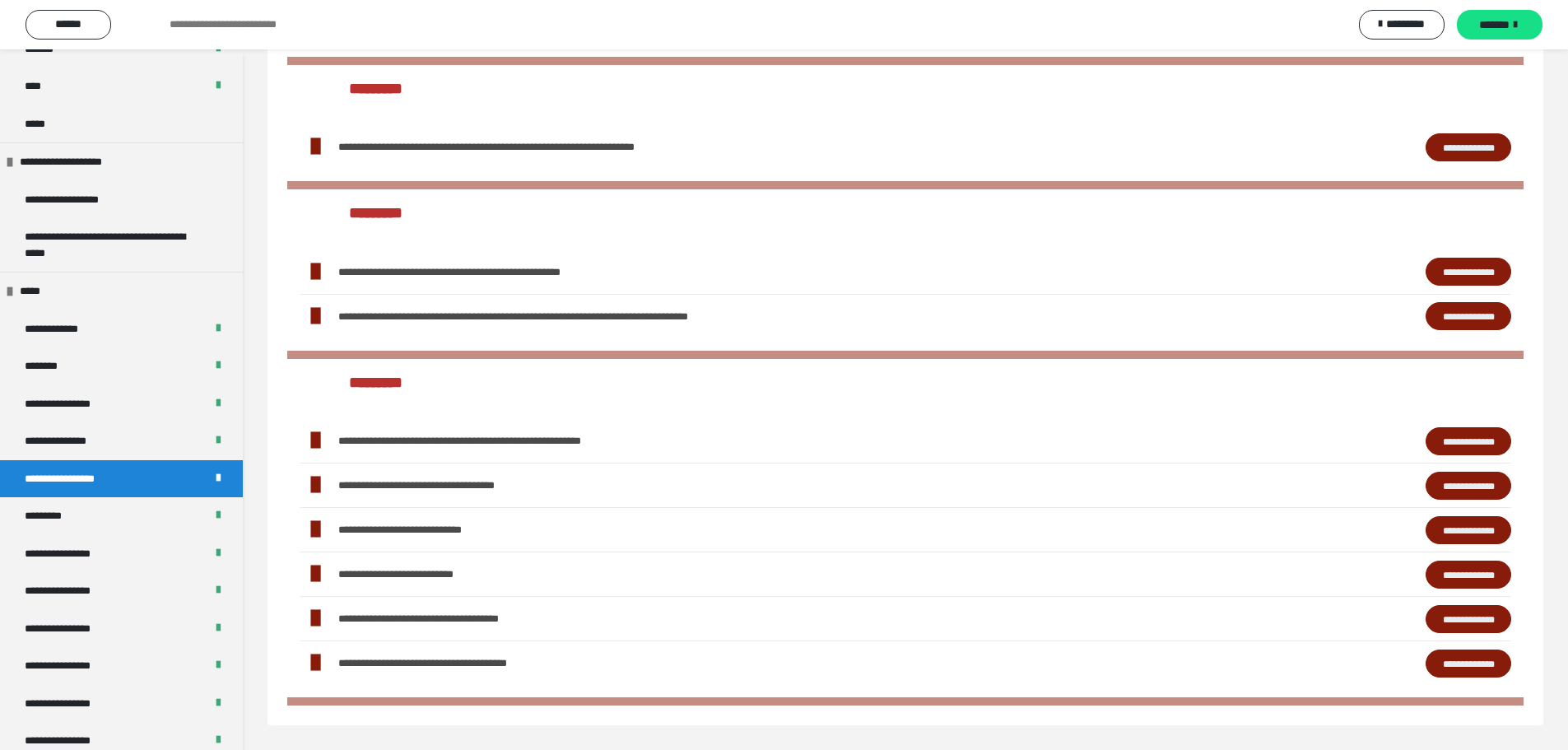 click on "**********" at bounding box center (1468, 441) 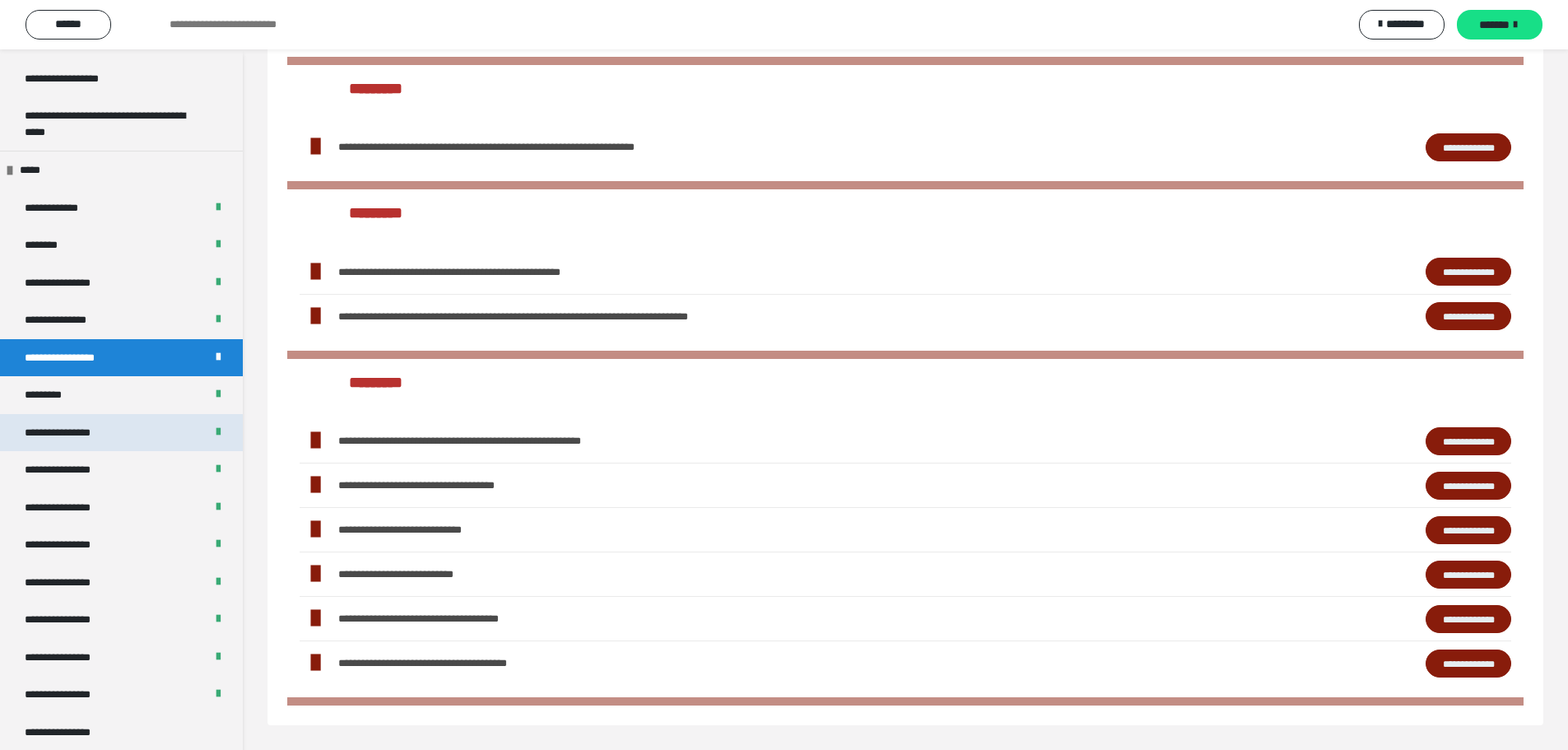 scroll, scrollTop: 2005, scrollLeft: 0, axis: vertical 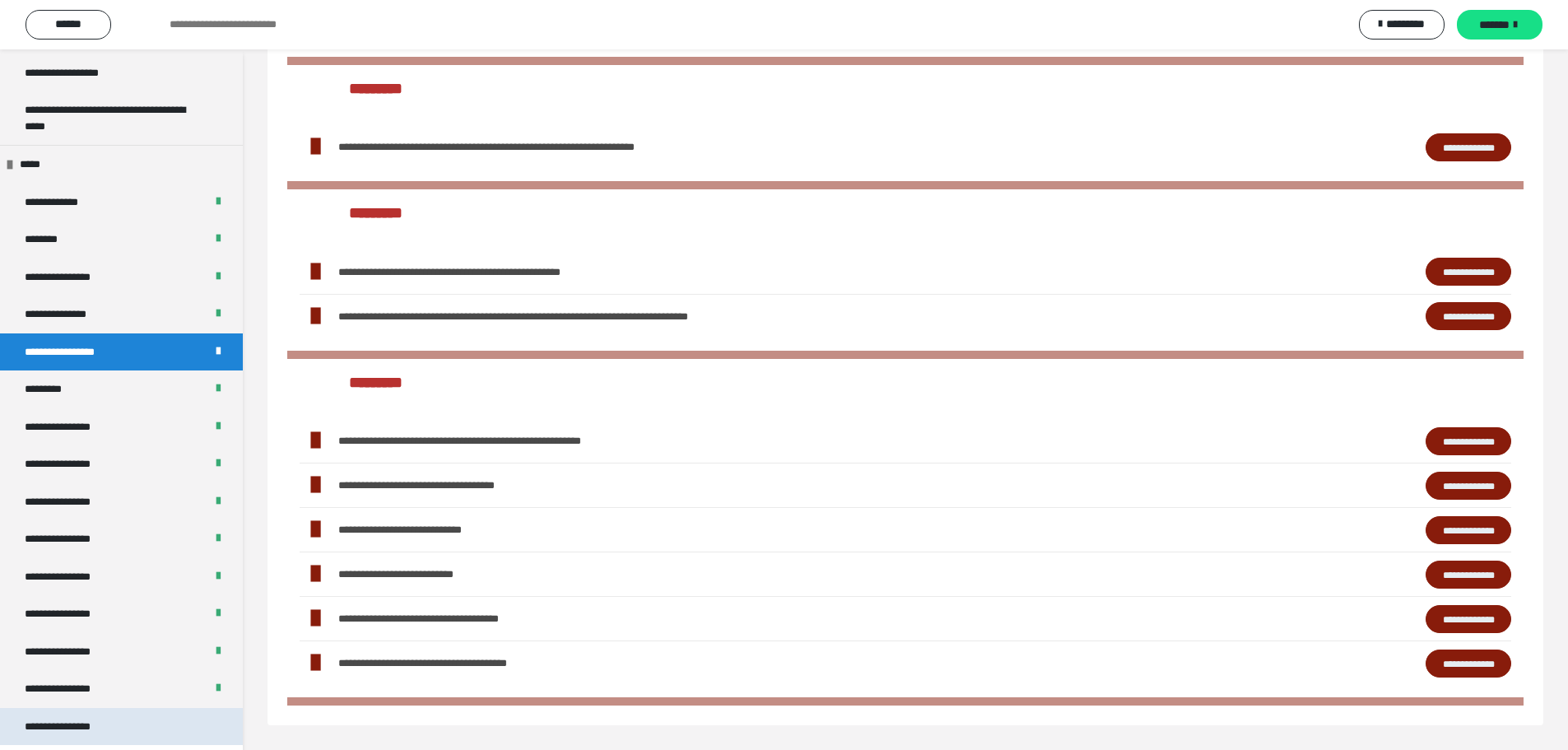 click on "**********" at bounding box center [121, 727] 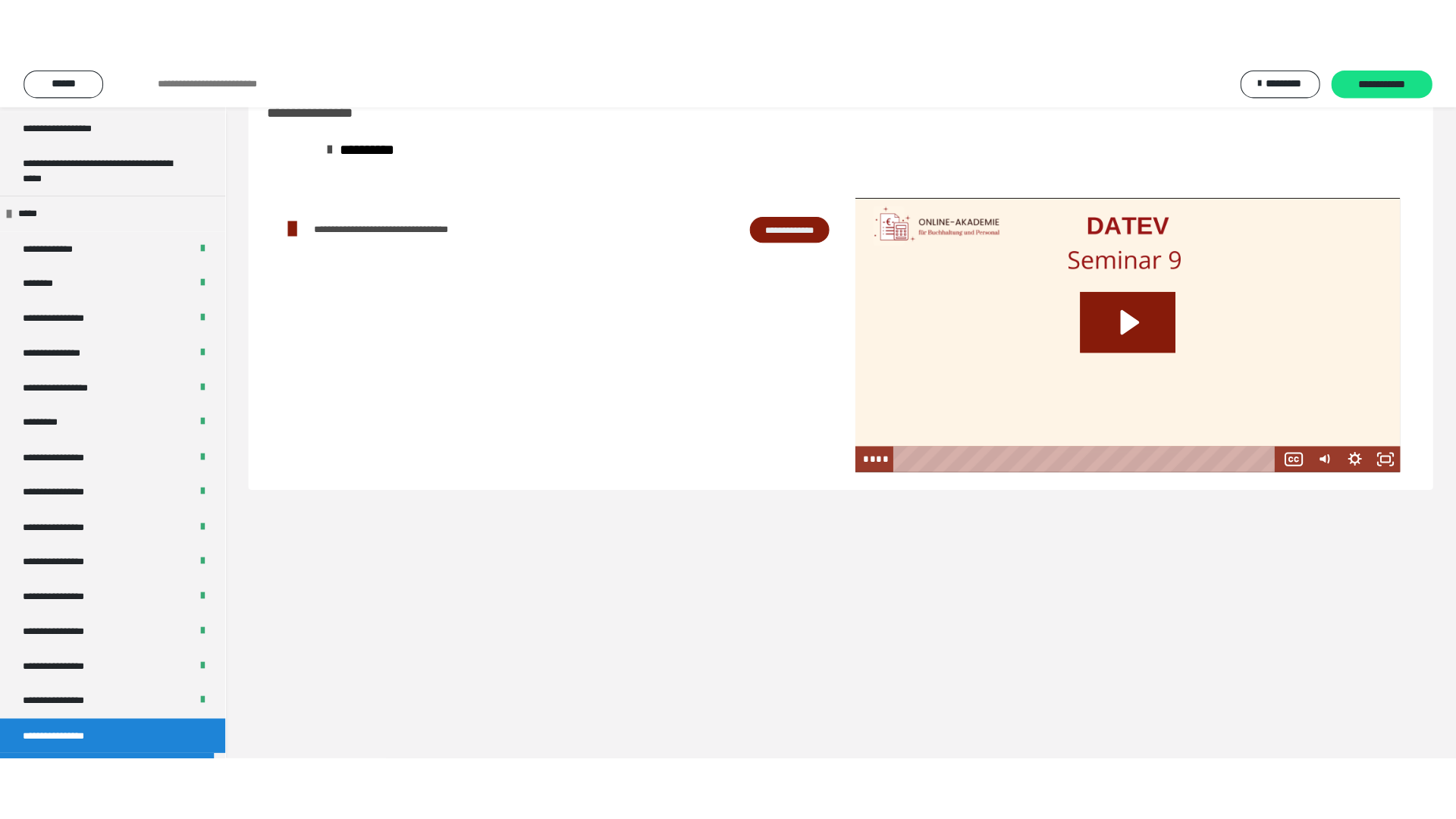 scroll, scrollTop: 46, scrollLeft: 0, axis: vertical 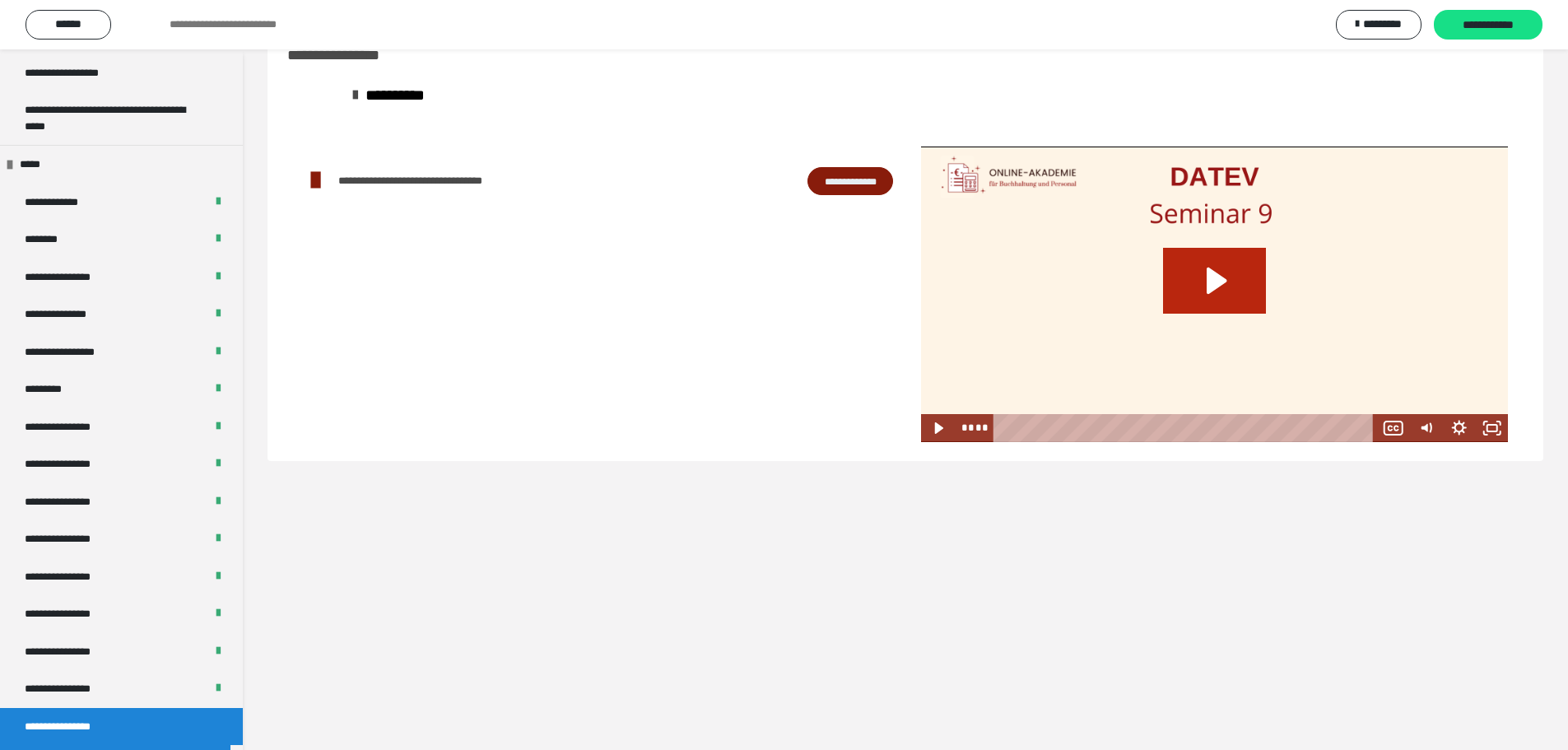 click 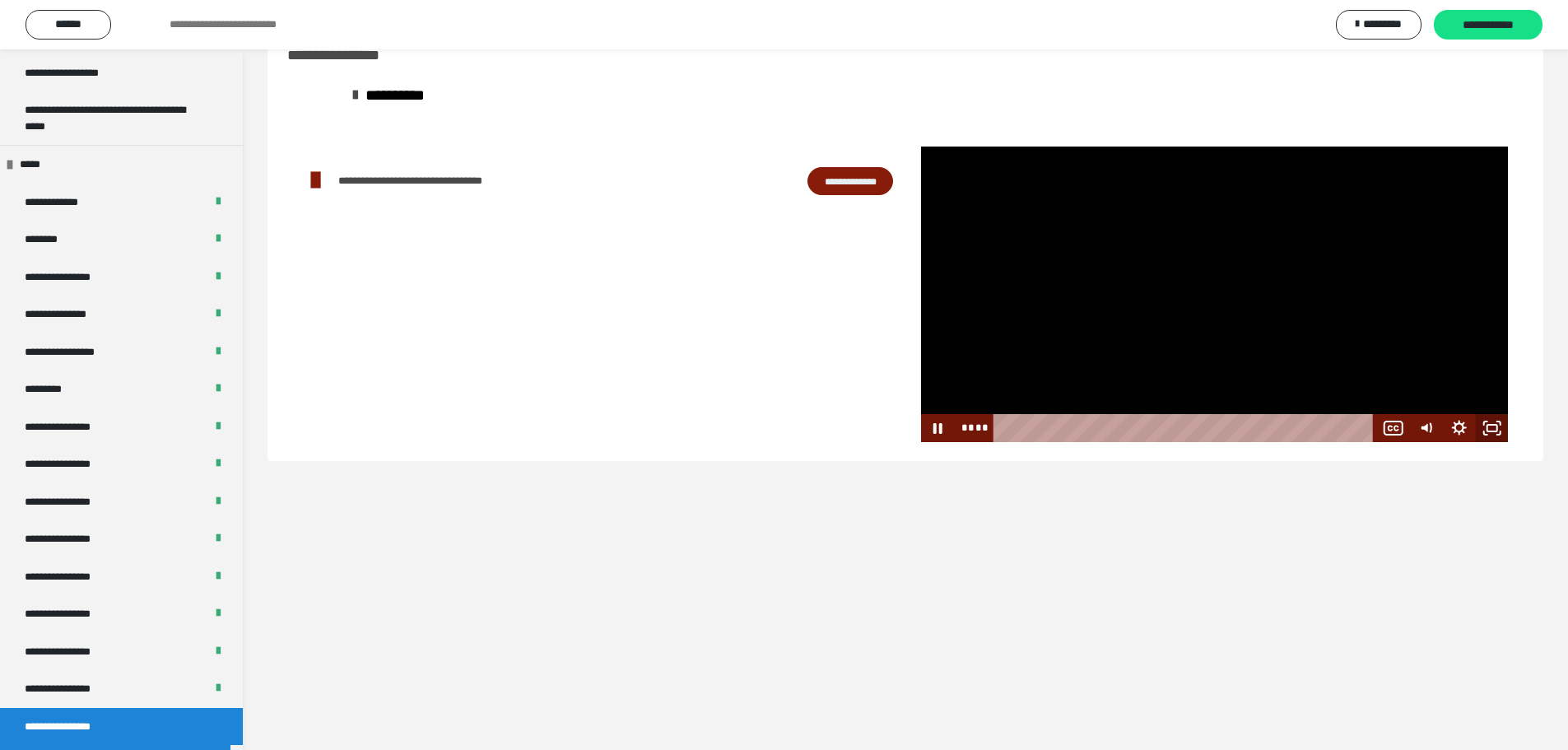 click 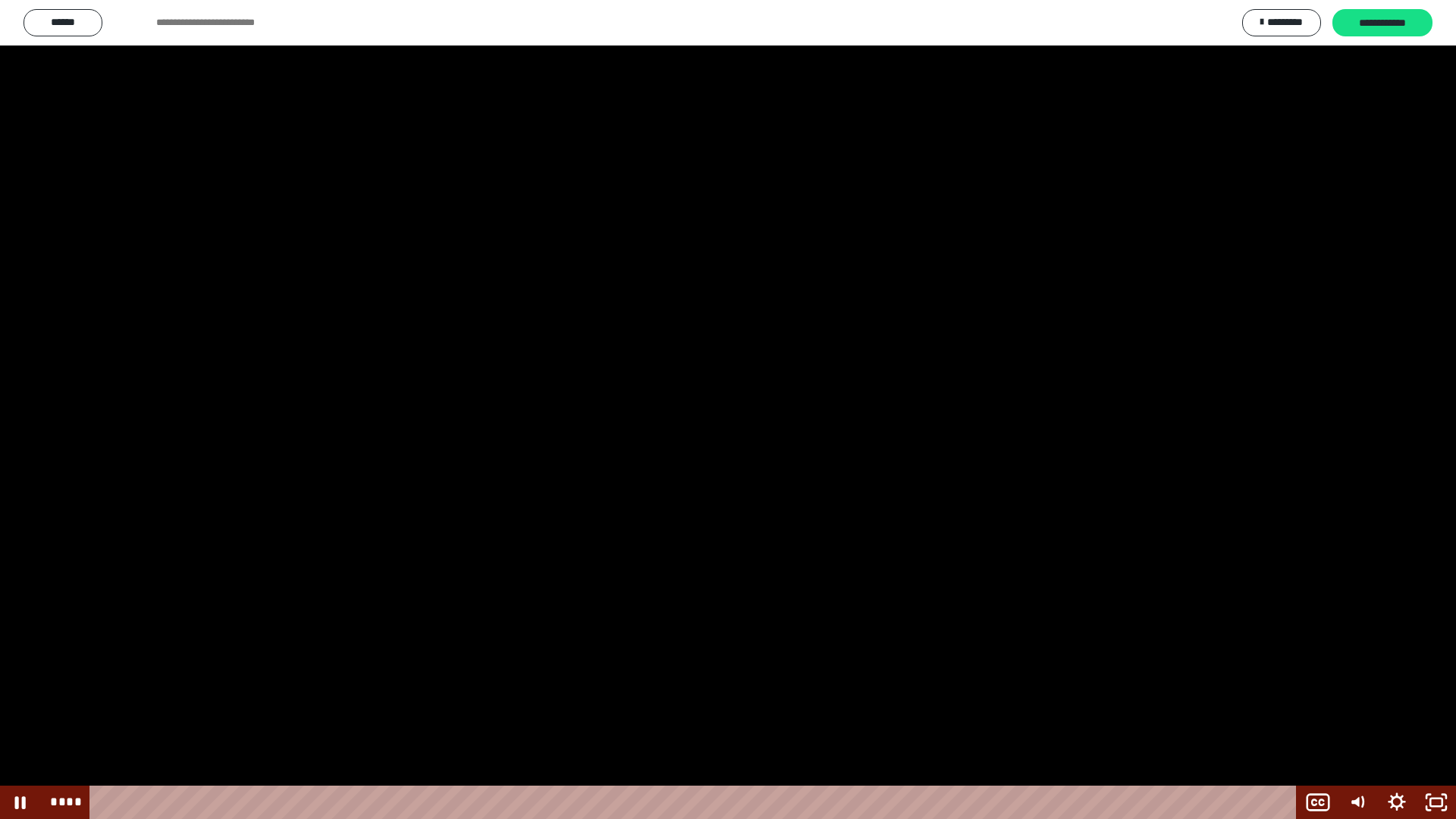 type 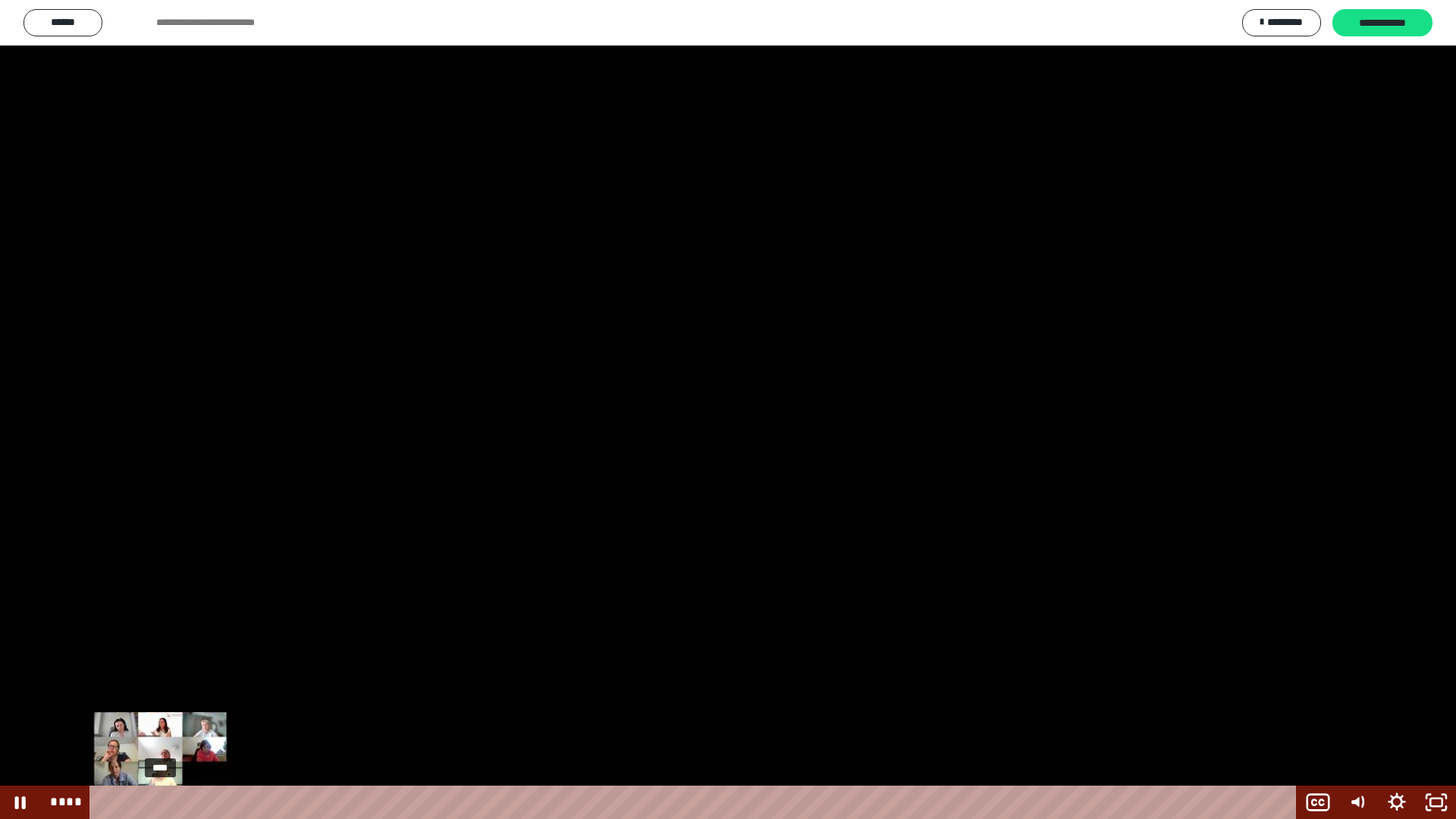 click on "****" at bounding box center (695, 802) 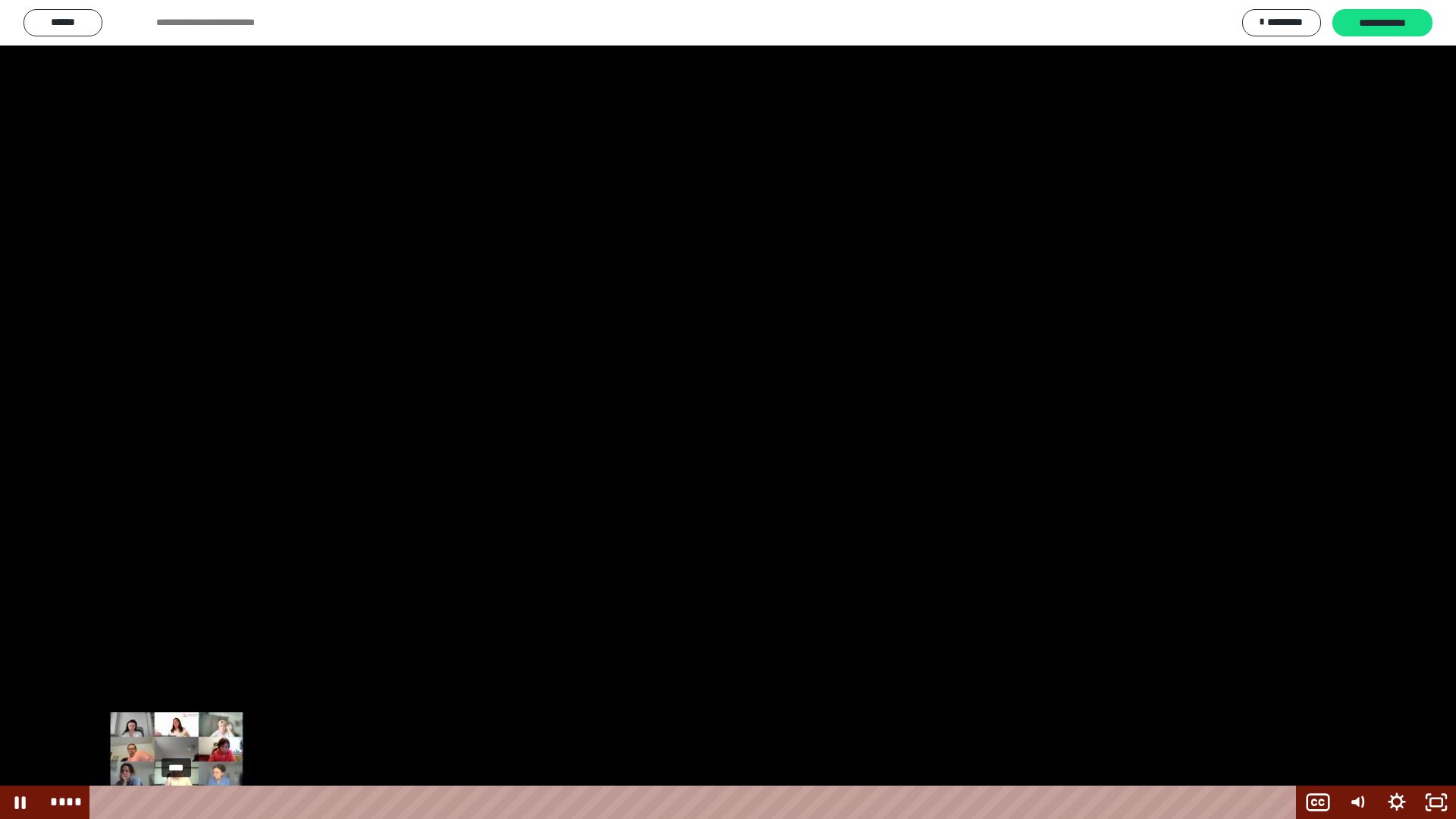 click on "****" at bounding box center [695, 802] 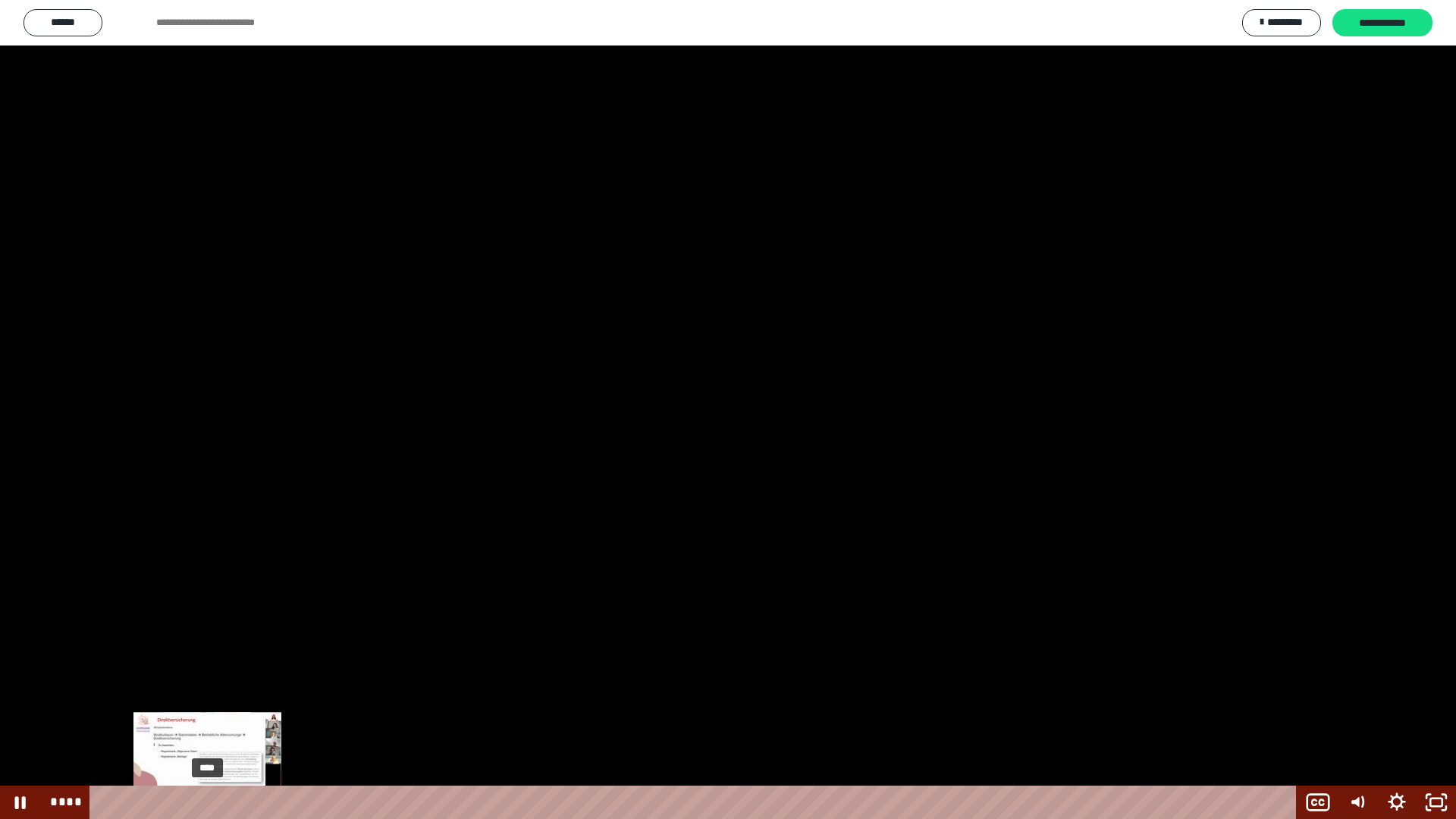 click on "****" at bounding box center [695, 802] 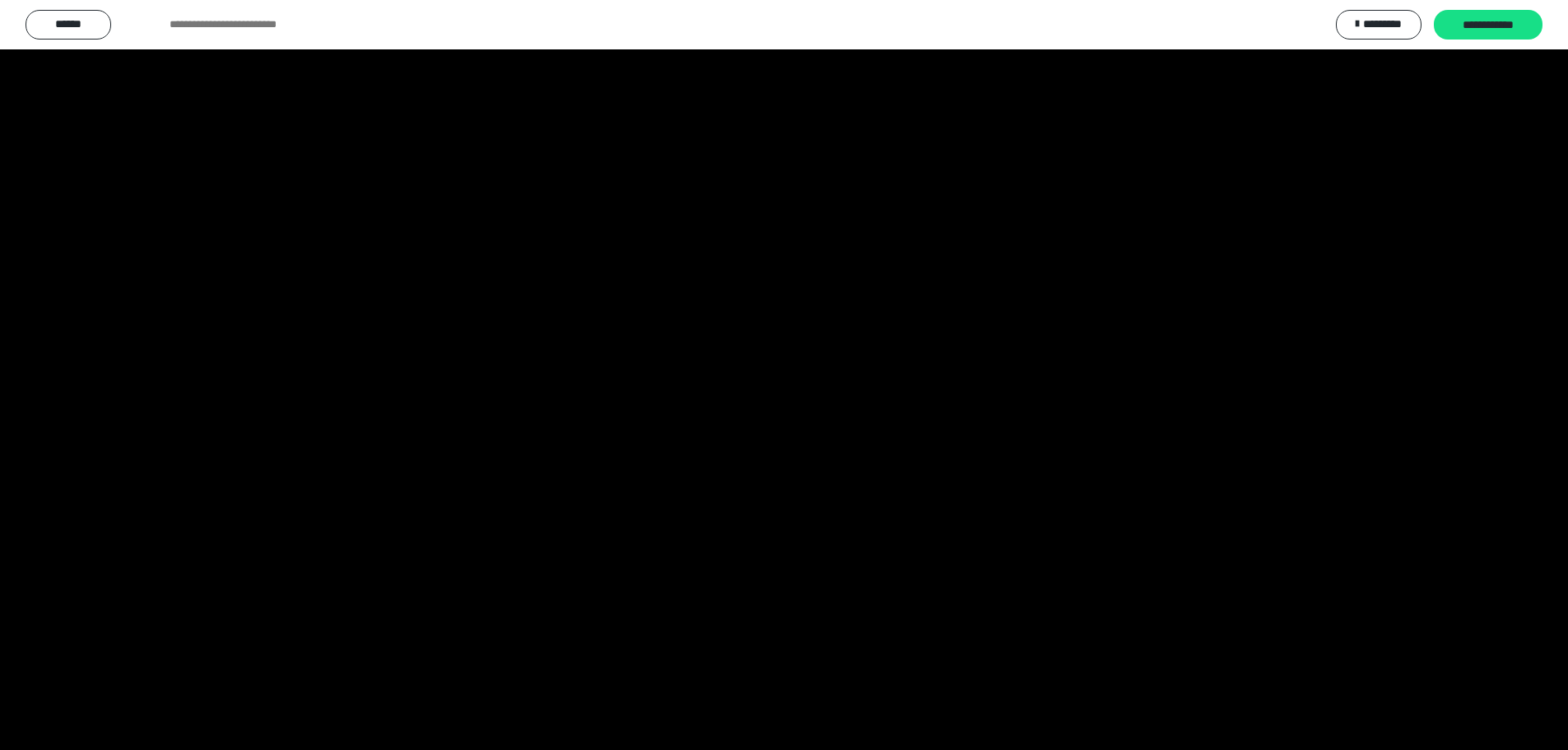 scroll, scrollTop: 523, scrollLeft: 0, axis: vertical 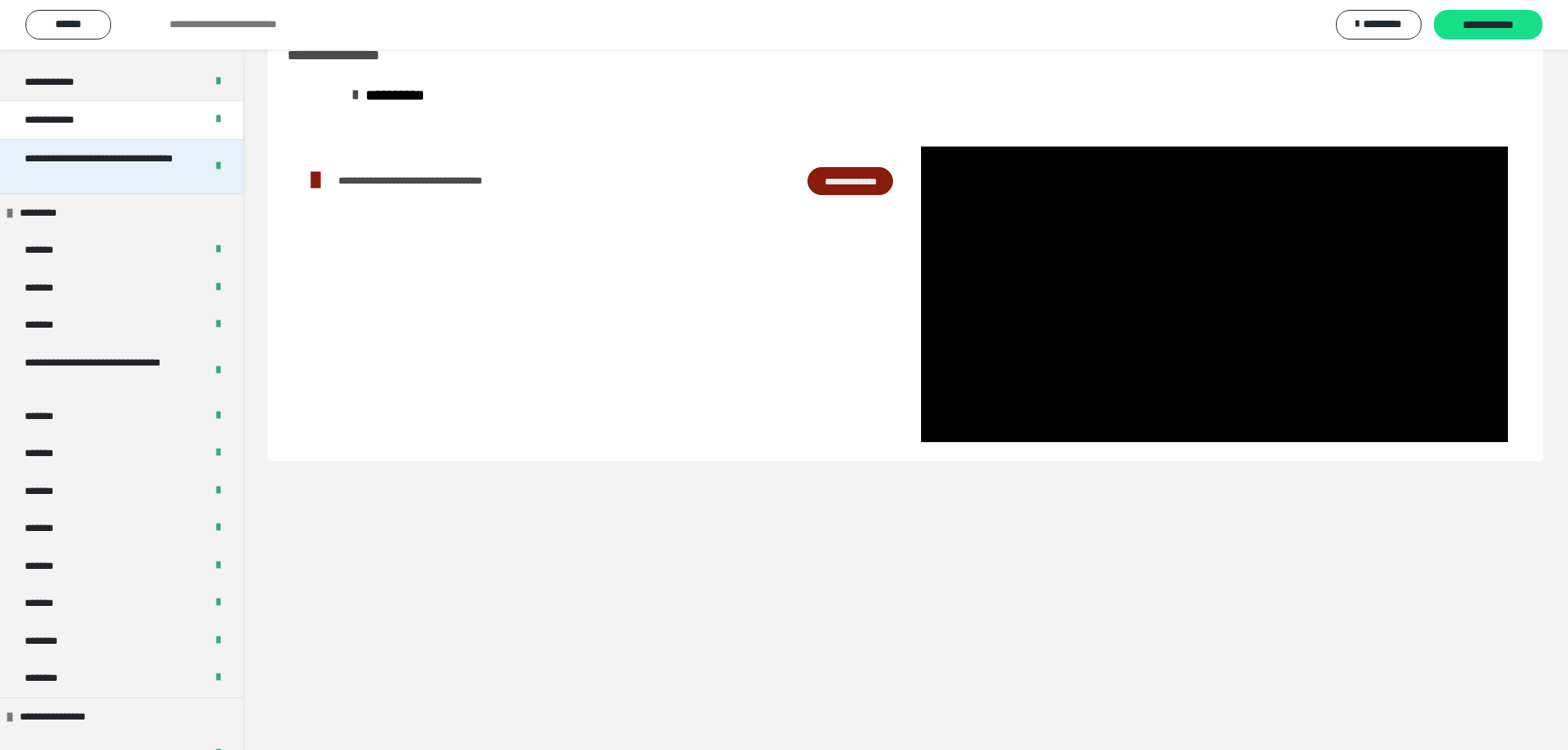 click on "**********" at bounding box center [102, 166] 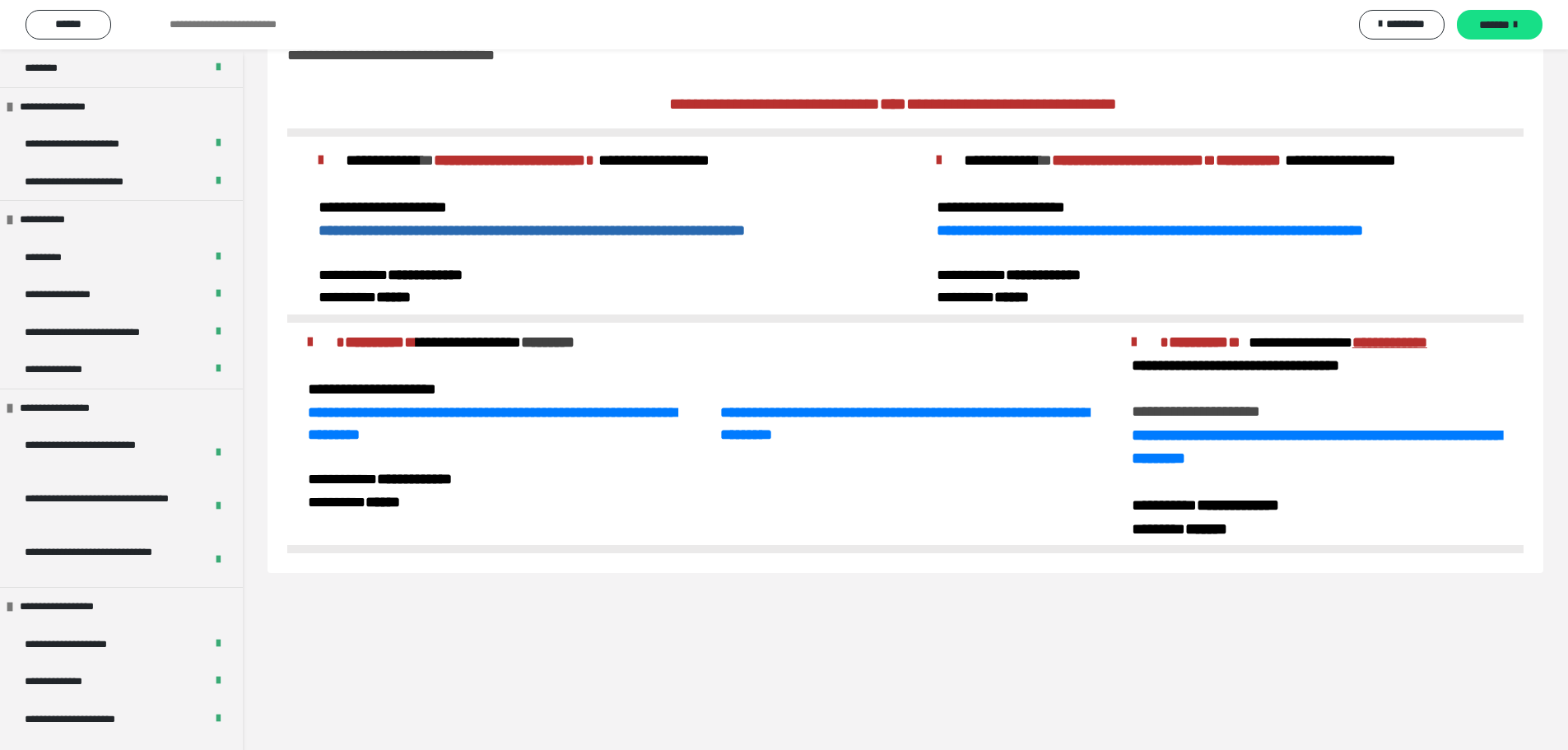 scroll, scrollTop: 1099, scrollLeft: 0, axis: vertical 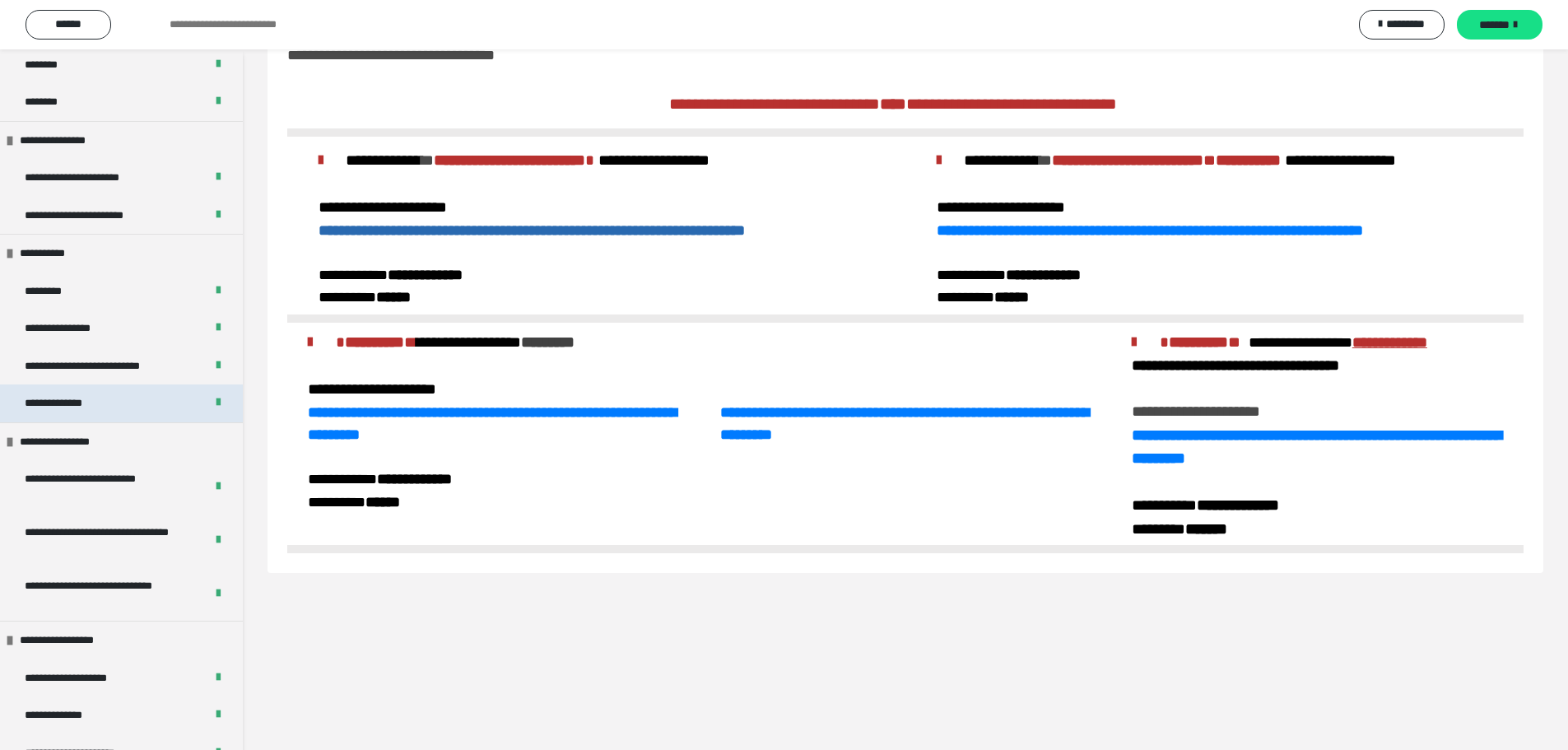 click on "**********" at bounding box center [73, 403] 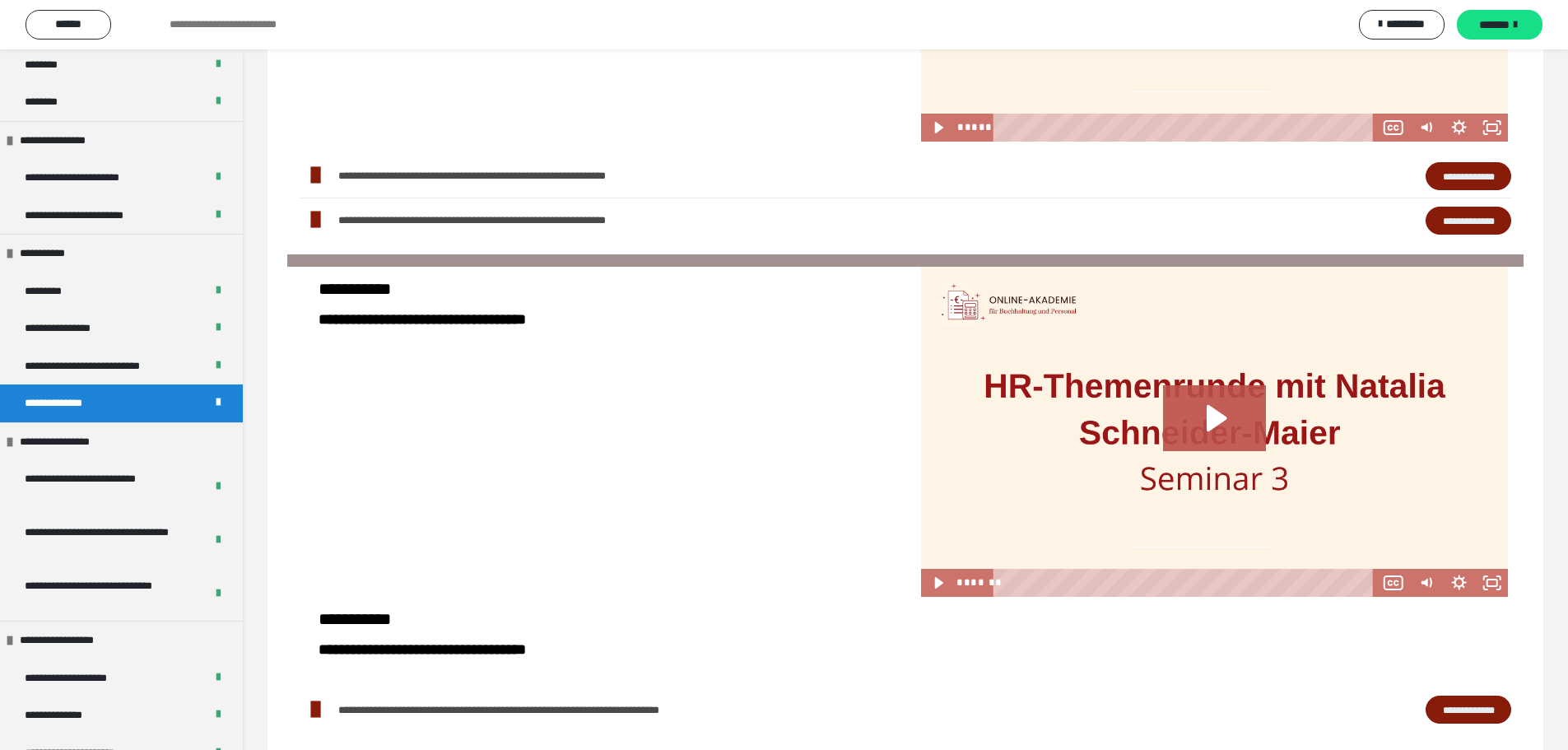 scroll, scrollTop: 1570, scrollLeft: 0, axis: vertical 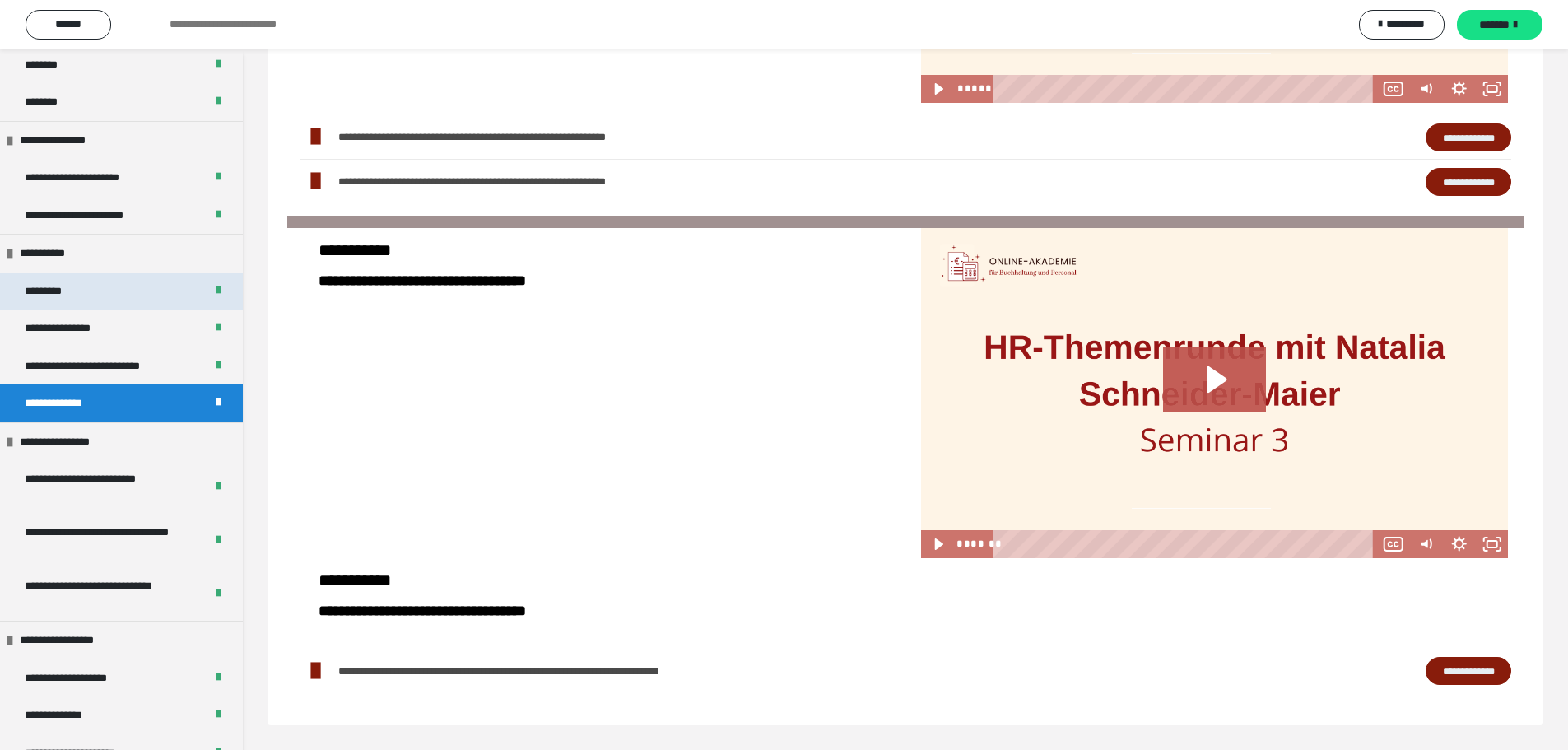 click on "*********" at bounding box center [121, 291] 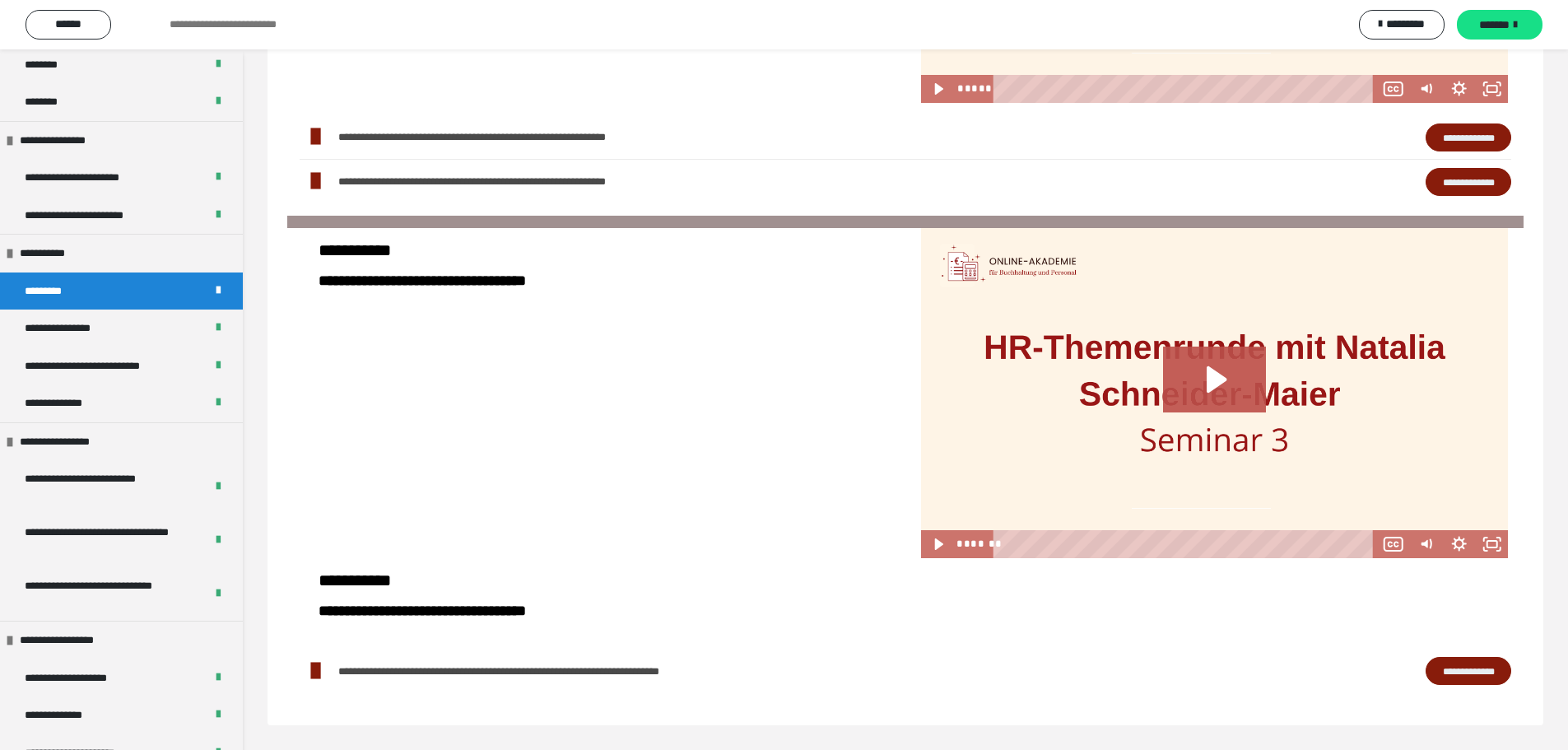 scroll, scrollTop: 49, scrollLeft: 0, axis: vertical 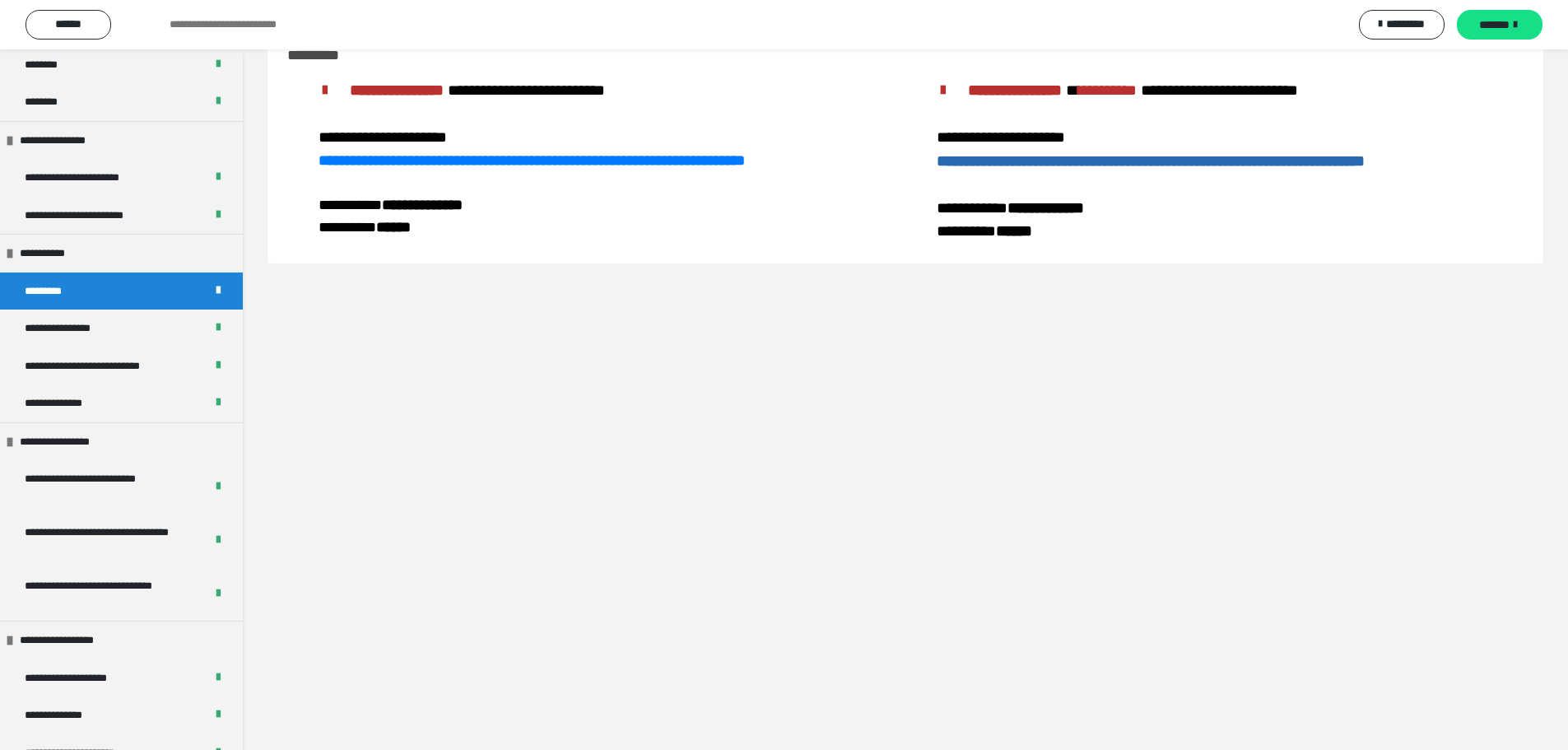 click on "**********" at bounding box center [1151, 161] 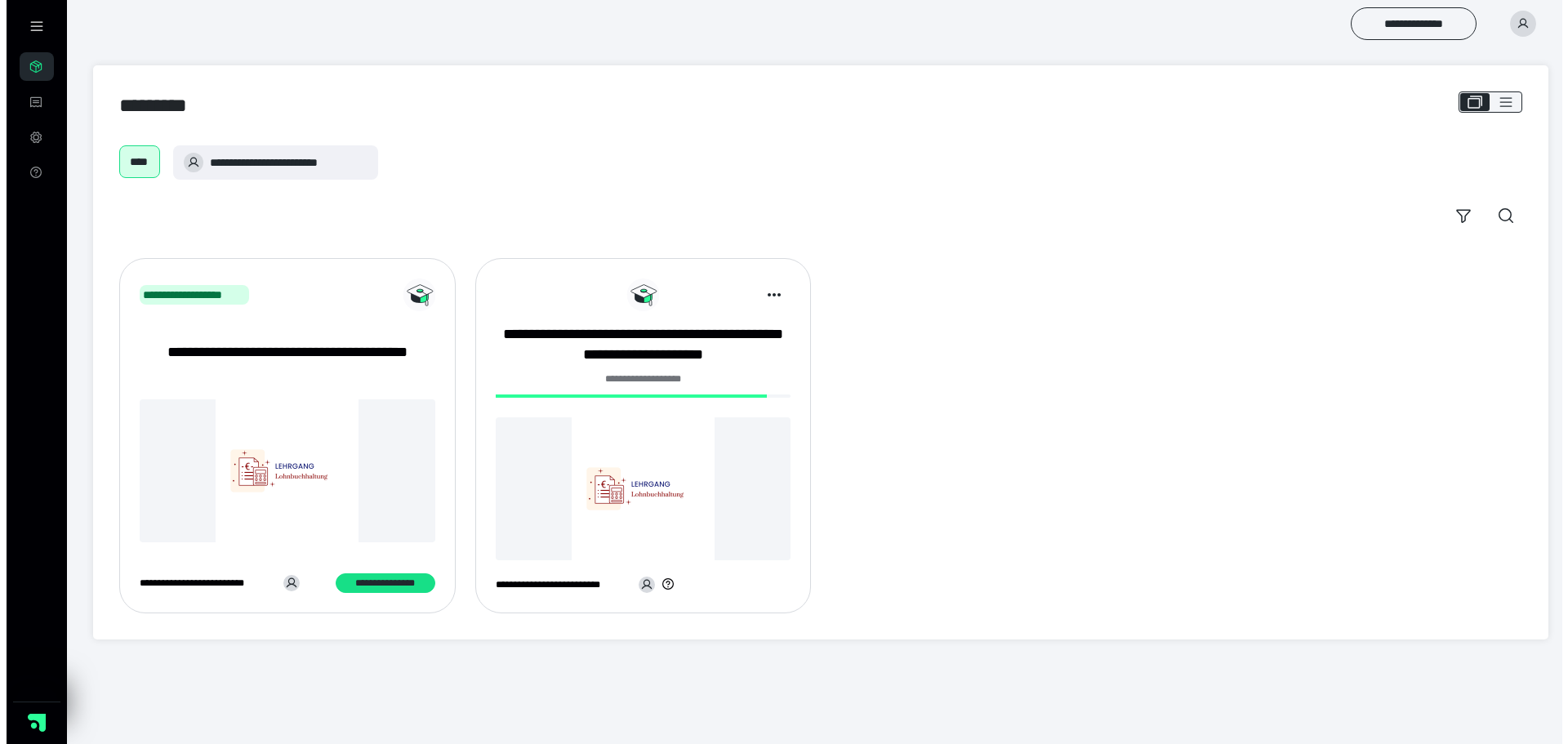 scroll, scrollTop: 0, scrollLeft: 0, axis: both 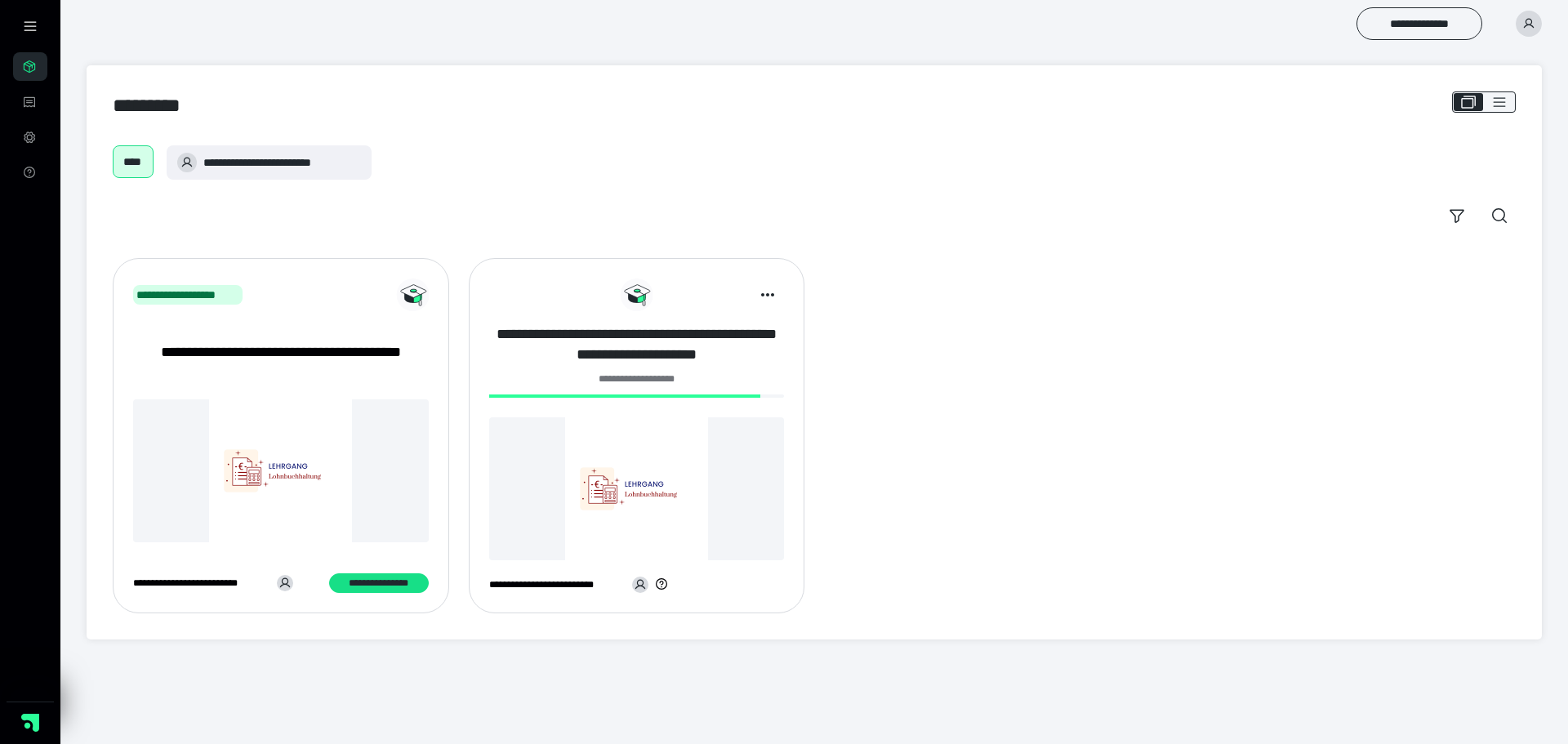 click on "**********" at bounding box center (637, 345) 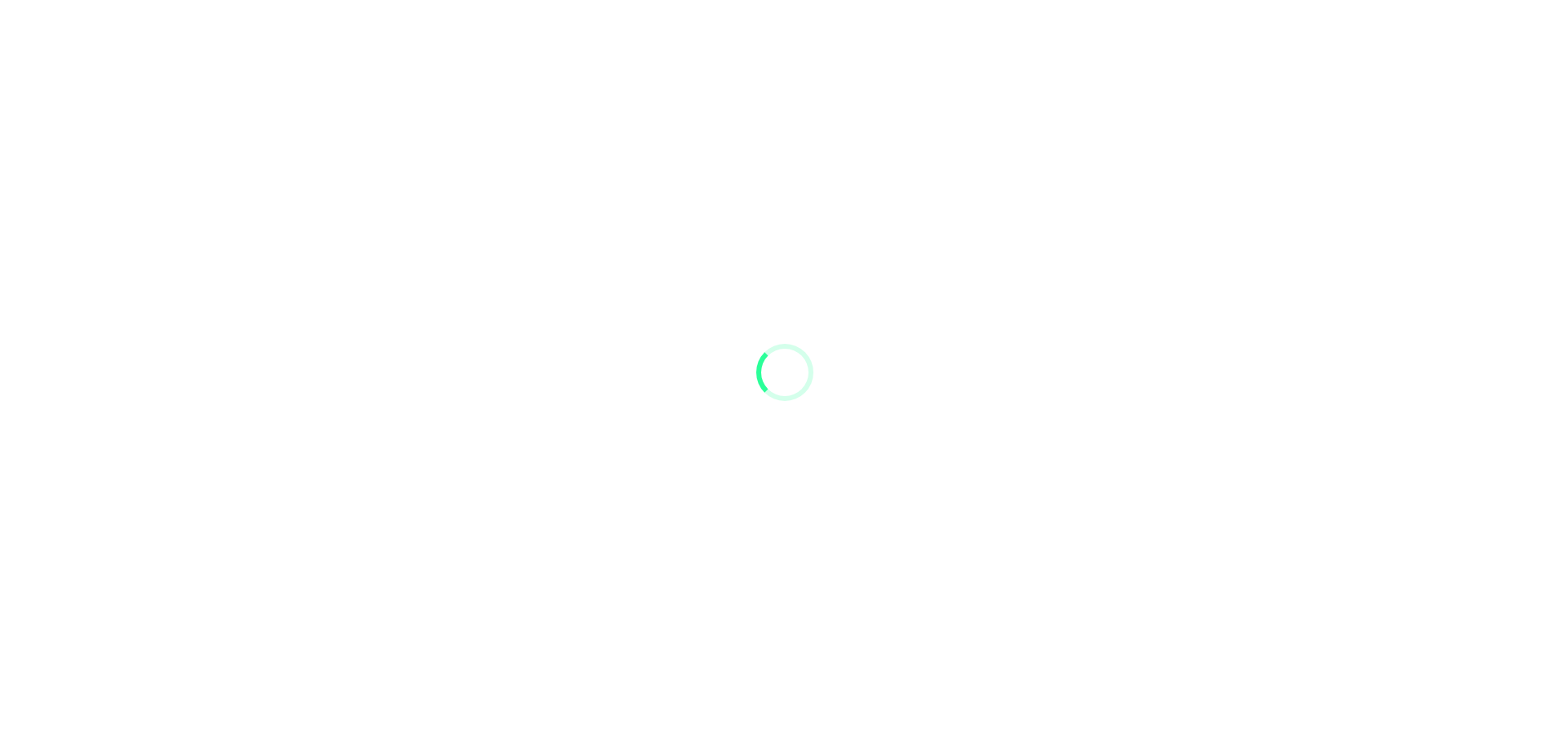 scroll, scrollTop: 0, scrollLeft: 0, axis: both 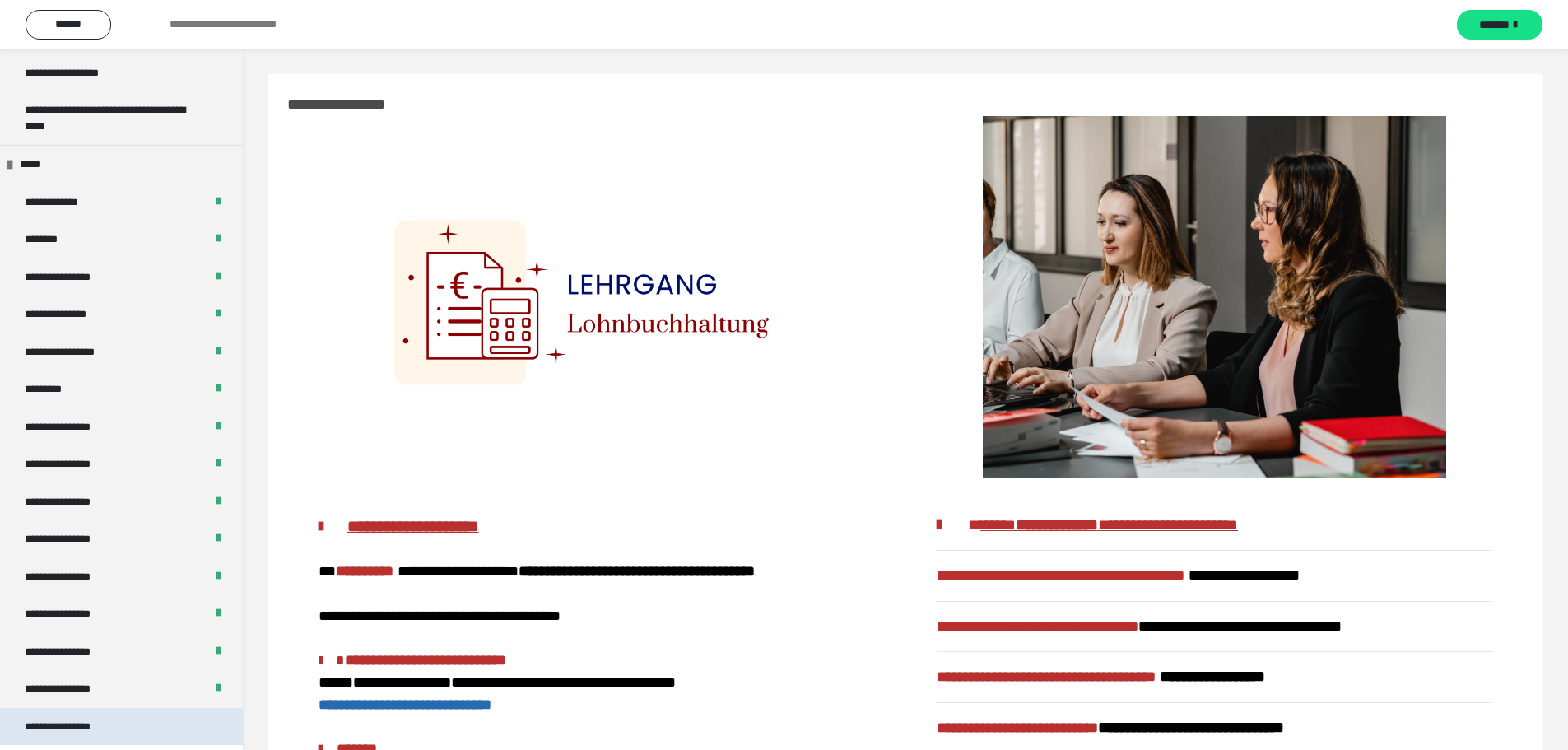 click on "**********" at bounding box center (72, 727) 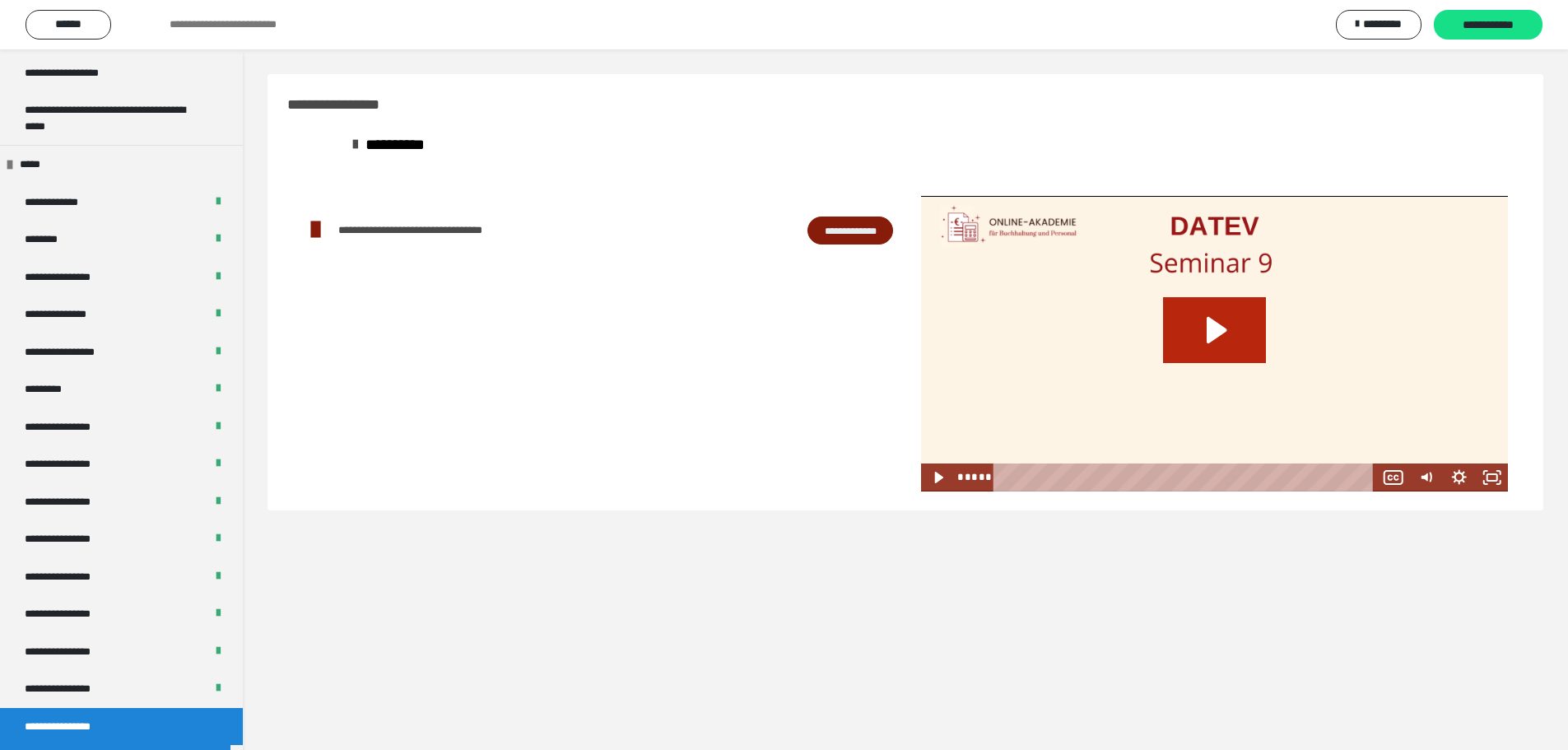 click 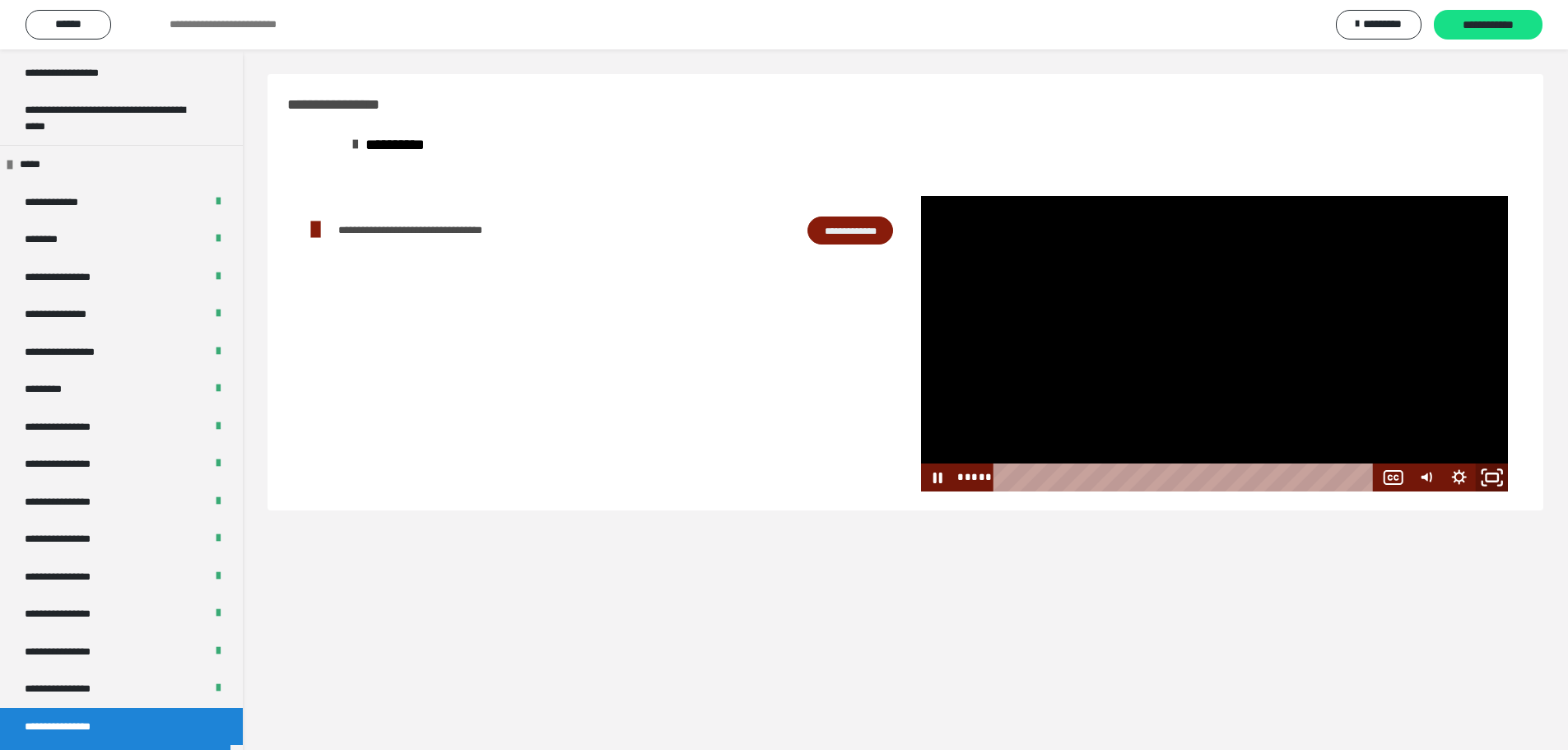 click 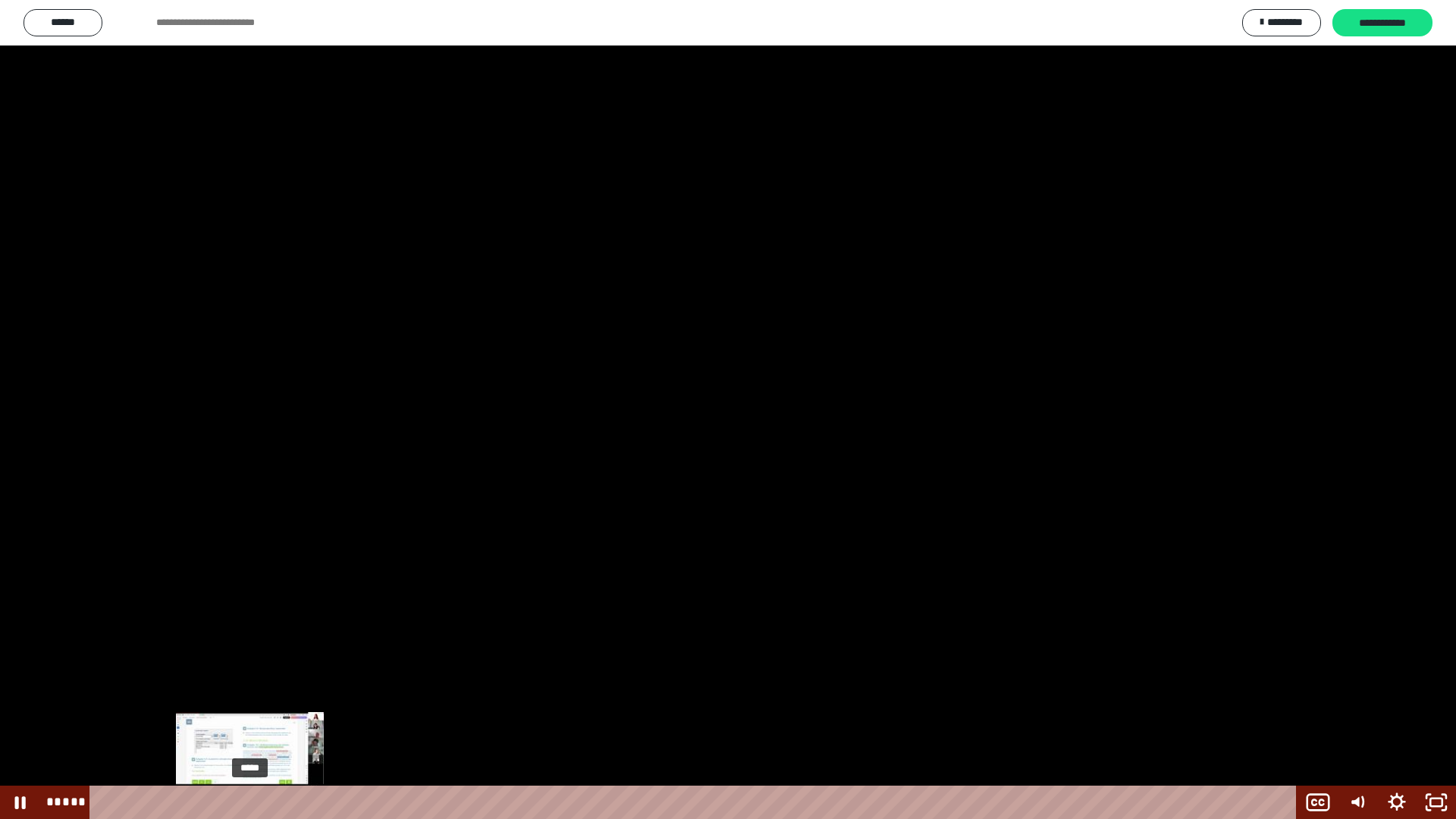 click on "*****" at bounding box center (695, 802) 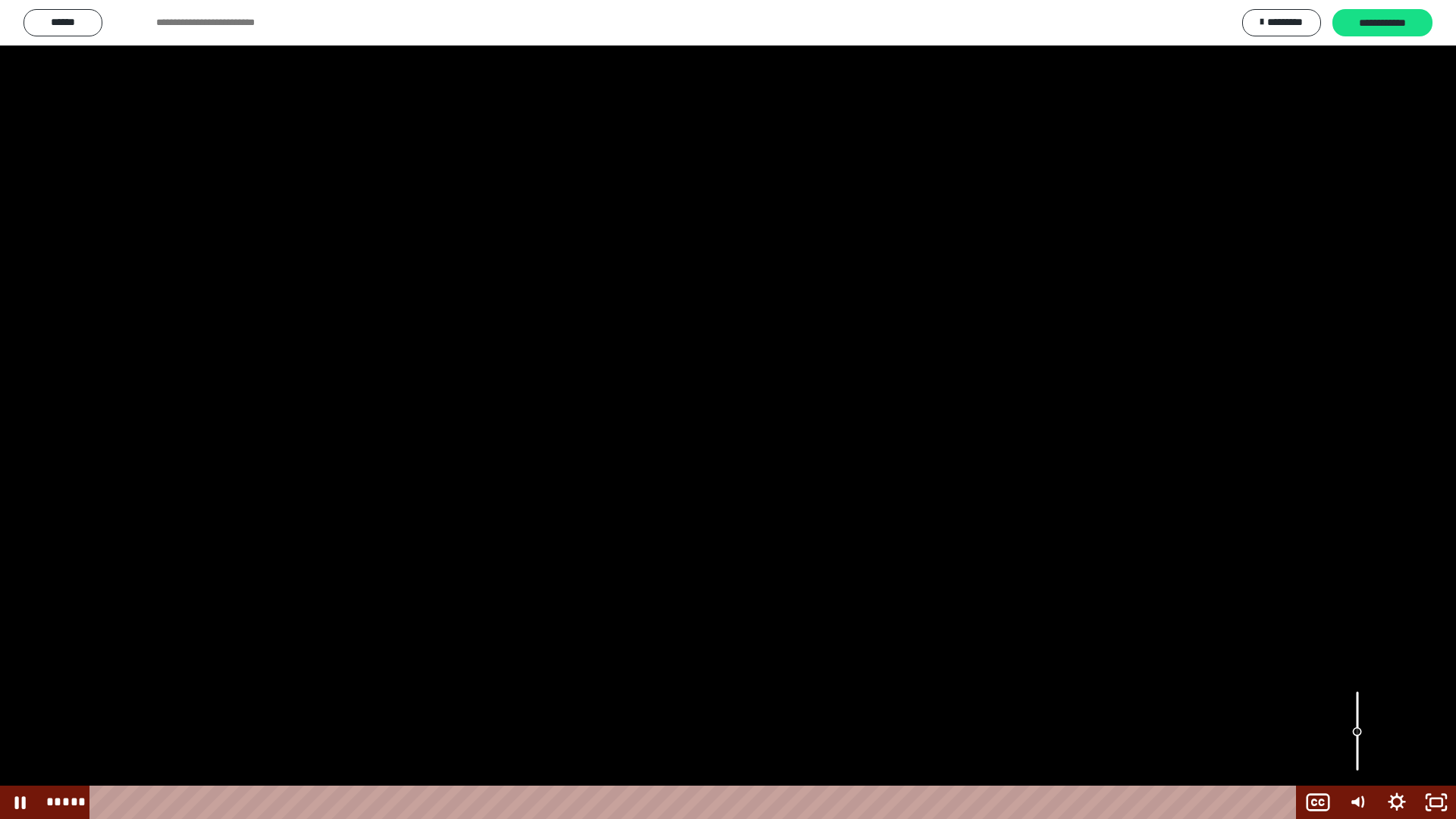 click at bounding box center (728, 410) 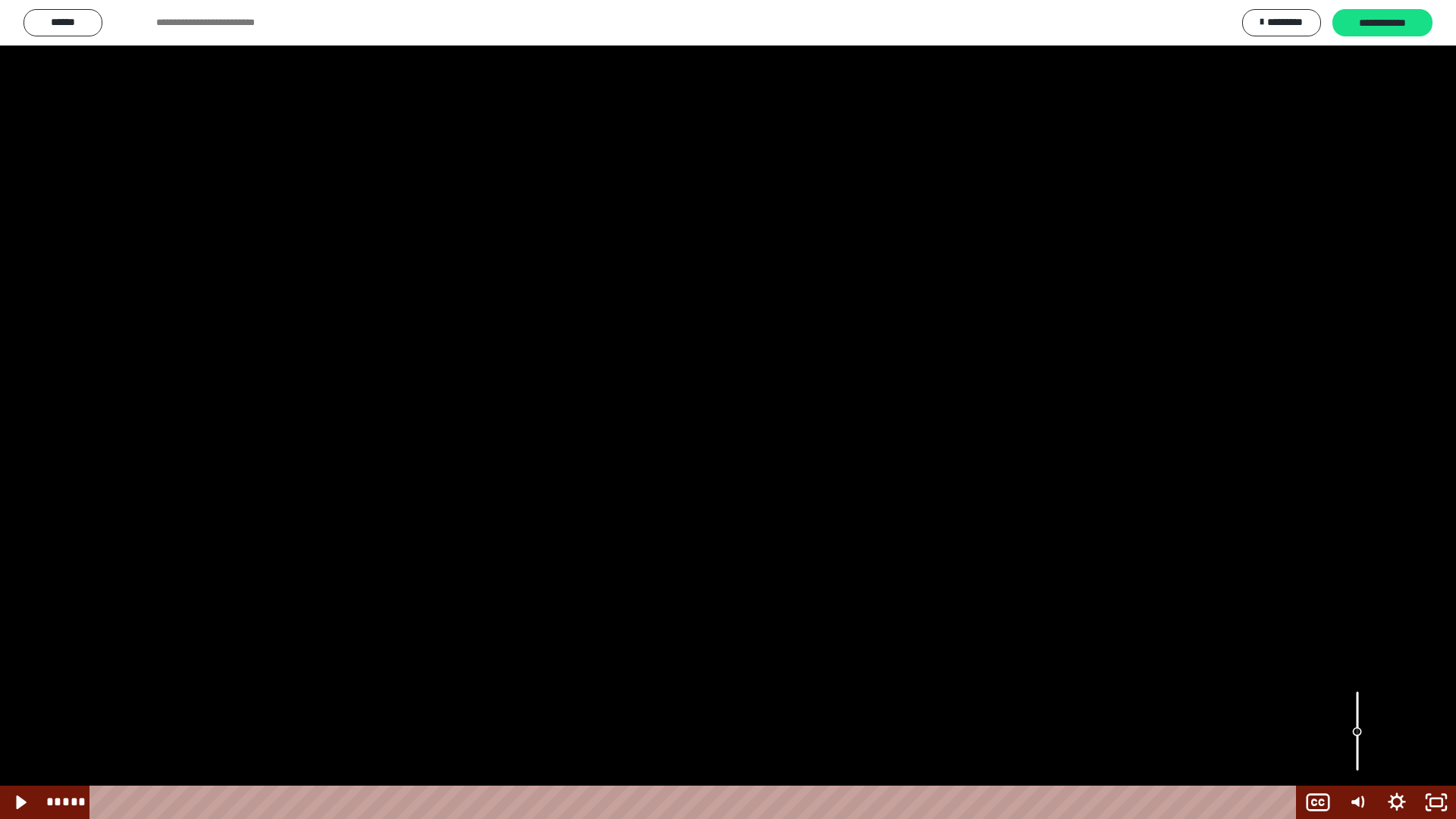type 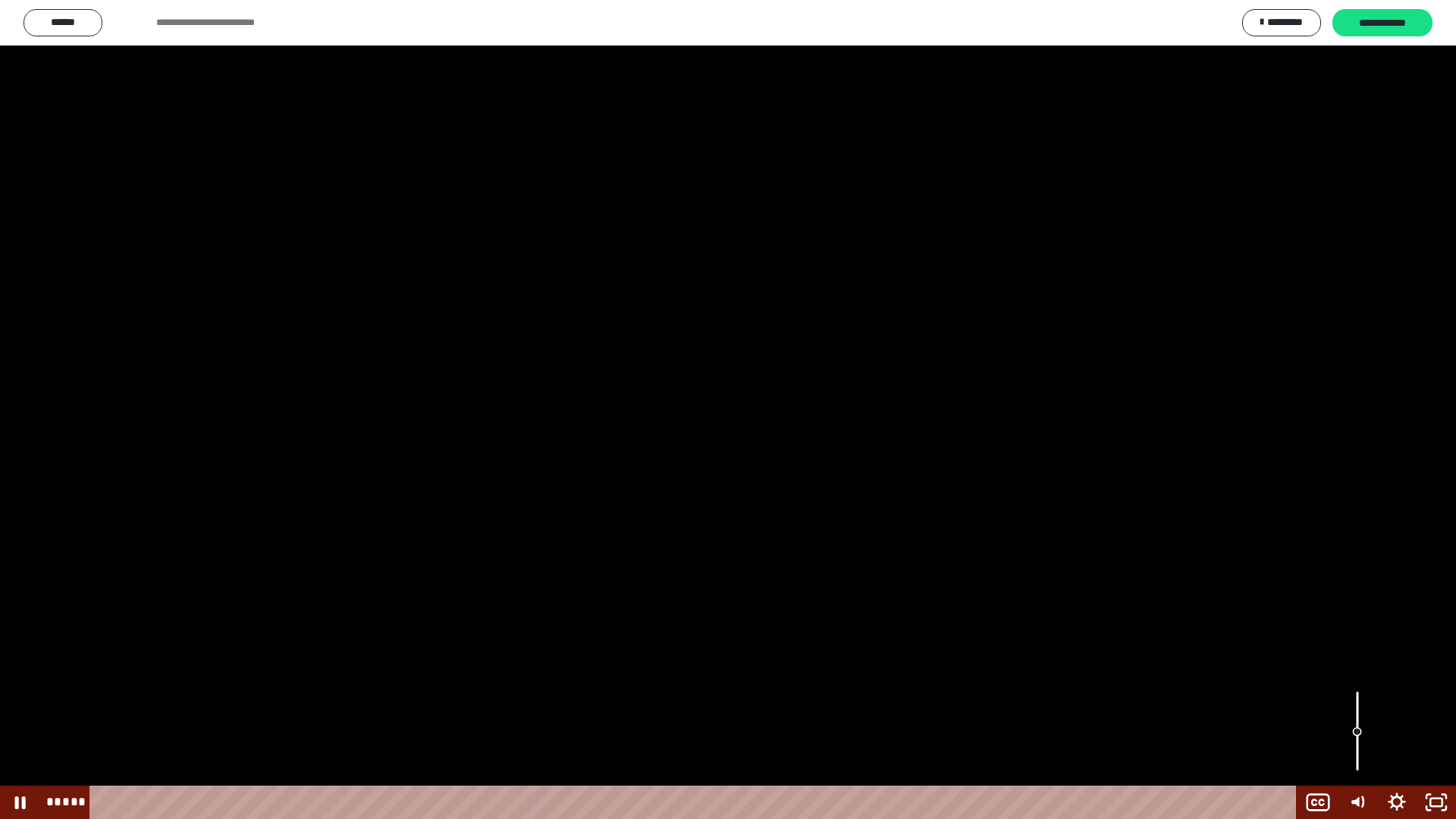 click at bounding box center [728, 410] 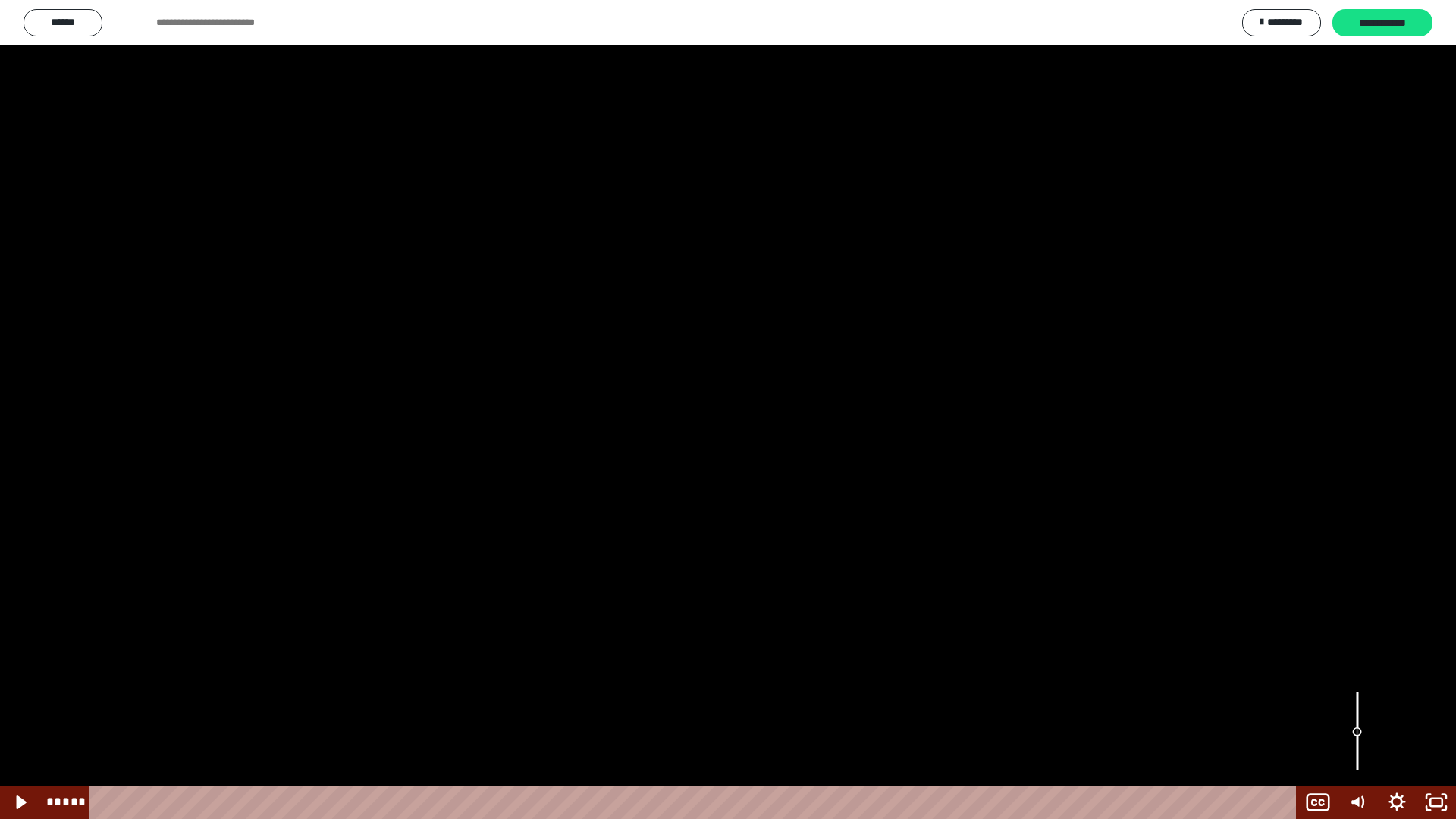 click at bounding box center (728, 410) 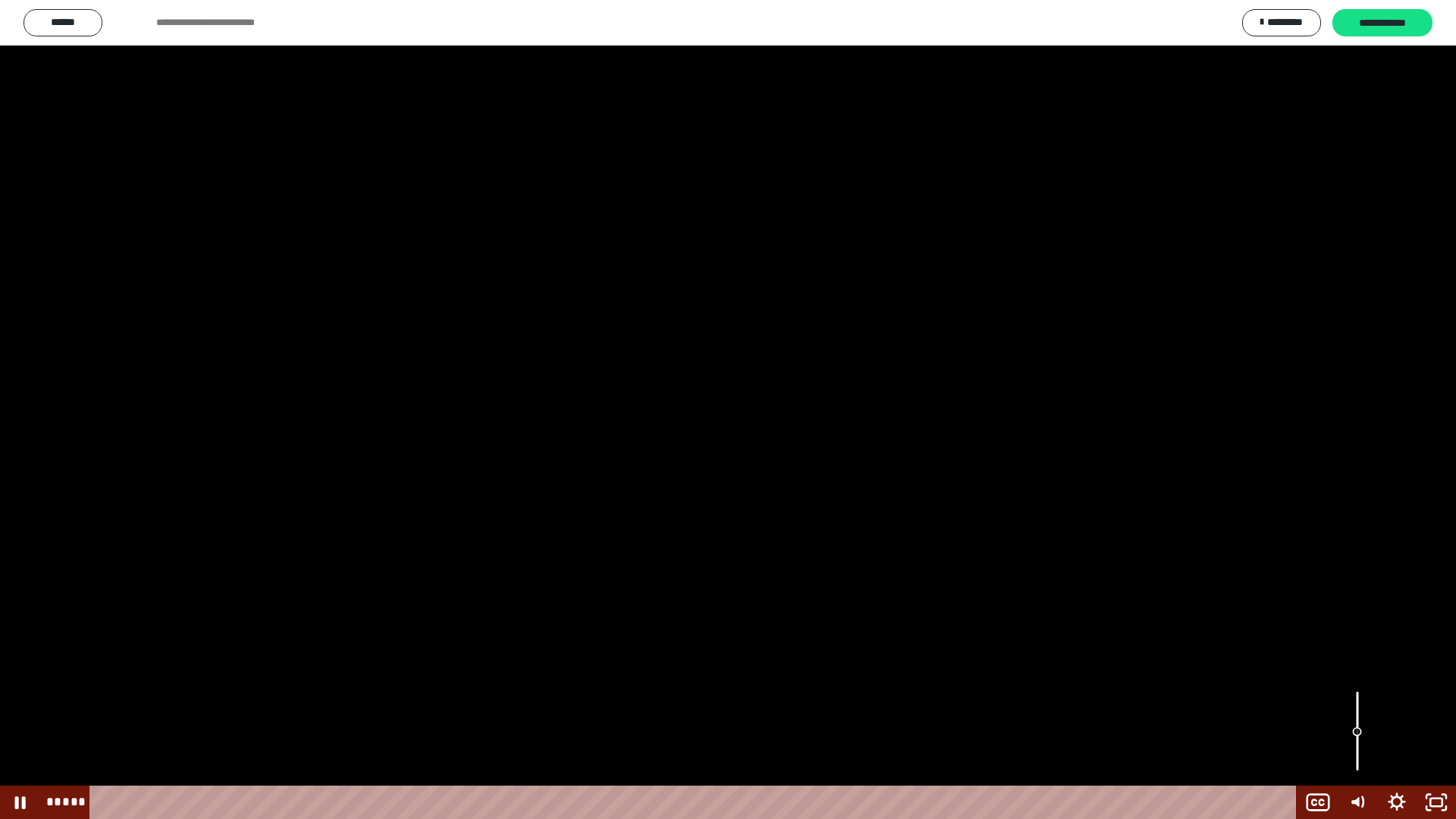 click at bounding box center (728, 410) 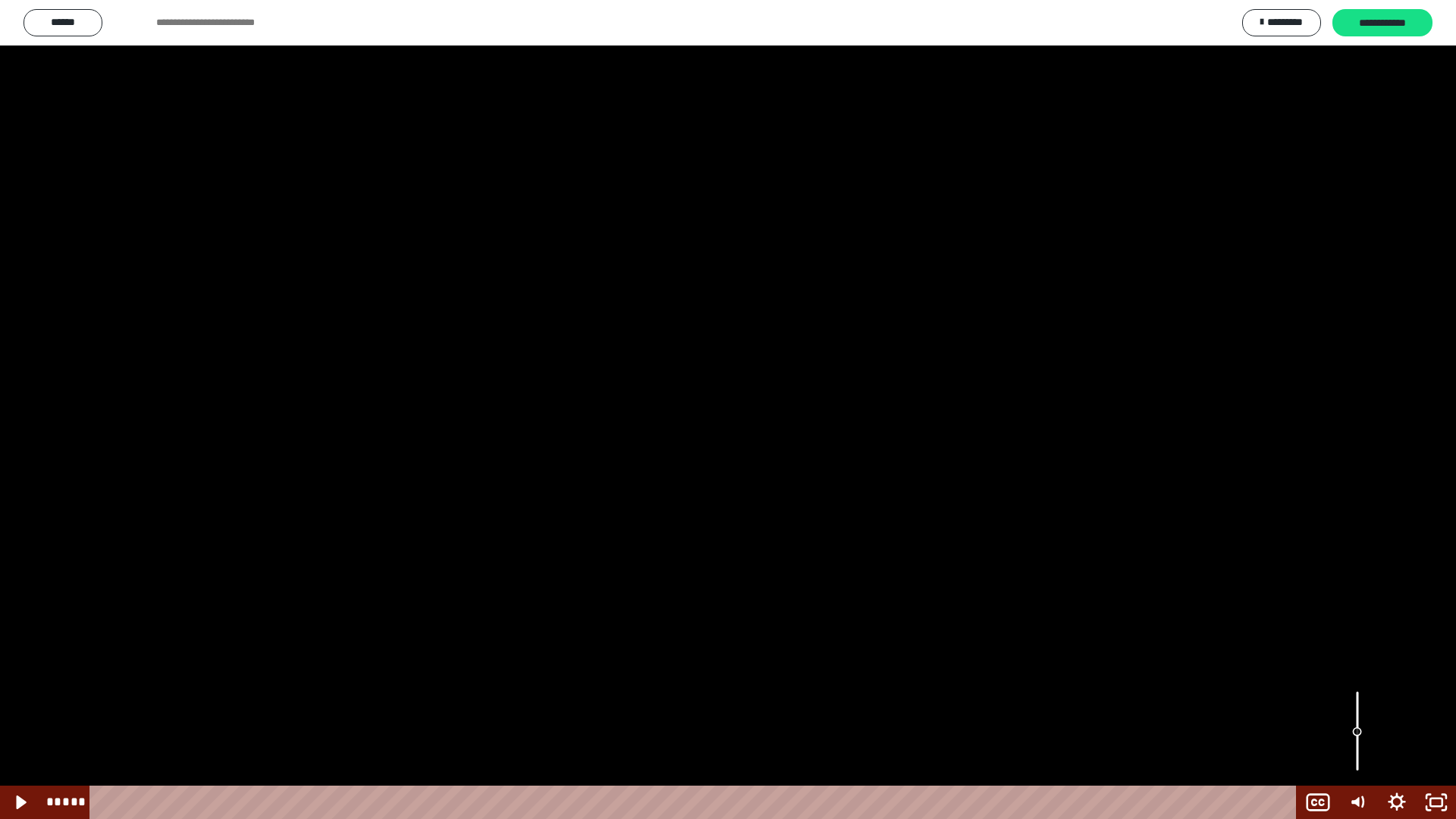 click at bounding box center (728, 410) 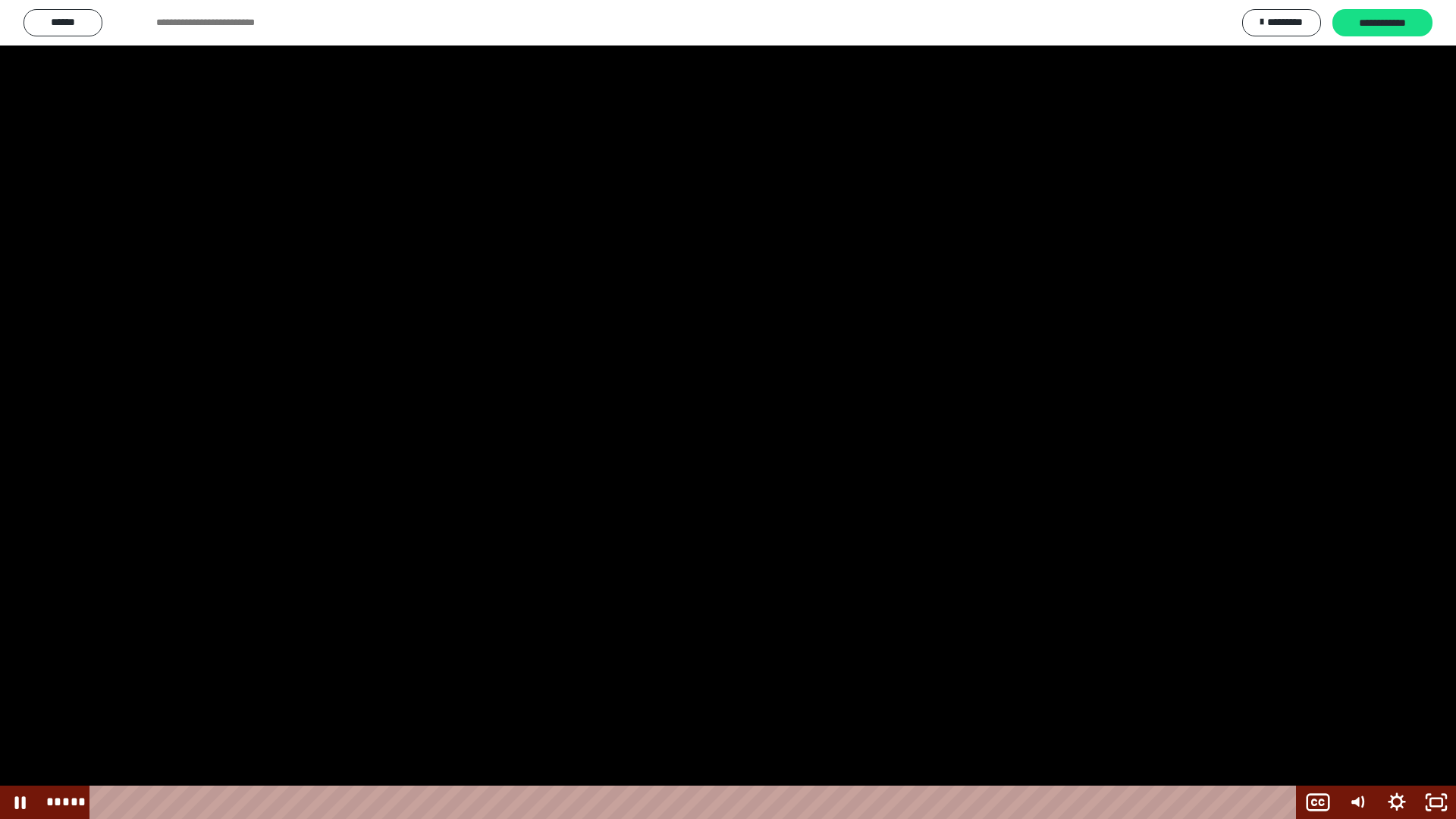 click at bounding box center (728, 410) 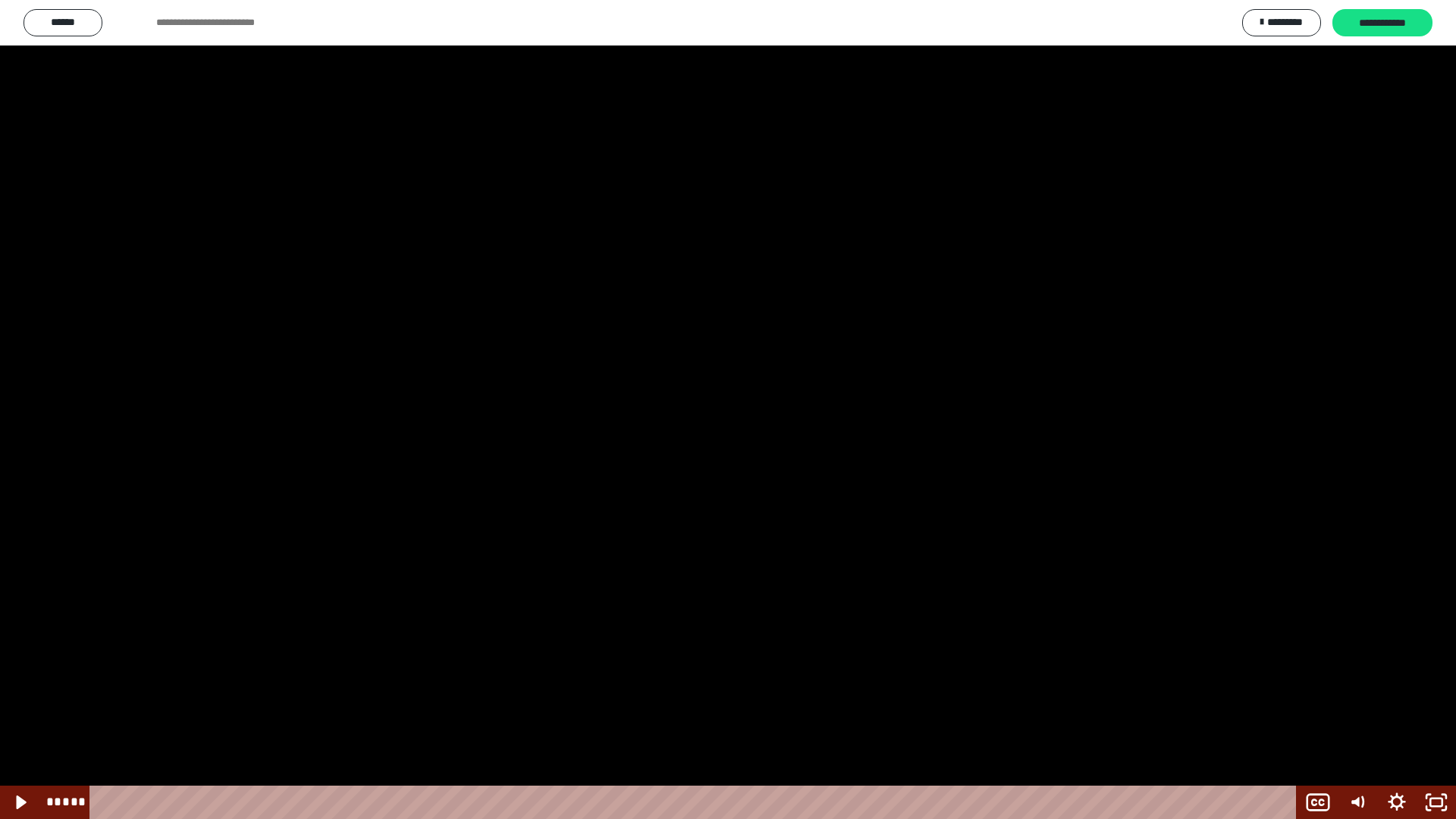 click at bounding box center [728, 410] 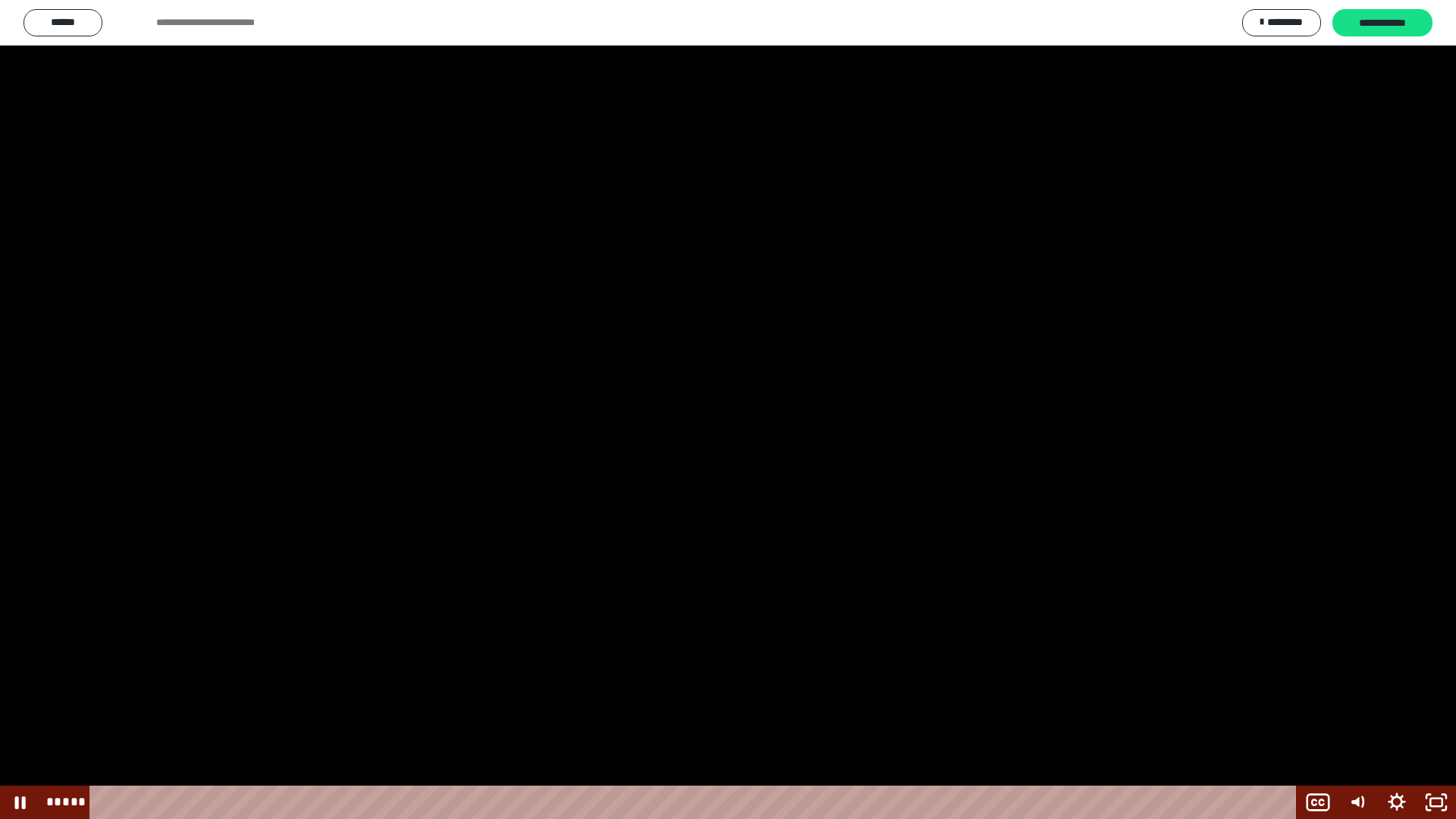 click at bounding box center [728, 410] 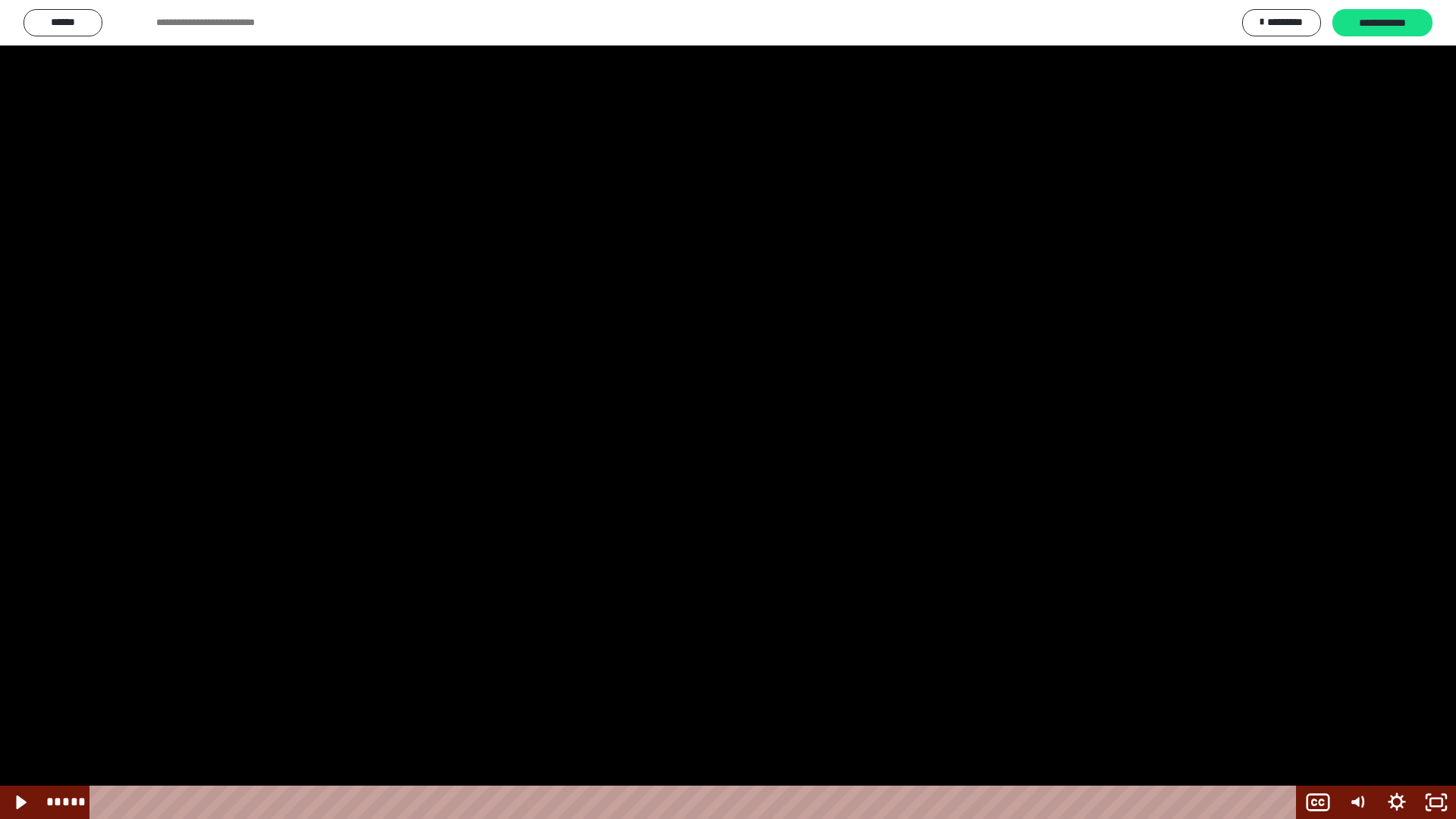 click at bounding box center [728, 410] 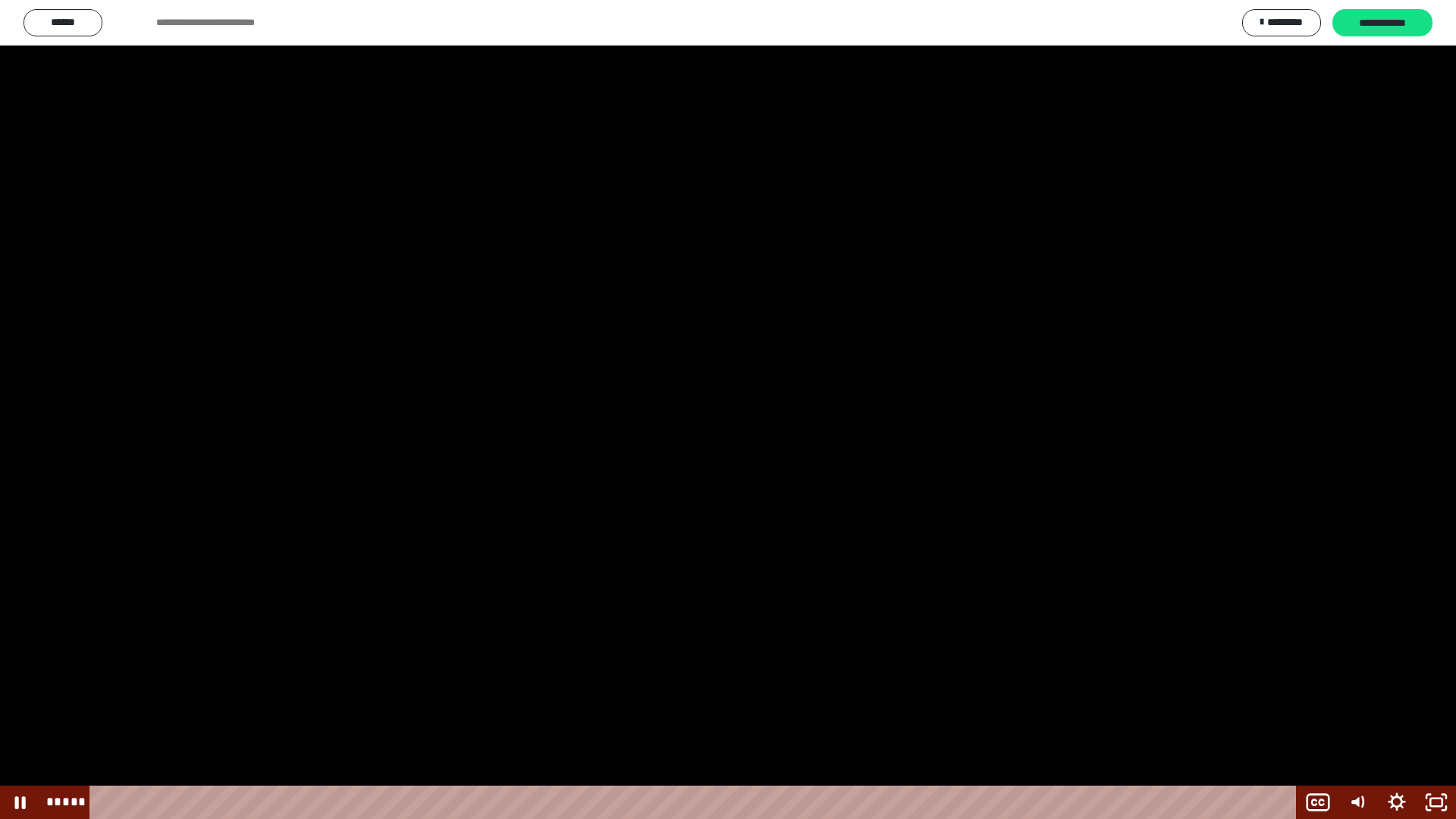 click at bounding box center [728, 410] 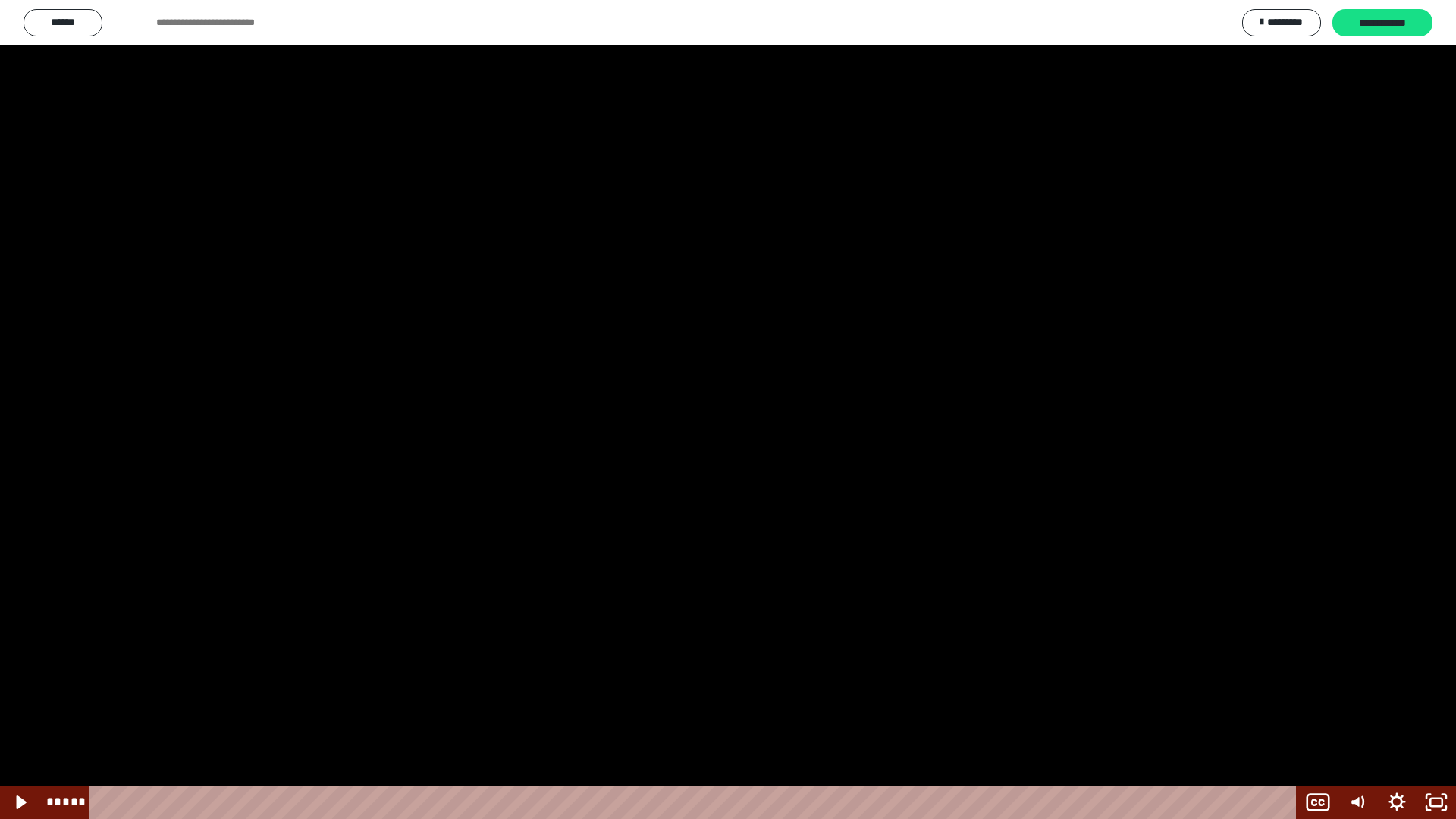 click at bounding box center (728, 410) 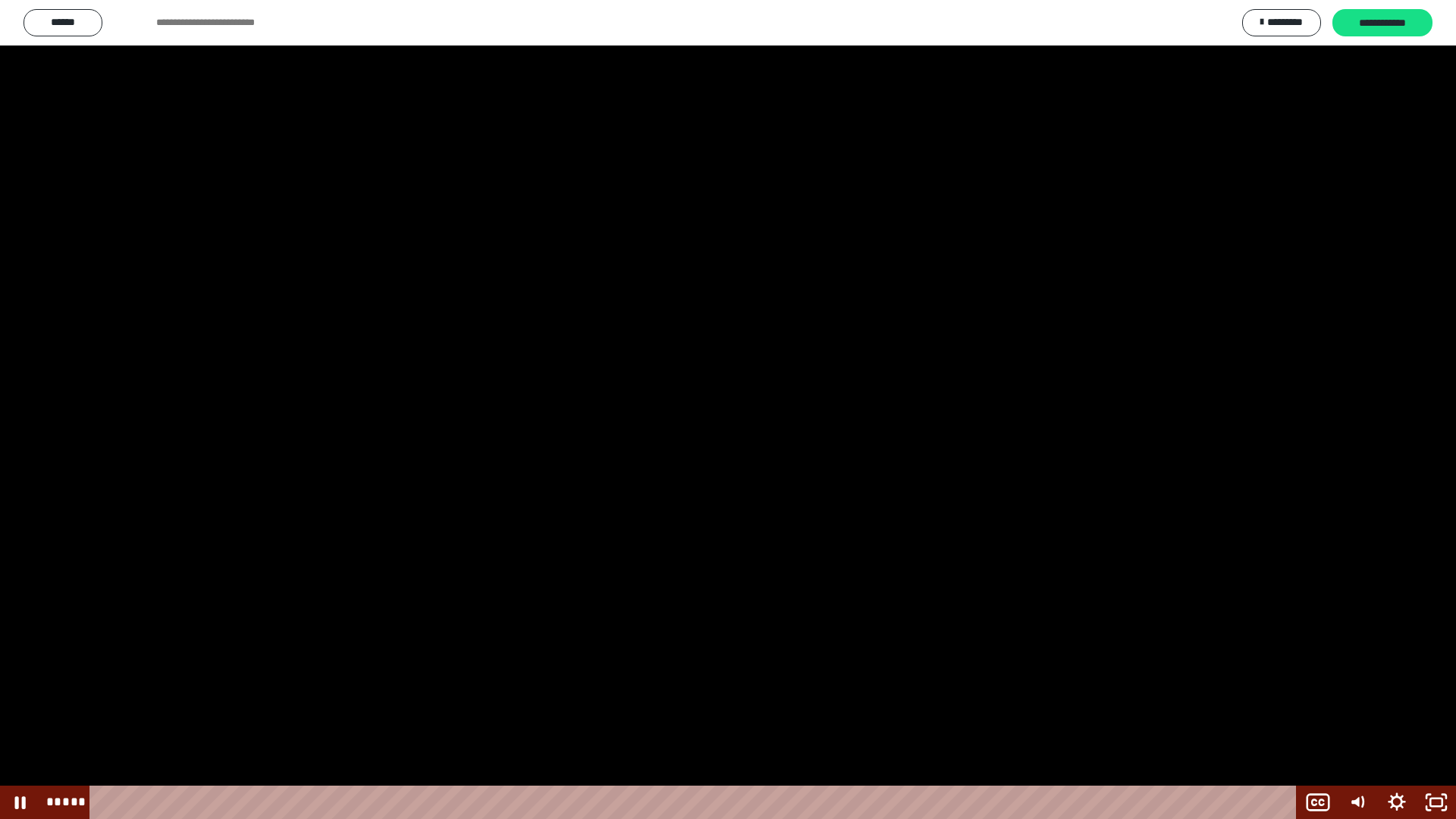 click at bounding box center (728, 410) 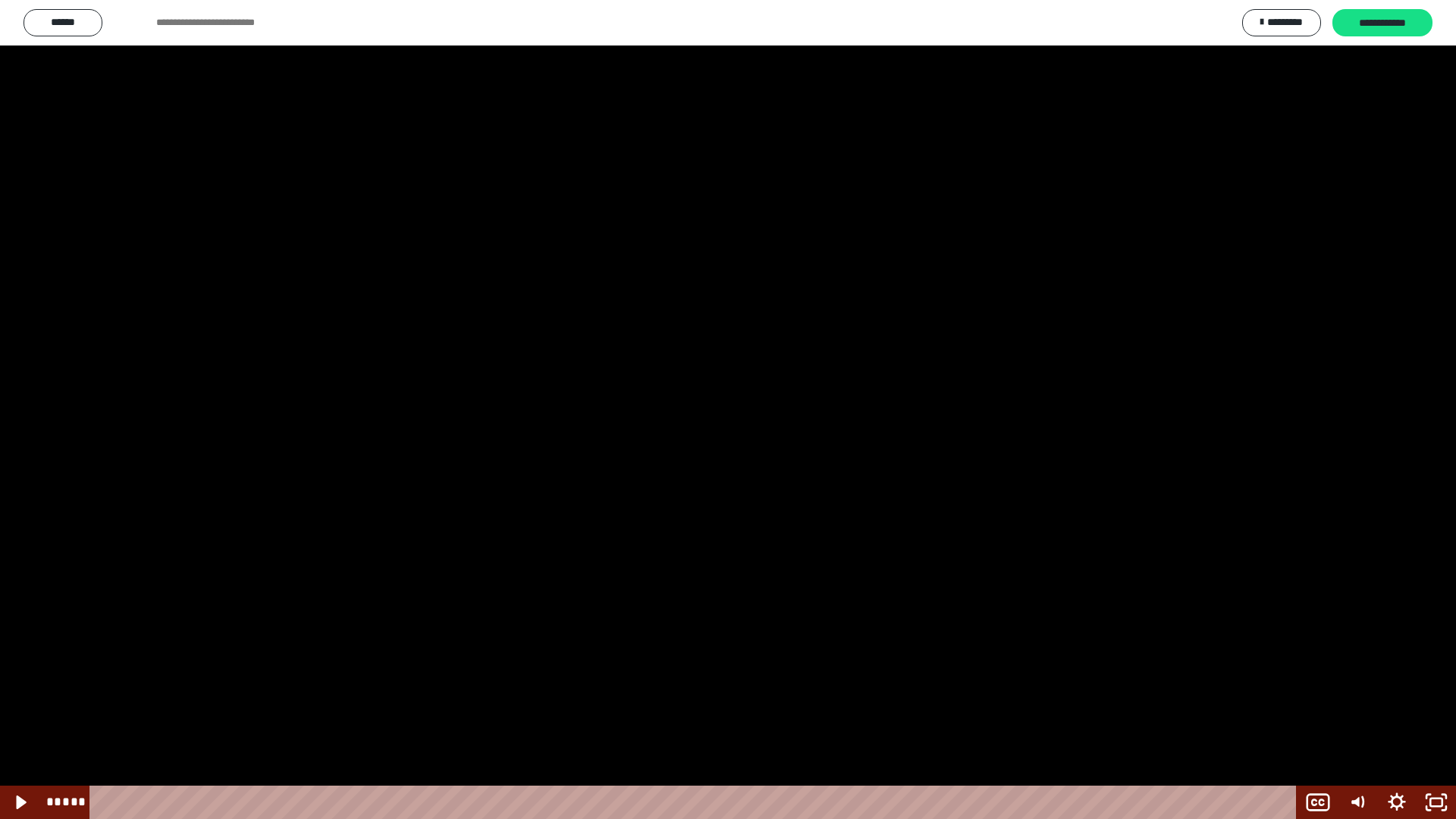 click at bounding box center [728, 410] 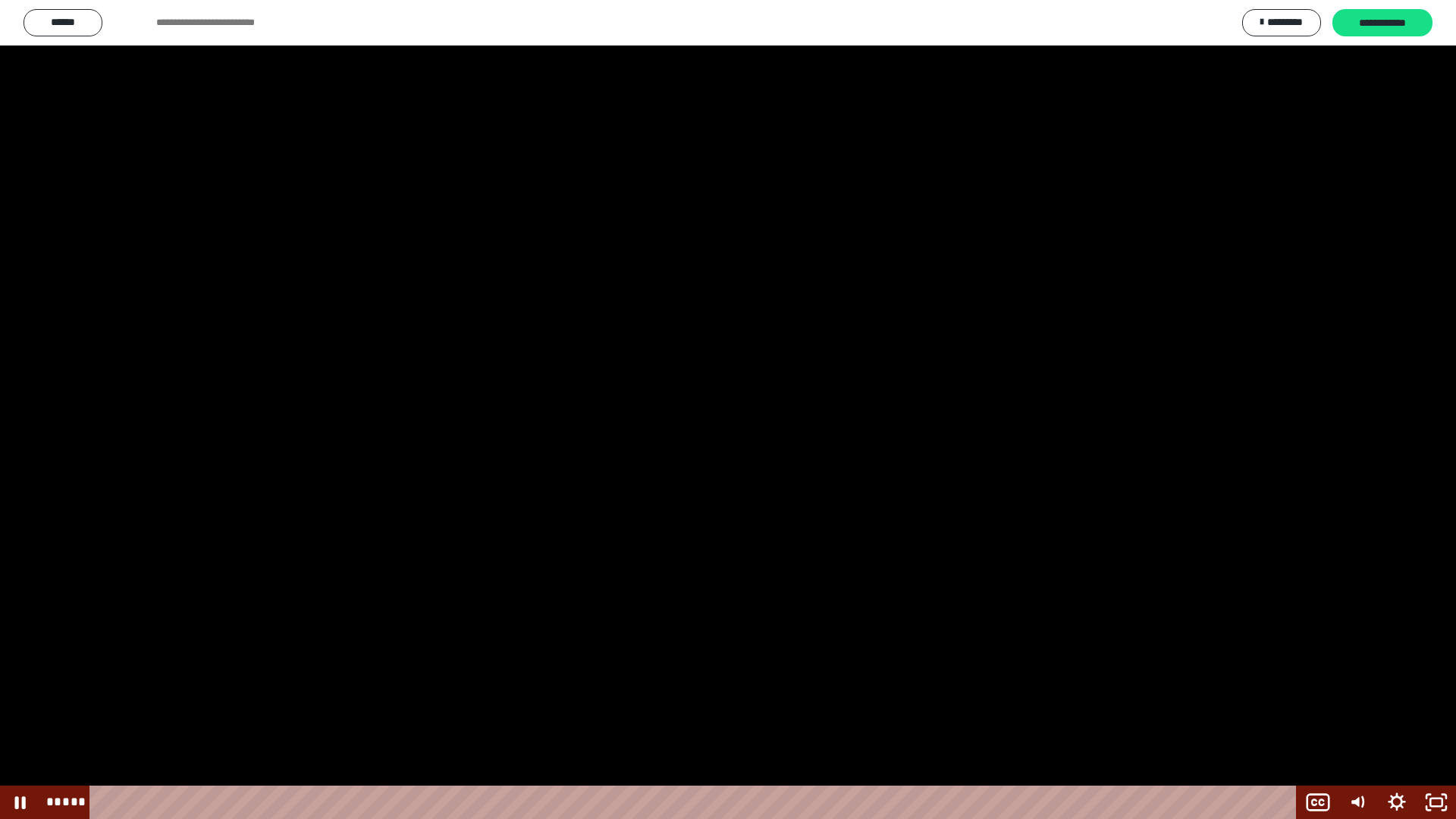 click at bounding box center [728, 410] 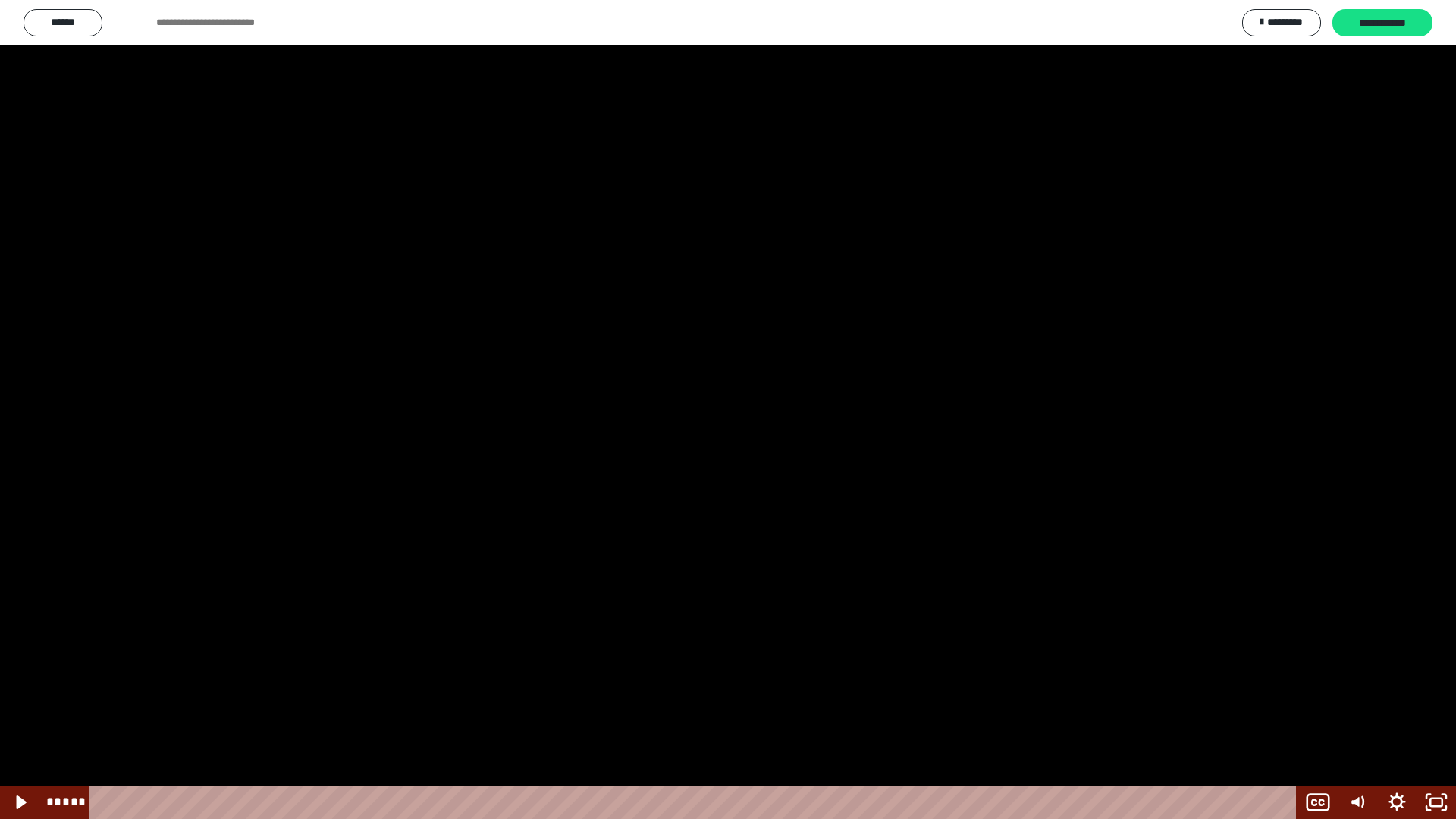 click at bounding box center (728, 410) 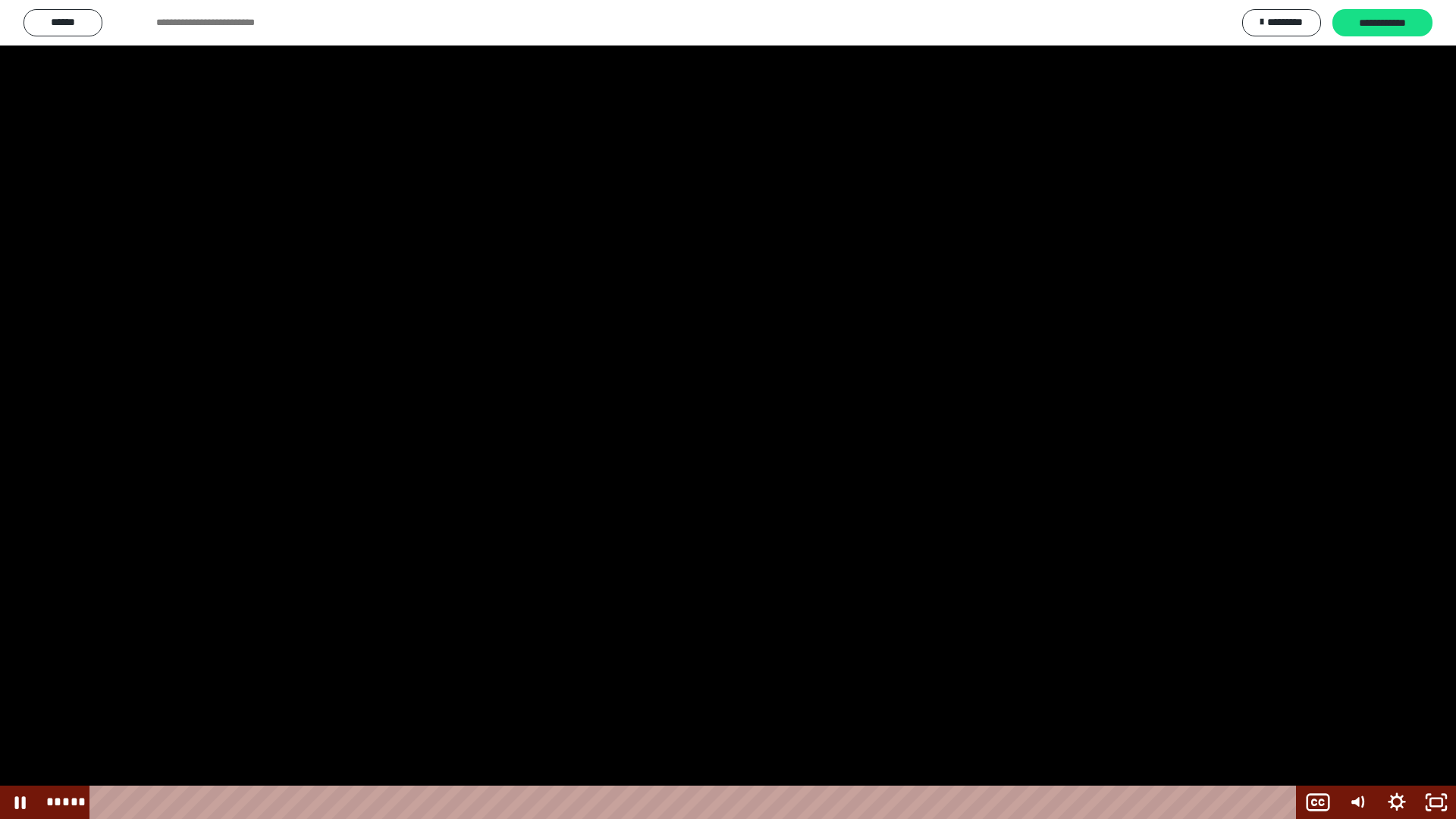 click at bounding box center (728, 410) 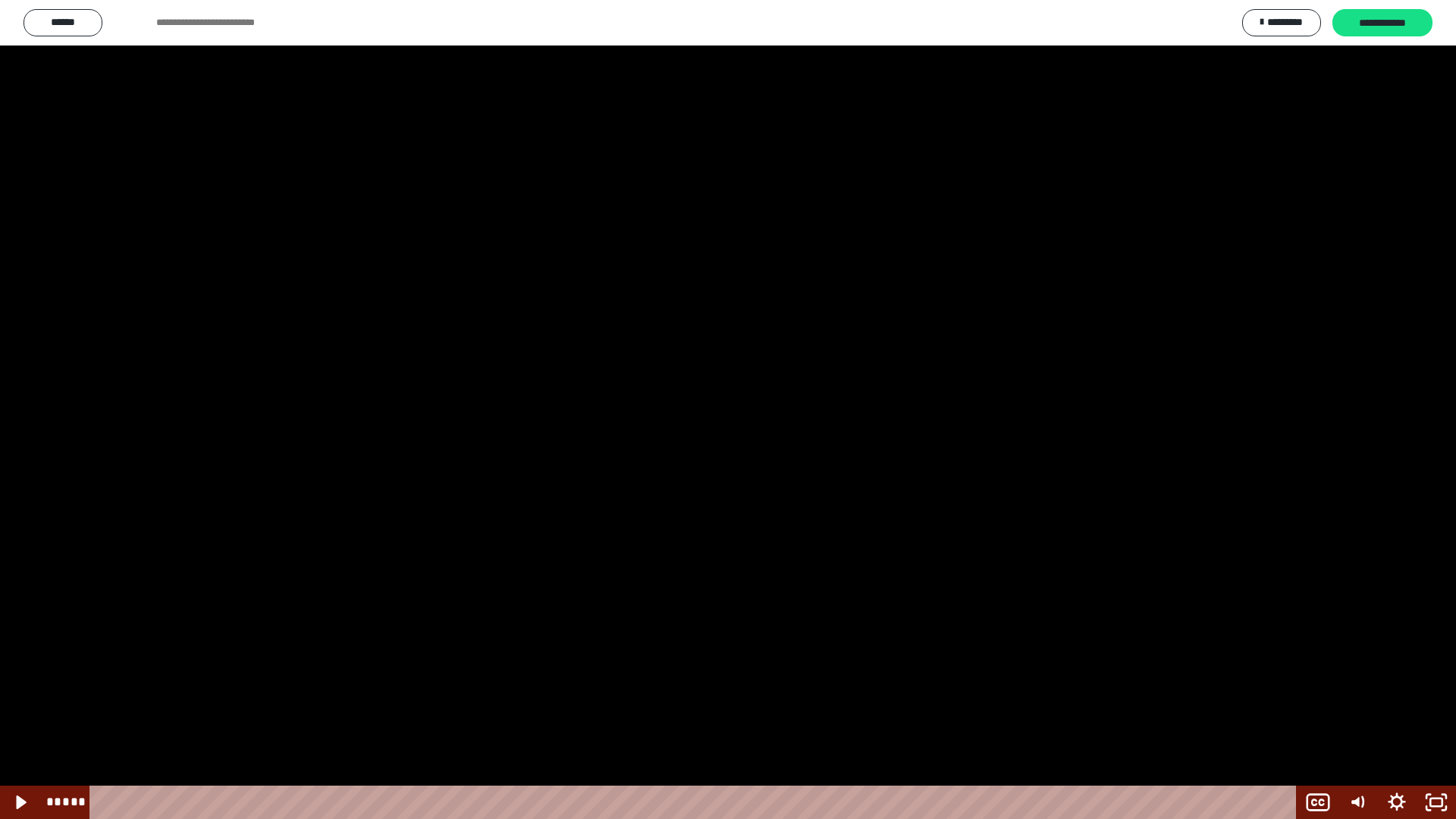 click at bounding box center (728, 410) 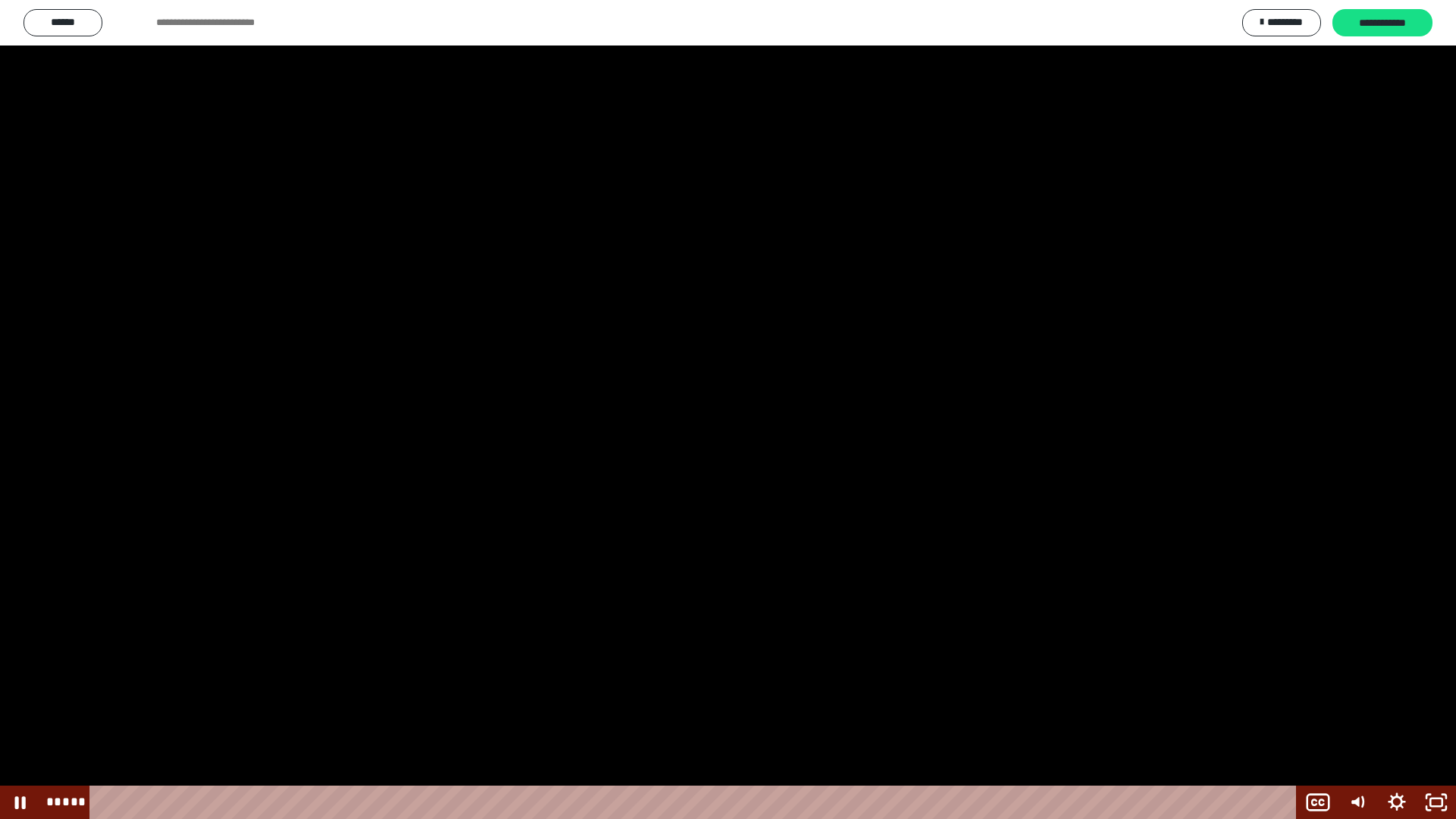 click at bounding box center (728, 410) 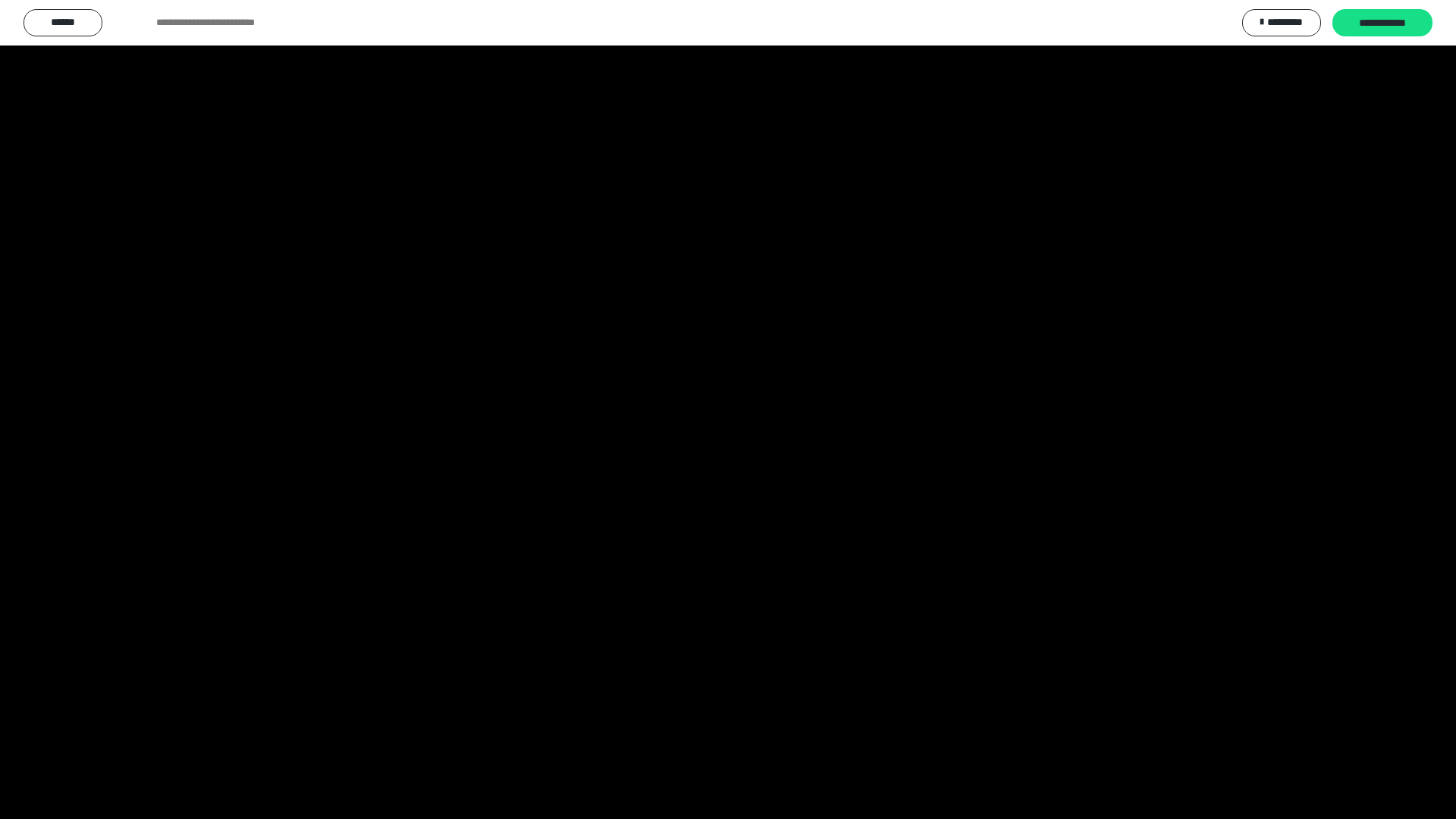 click at bounding box center (728, 410) 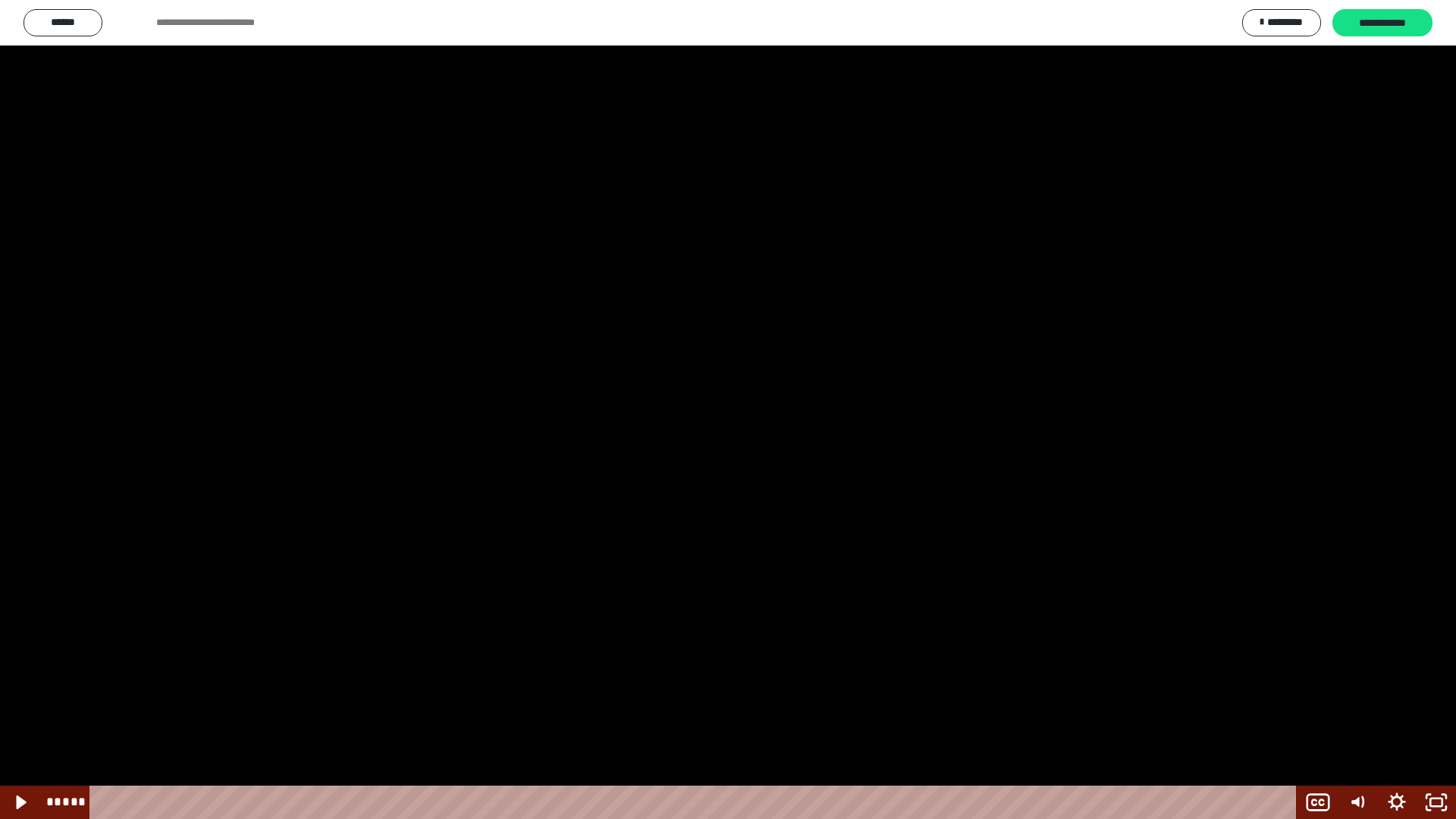 click at bounding box center [728, 410] 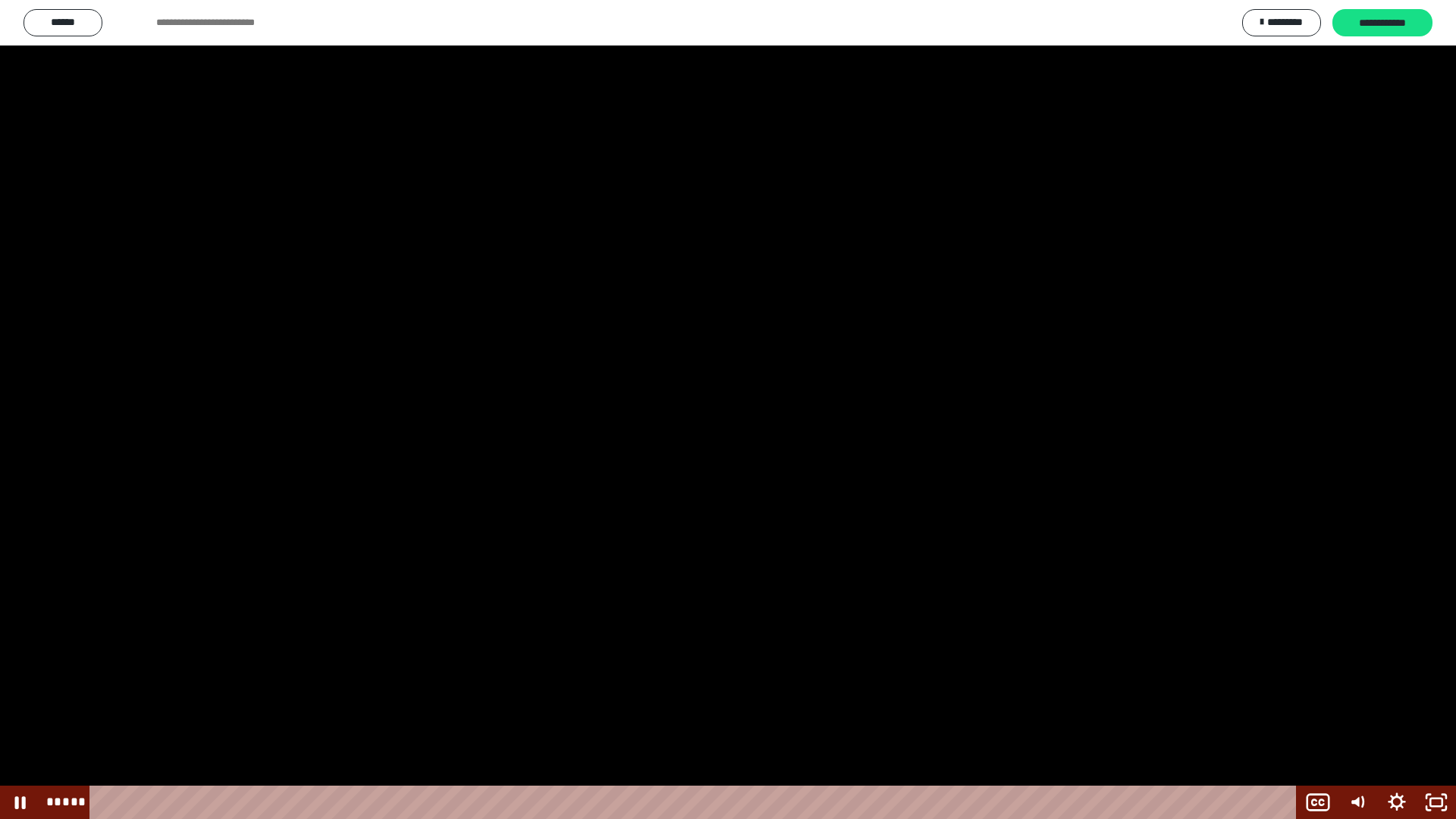 click at bounding box center [728, 410] 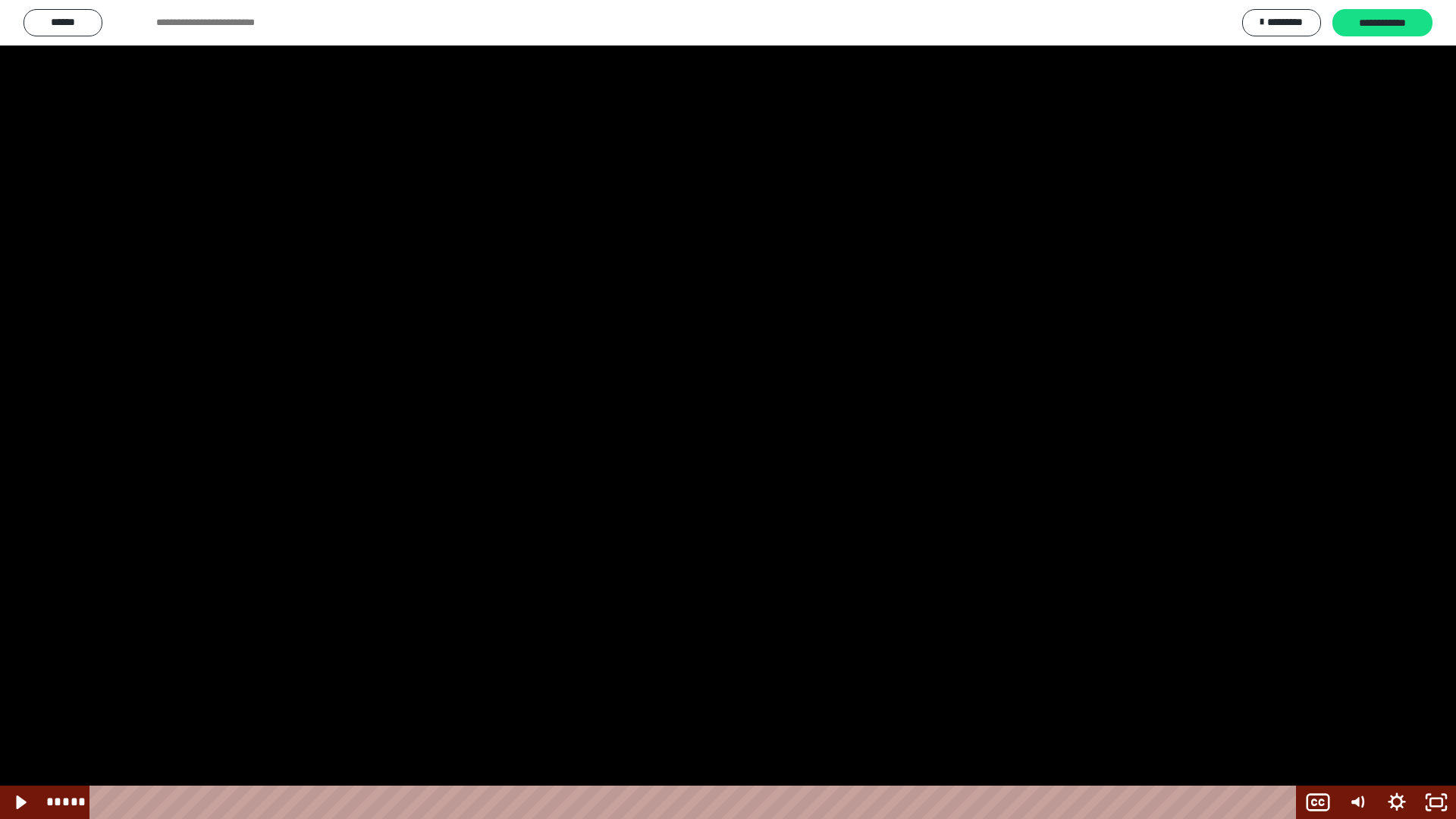 click at bounding box center [728, 410] 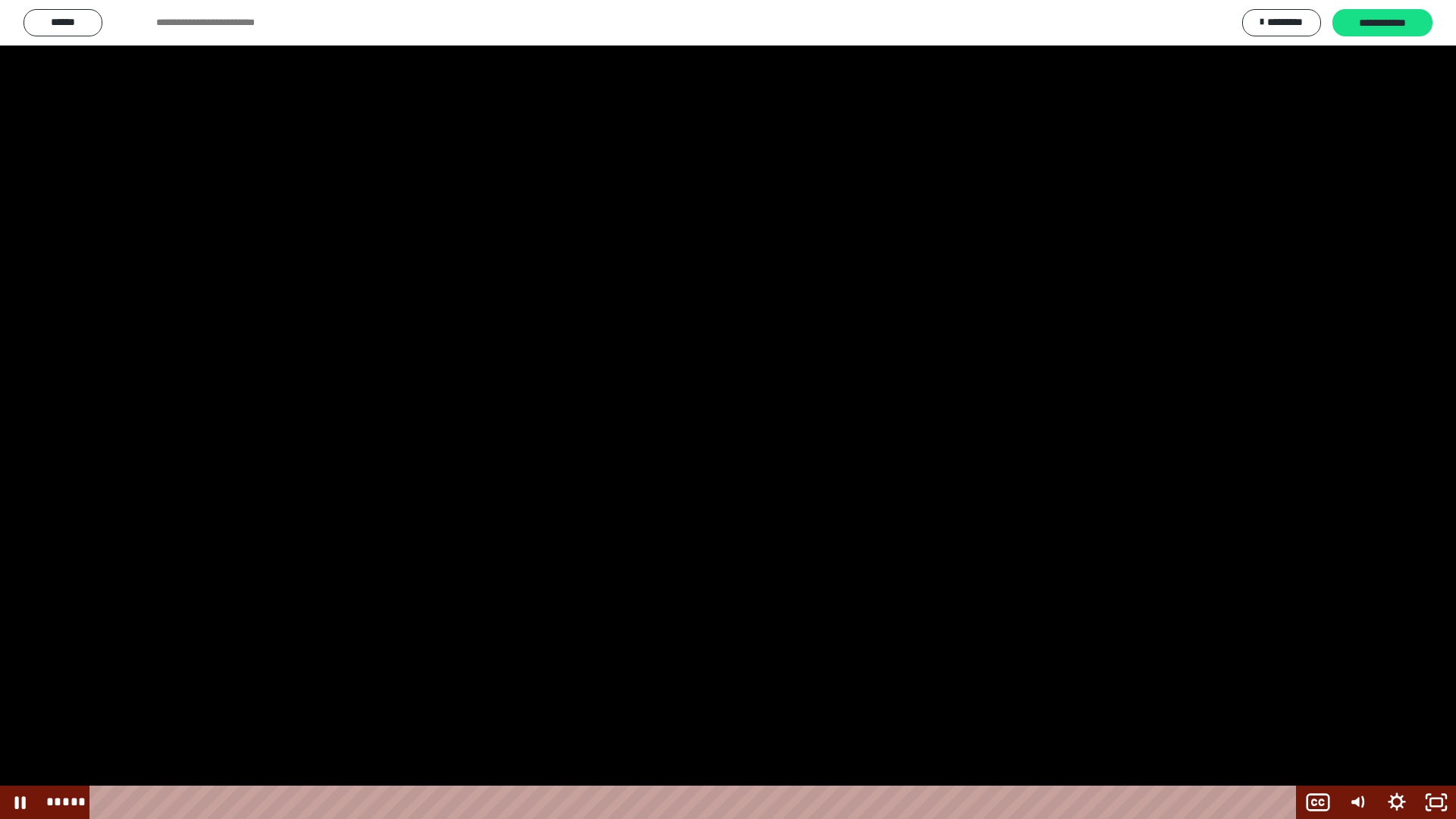 click at bounding box center [728, 410] 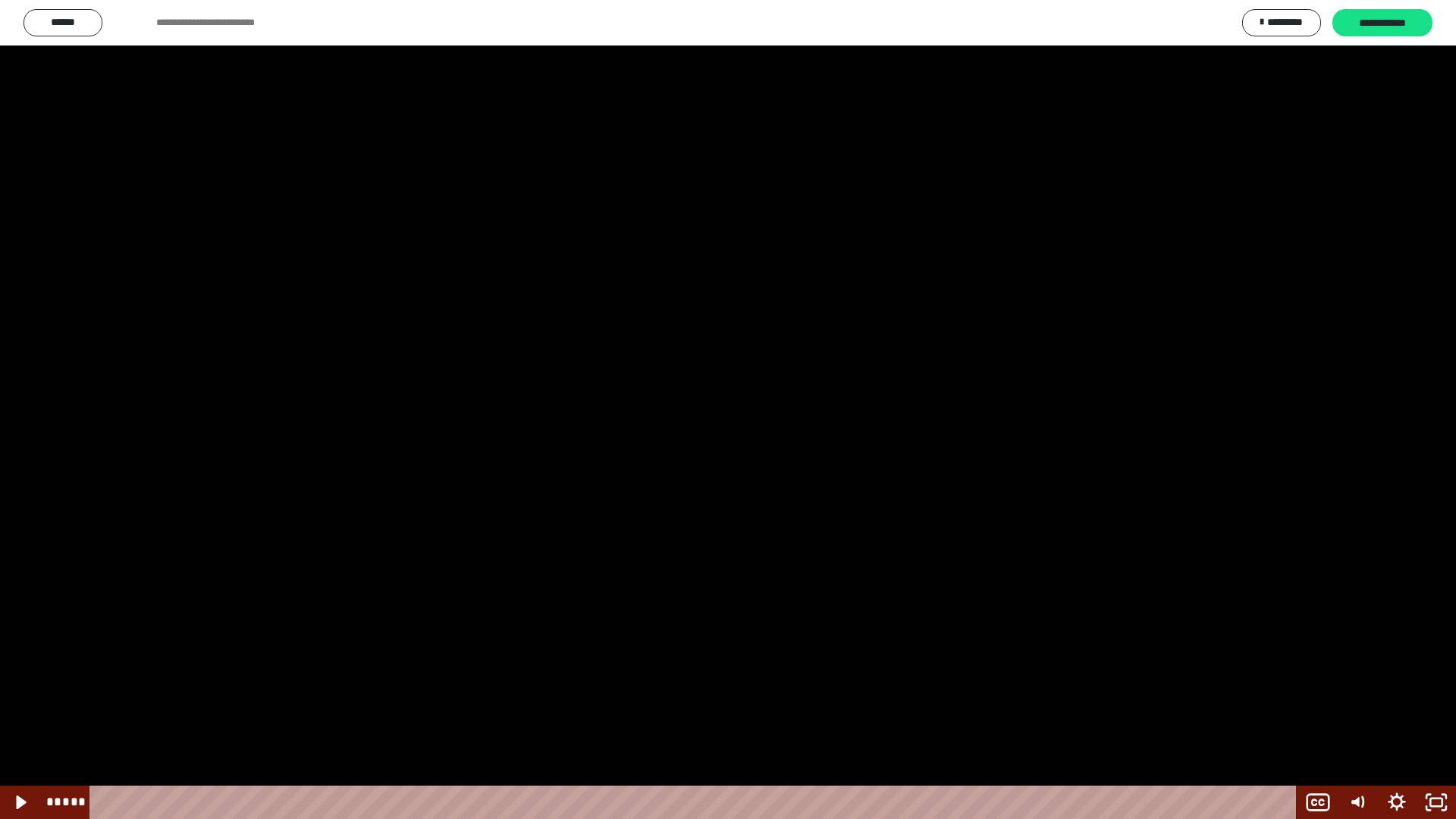 click at bounding box center [728, 410] 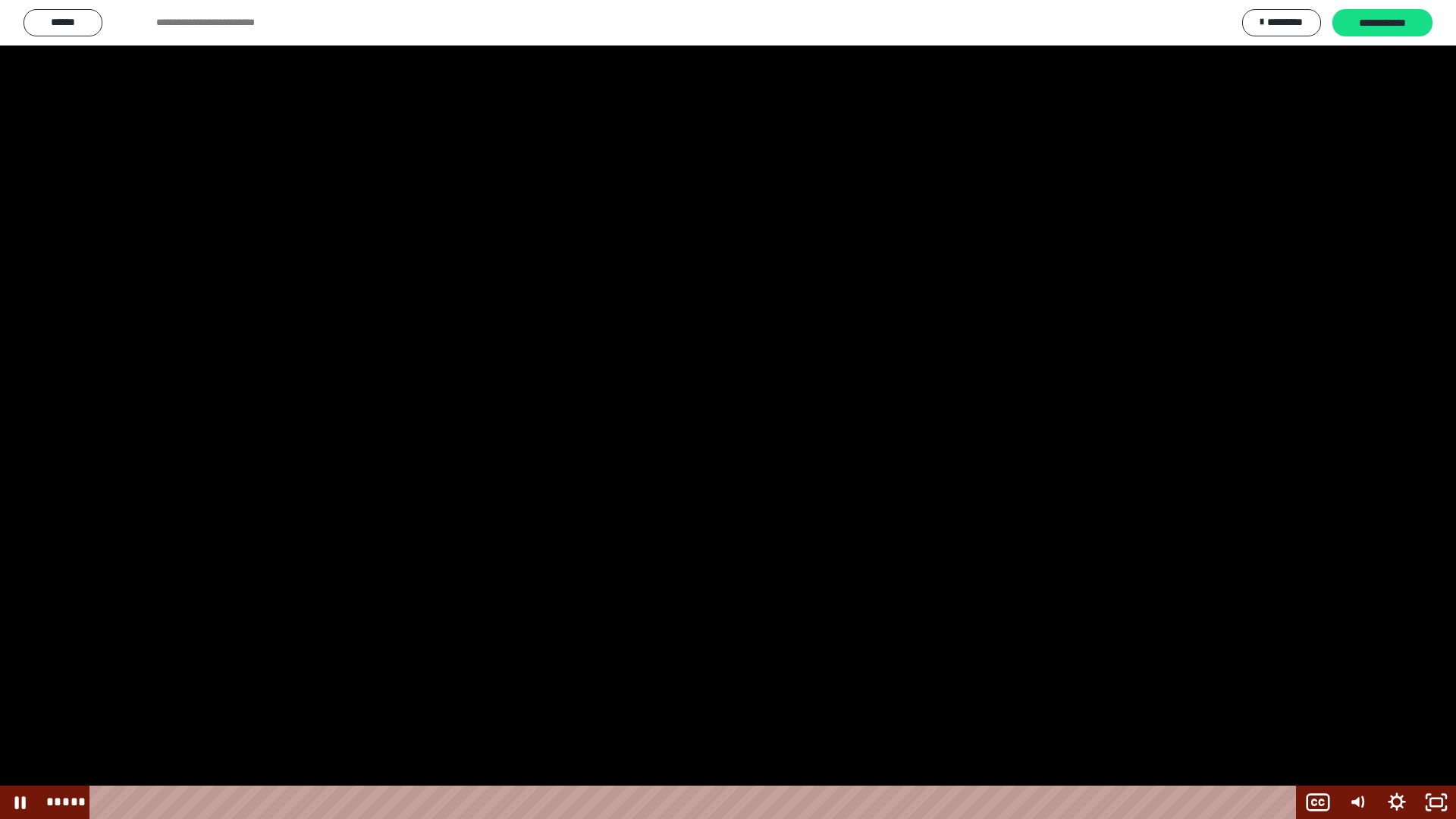 click at bounding box center [728, 410] 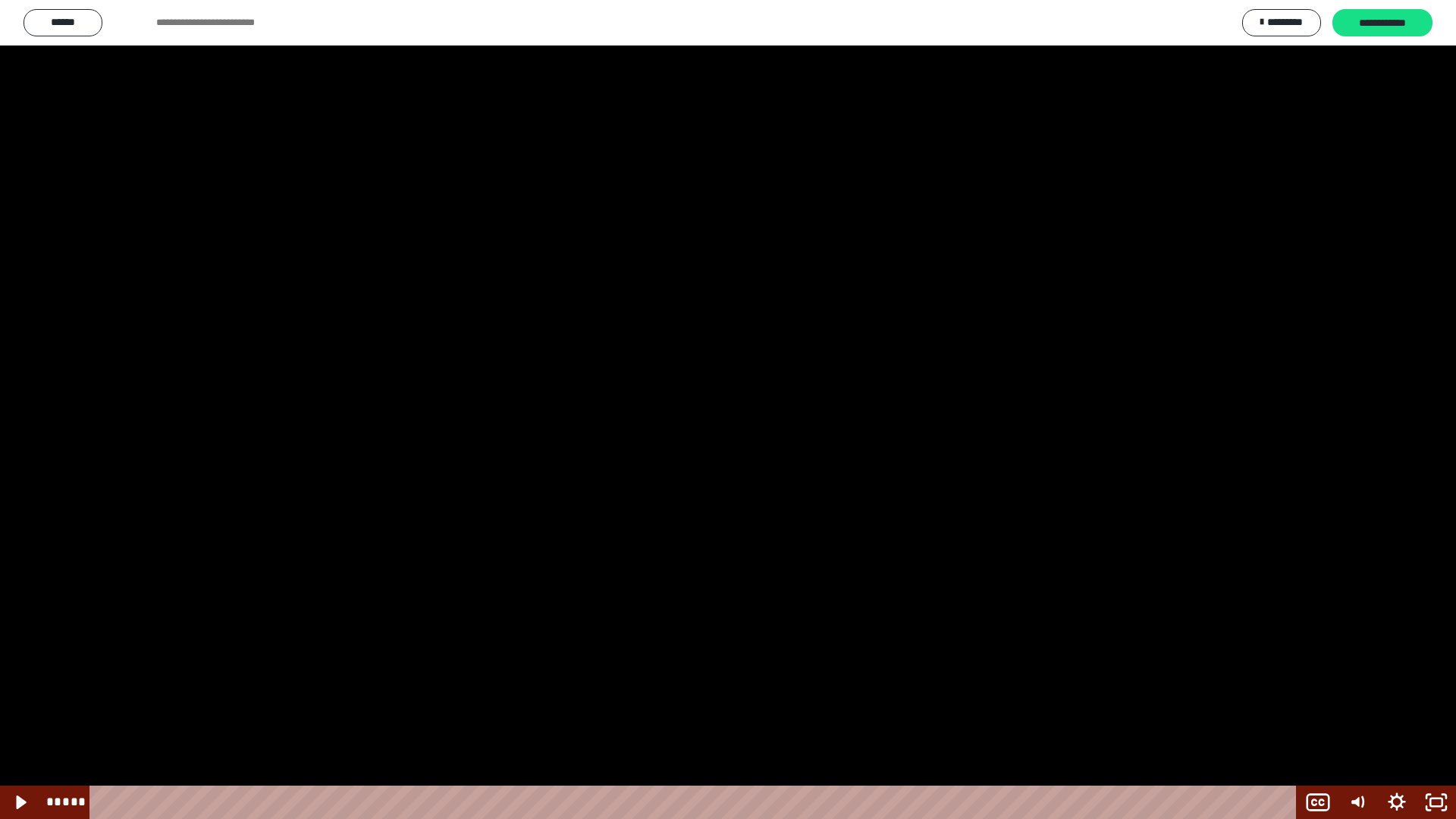 click at bounding box center [728, 410] 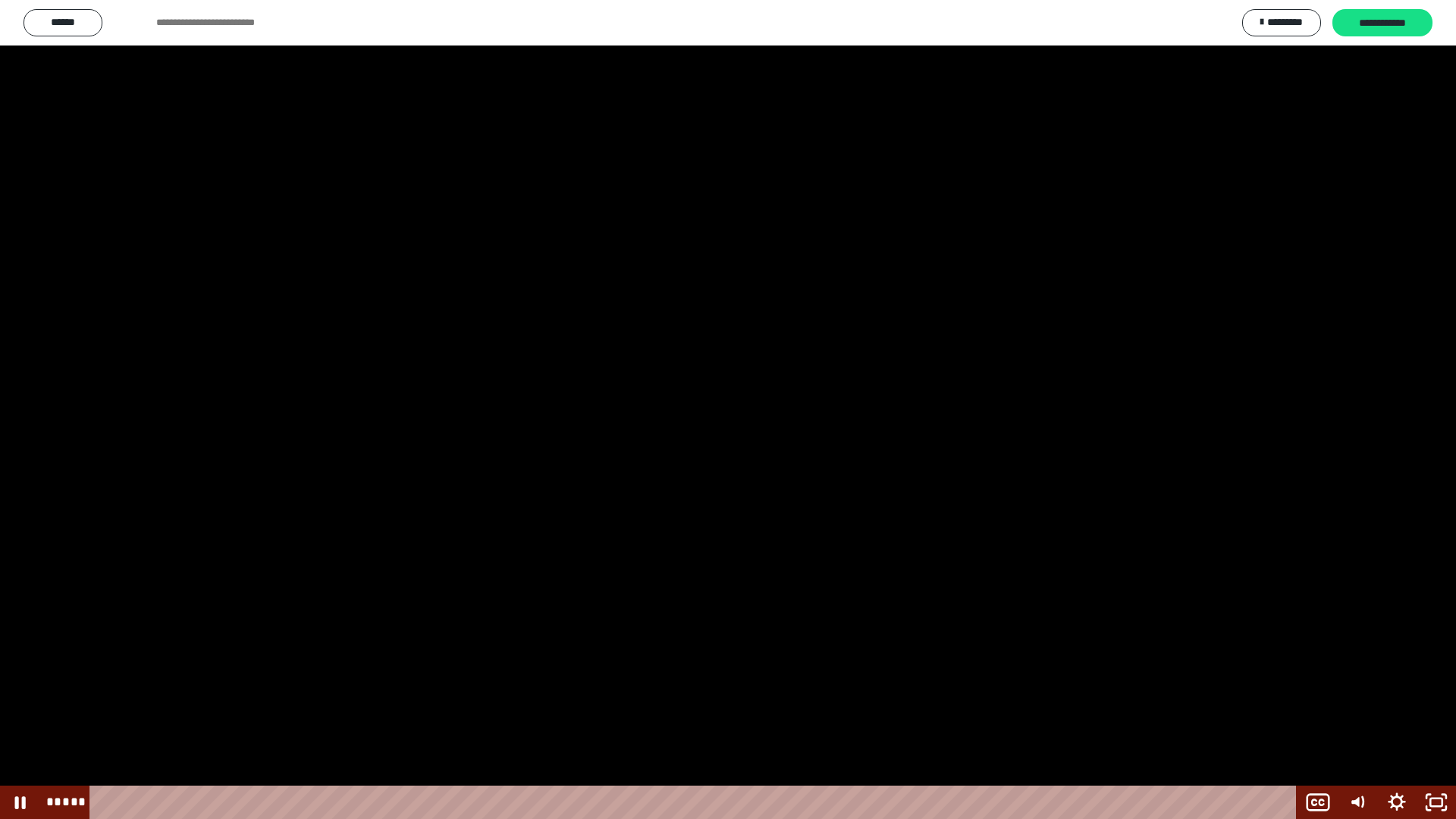 click at bounding box center [728, 410] 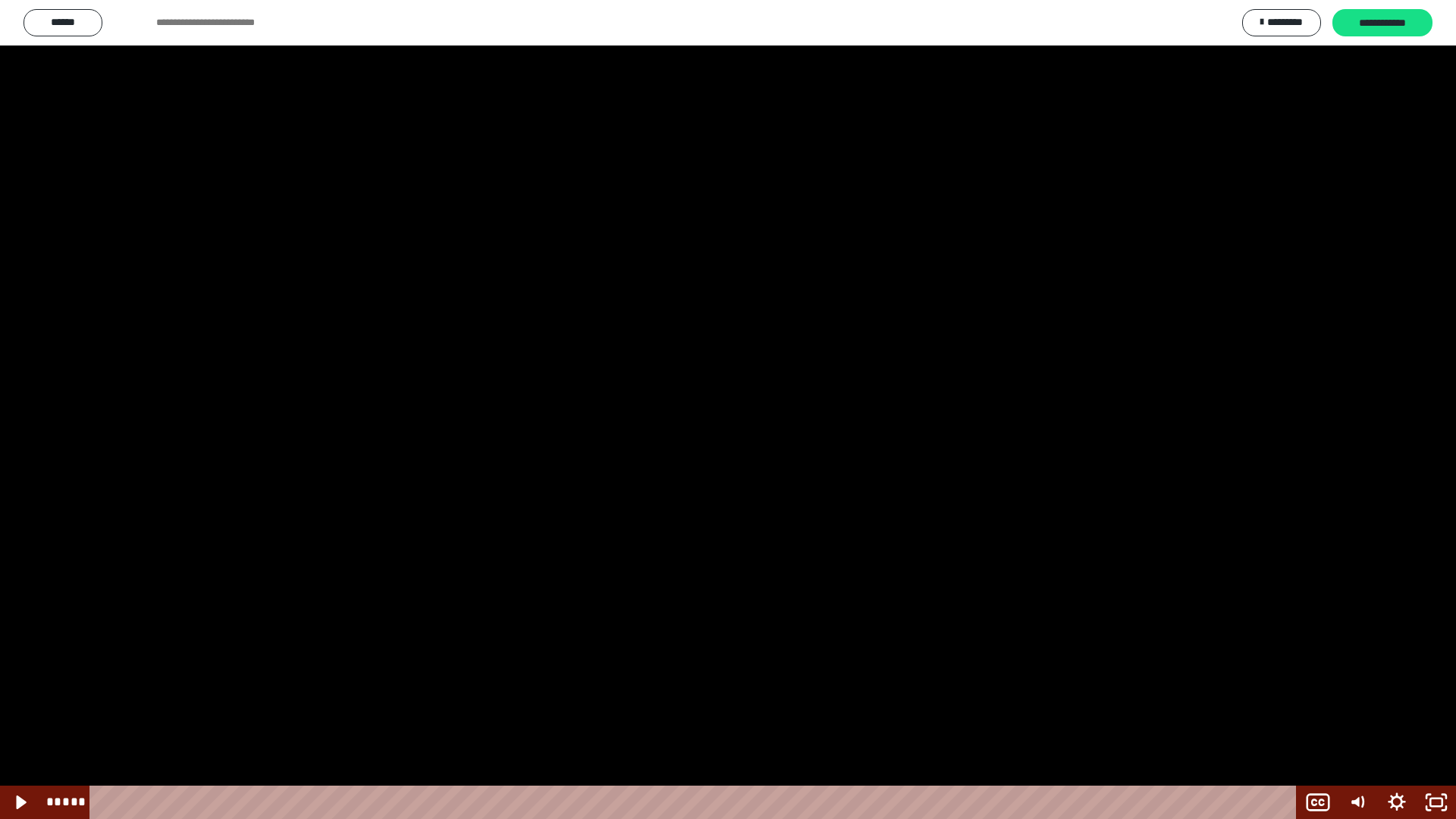 click at bounding box center [728, 410] 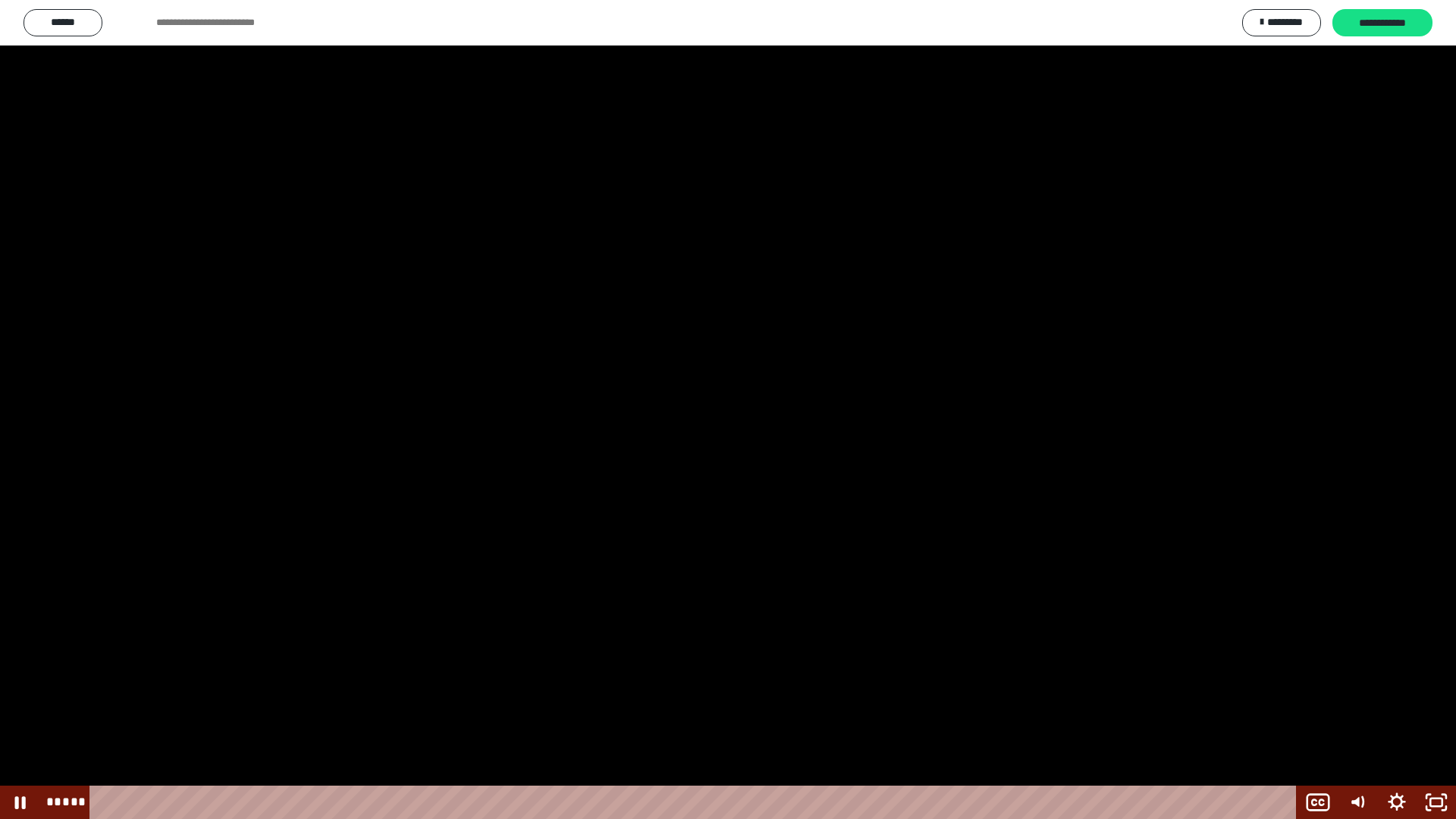 click at bounding box center (728, 410) 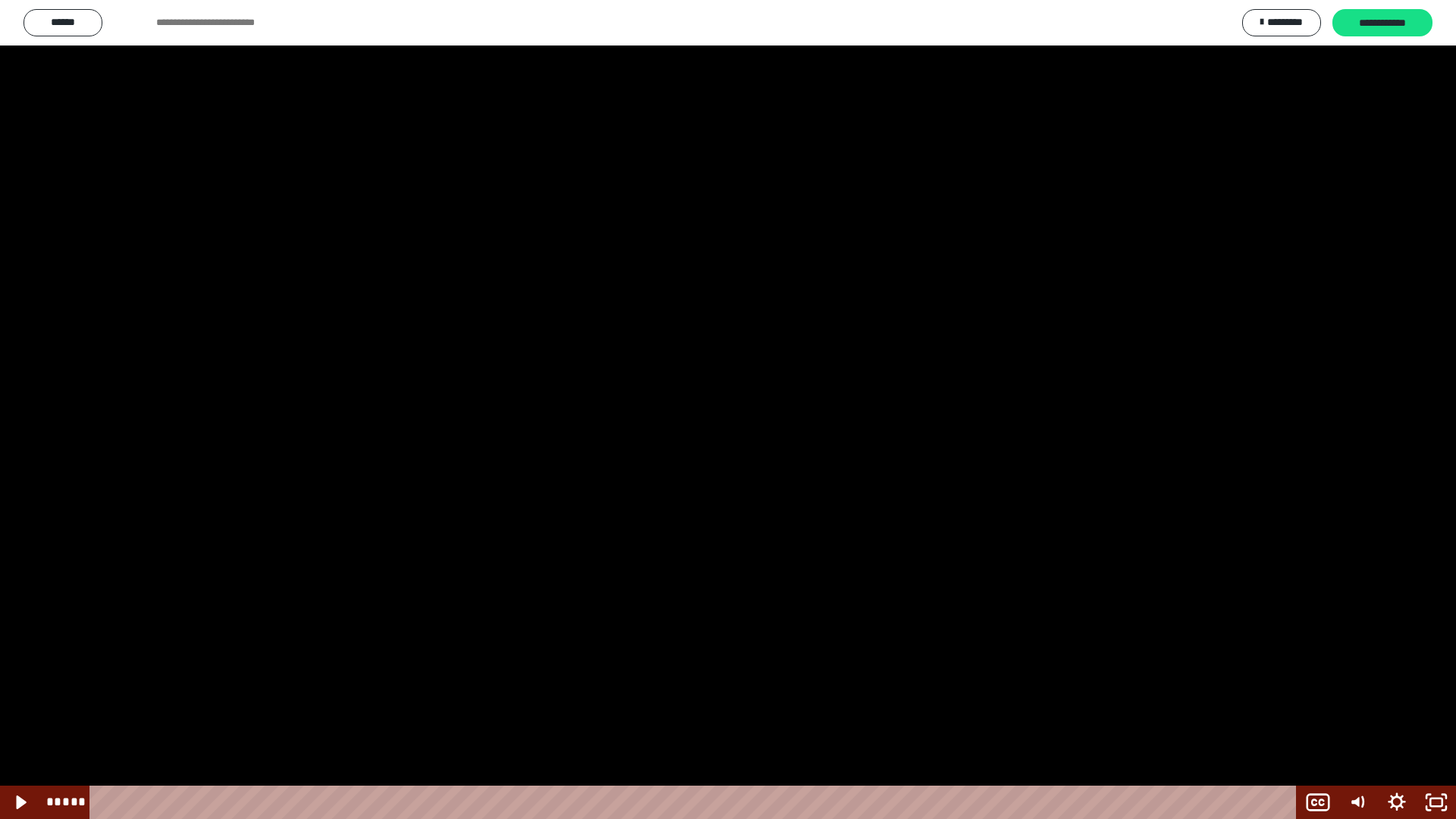 click at bounding box center [728, 410] 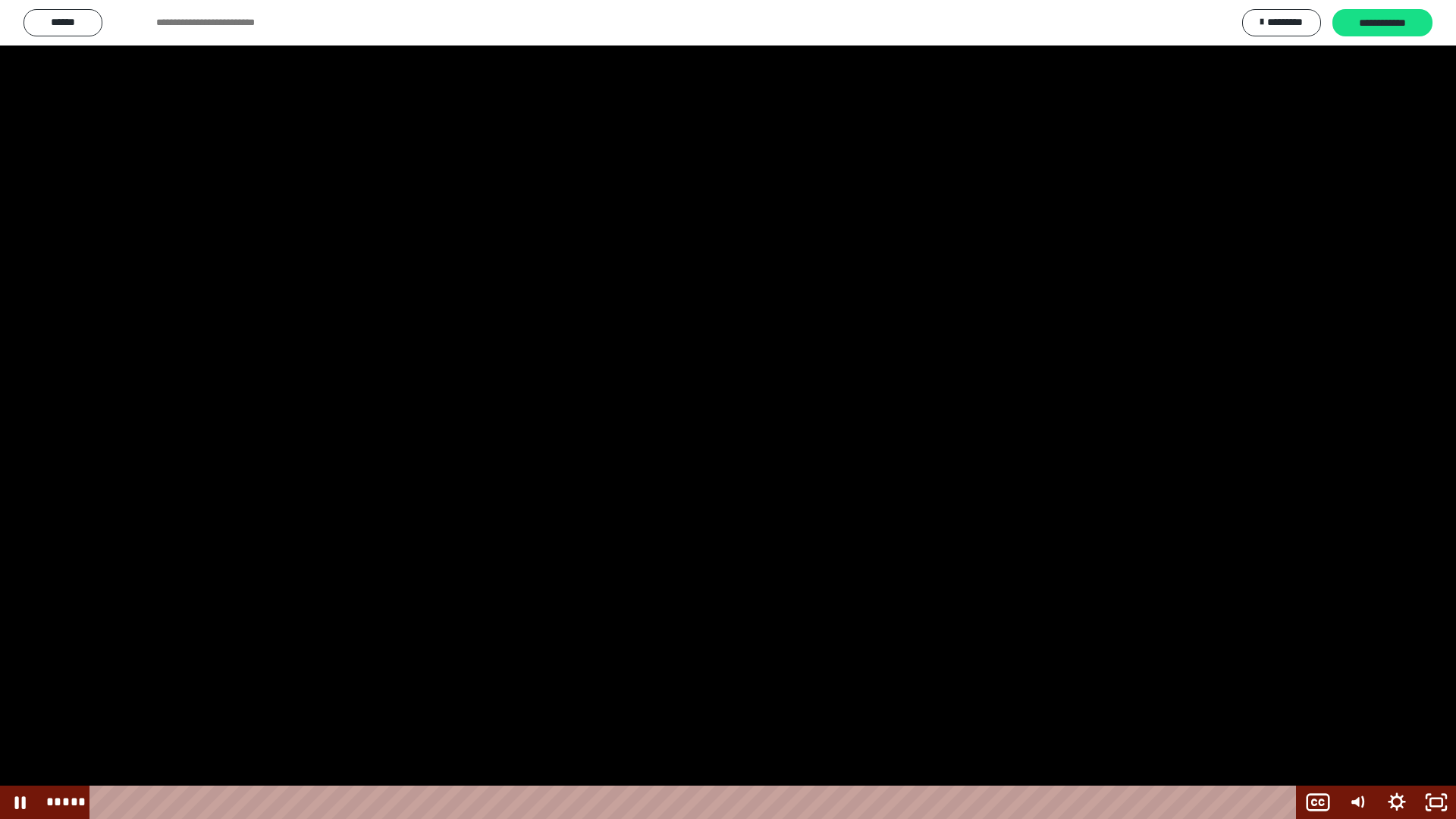 click at bounding box center (728, 410) 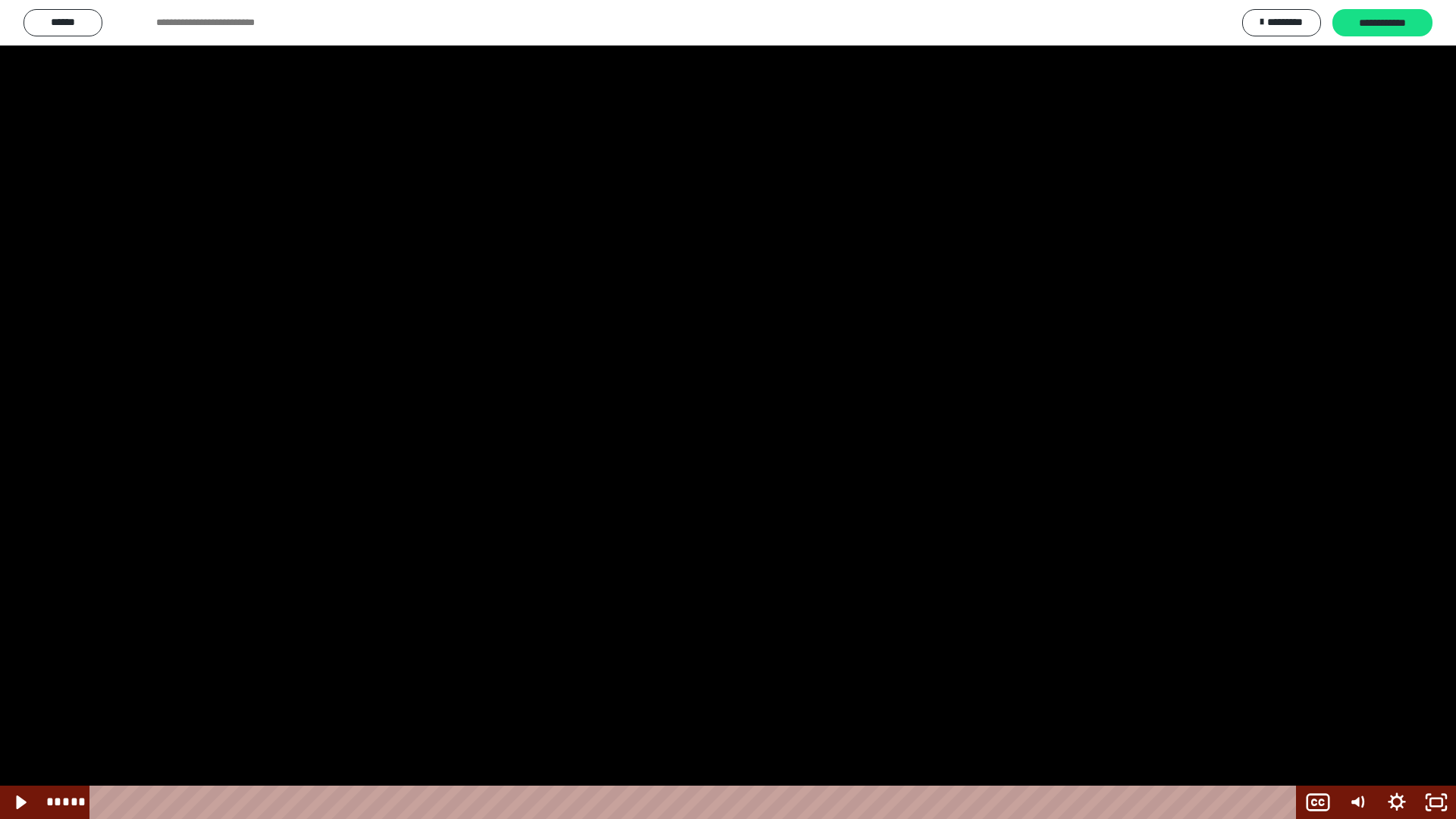 click at bounding box center [728, 410] 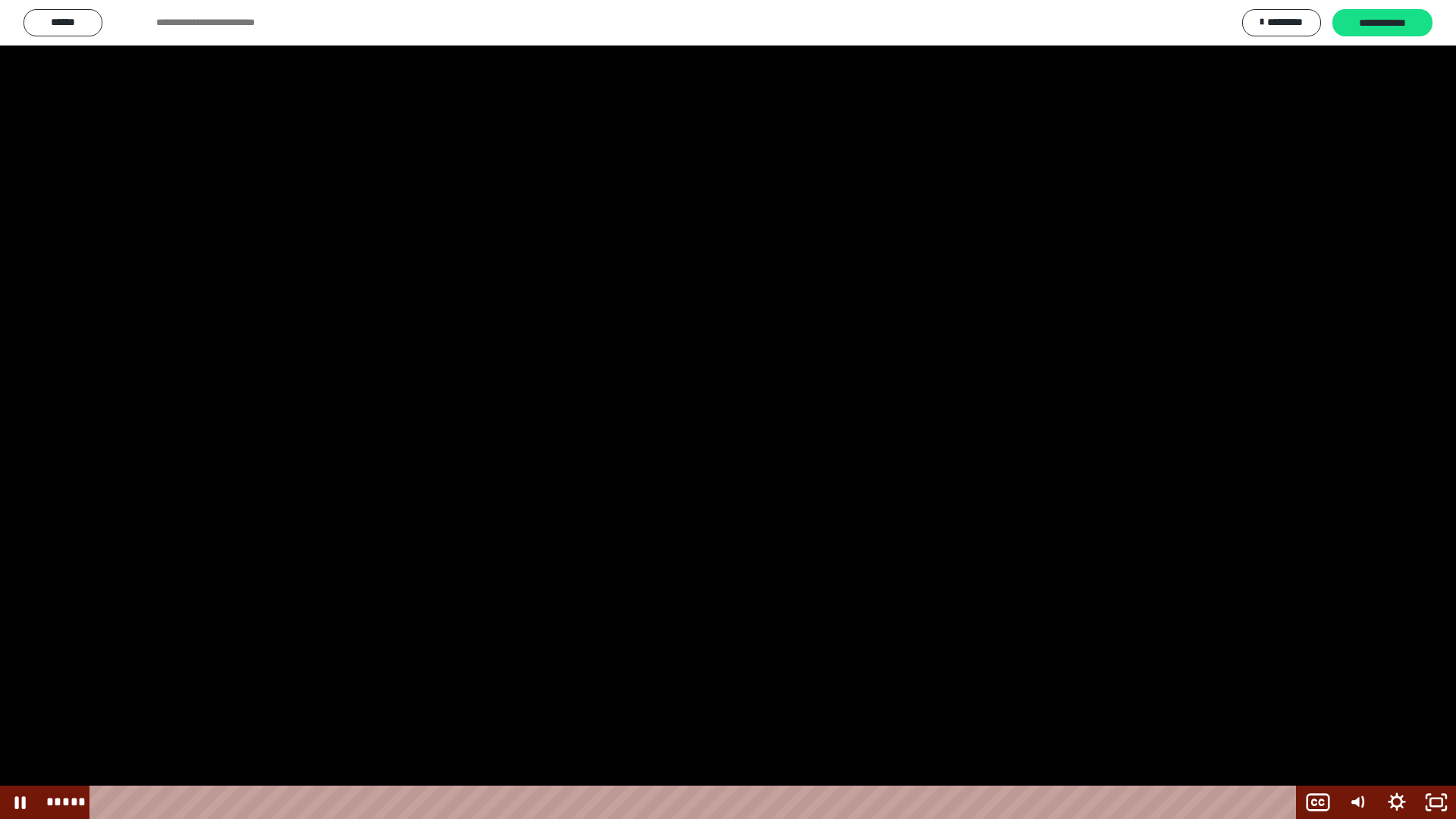 click at bounding box center [728, 410] 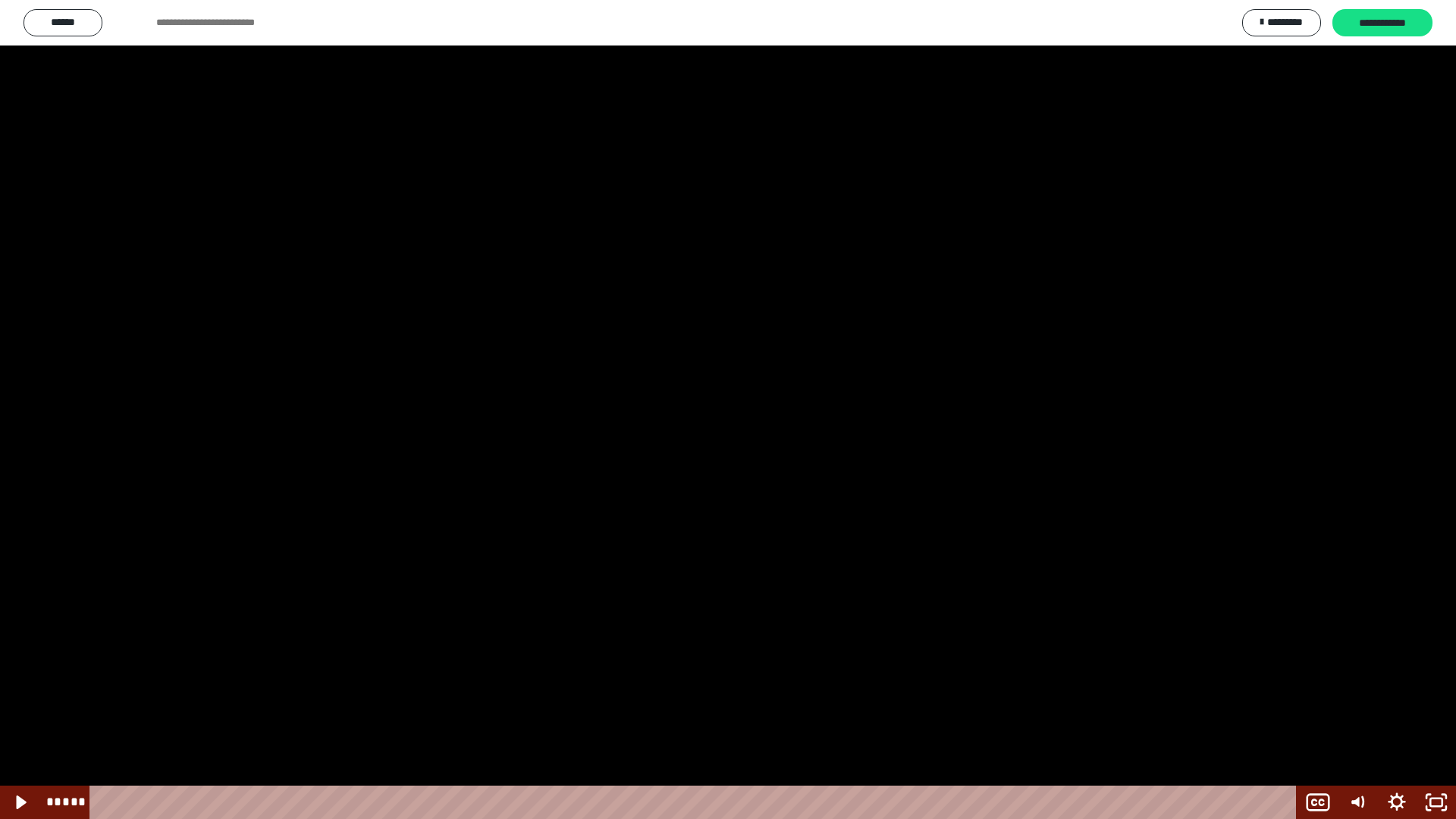 click at bounding box center [728, 410] 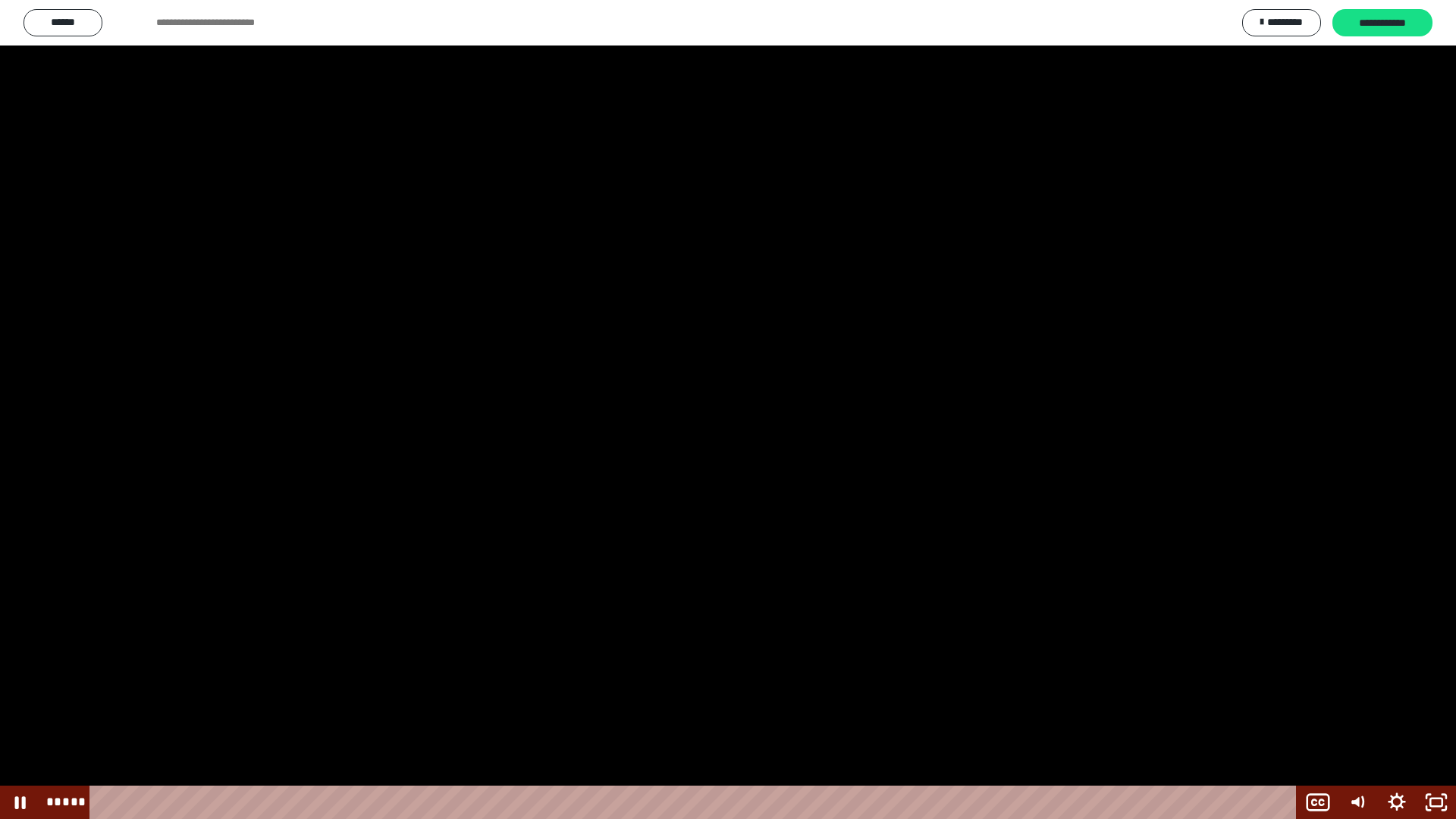 click at bounding box center [728, 410] 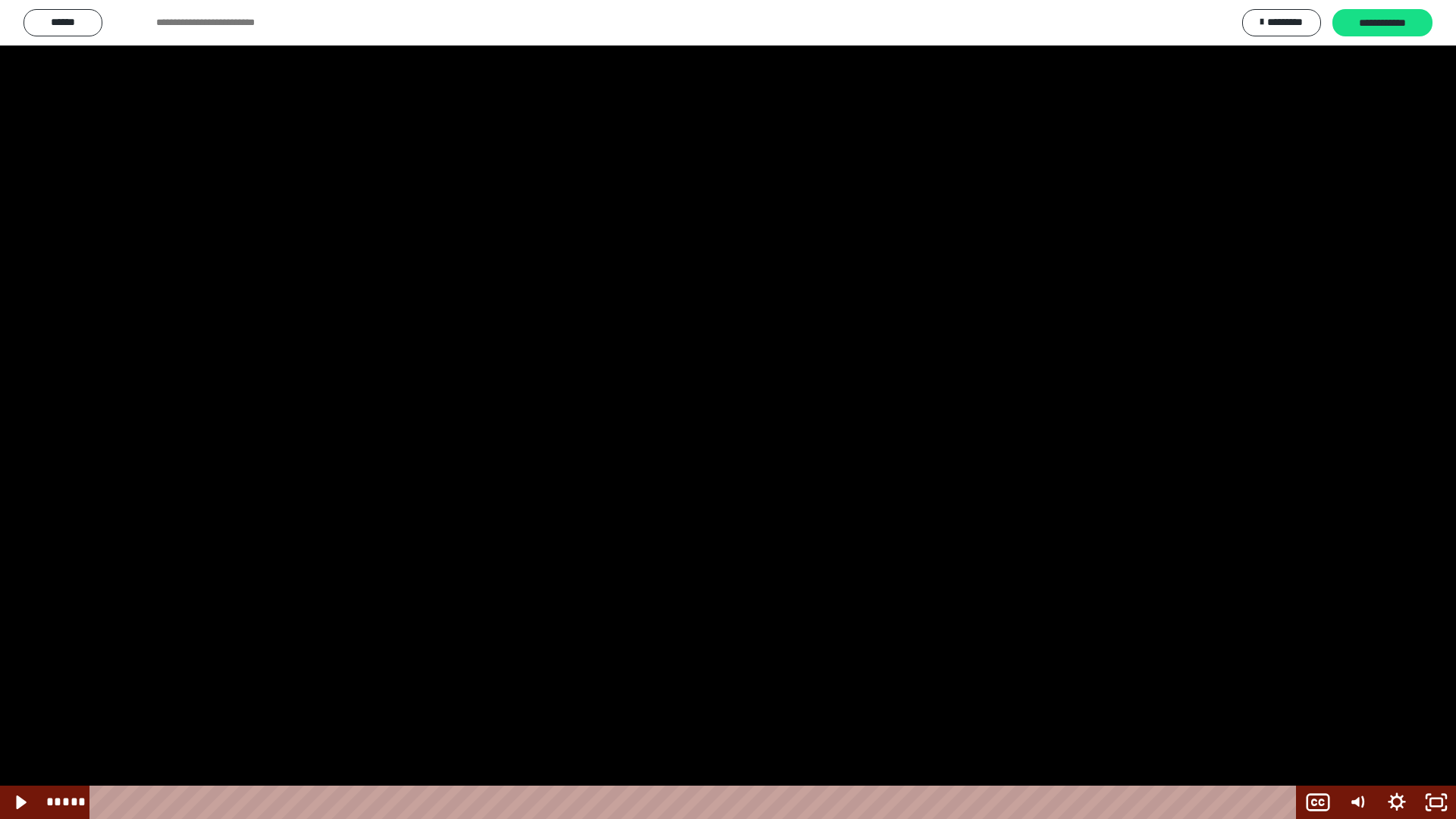 click at bounding box center [728, 410] 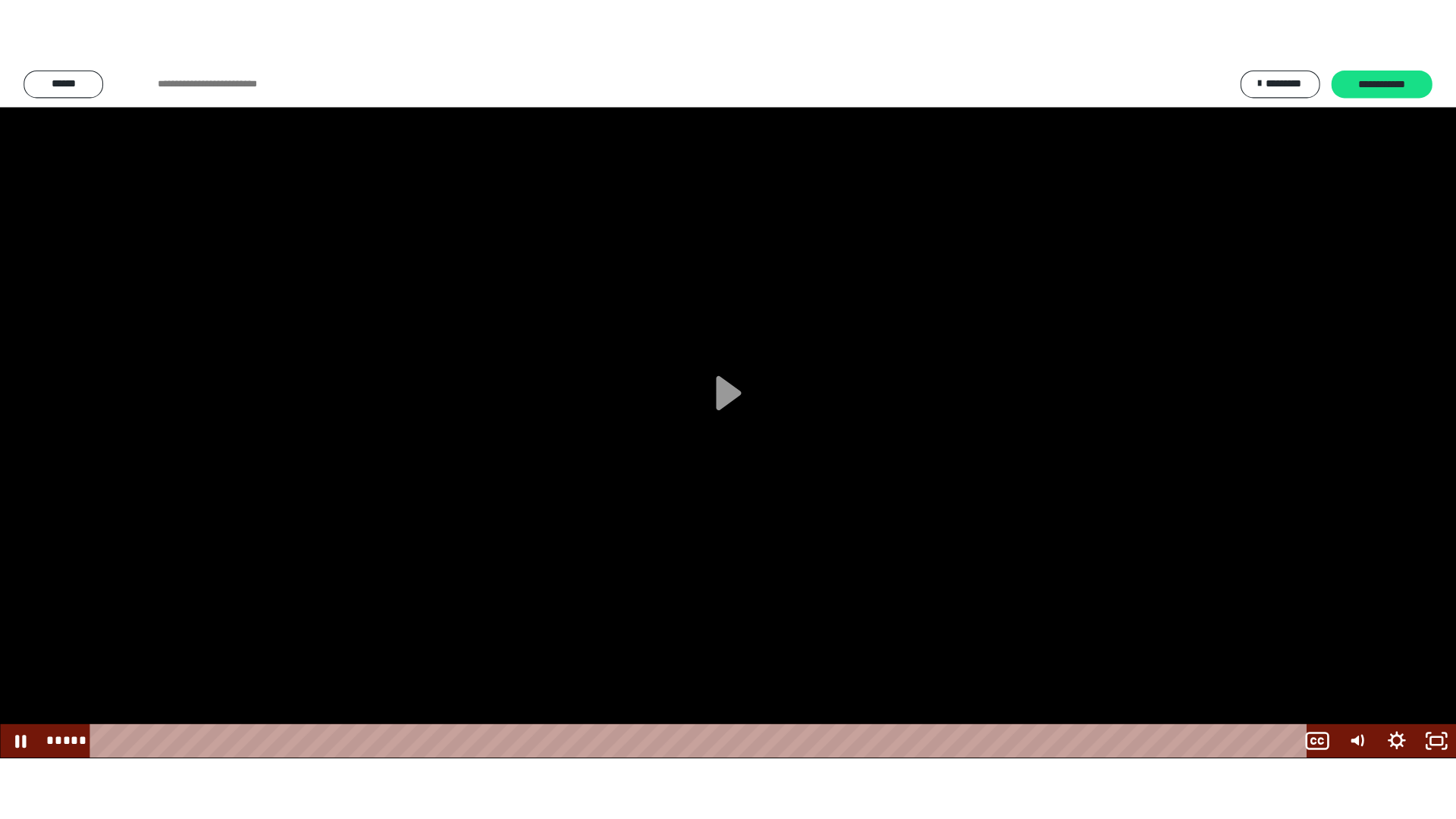scroll, scrollTop: 1847, scrollLeft: 0, axis: vertical 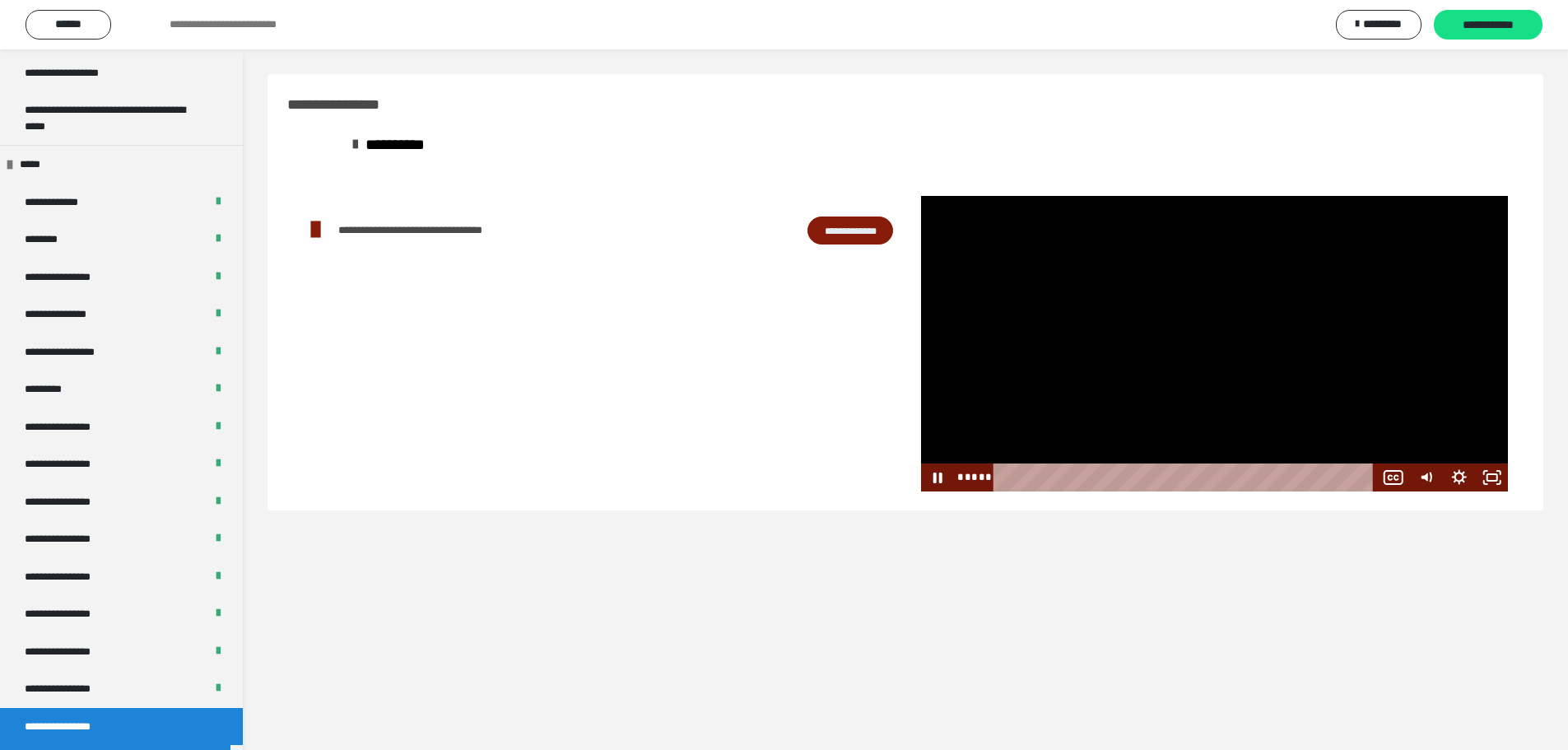 click at bounding box center (1214, 343) 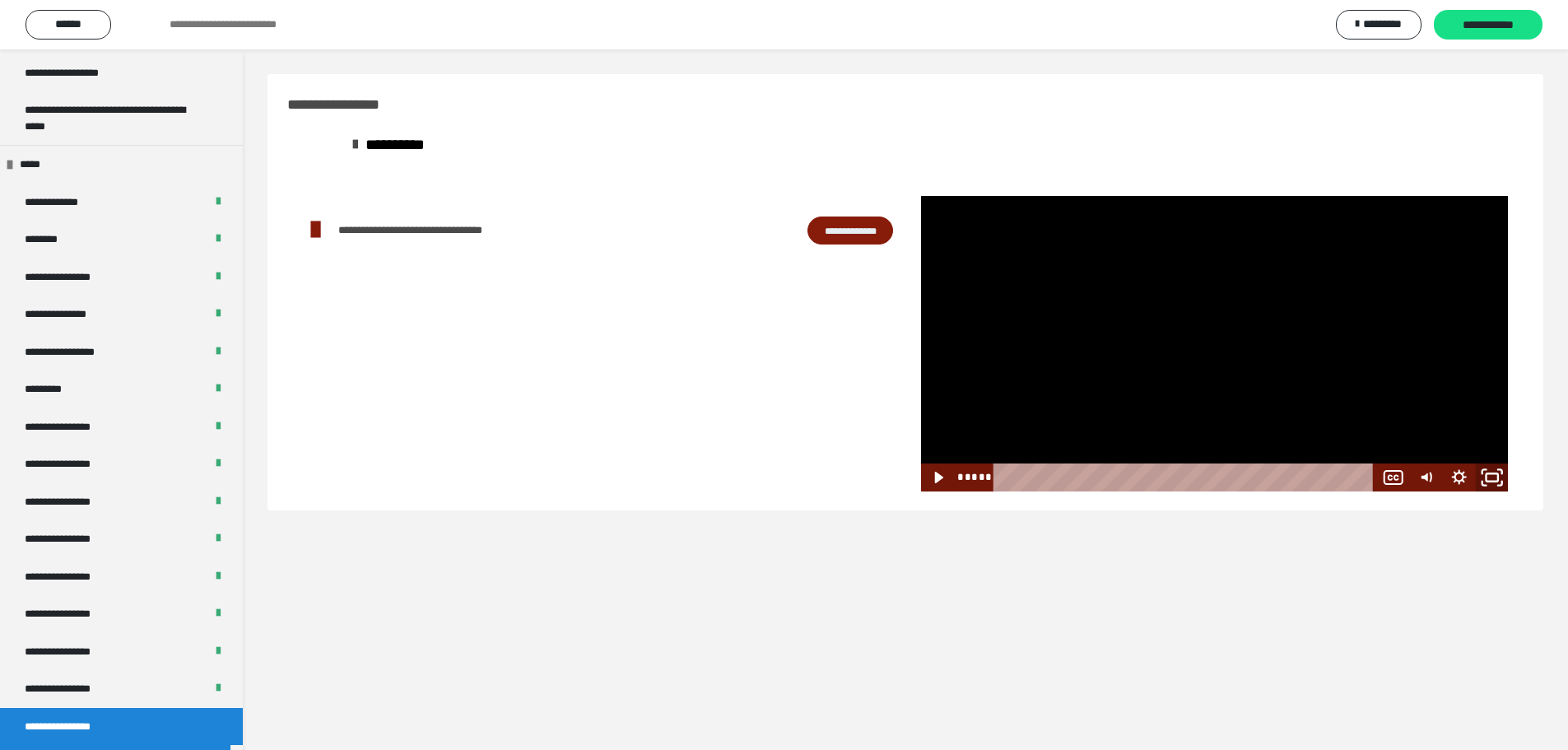 click 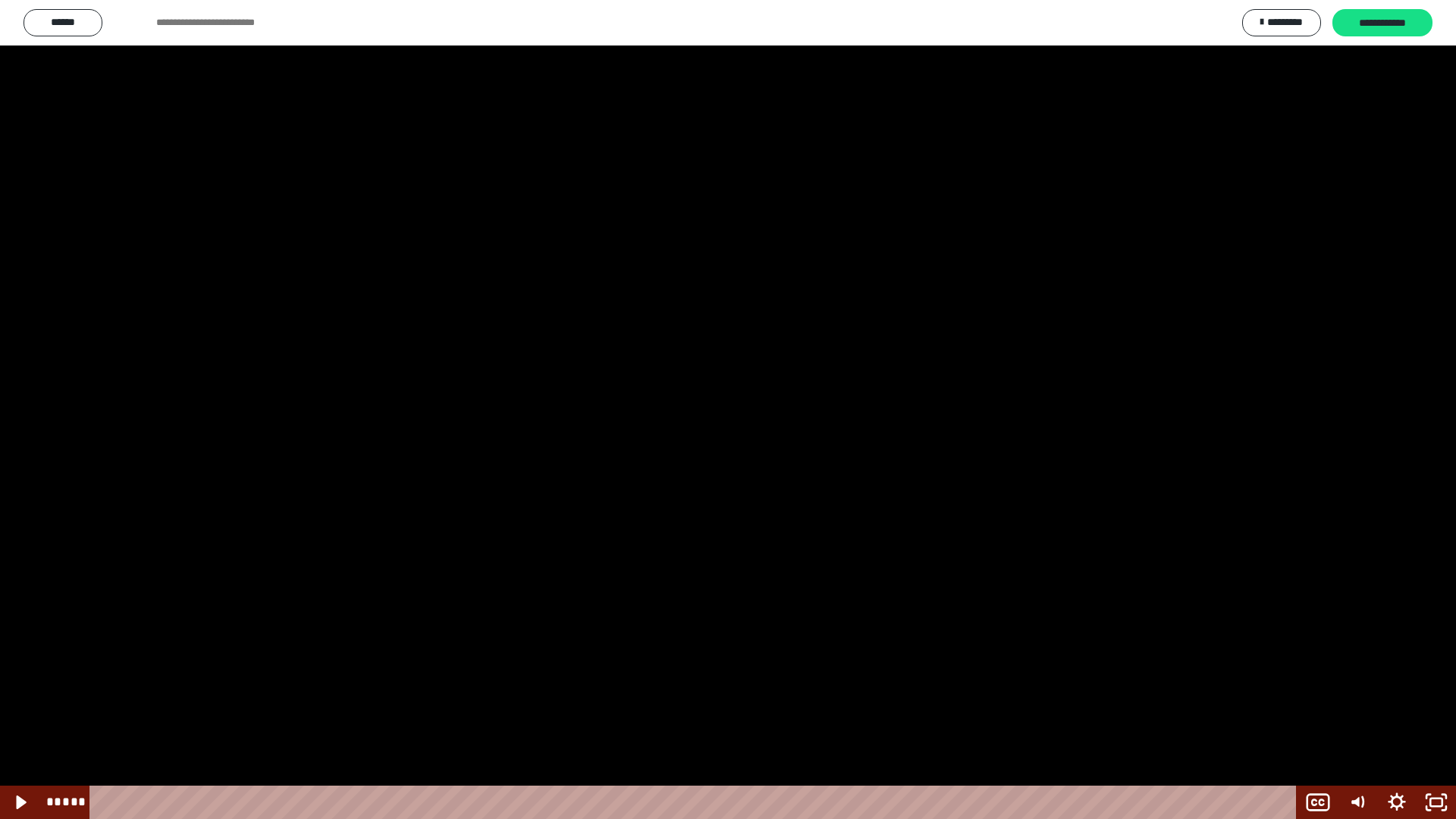 click at bounding box center [728, 410] 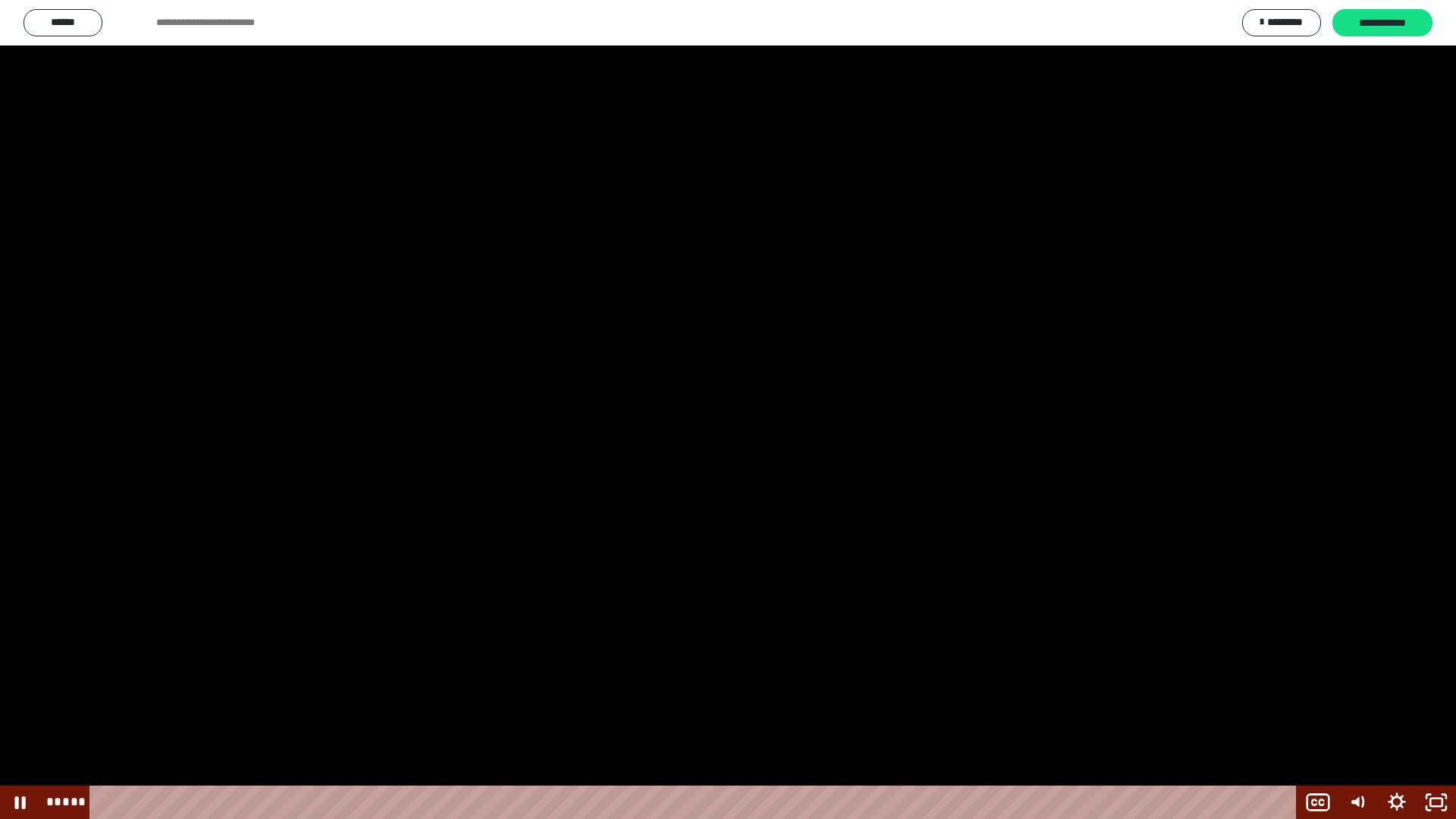 click at bounding box center (728, 410) 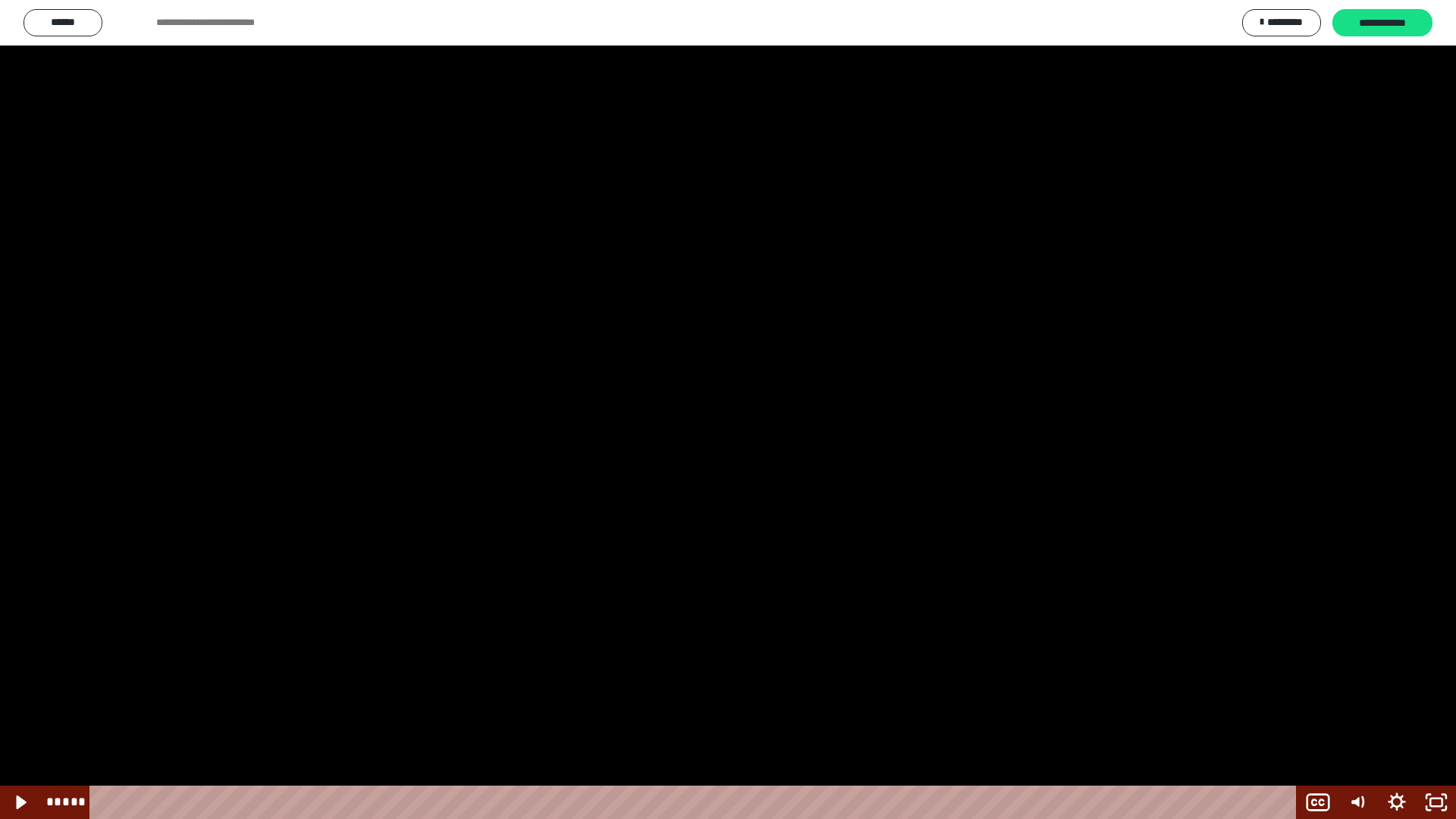 click at bounding box center (728, 410) 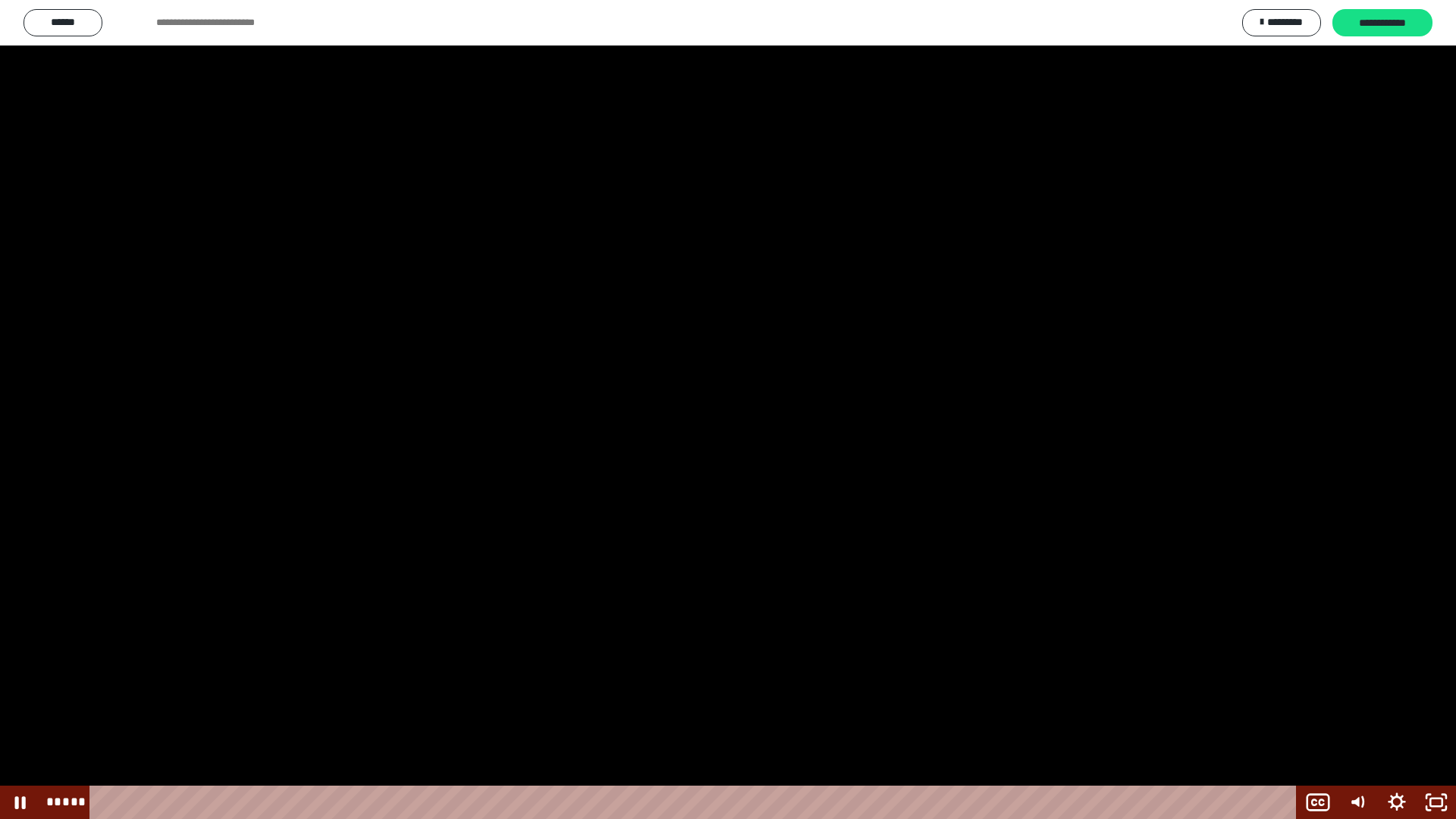 click at bounding box center (728, 410) 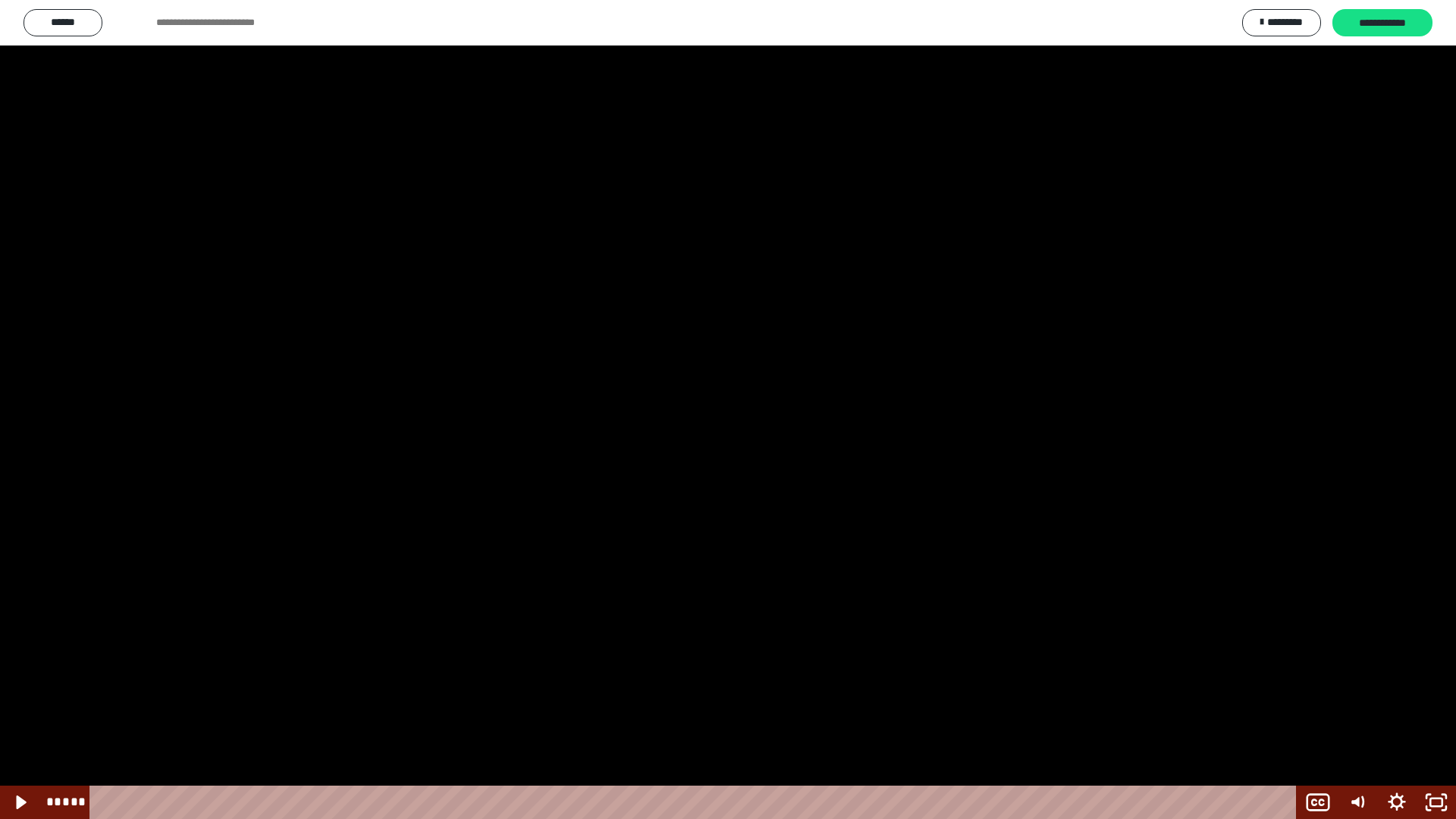 click at bounding box center (728, 410) 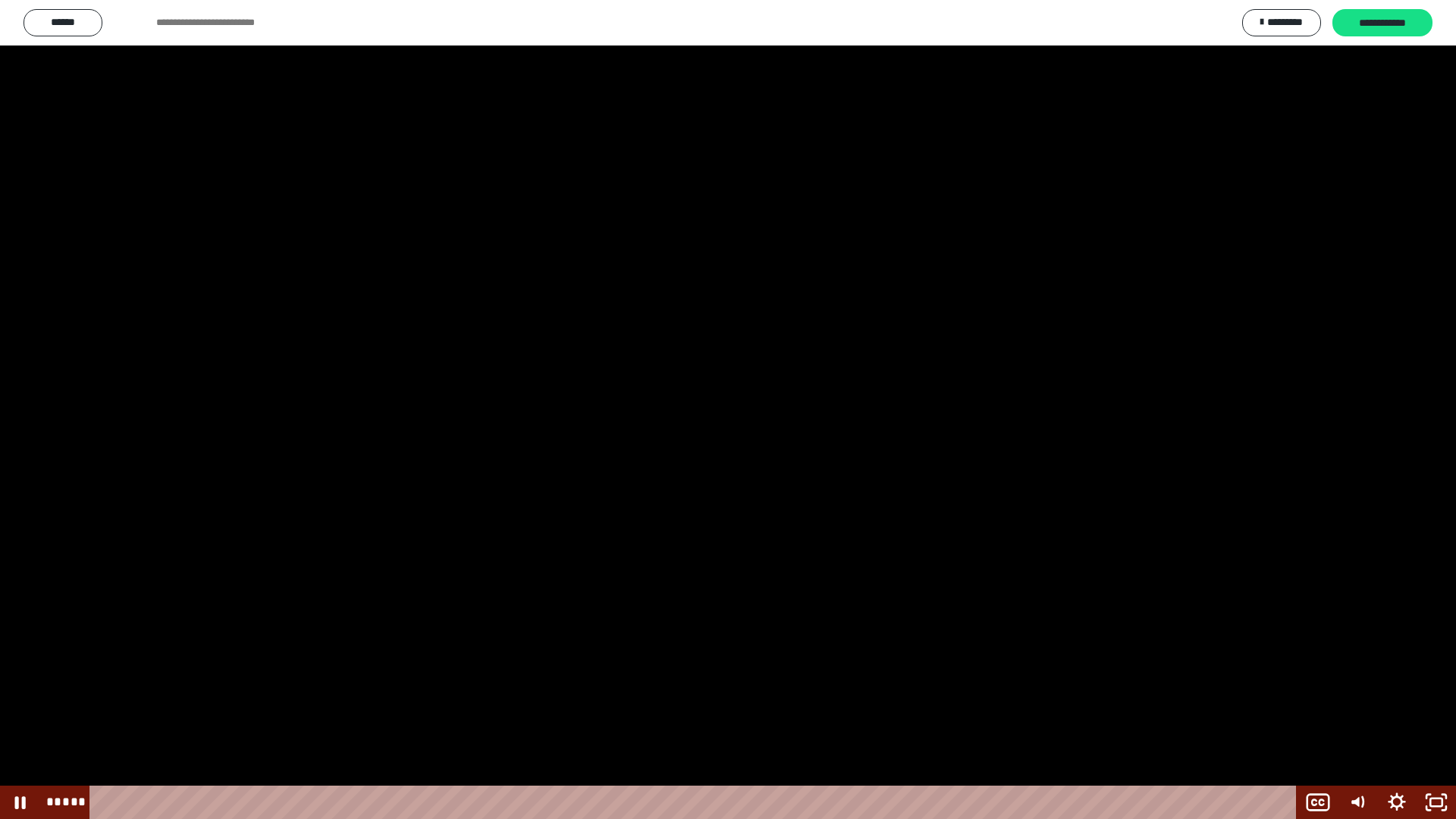 click at bounding box center [728, 410] 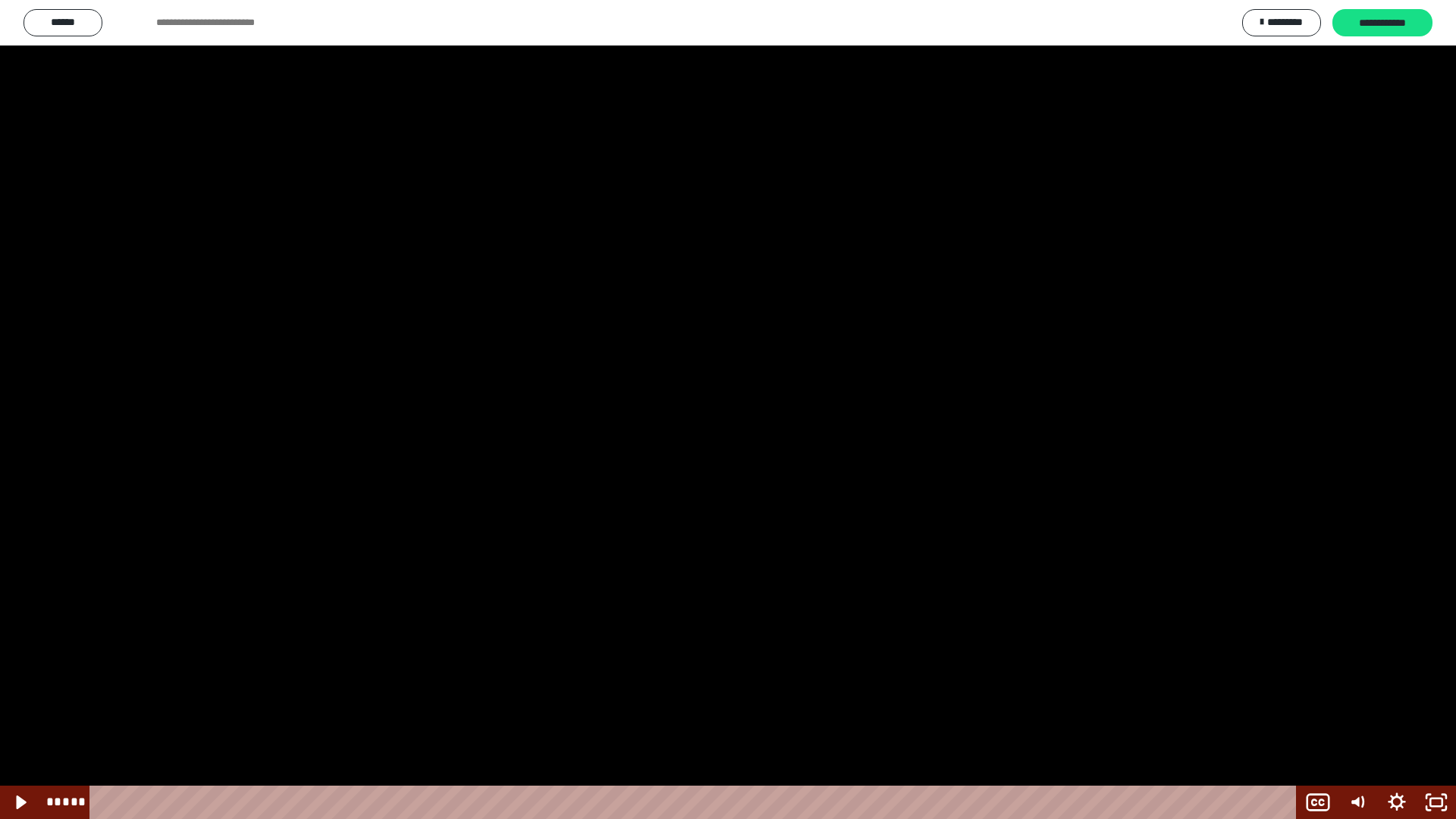 click at bounding box center [728, 410] 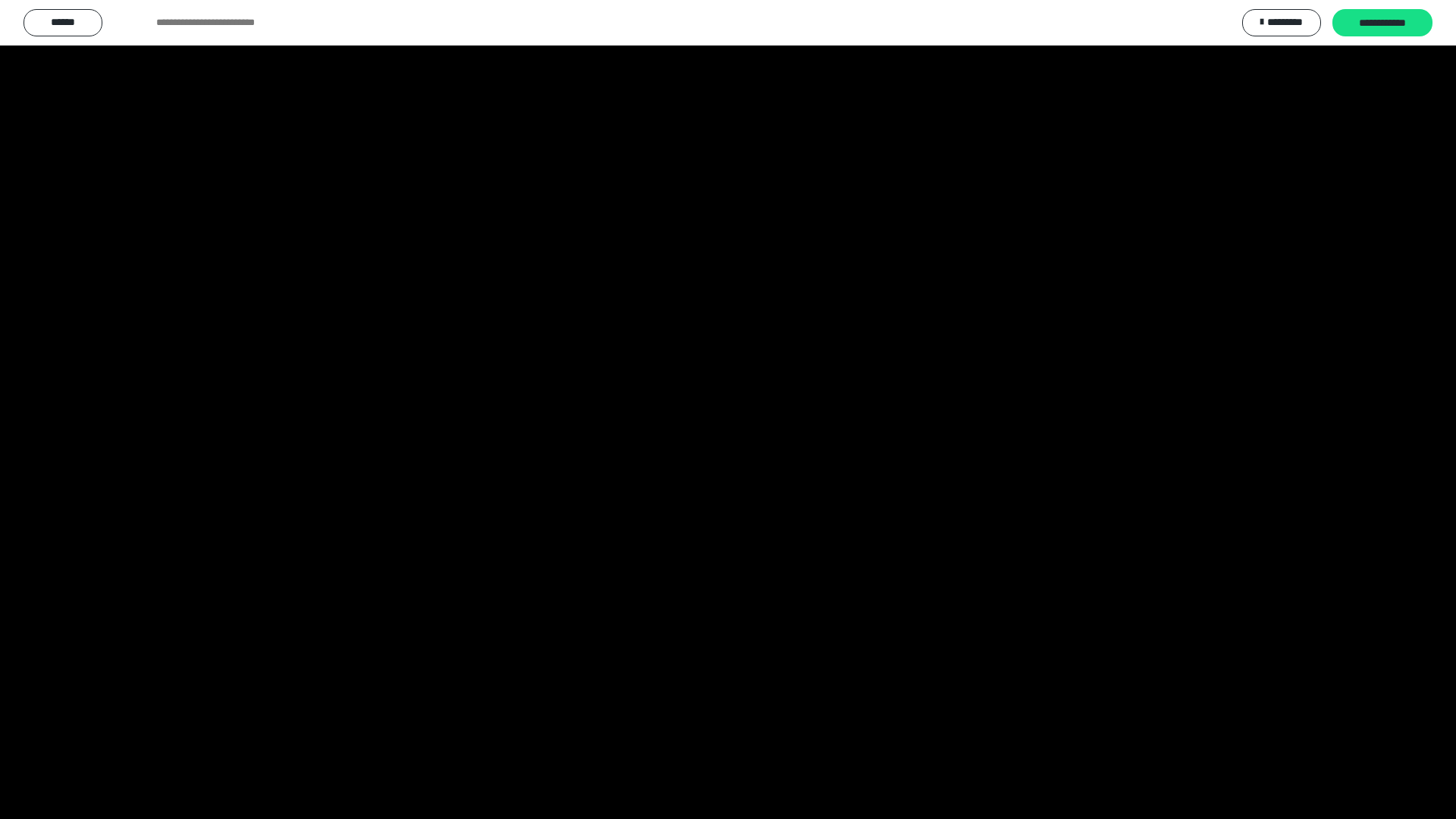 click at bounding box center (728, 410) 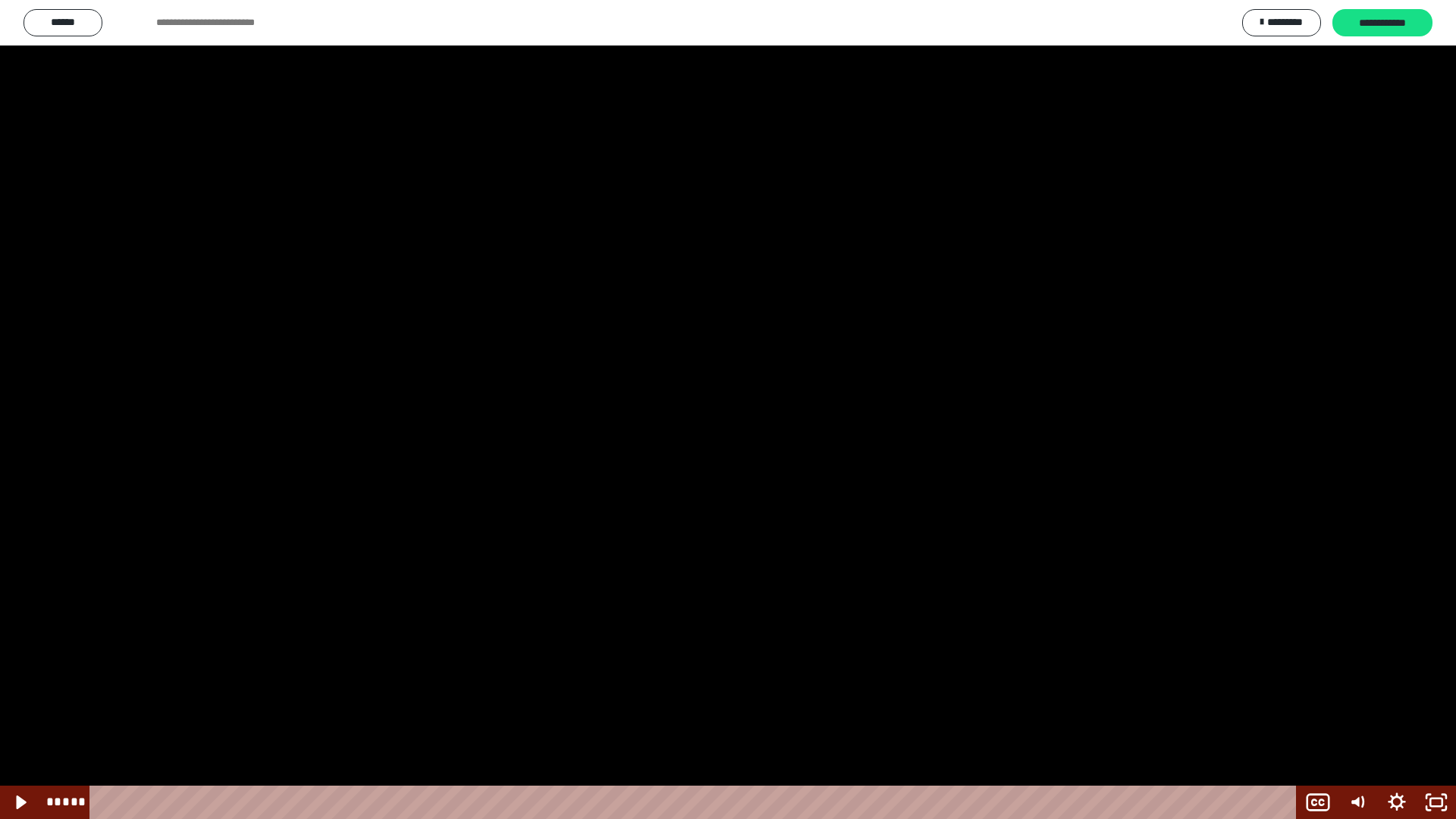 click at bounding box center (728, 410) 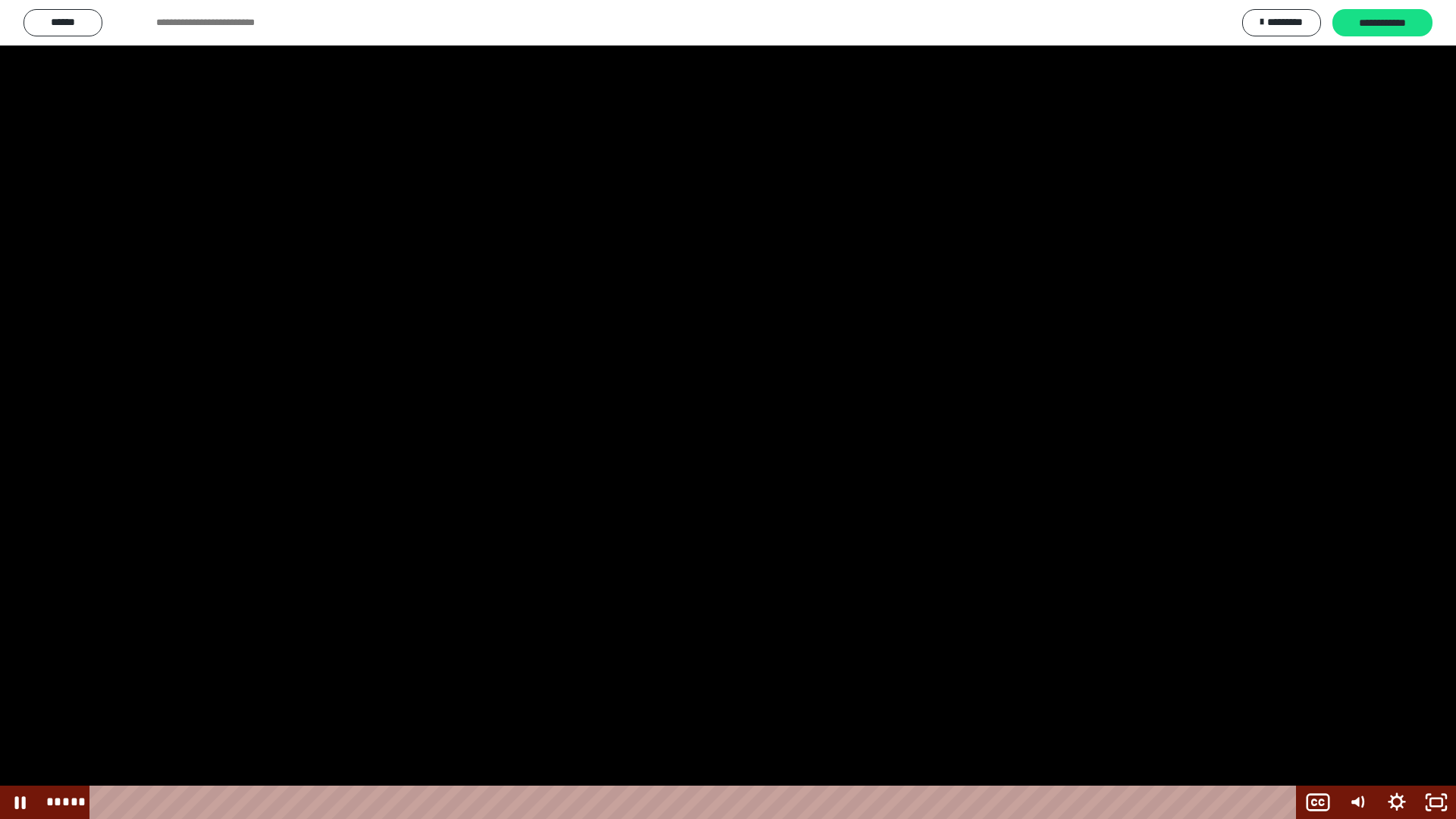 click at bounding box center (728, 410) 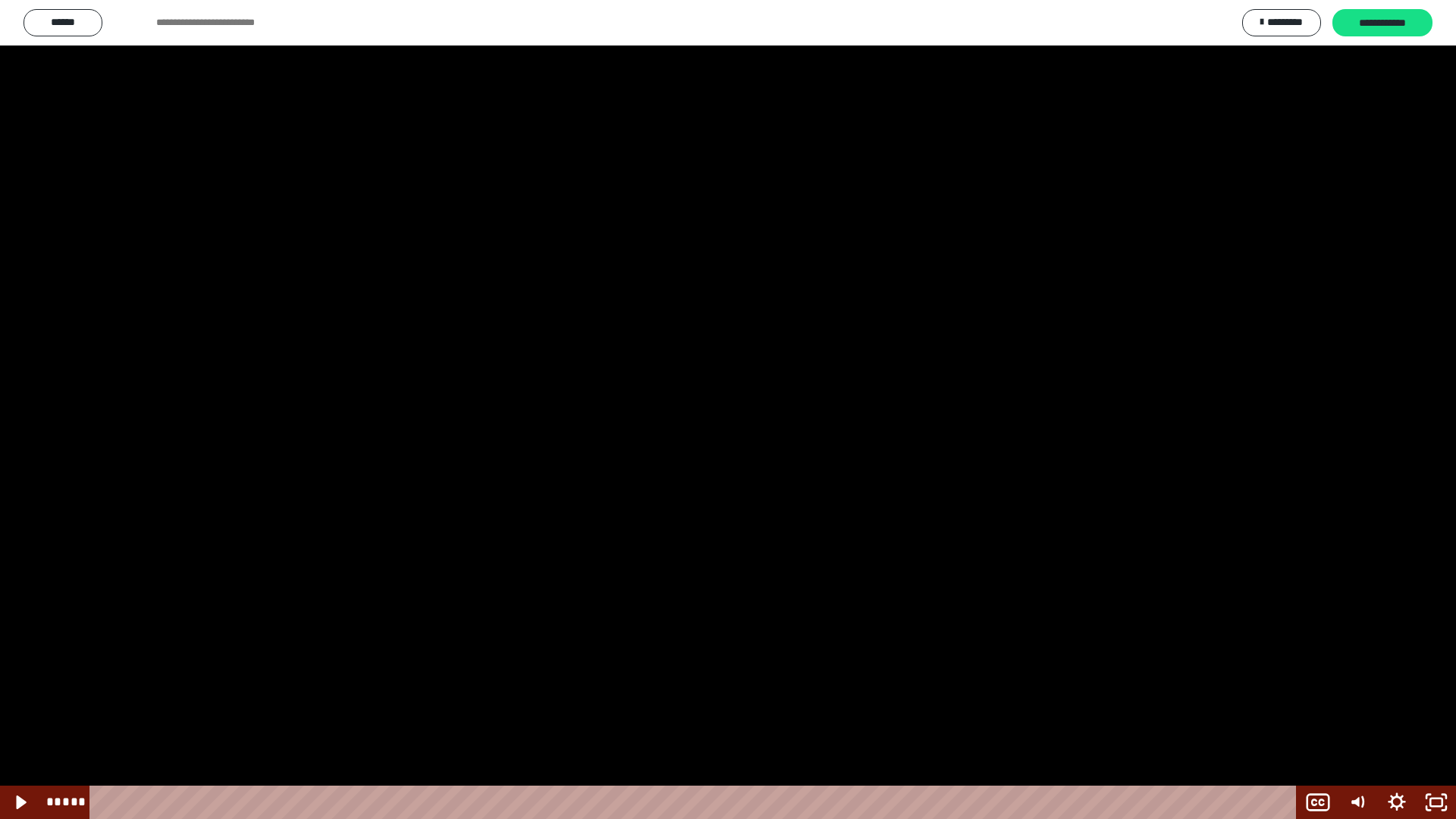 click at bounding box center (728, 410) 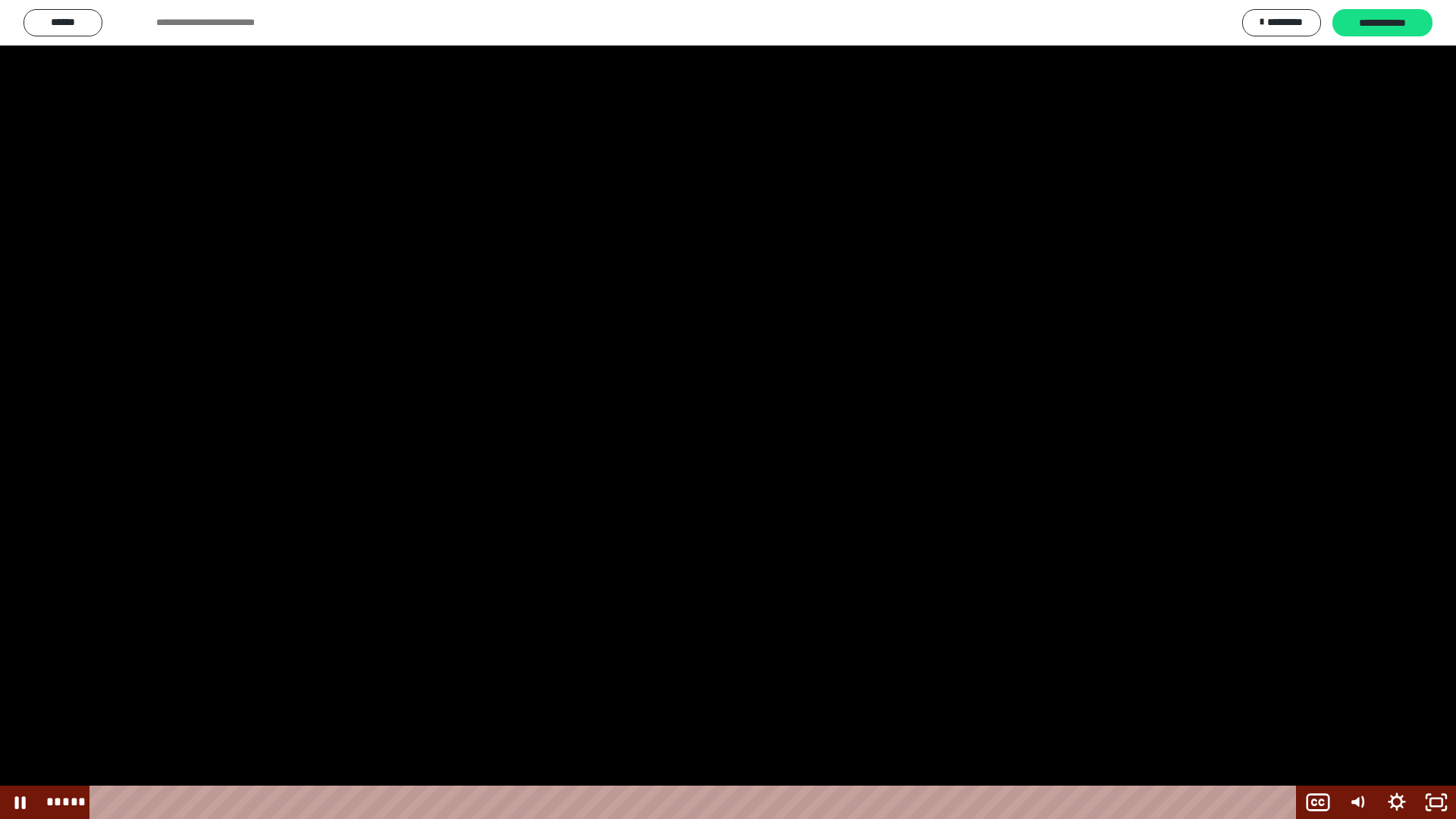 click at bounding box center (728, 410) 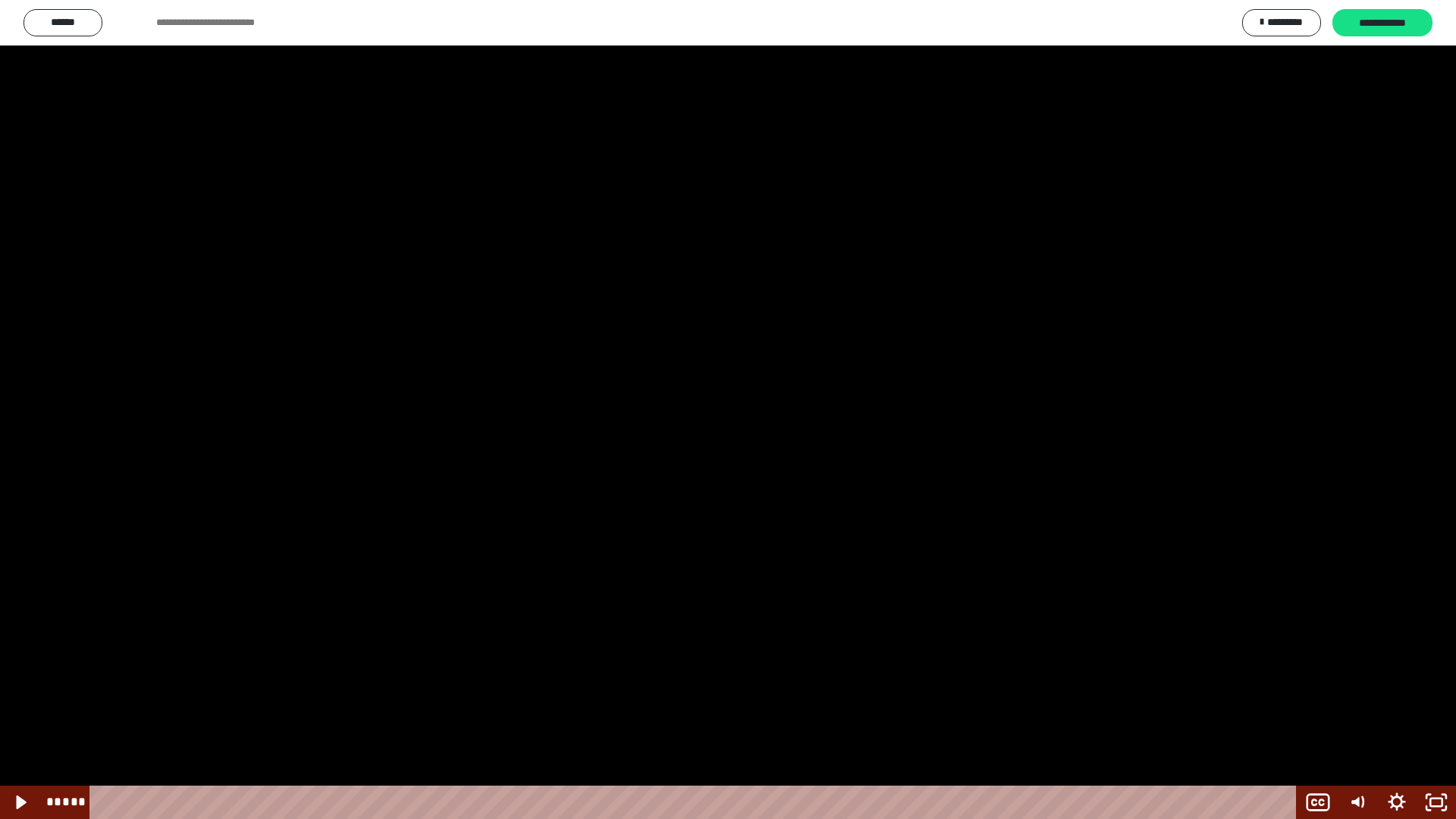 click at bounding box center (728, 410) 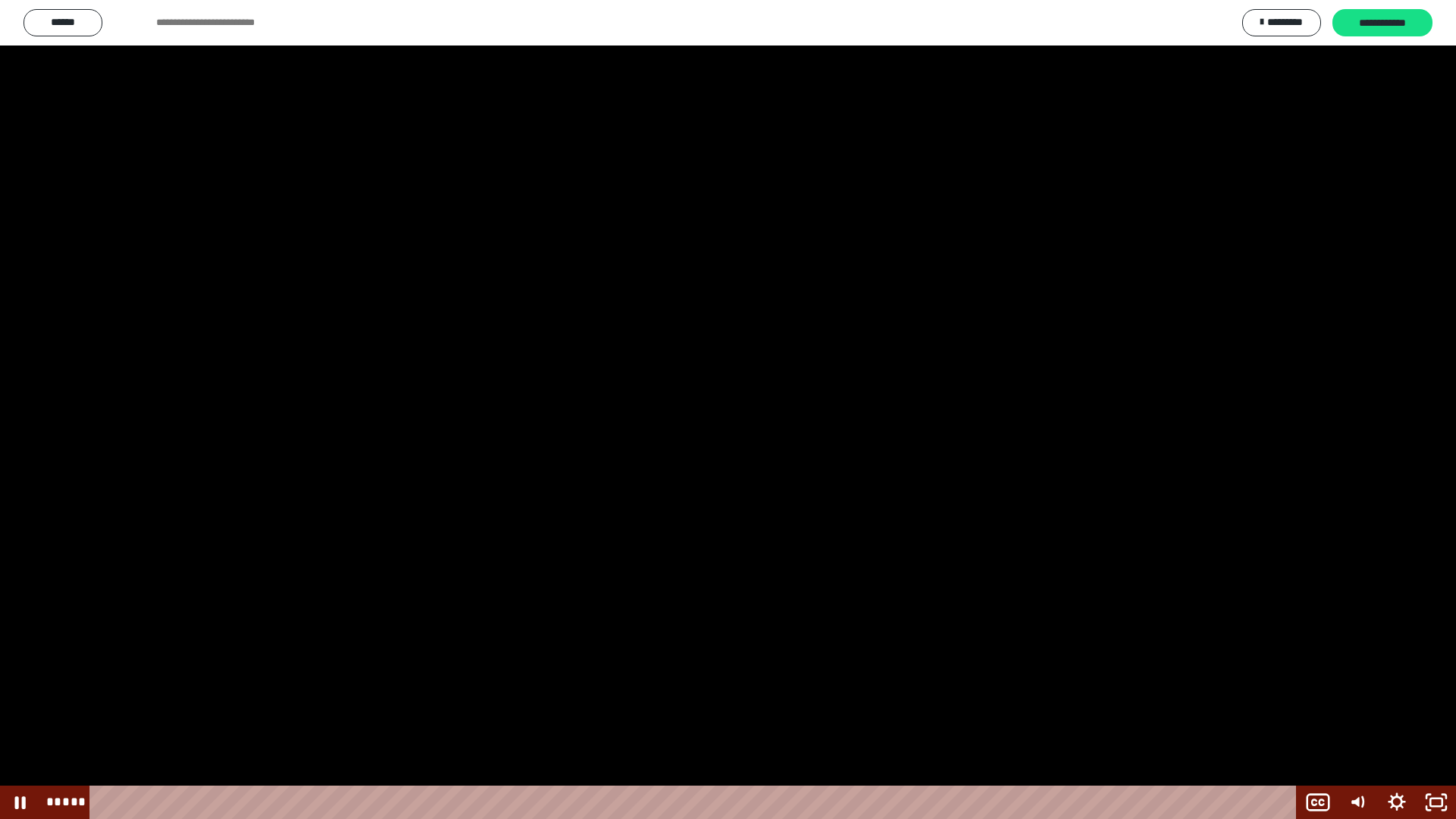 click at bounding box center [728, 410] 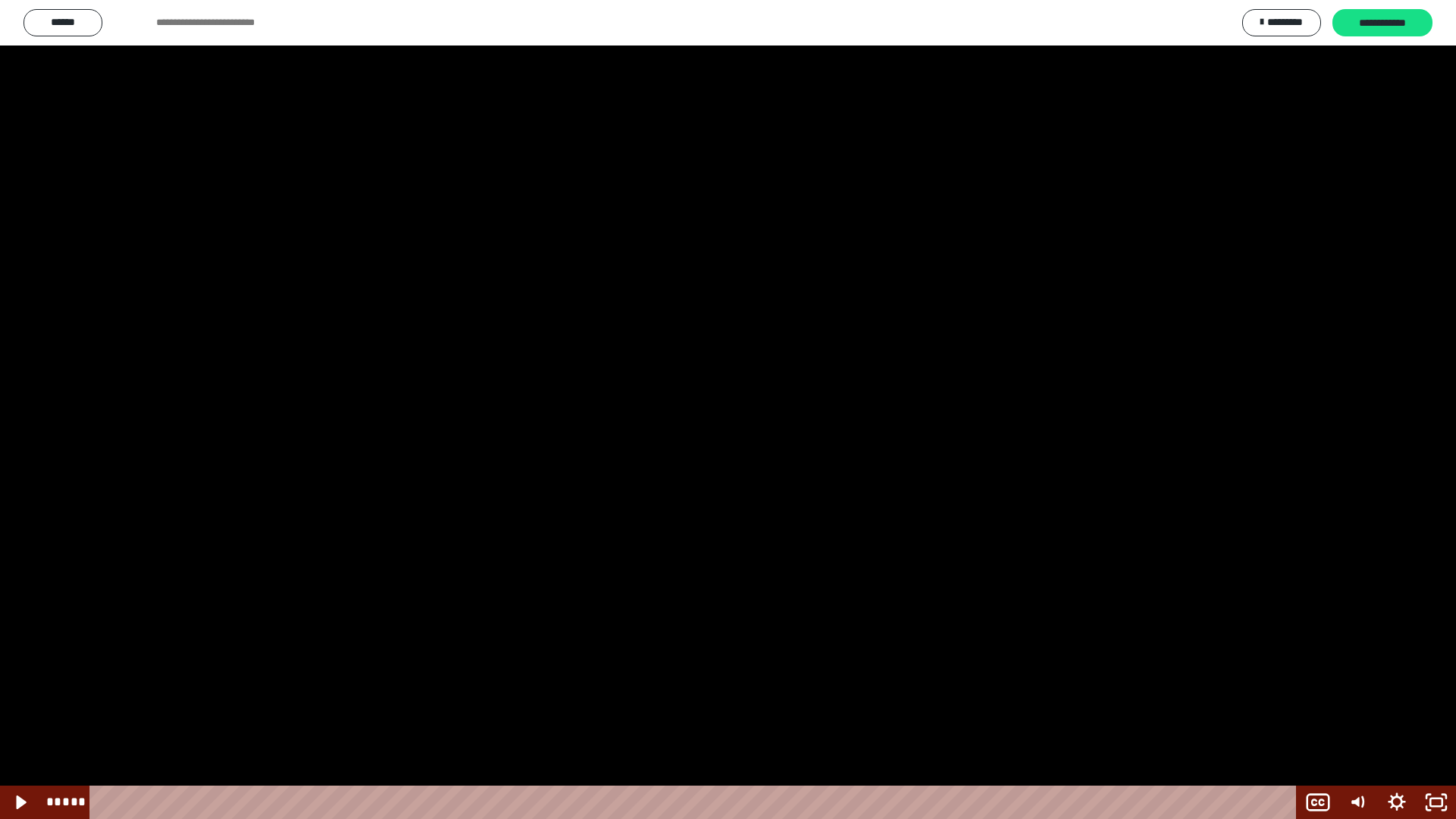 click at bounding box center (728, 410) 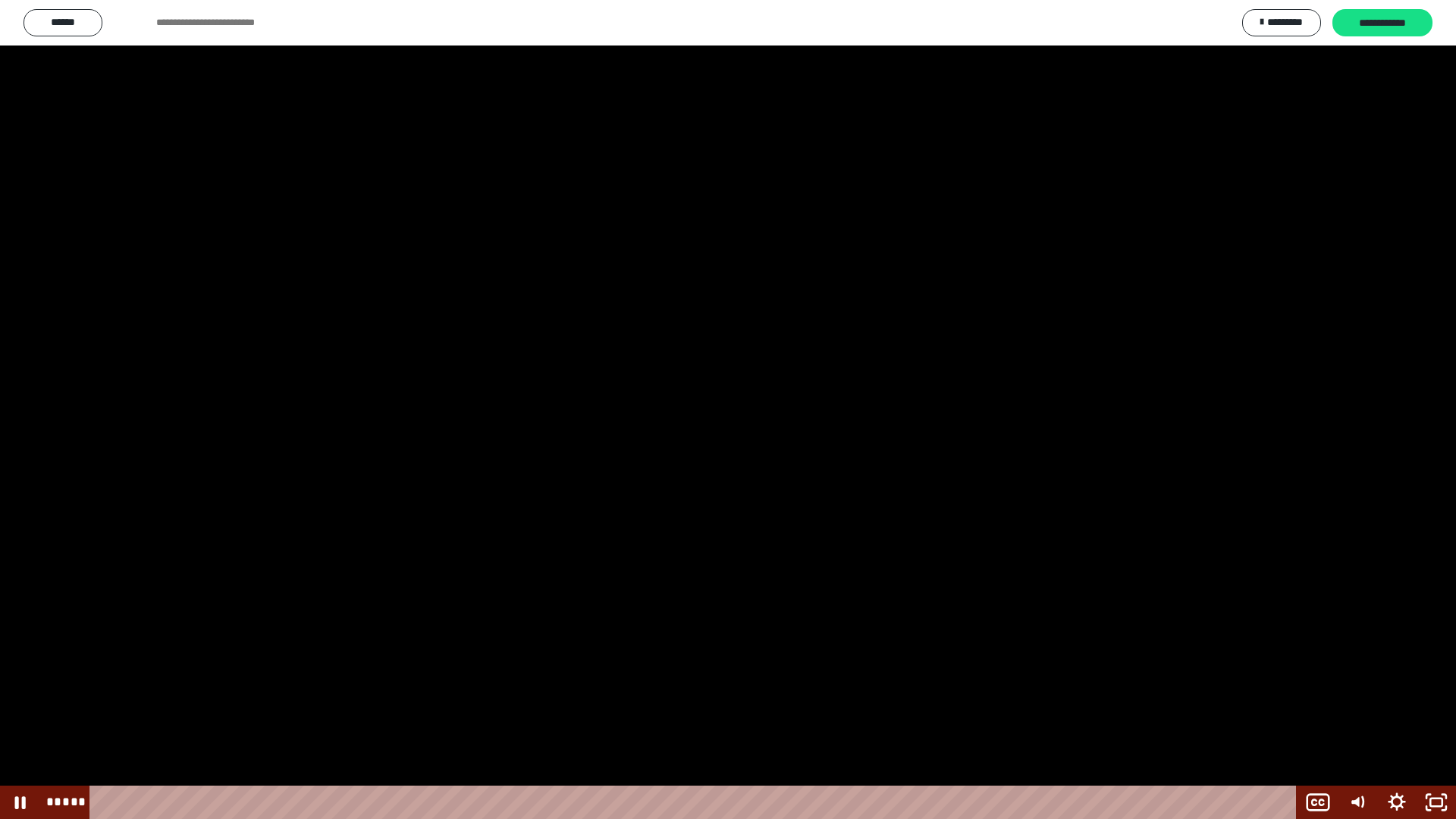 click at bounding box center (728, 410) 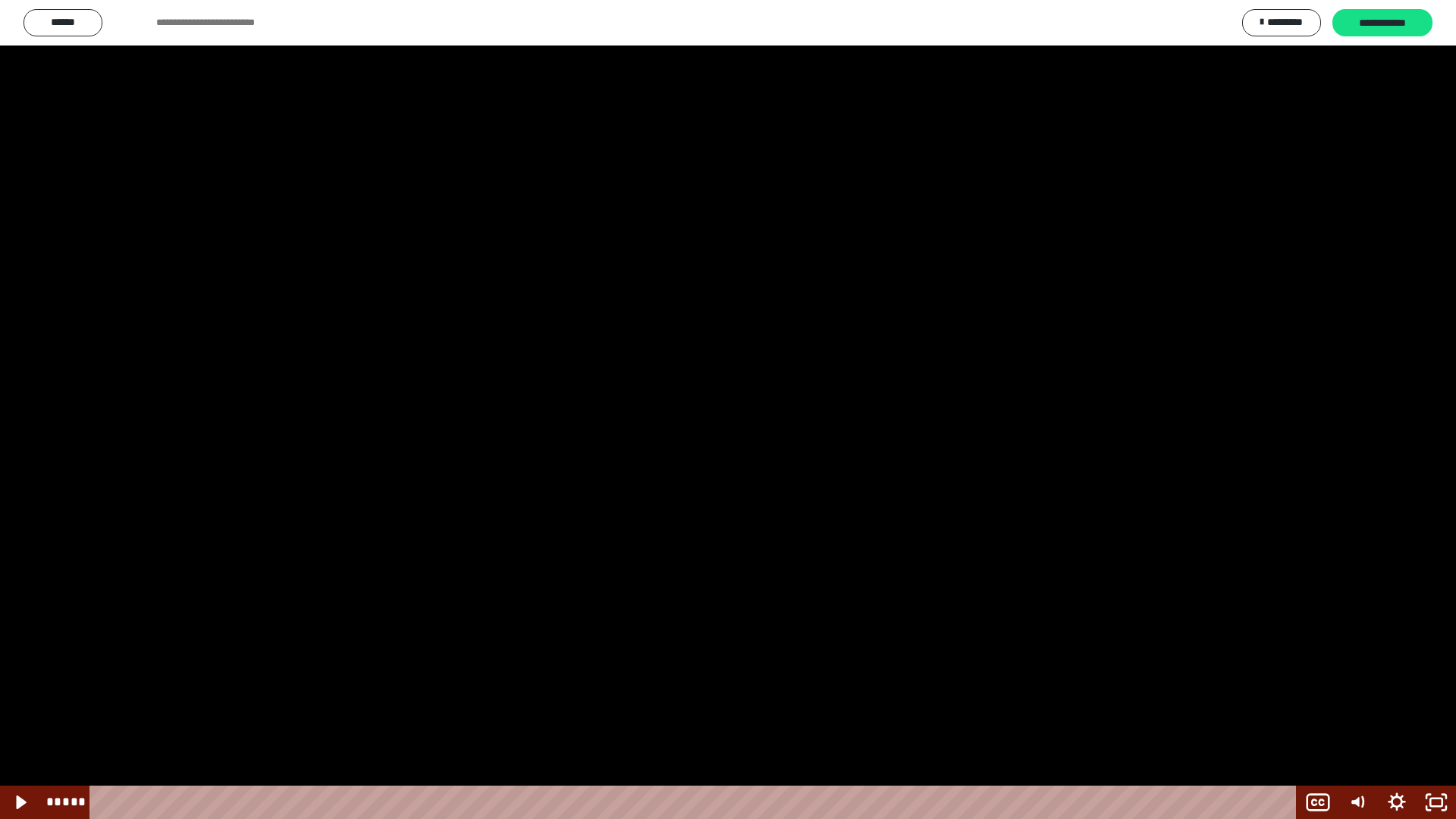 click at bounding box center (0, 0) 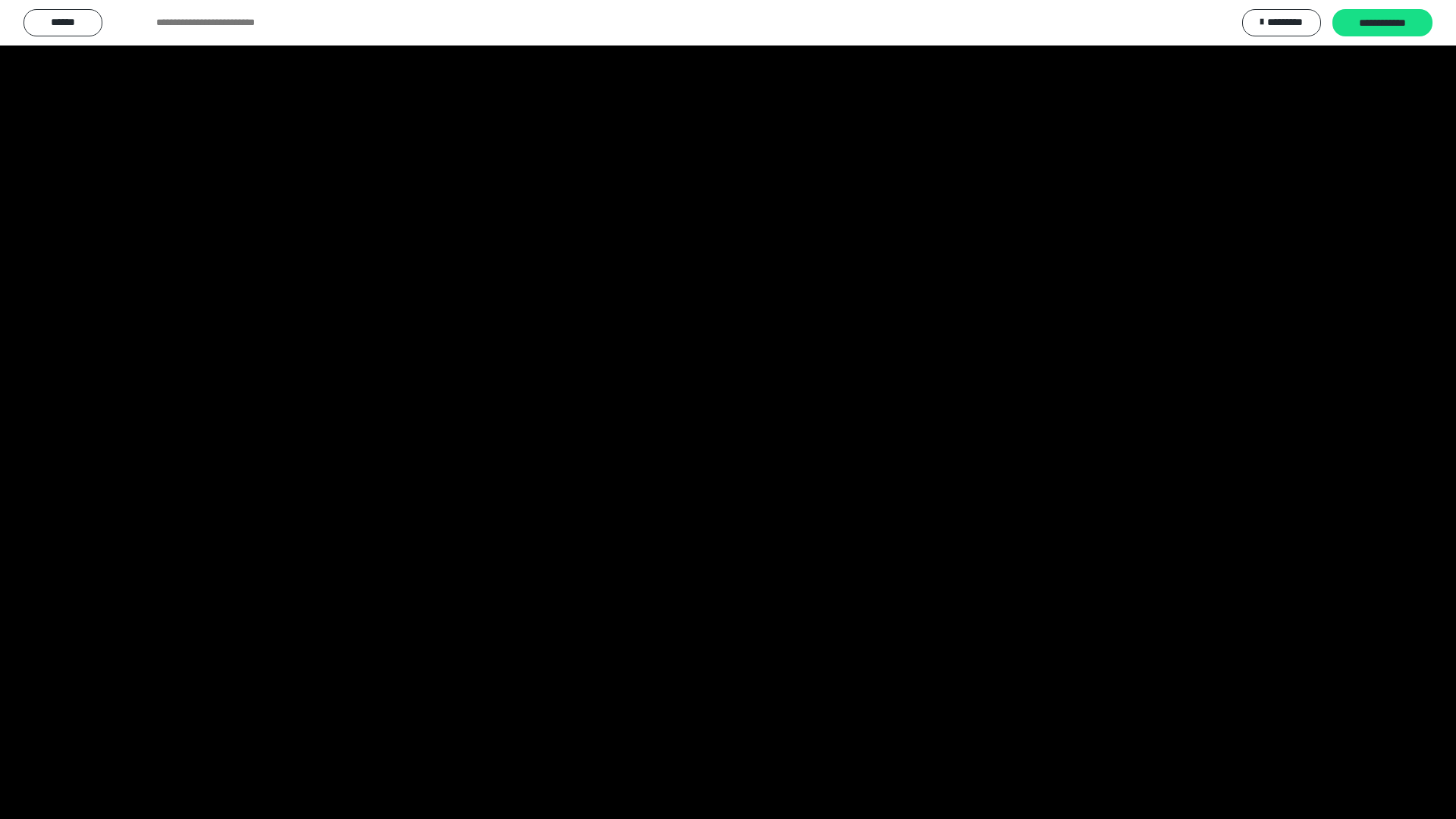 click at bounding box center [0, 0] 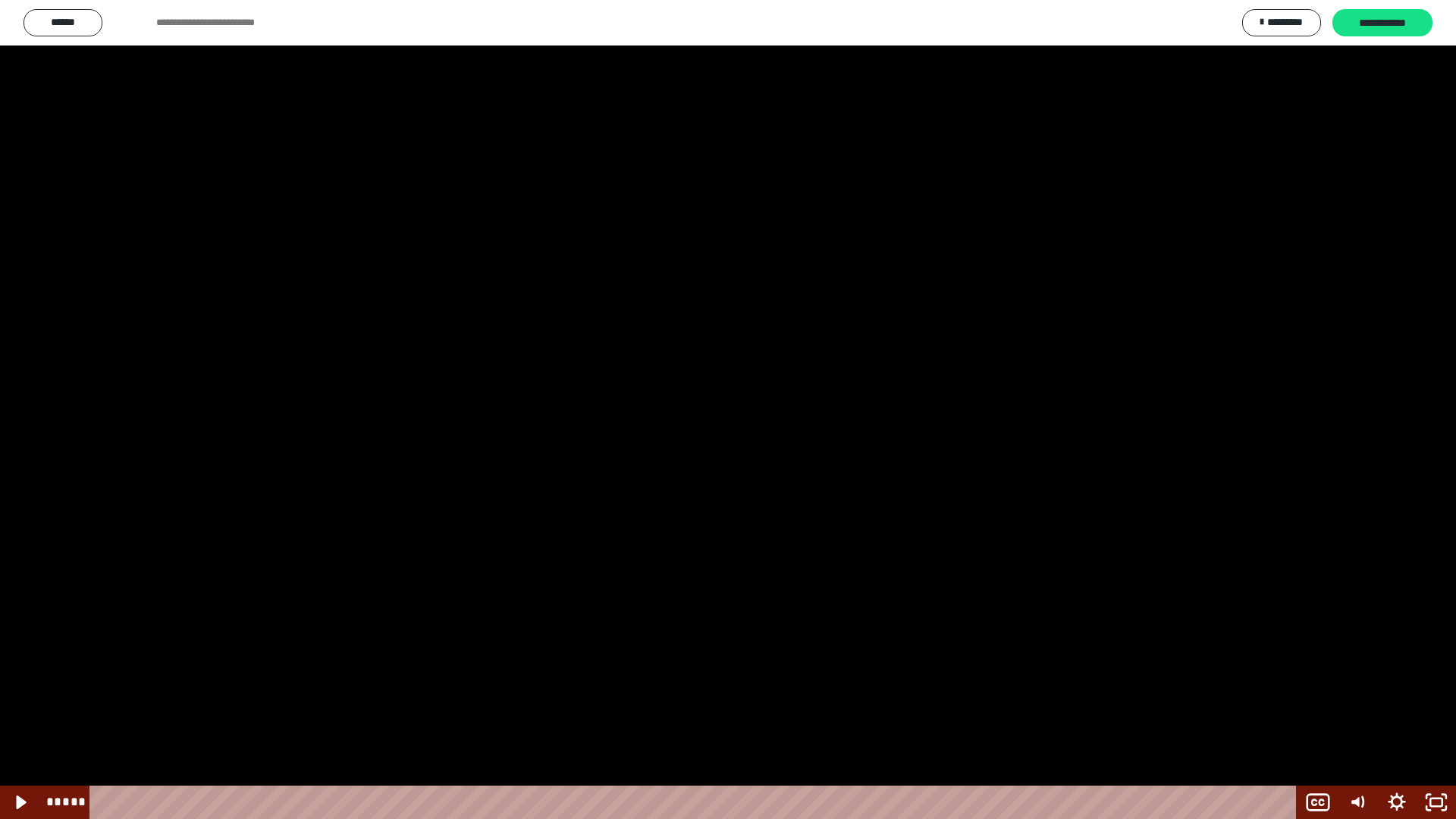 click at bounding box center [728, 410] 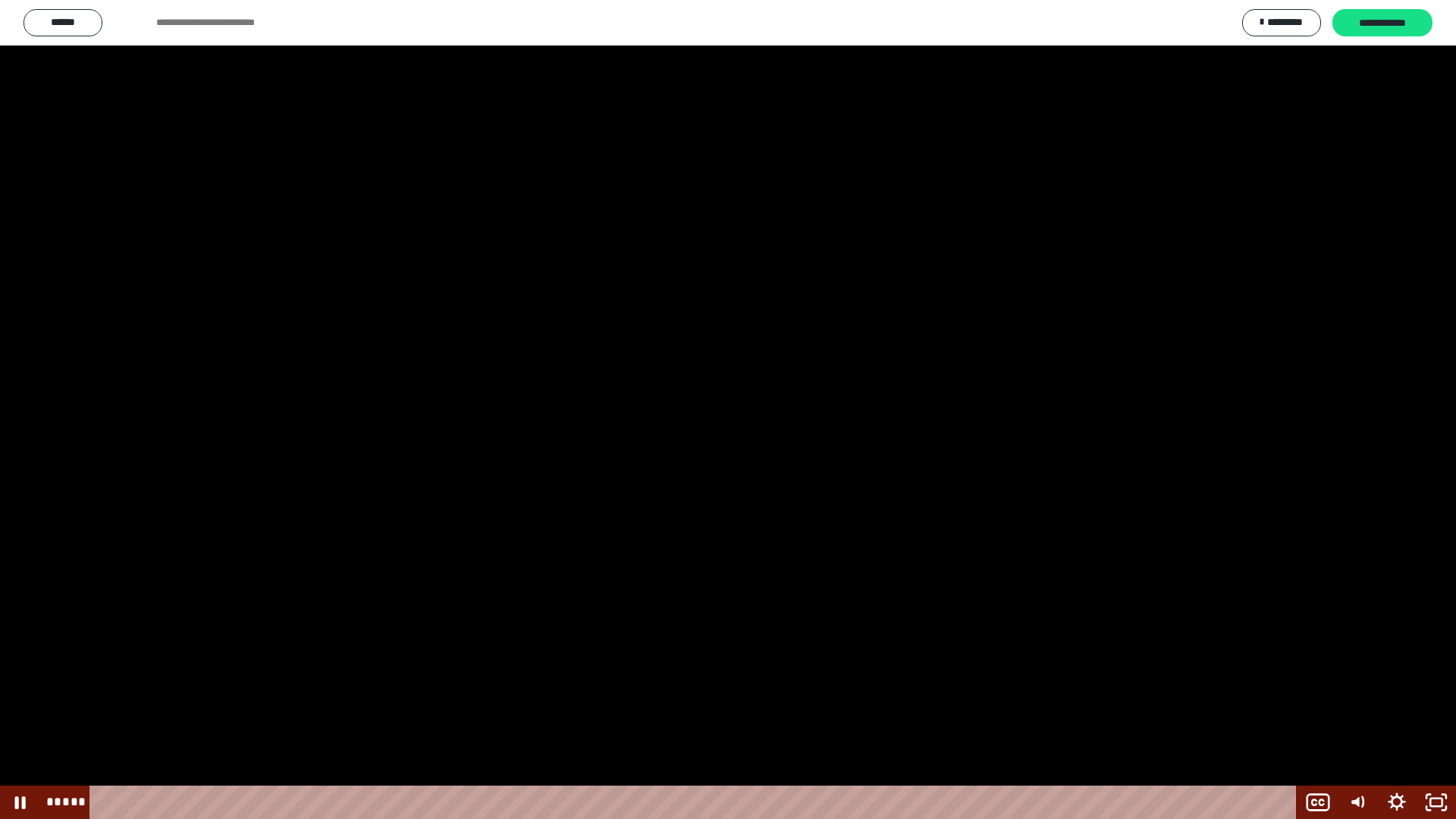 click at bounding box center [728, 410] 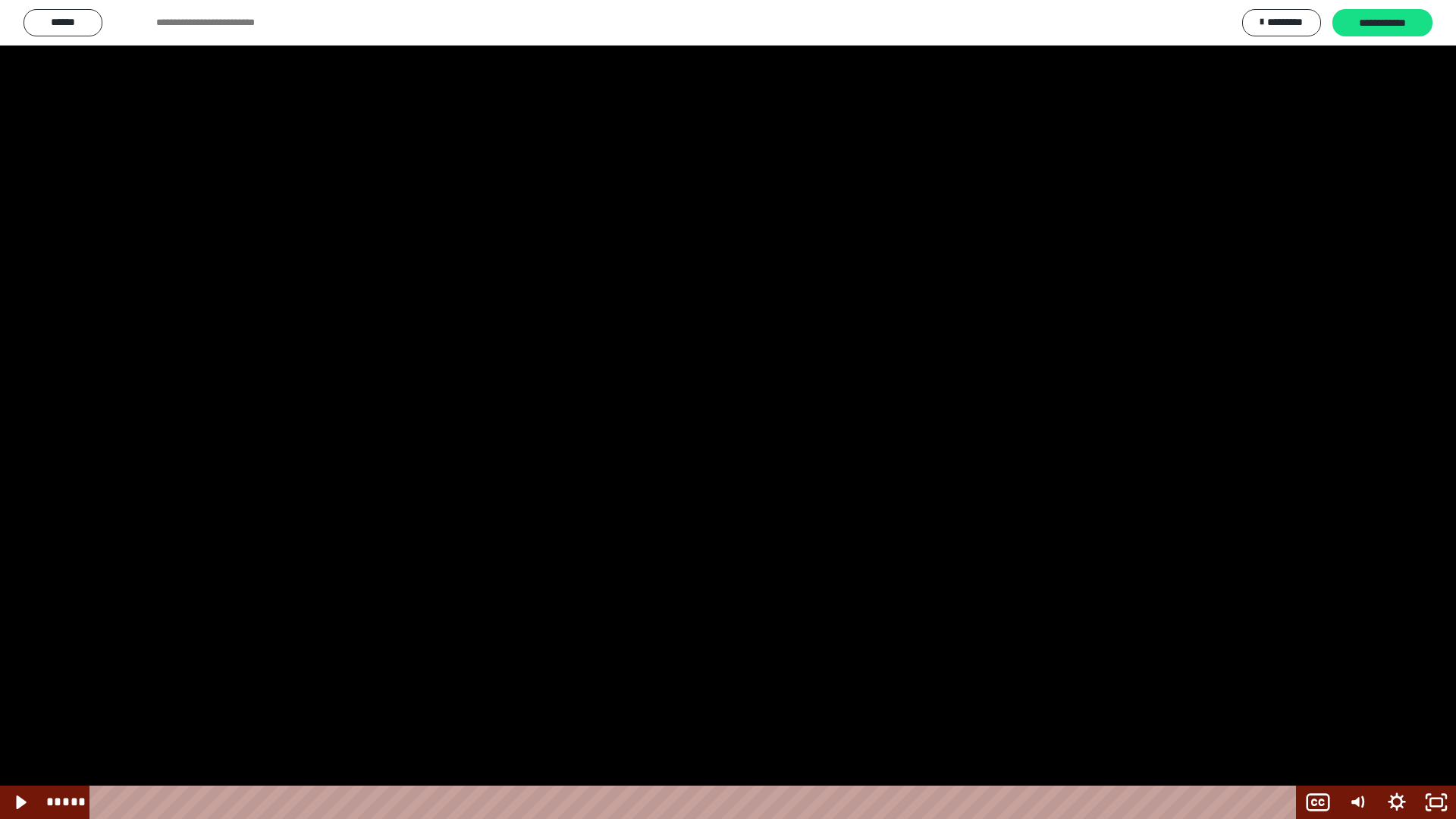 click at bounding box center [728, 410] 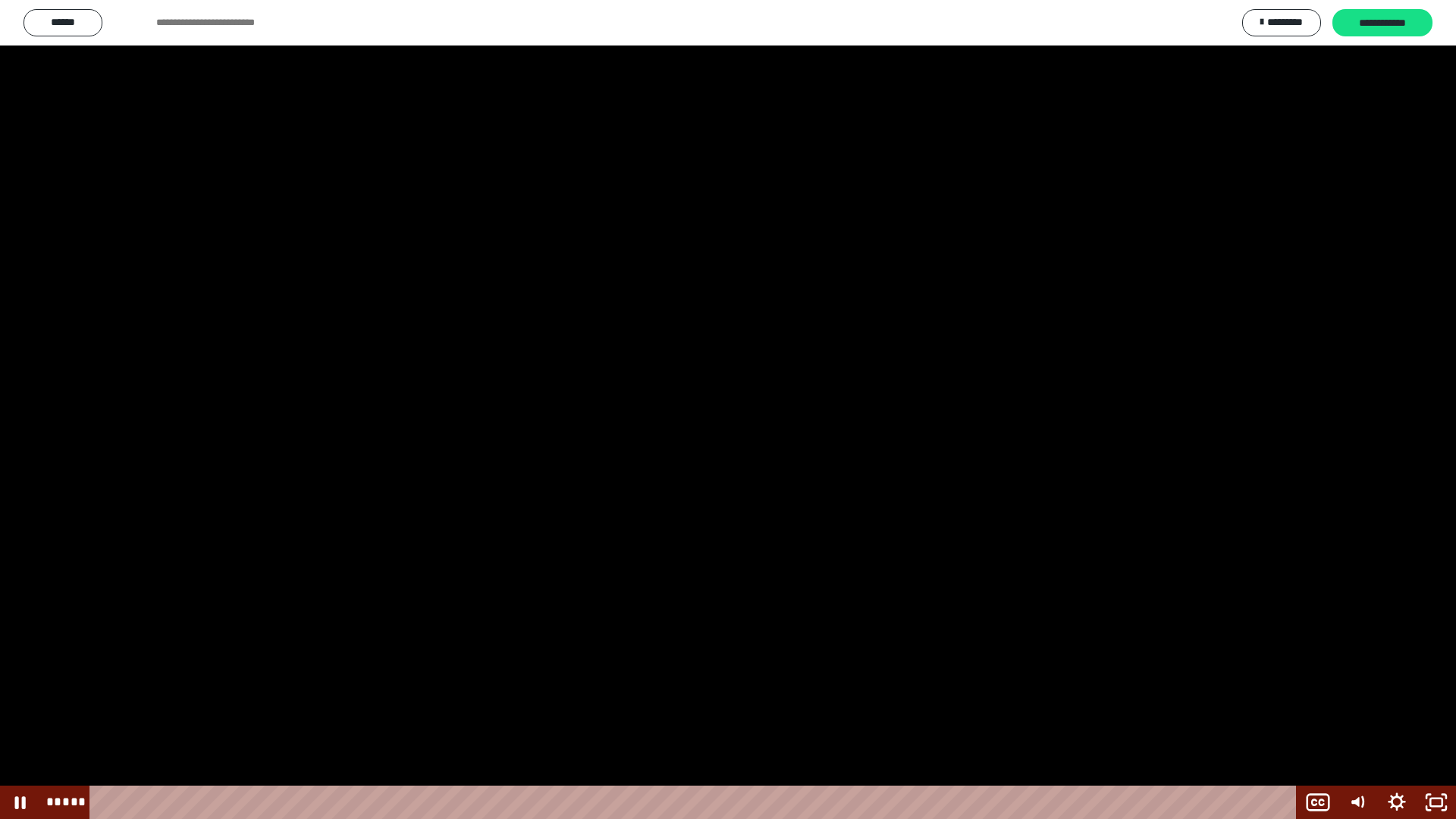 click at bounding box center (728, 410) 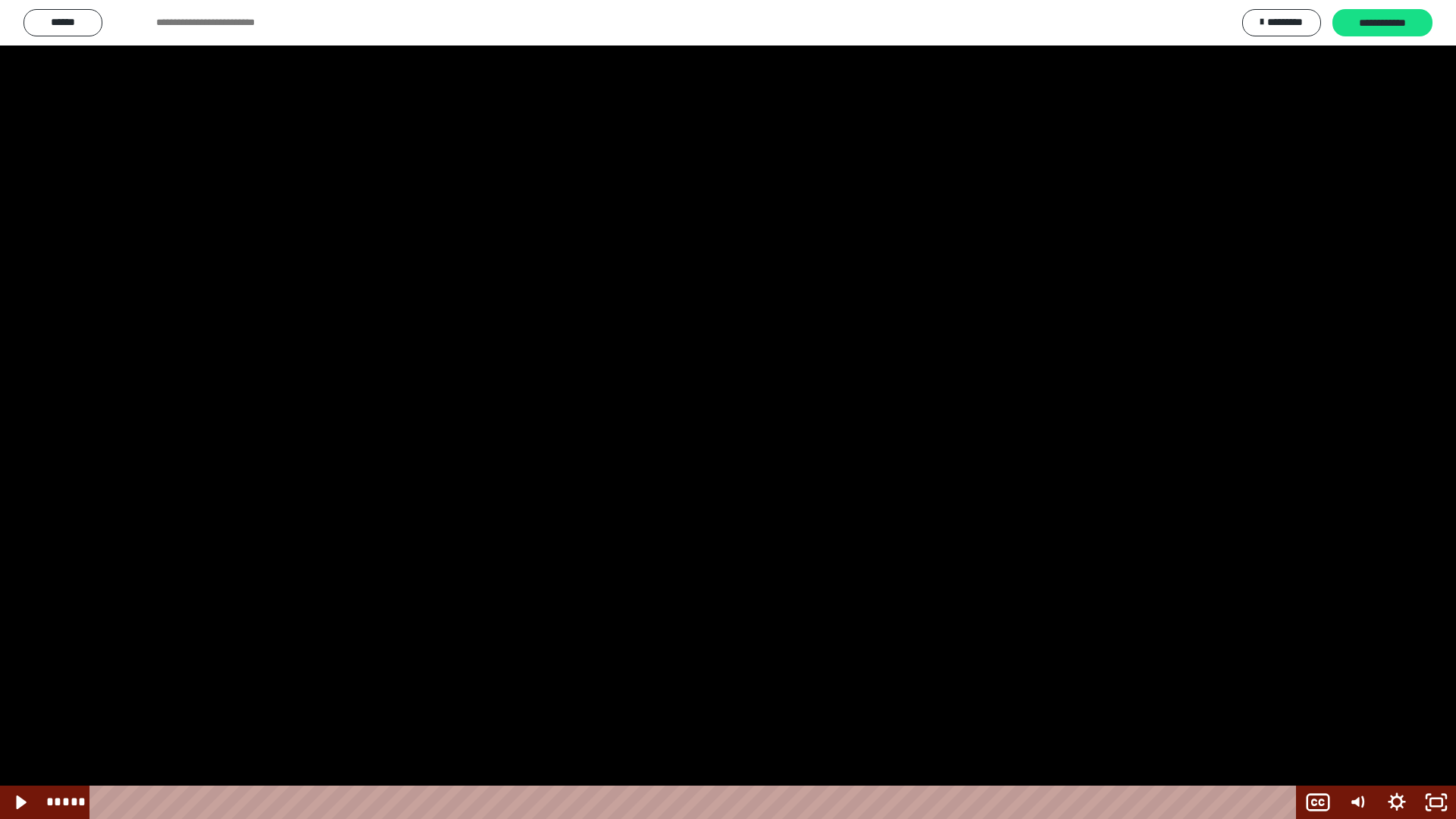 click at bounding box center (728, 410) 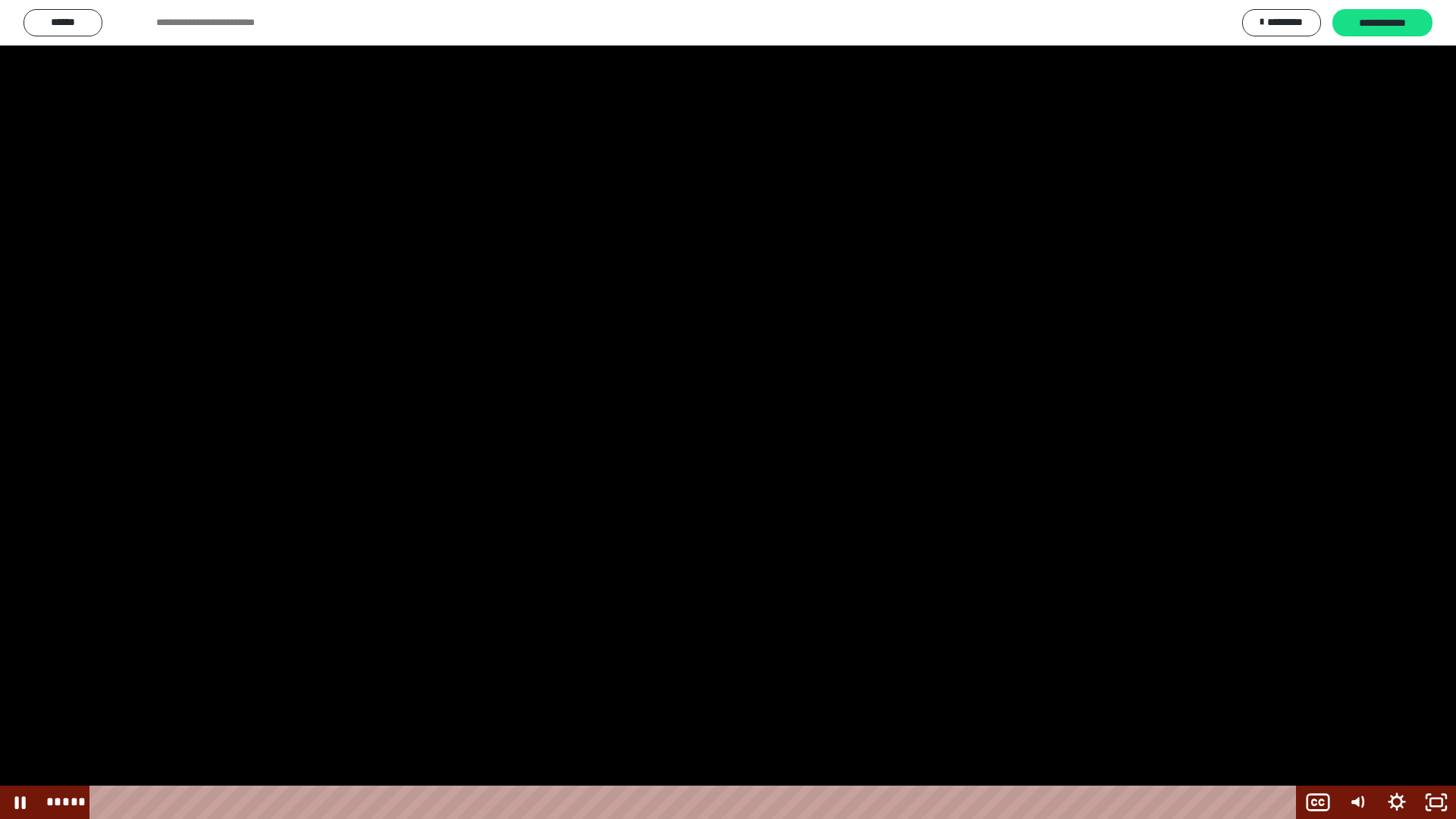 click at bounding box center [728, 410] 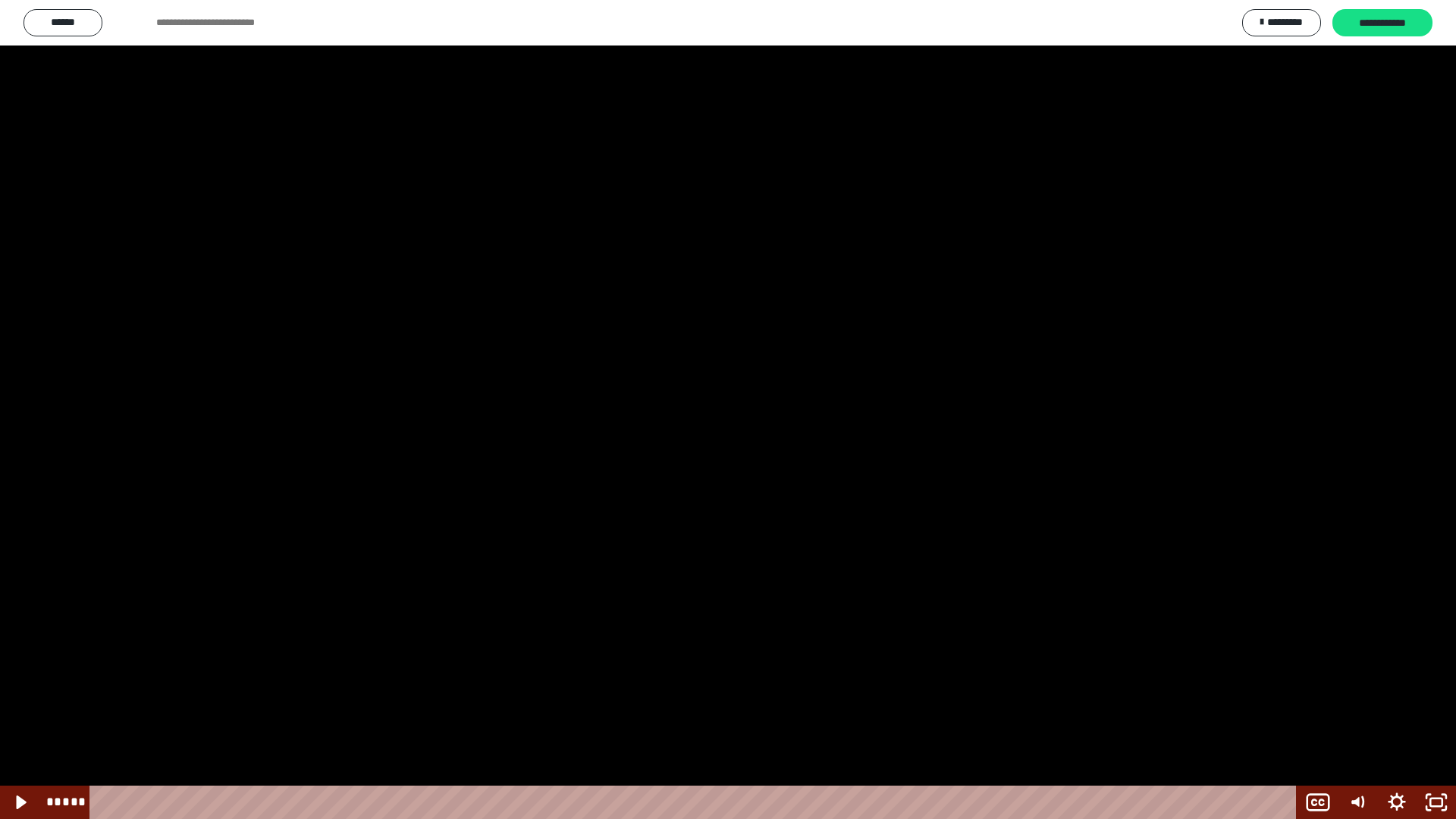 click at bounding box center (728, 410) 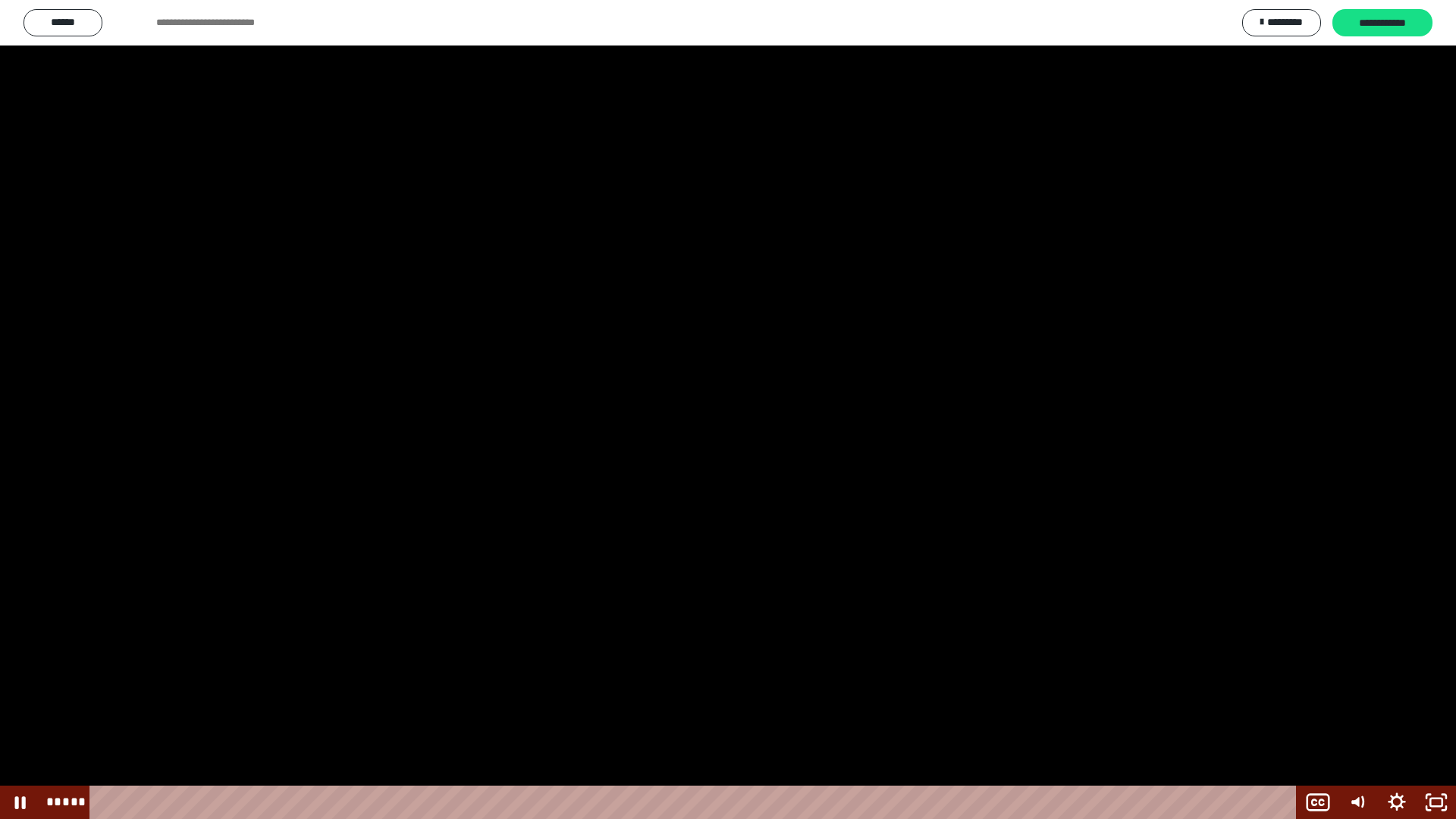 click at bounding box center [728, 410] 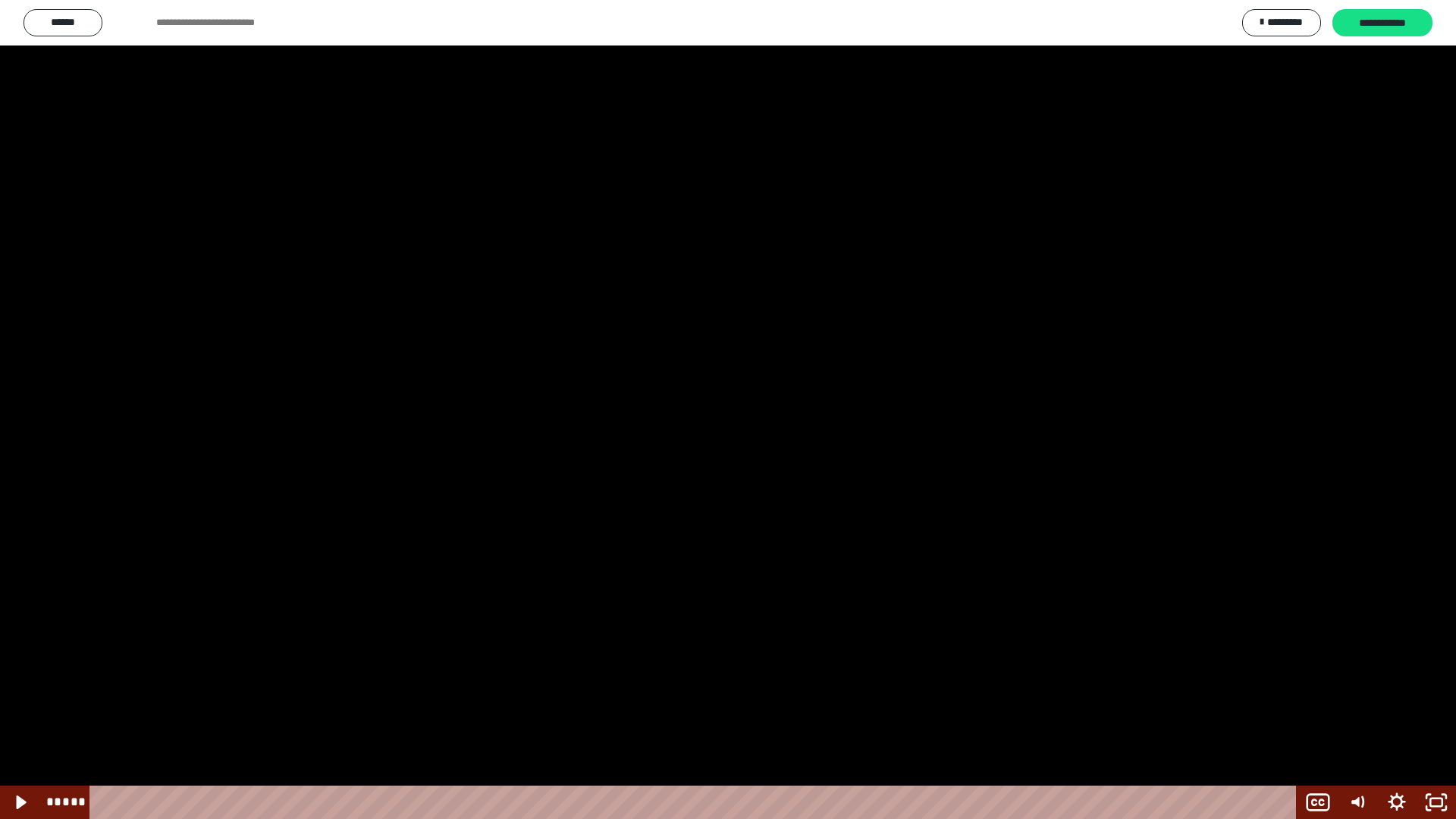 click at bounding box center [728, 410] 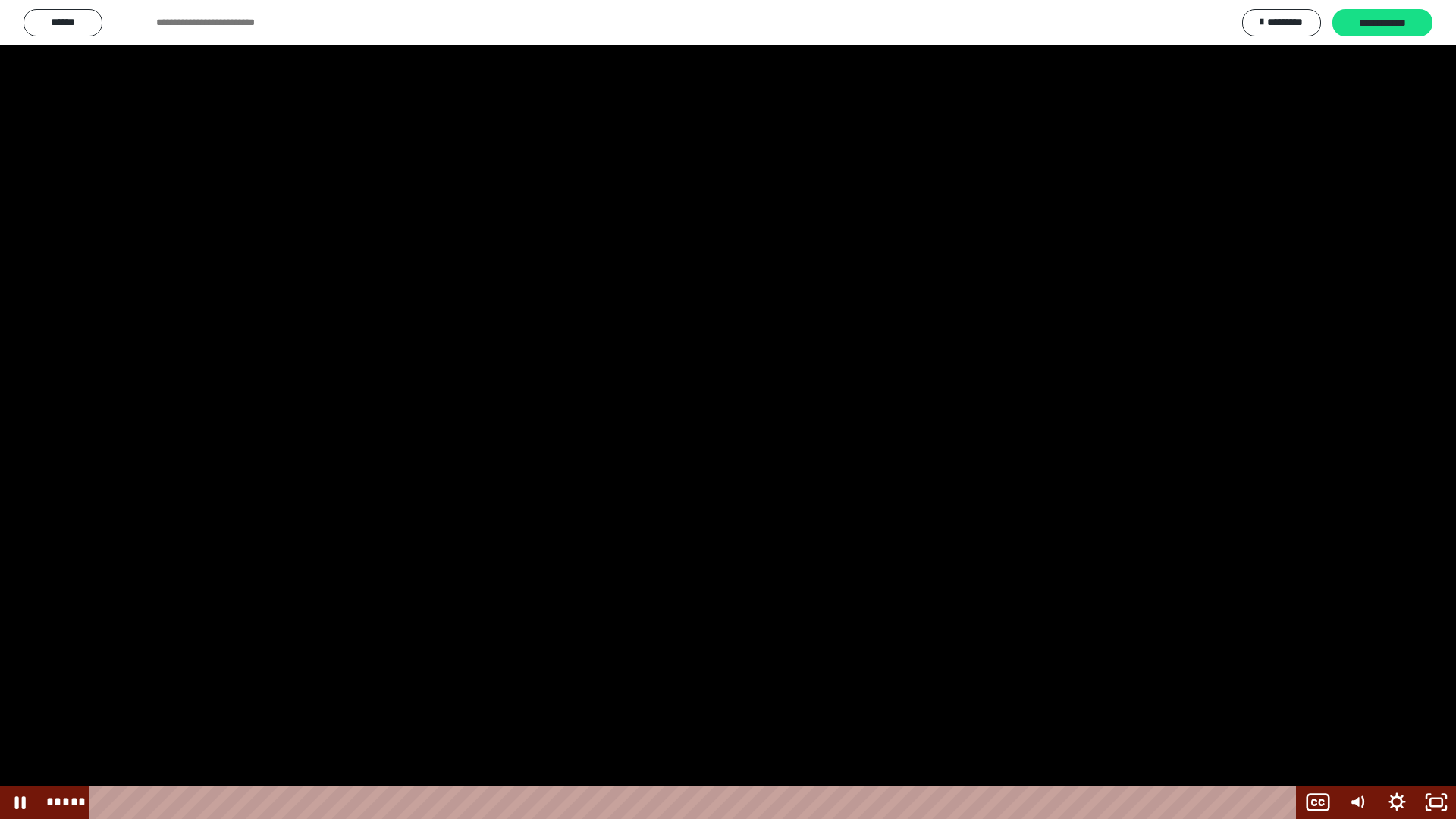click at bounding box center (728, 410) 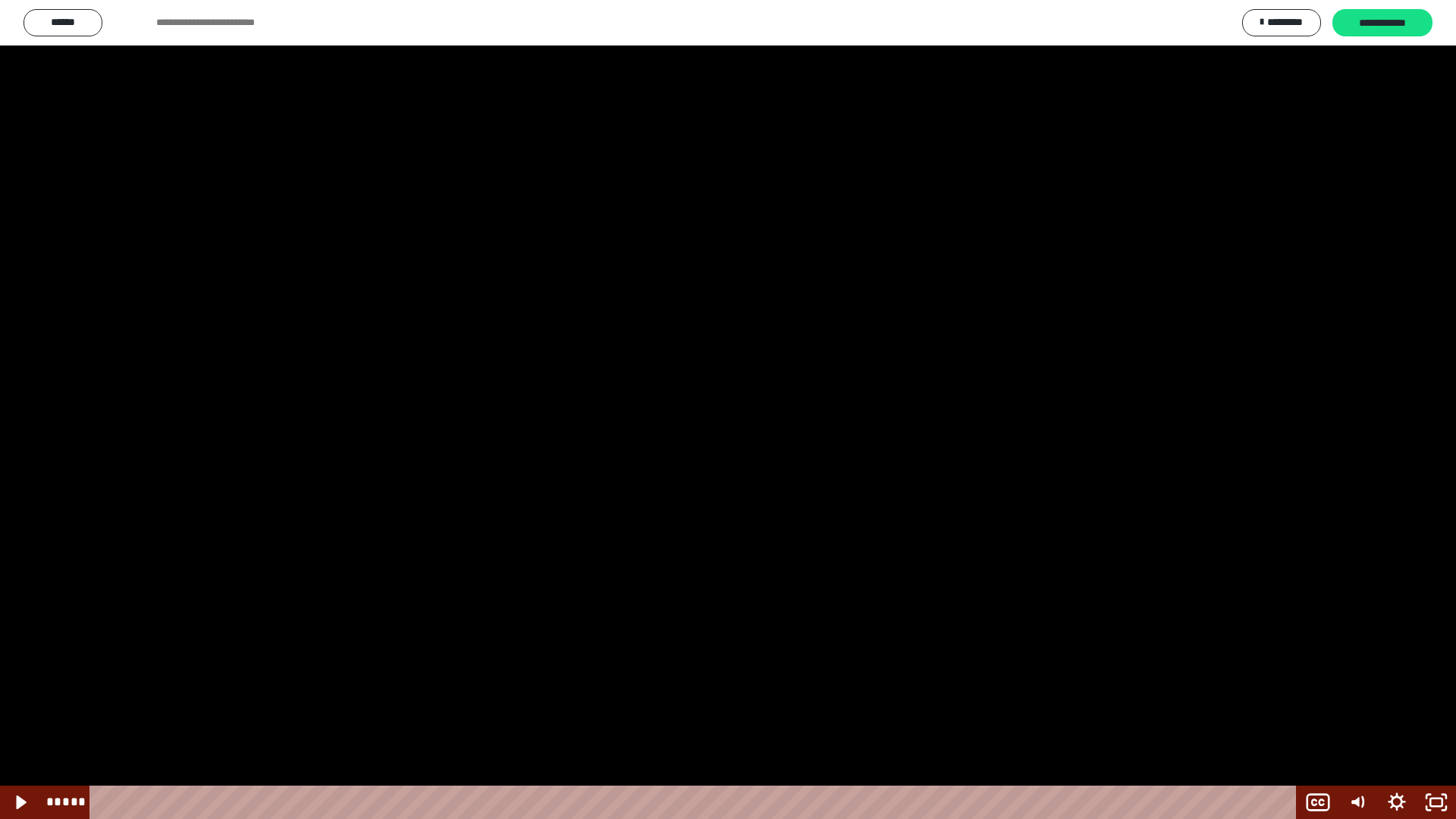click at bounding box center [728, 410] 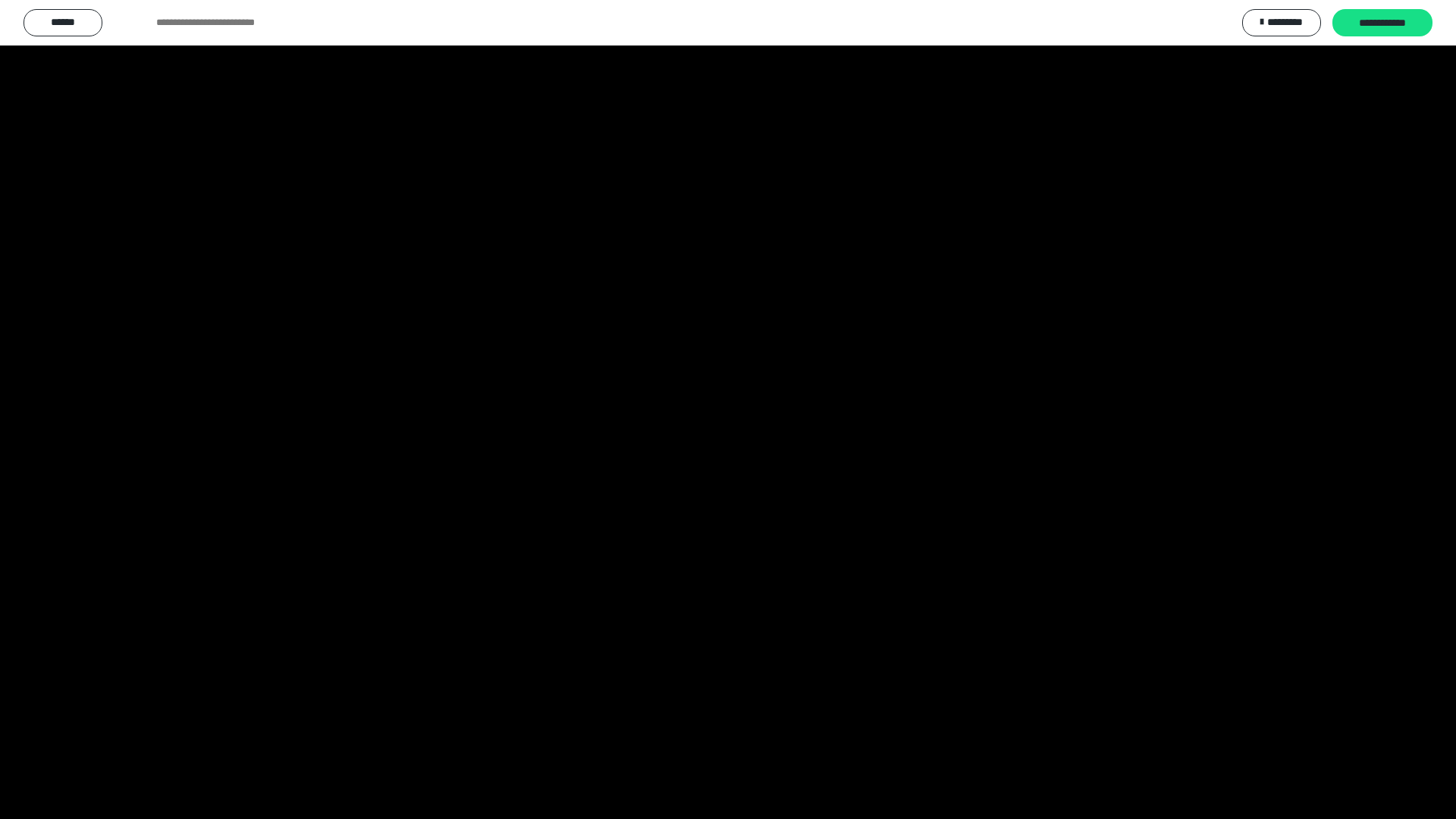 click at bounding box center (728, 410) 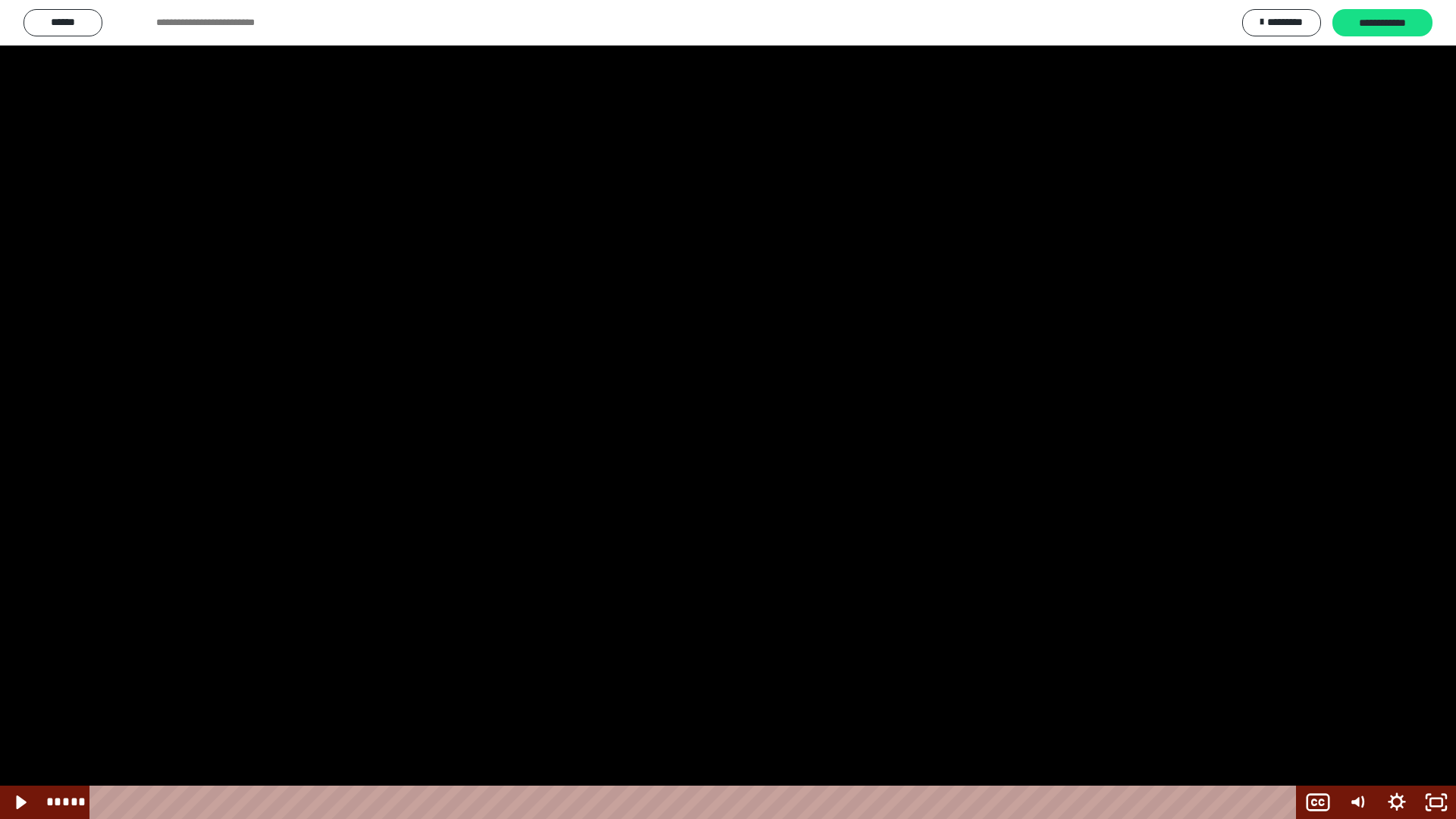click at bounding box center [728, 410] 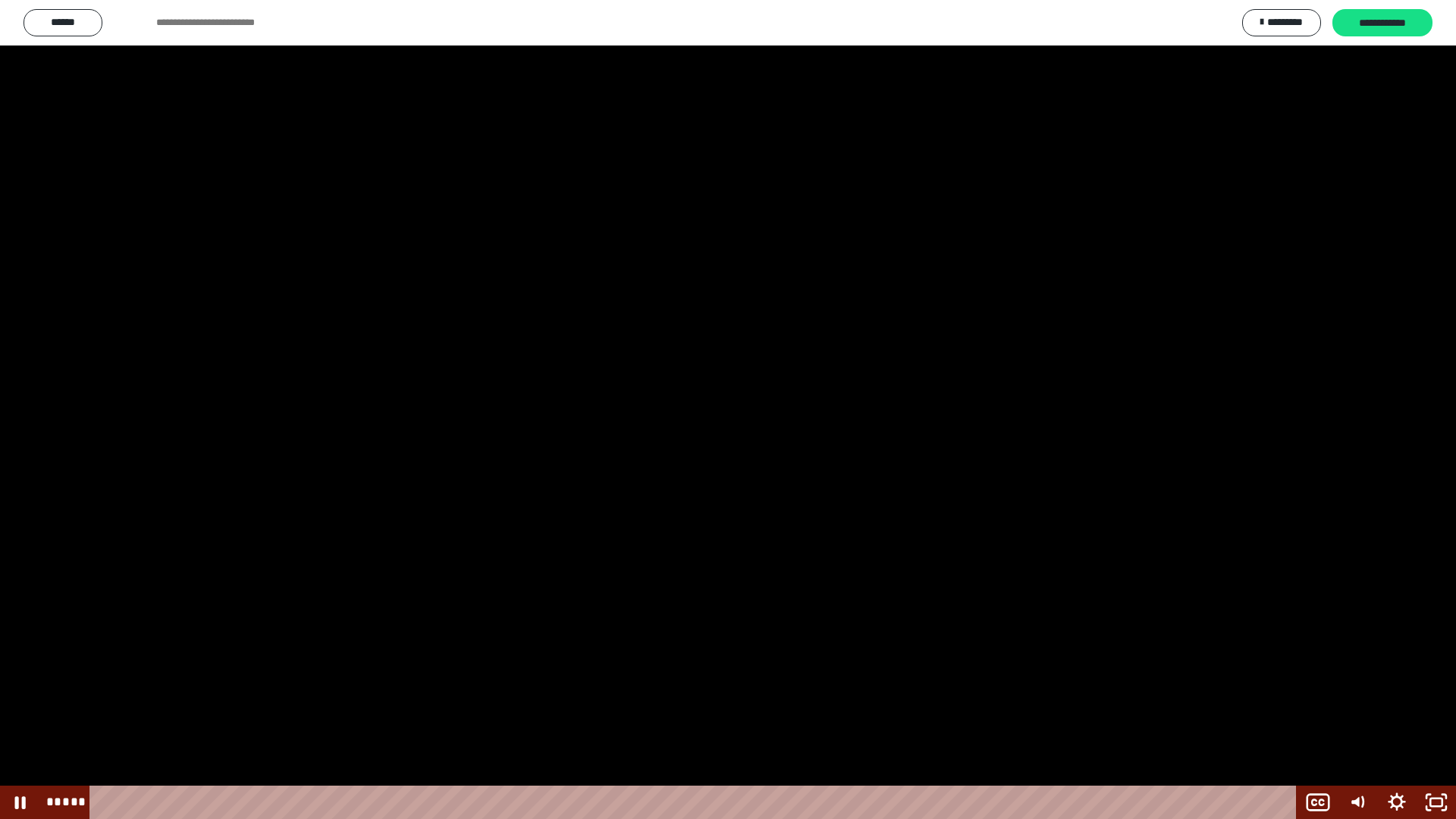 click at bounding box center (728, 410) 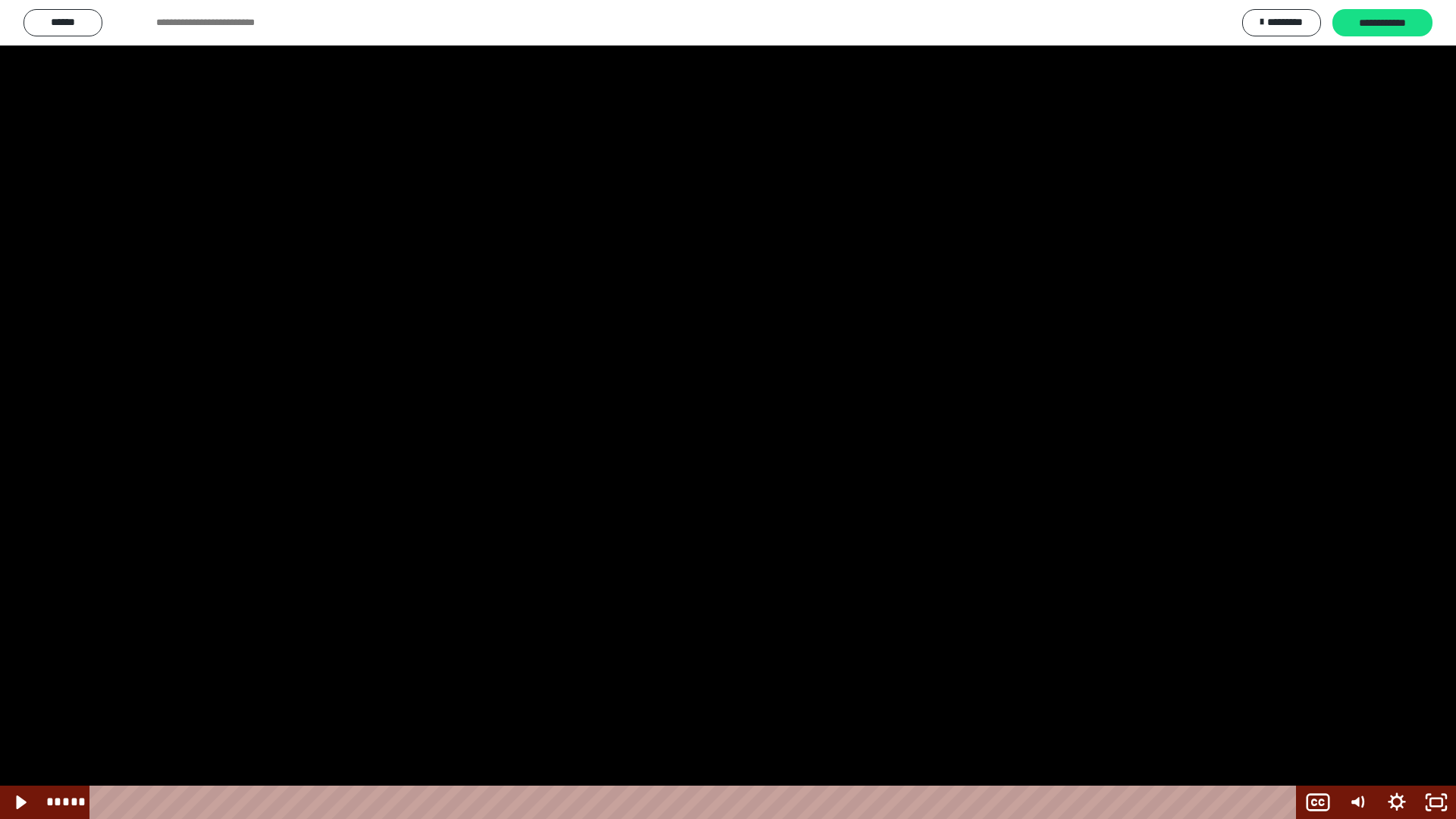 click at bounding box center (728, 410) 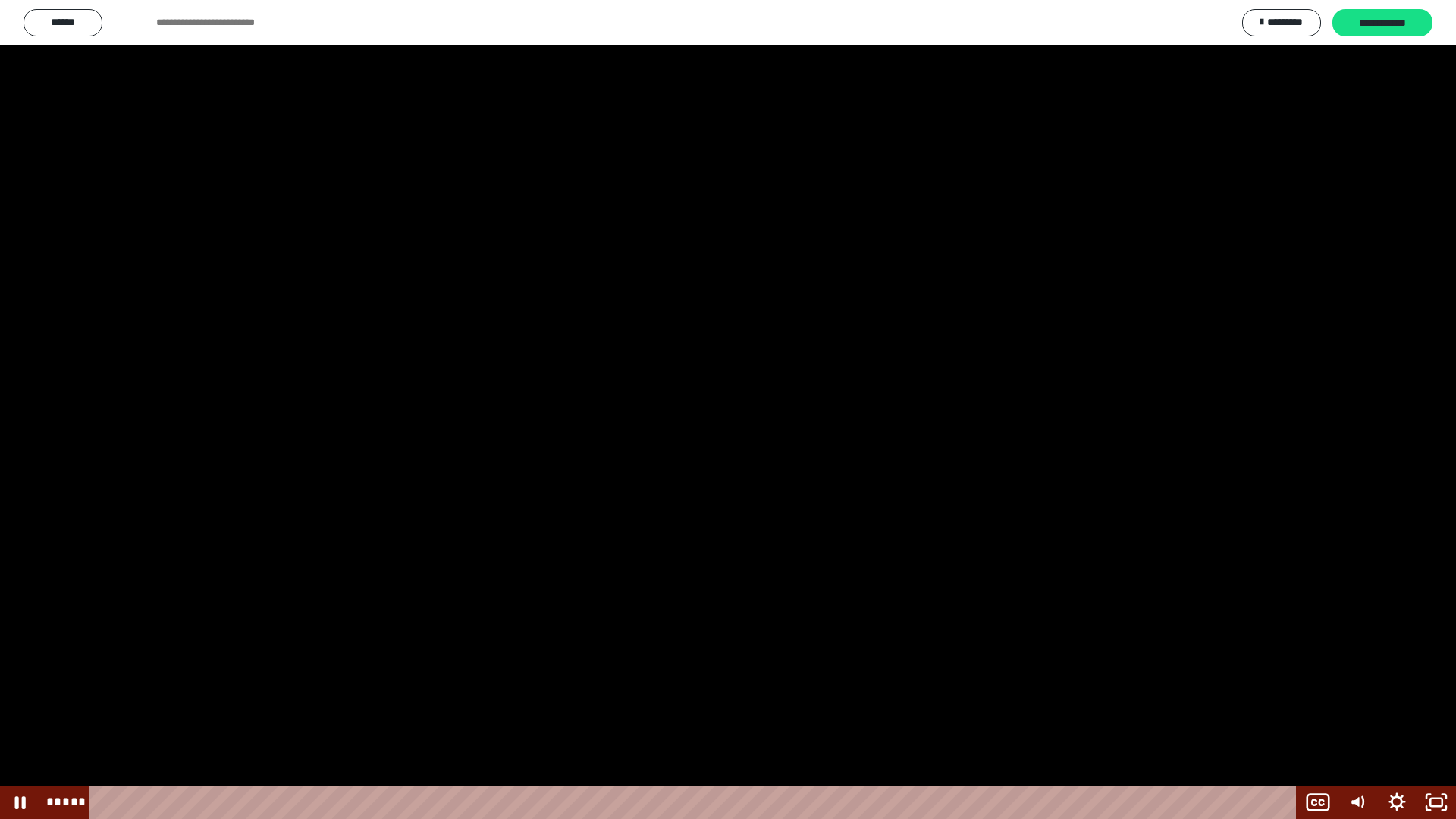 click at bounding box center (728, 410) 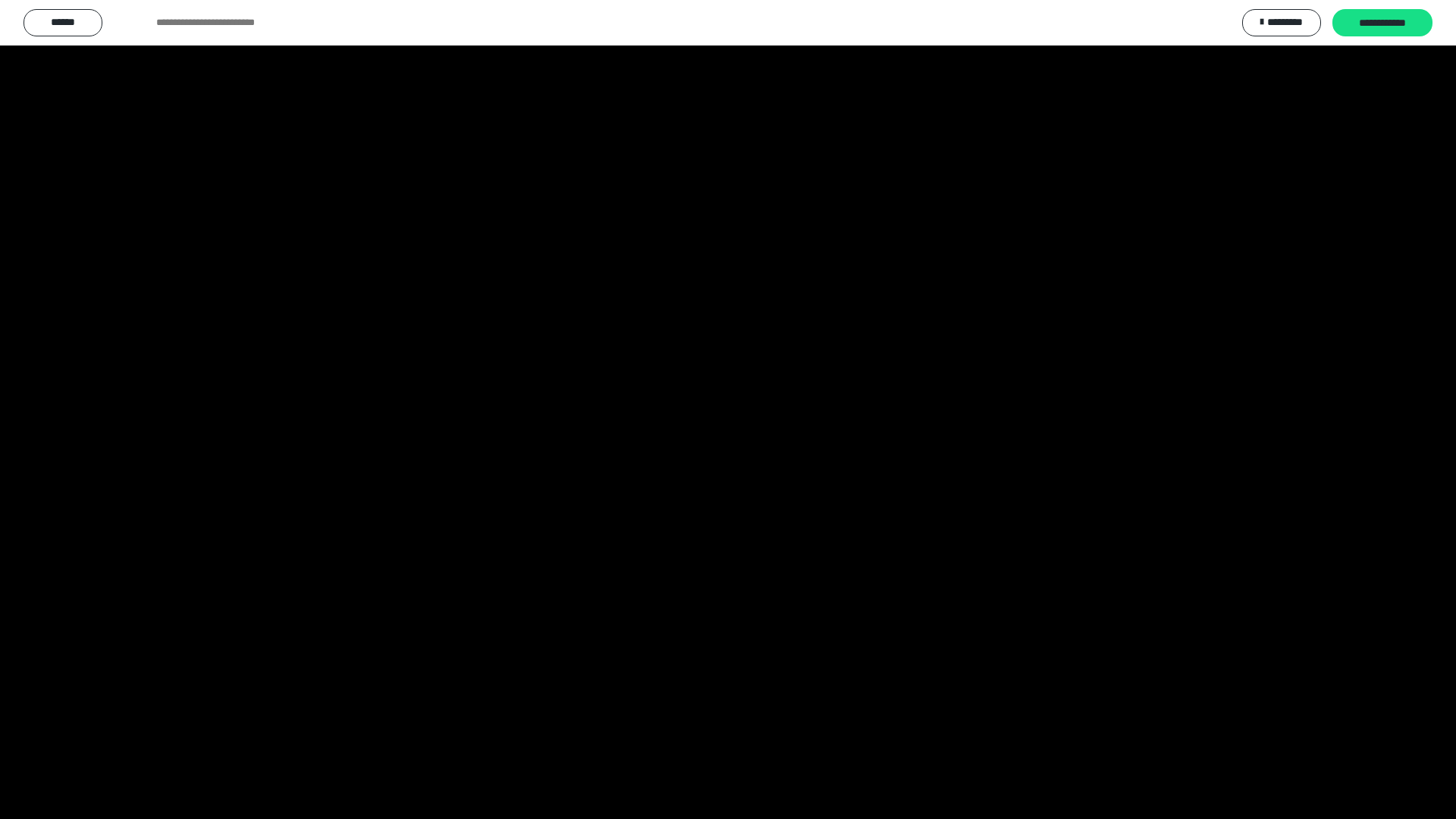 click at bounding box center [728, 410] 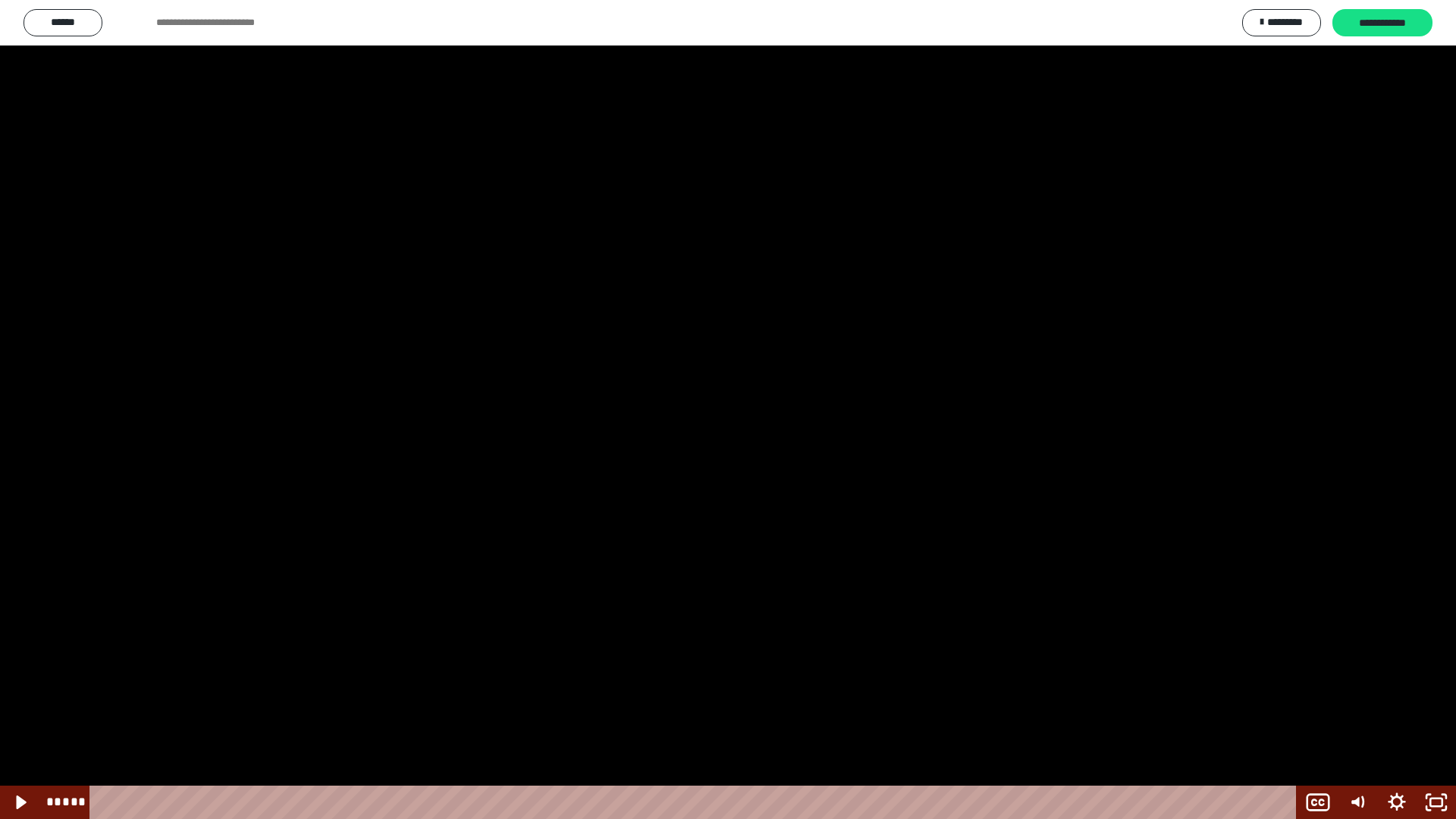 click at bounding box center (728, 410) 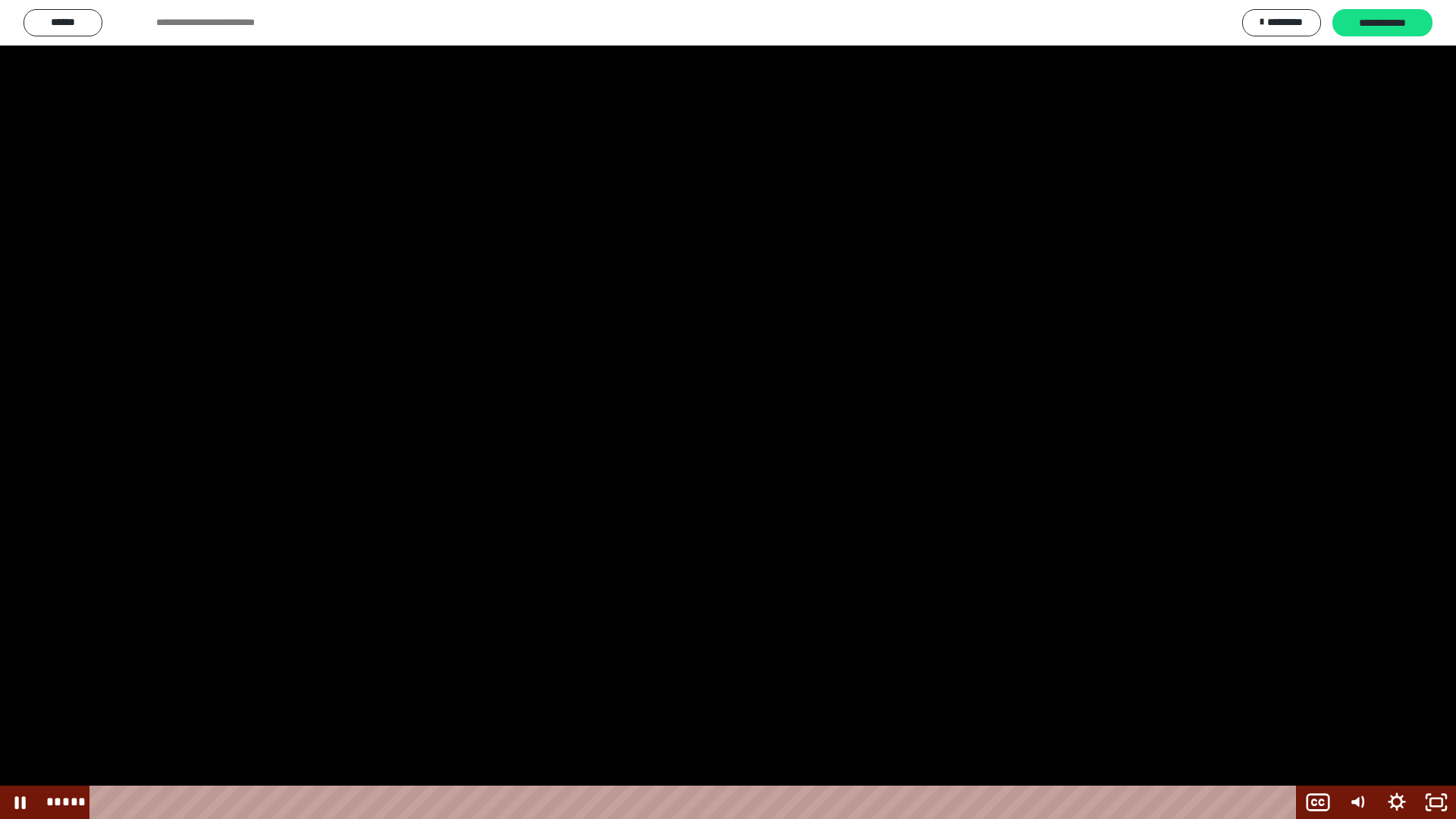 click at bounding box center [728, 410] 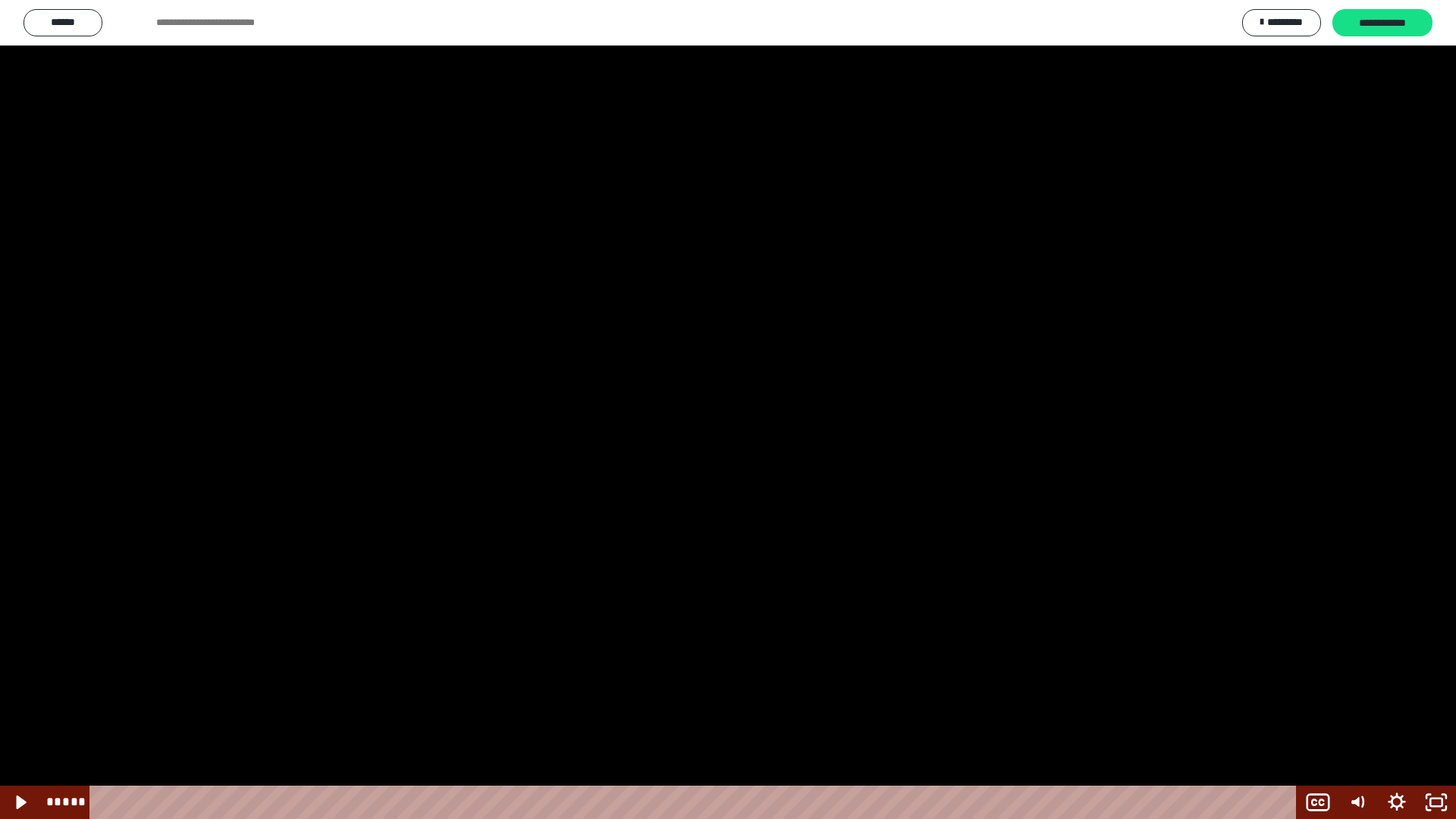 click at bounding box center [728, 410] 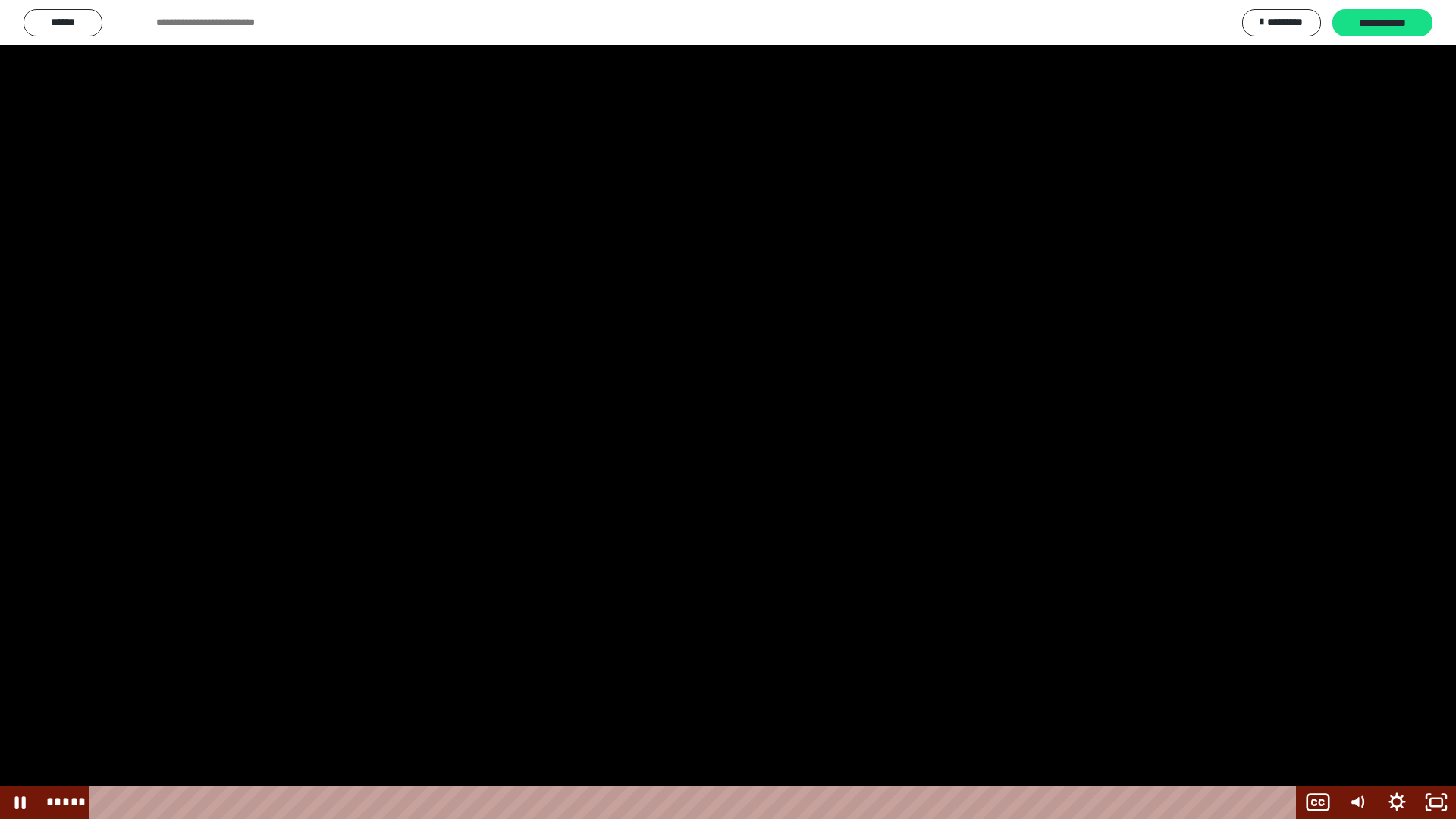 click at bounding box center [728, 410] 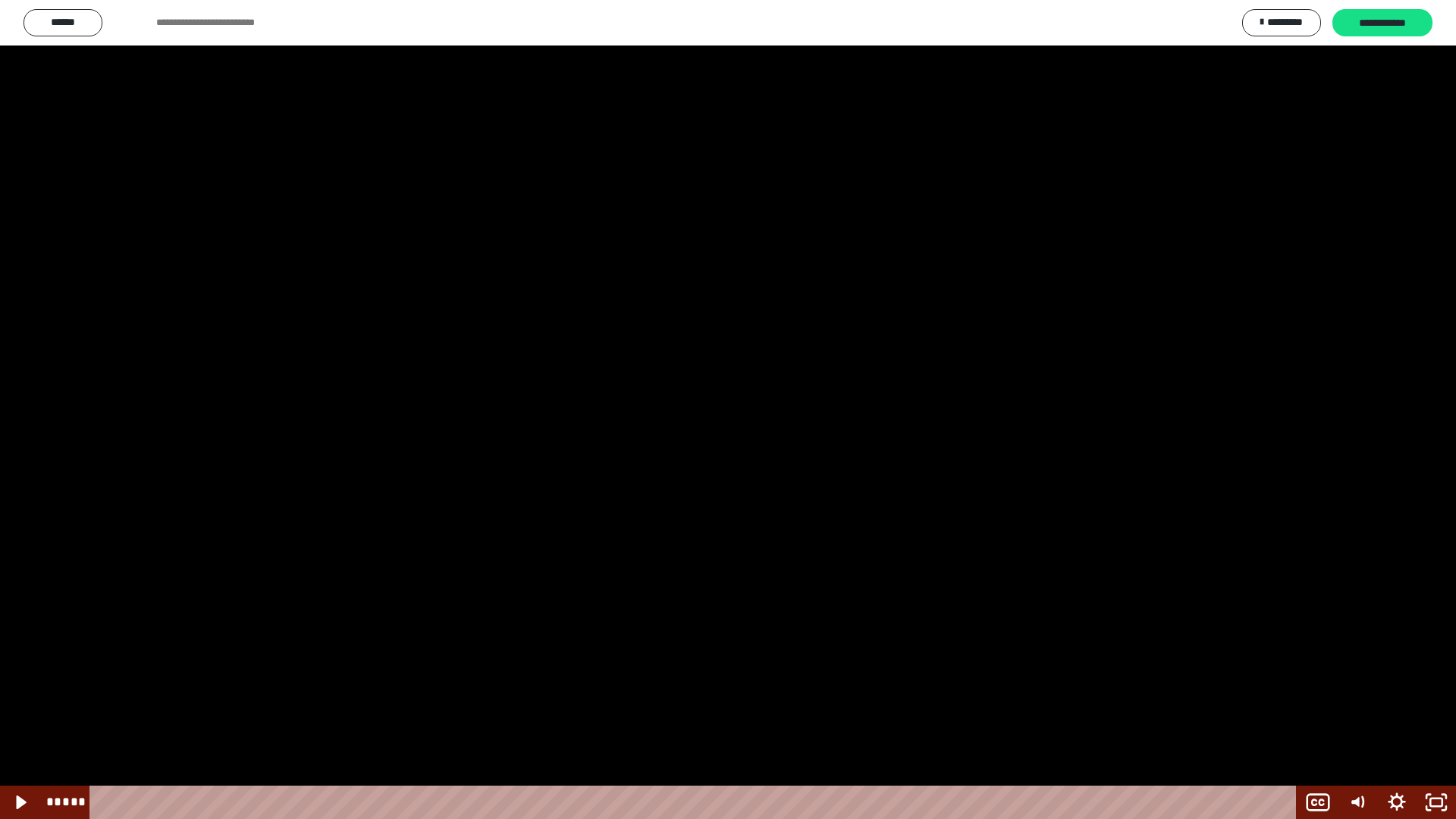 click at bounding box center [728, 410] 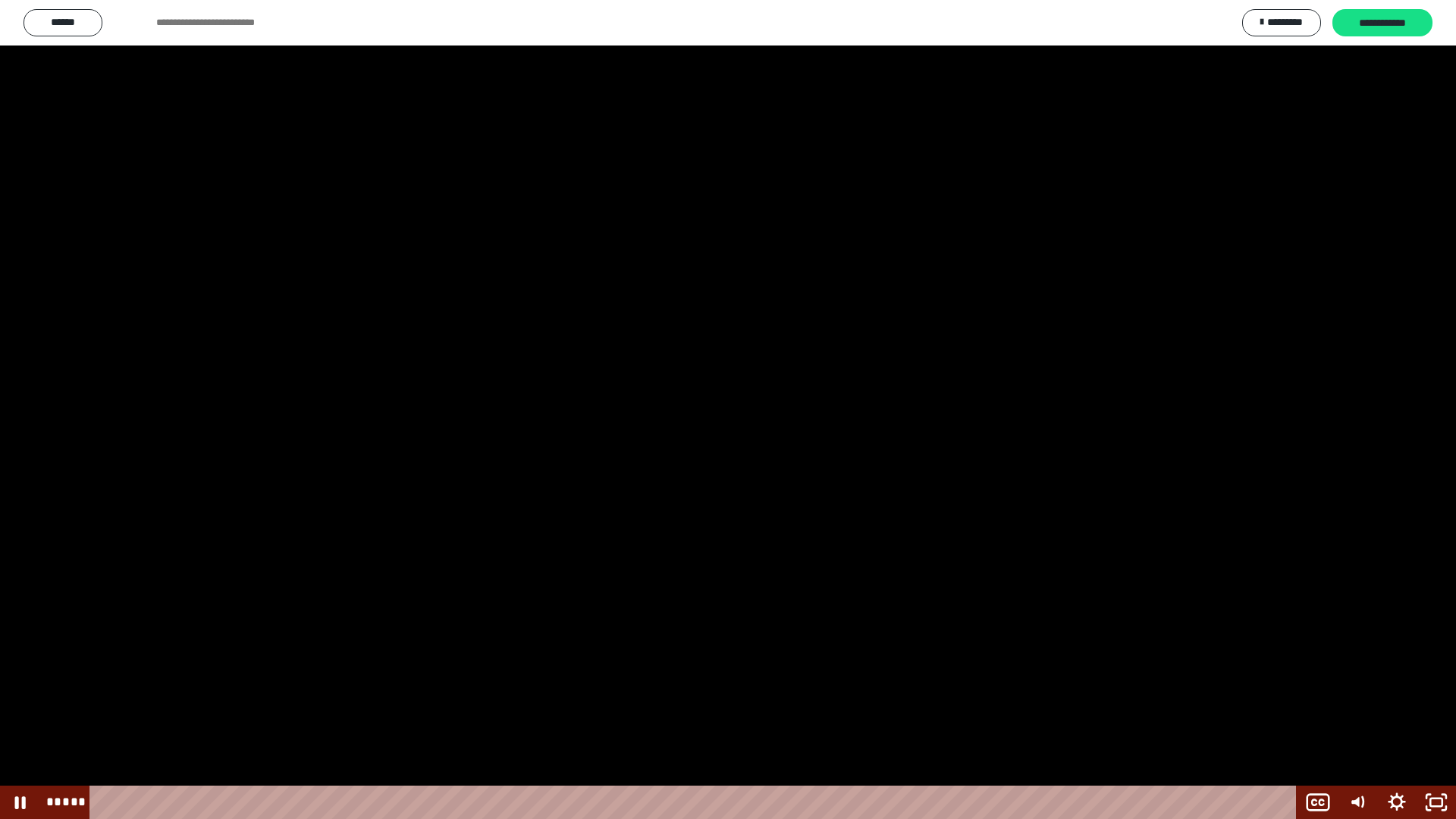 click at bounding box center (728, 410) 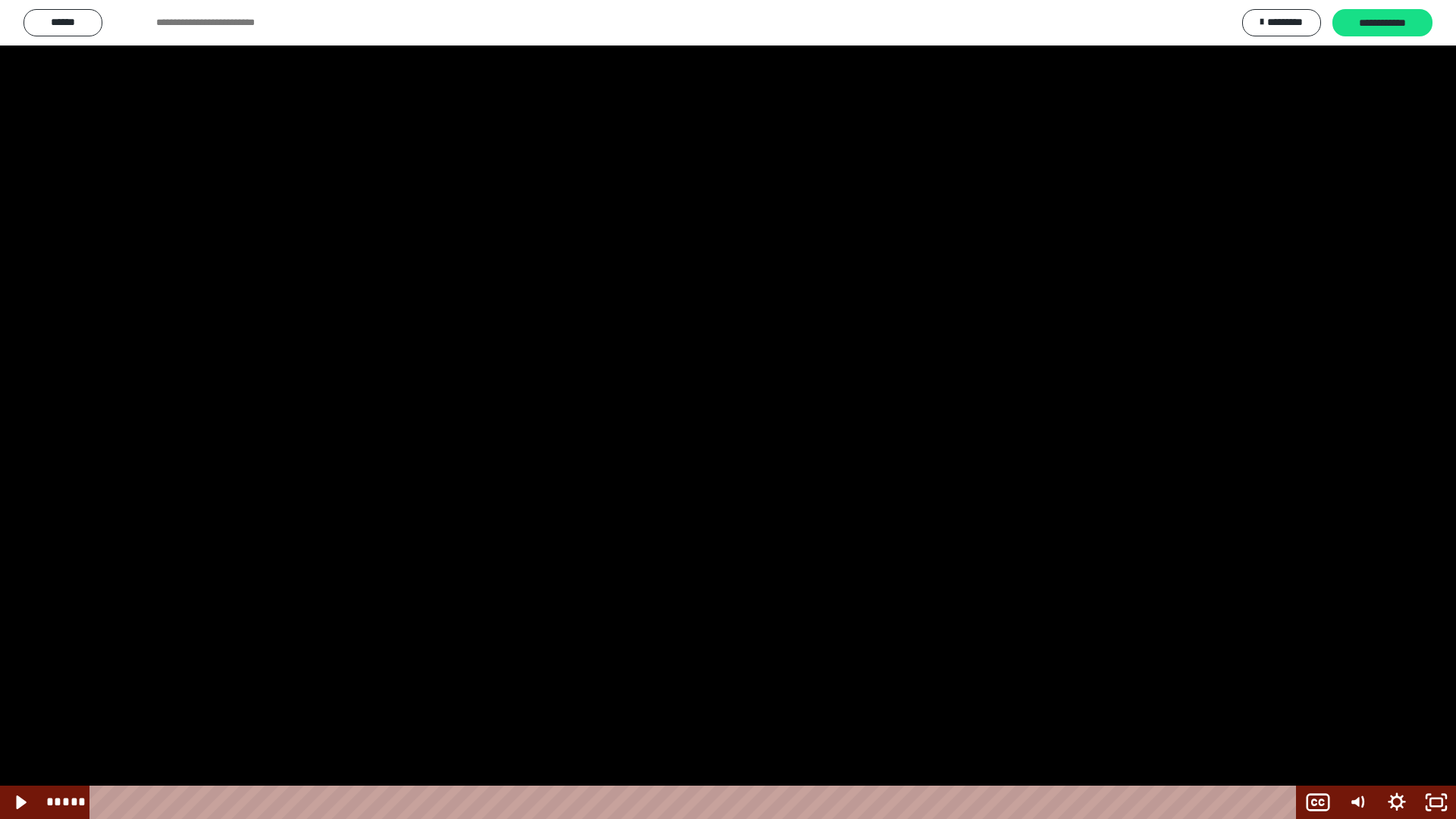 click at bounding box center [728, 410] 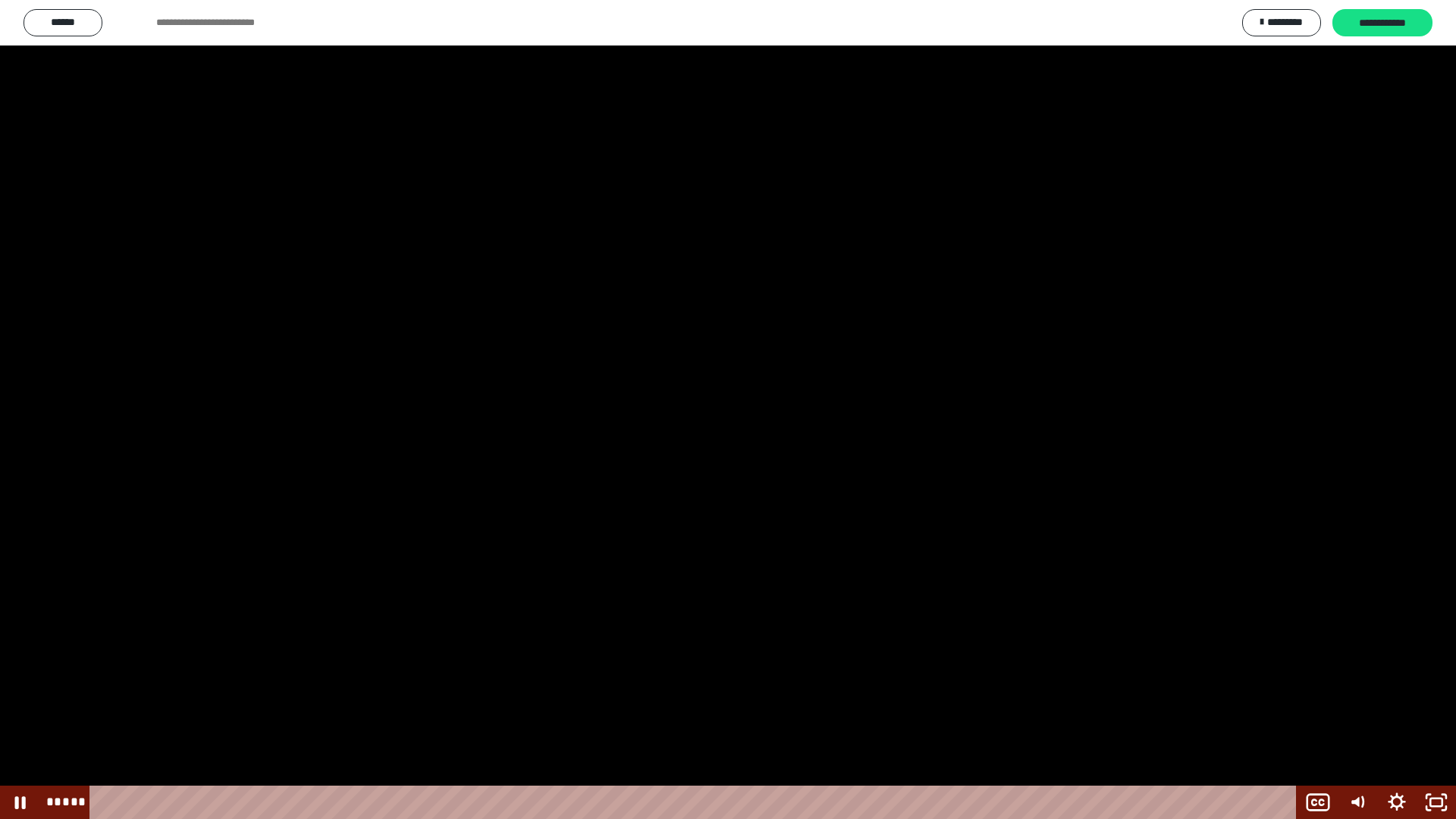 click at bounding box center [728, 410] 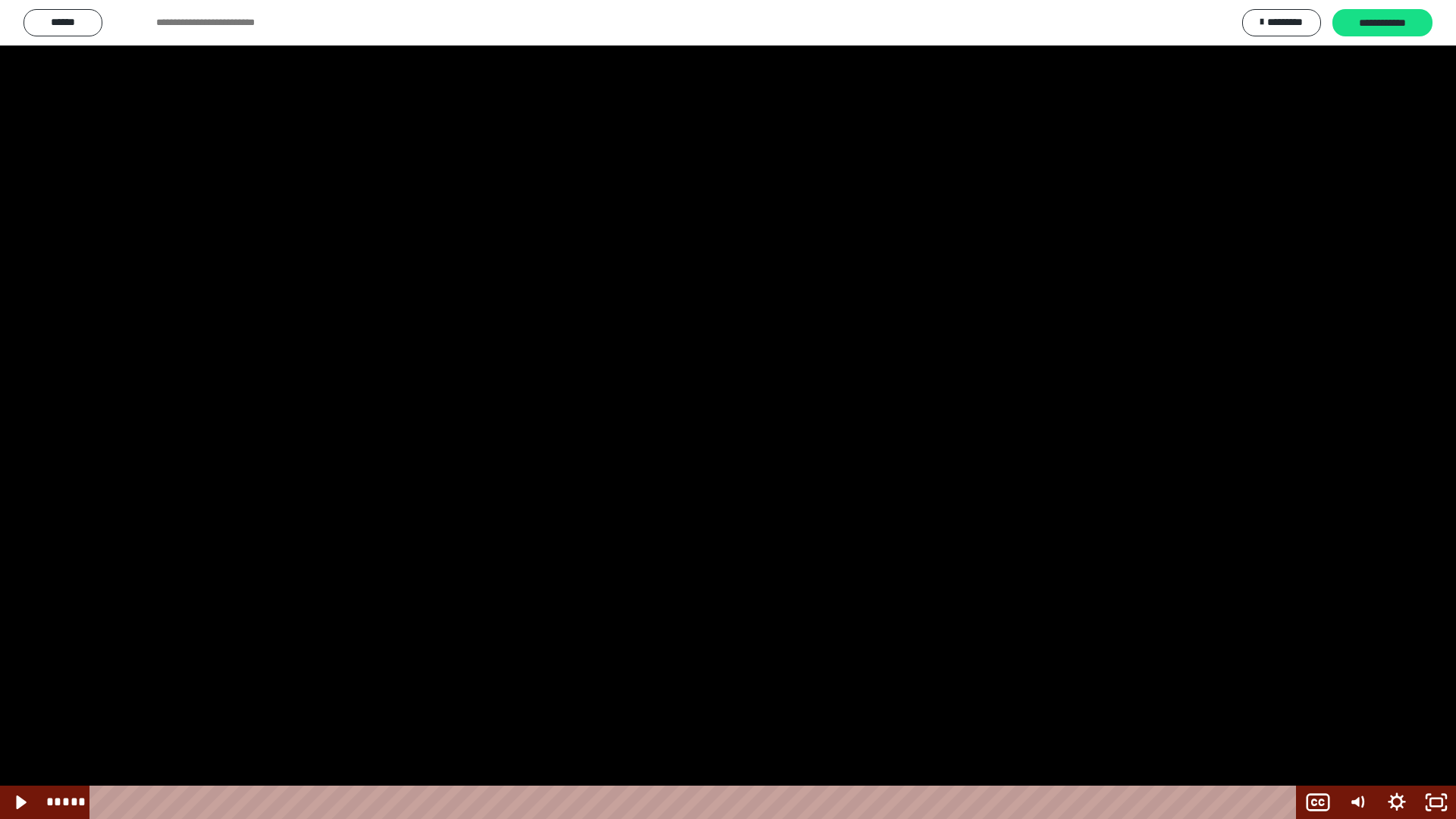 click at bounding box center [728, 410] 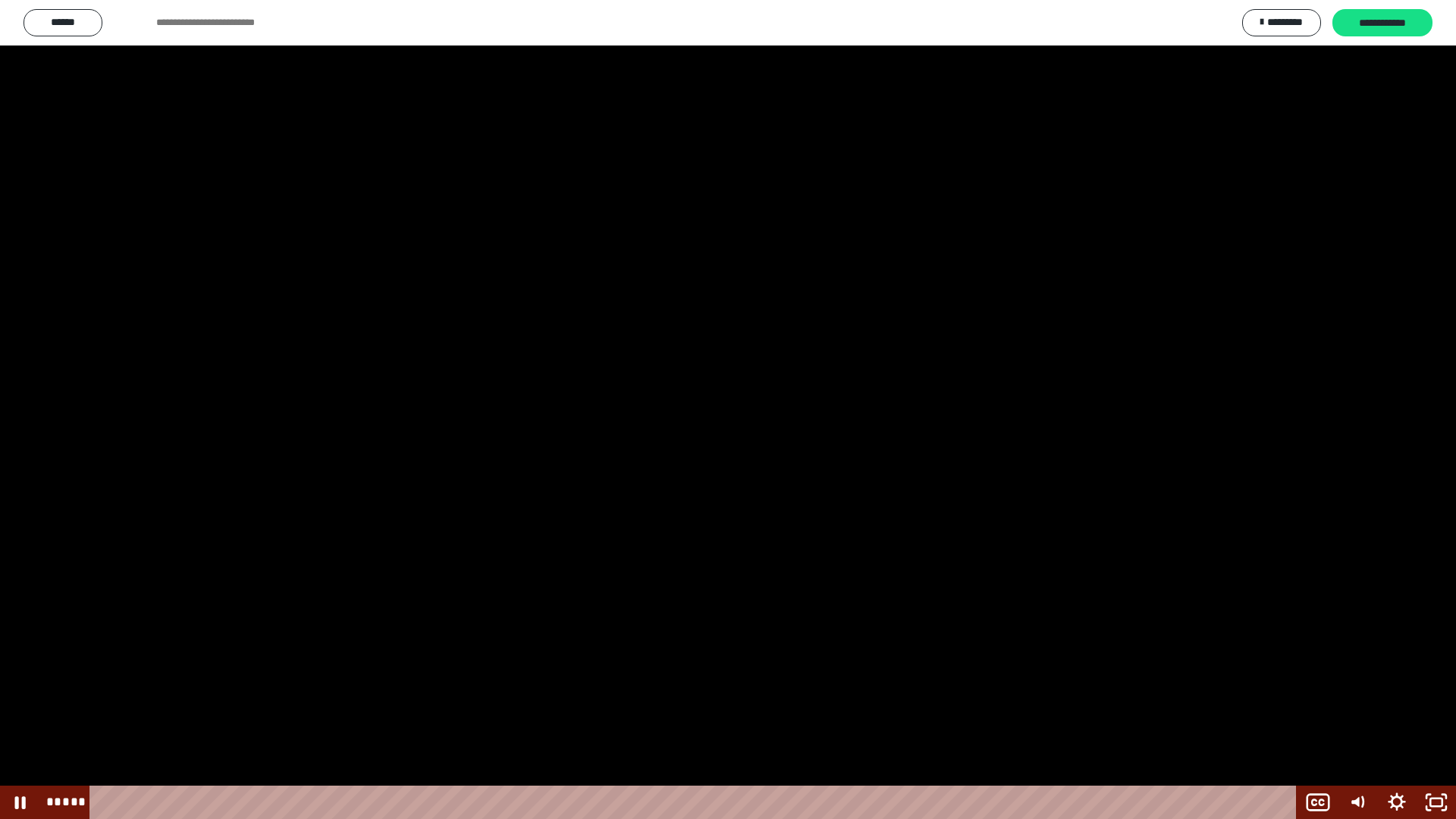 click at bounding box center [728, 410] 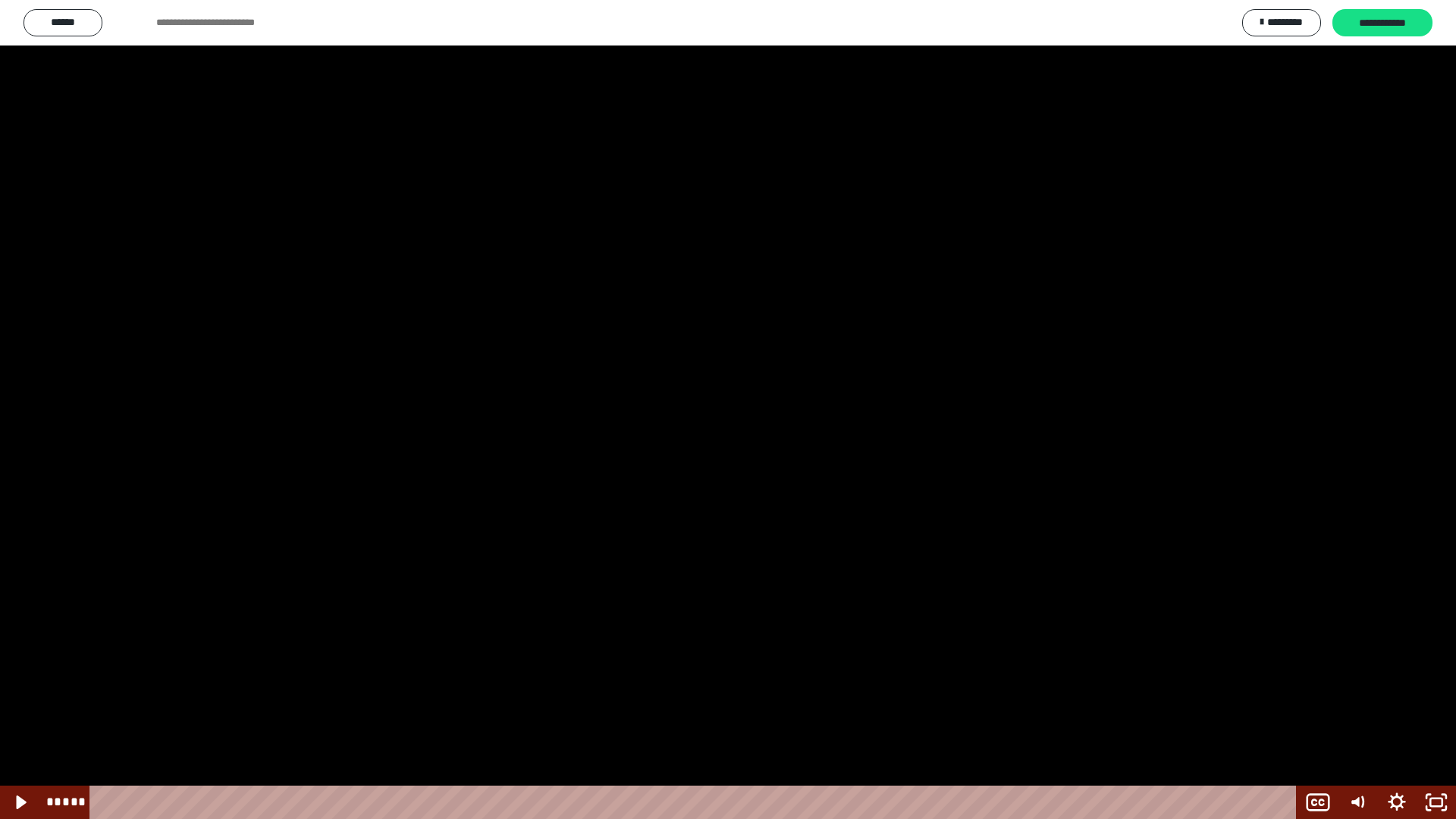 click at bounding box center [728, 410] 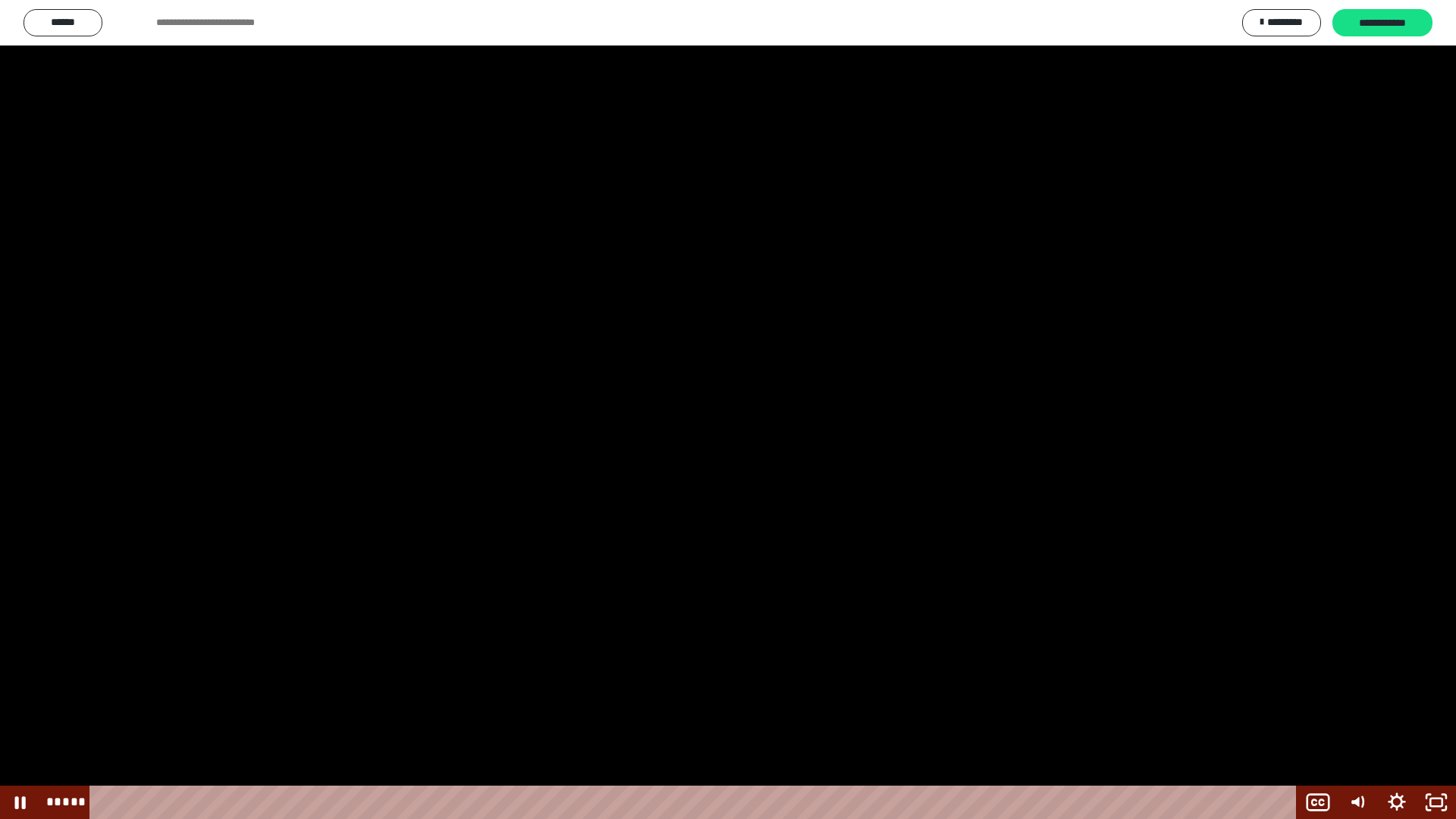 click at bounding box center (728, 410) 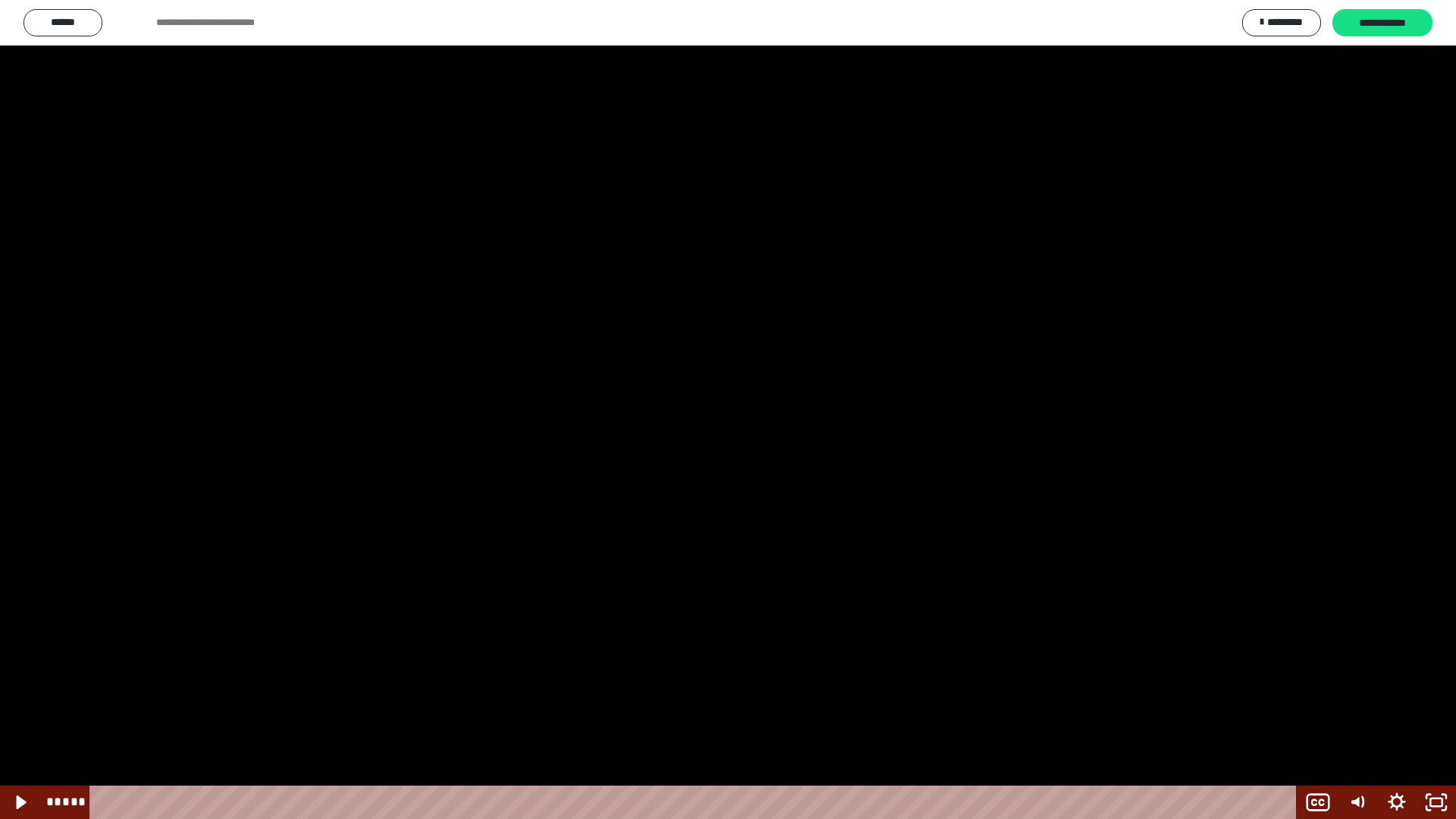 click at bounding box center (728, 410) 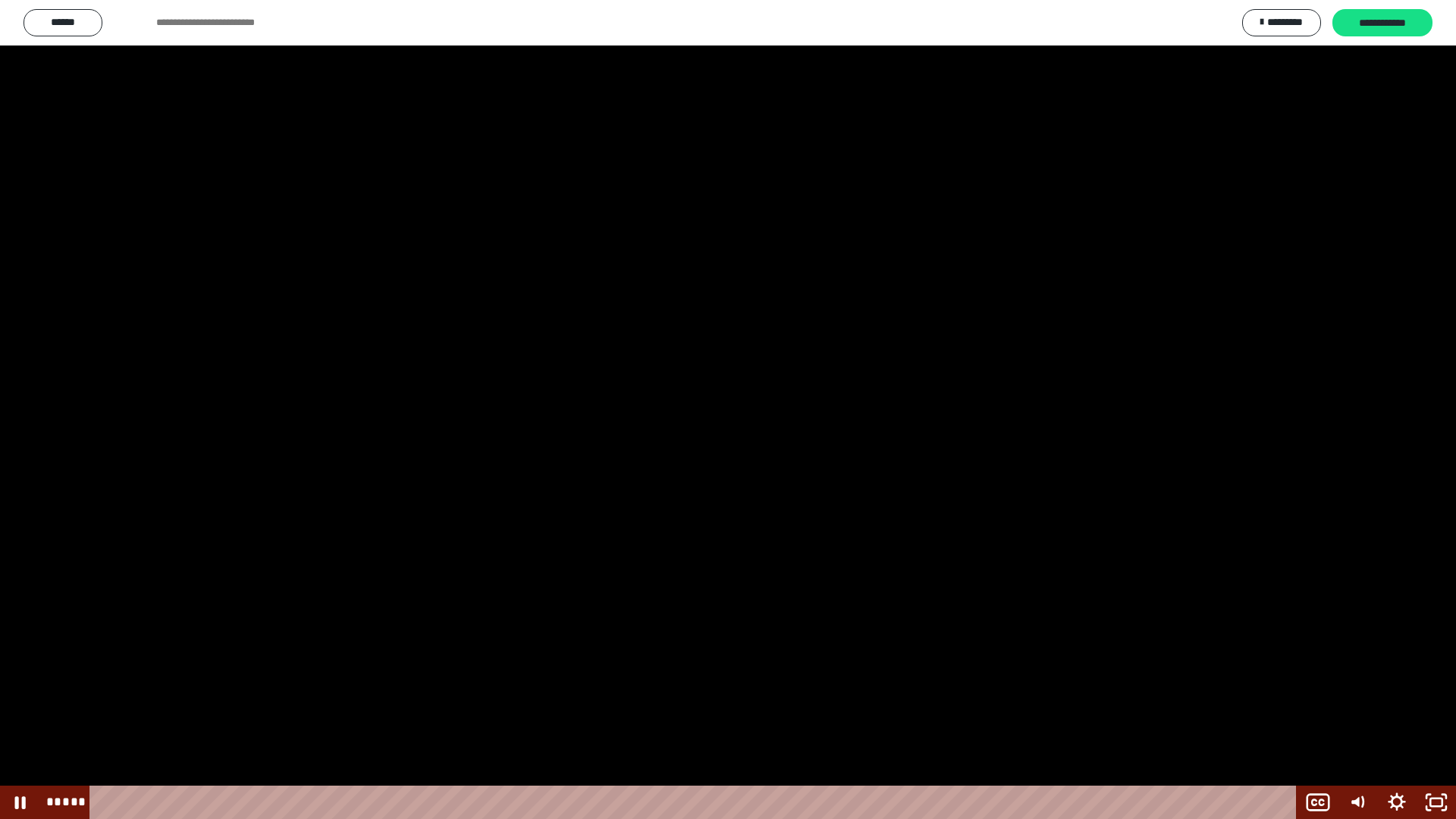 click at bounding box center (728, 410) 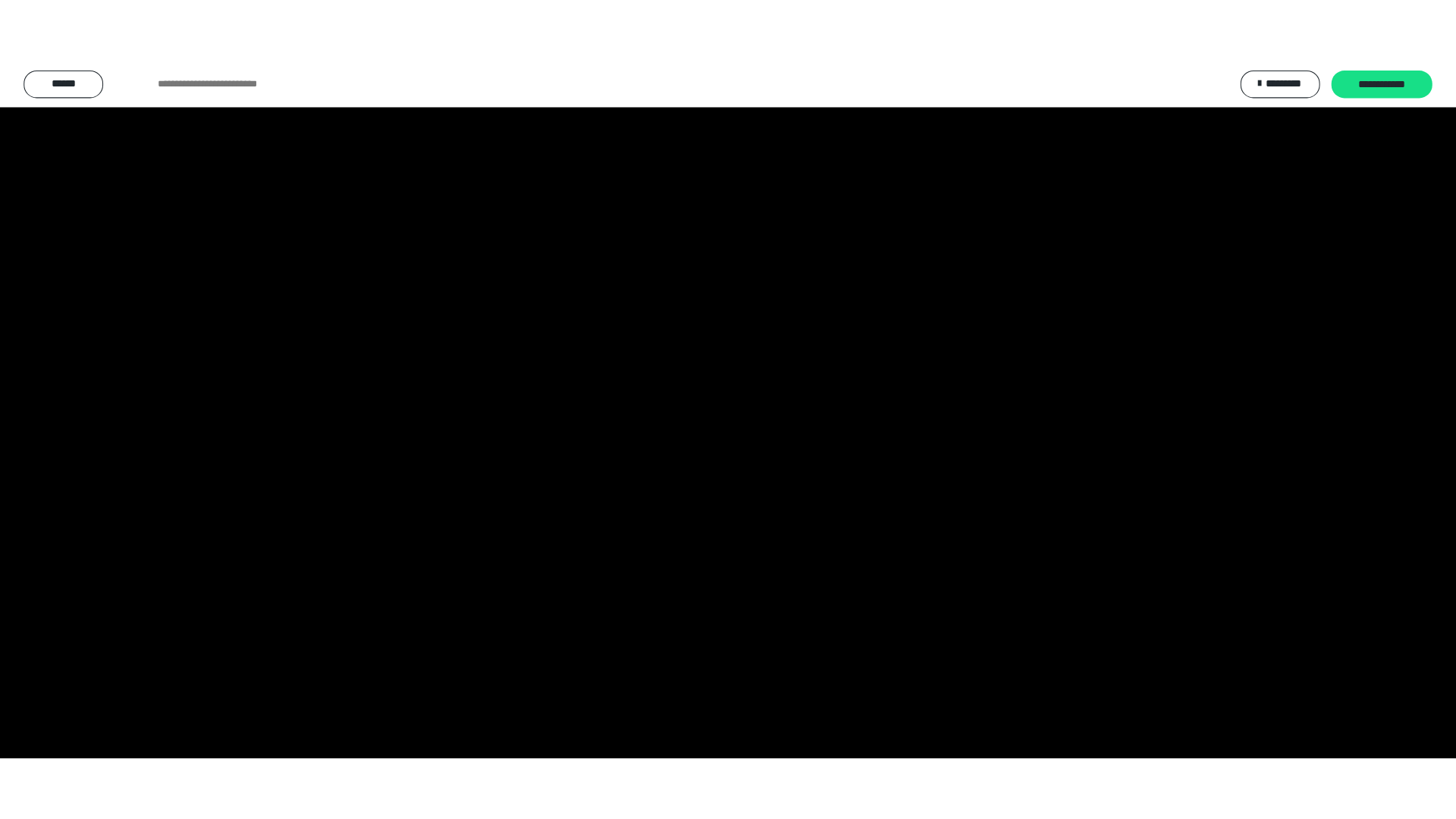 scroll, scrollTop: 1847, scrollLeft: 0, axis: vertical 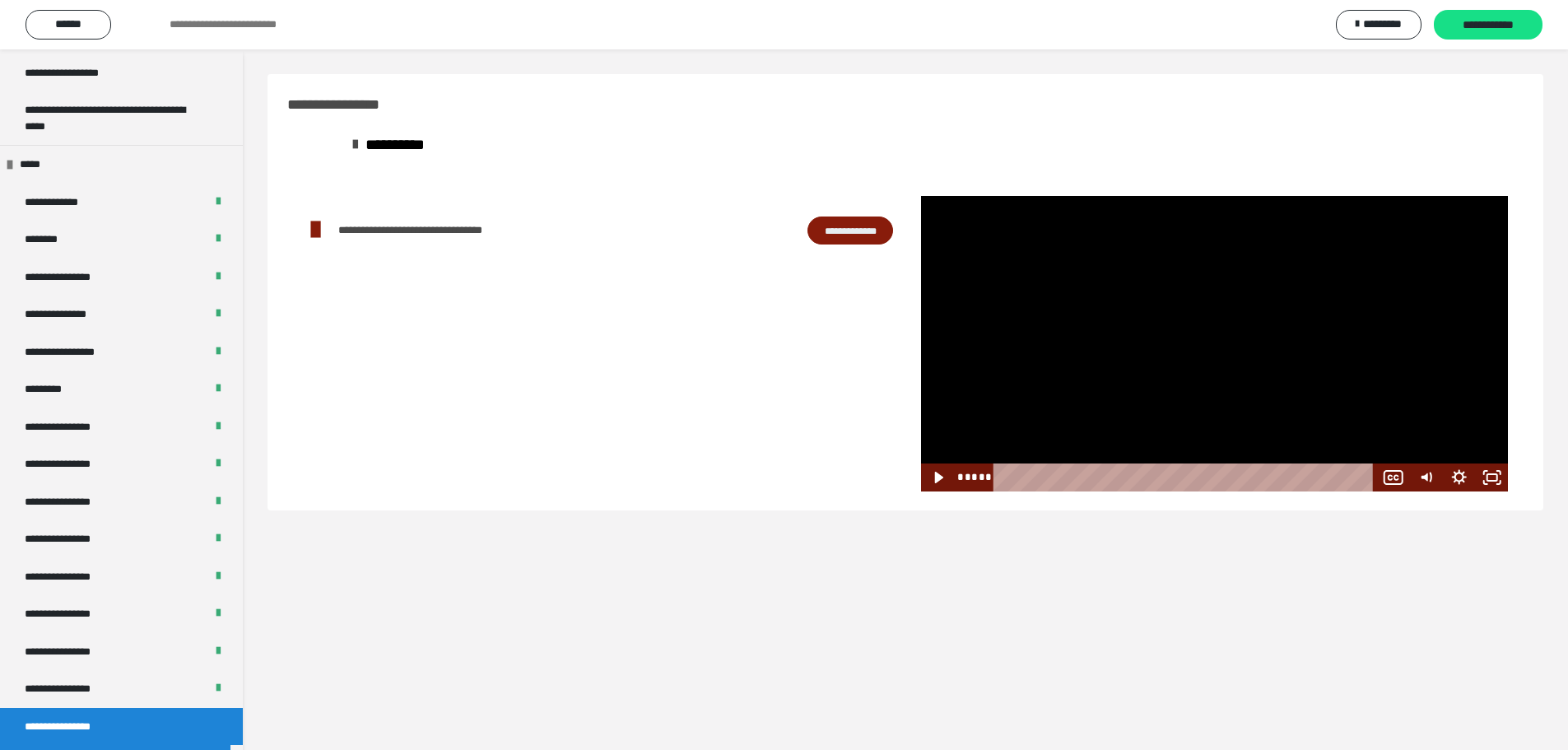 click at bounding box center [1214, 343] 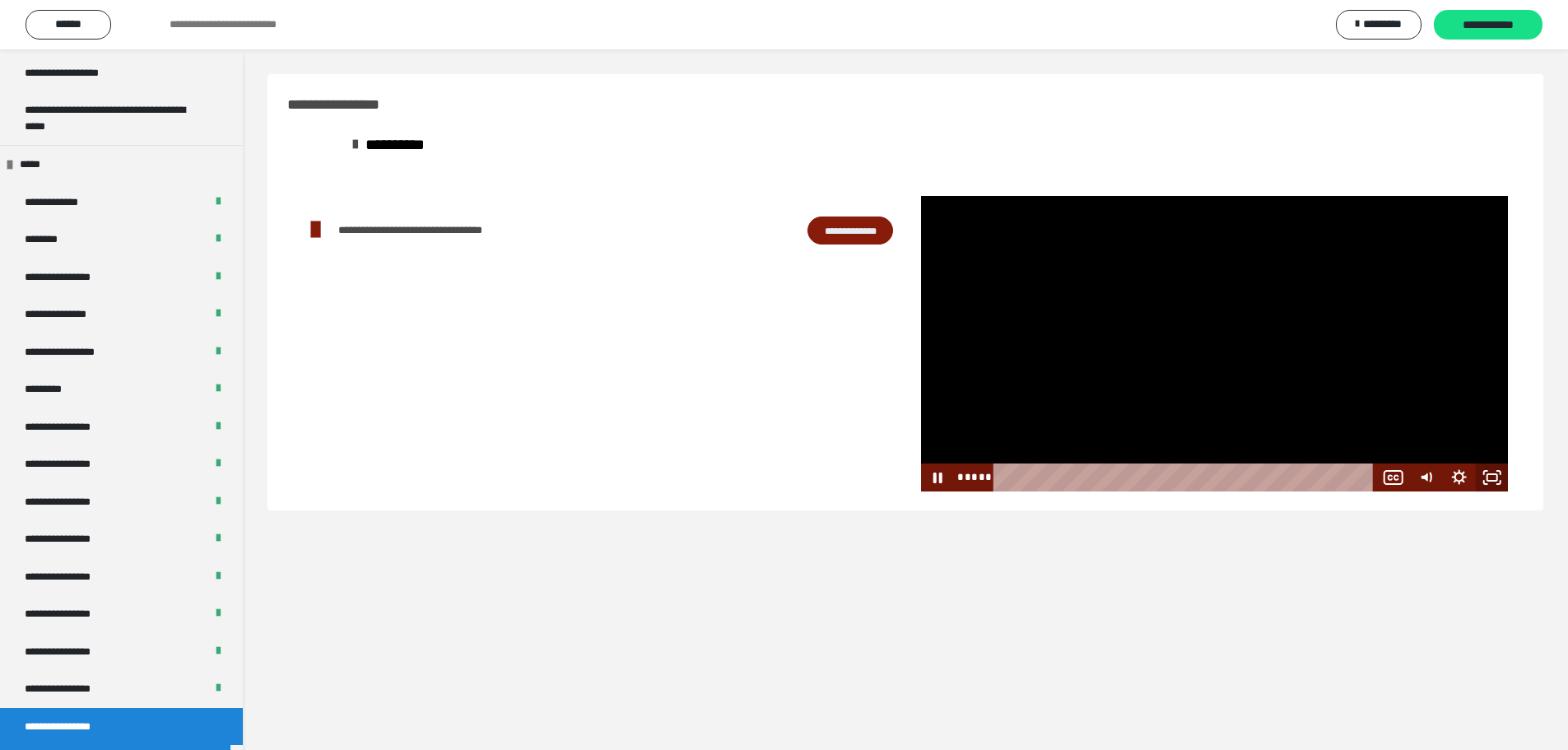 click 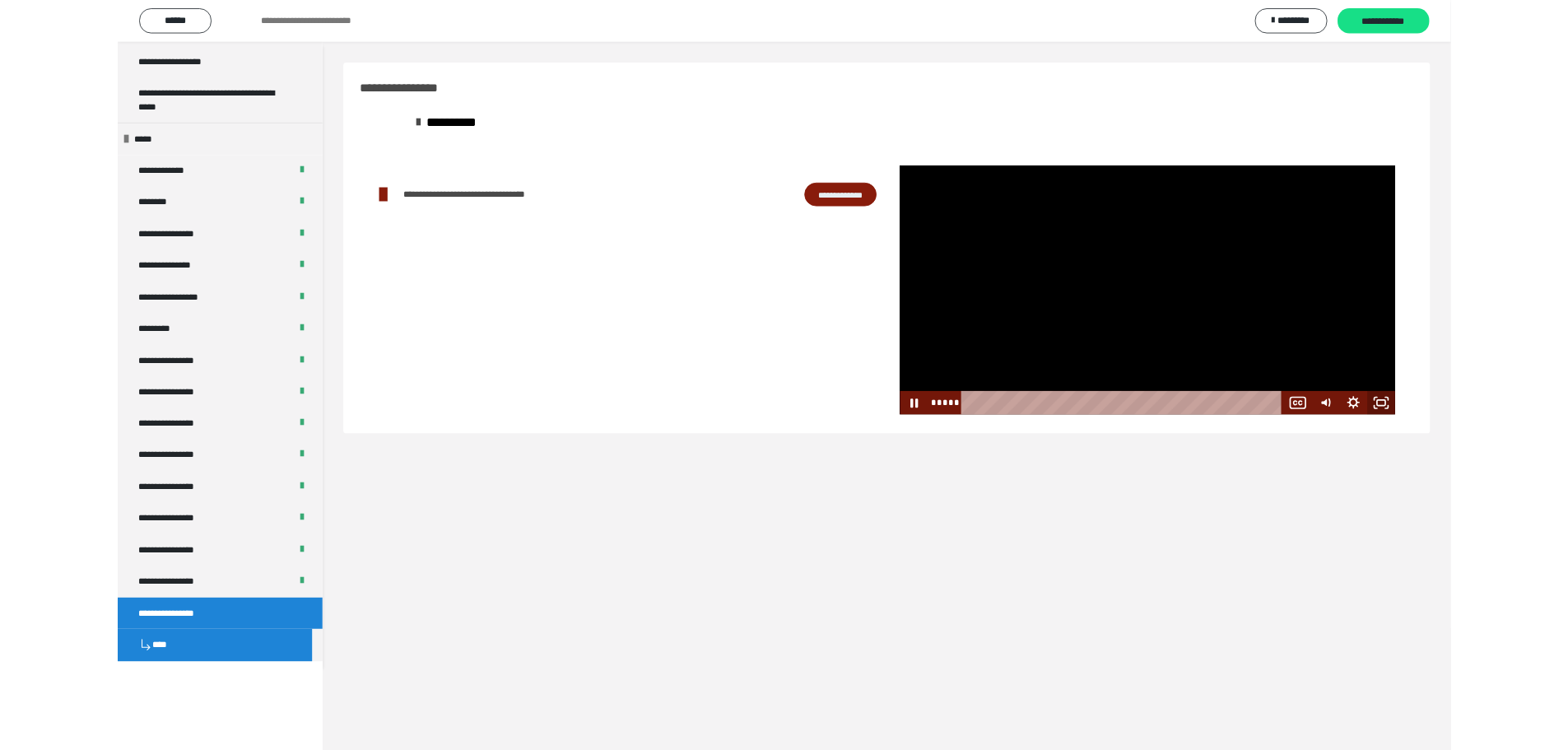 scroll, scrollTop: 1903, scrollLeft: 0, axis: vertical 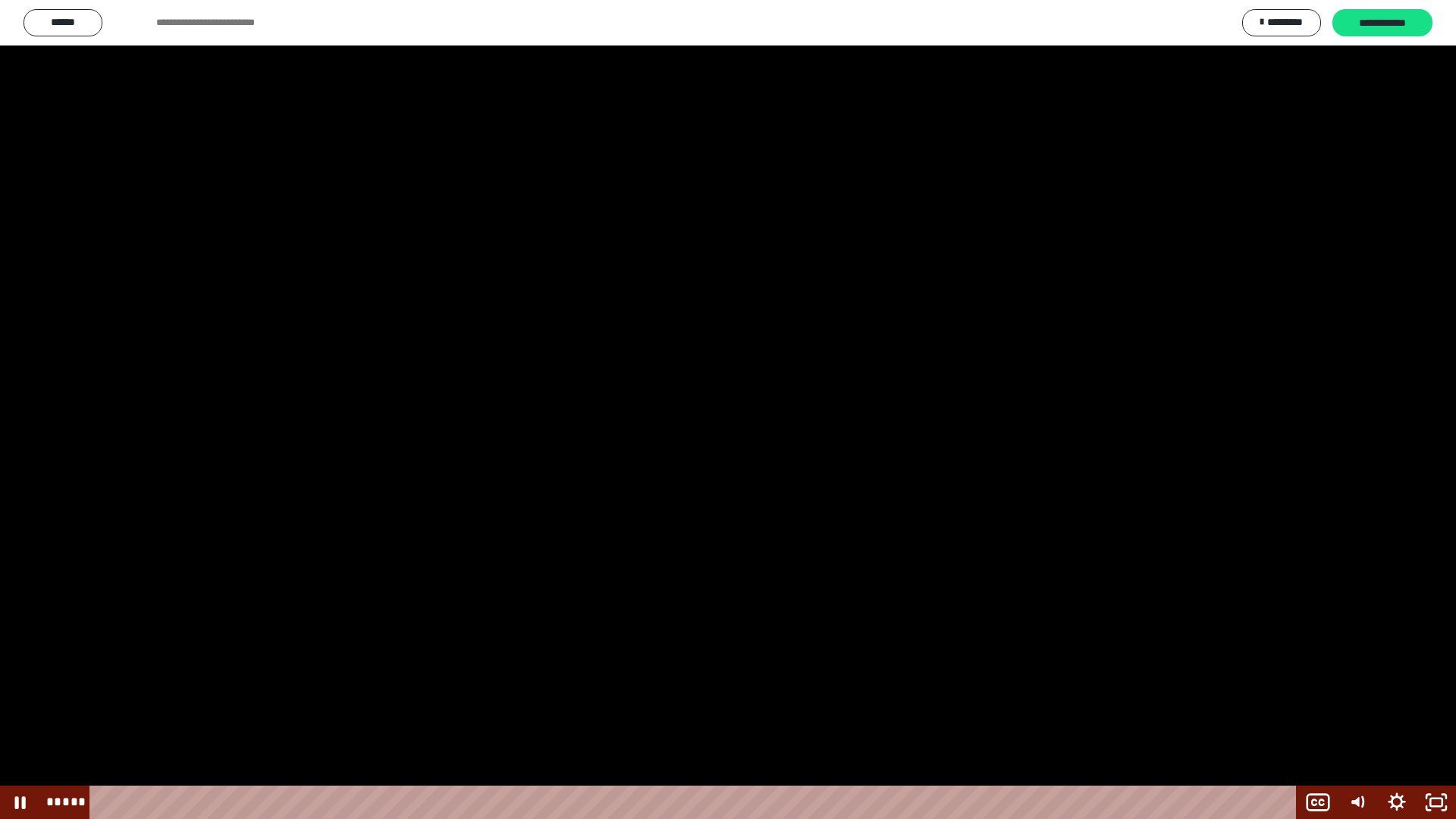 click at bounding box center [728, 410] 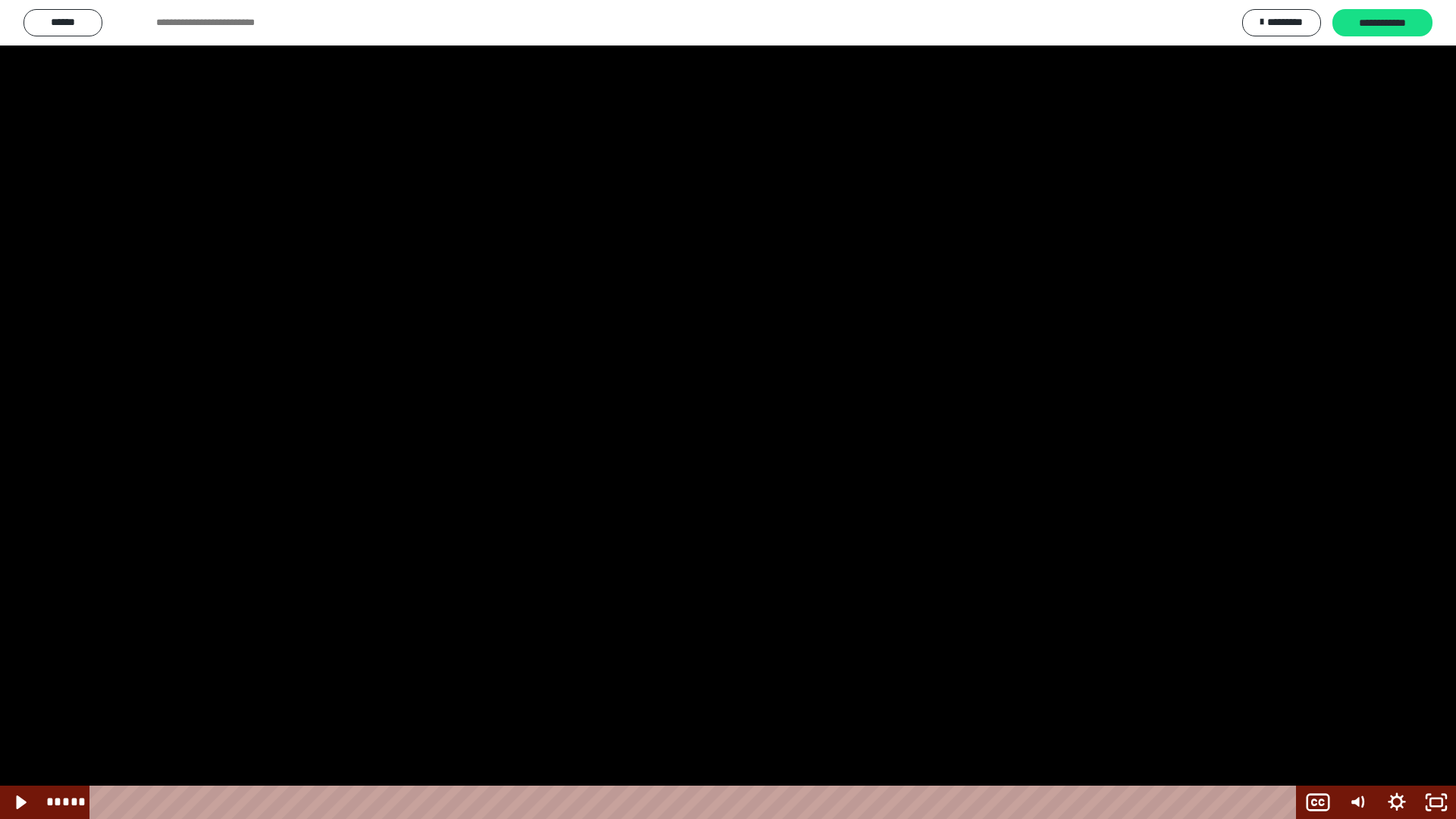click at bounding box center (728, 410) 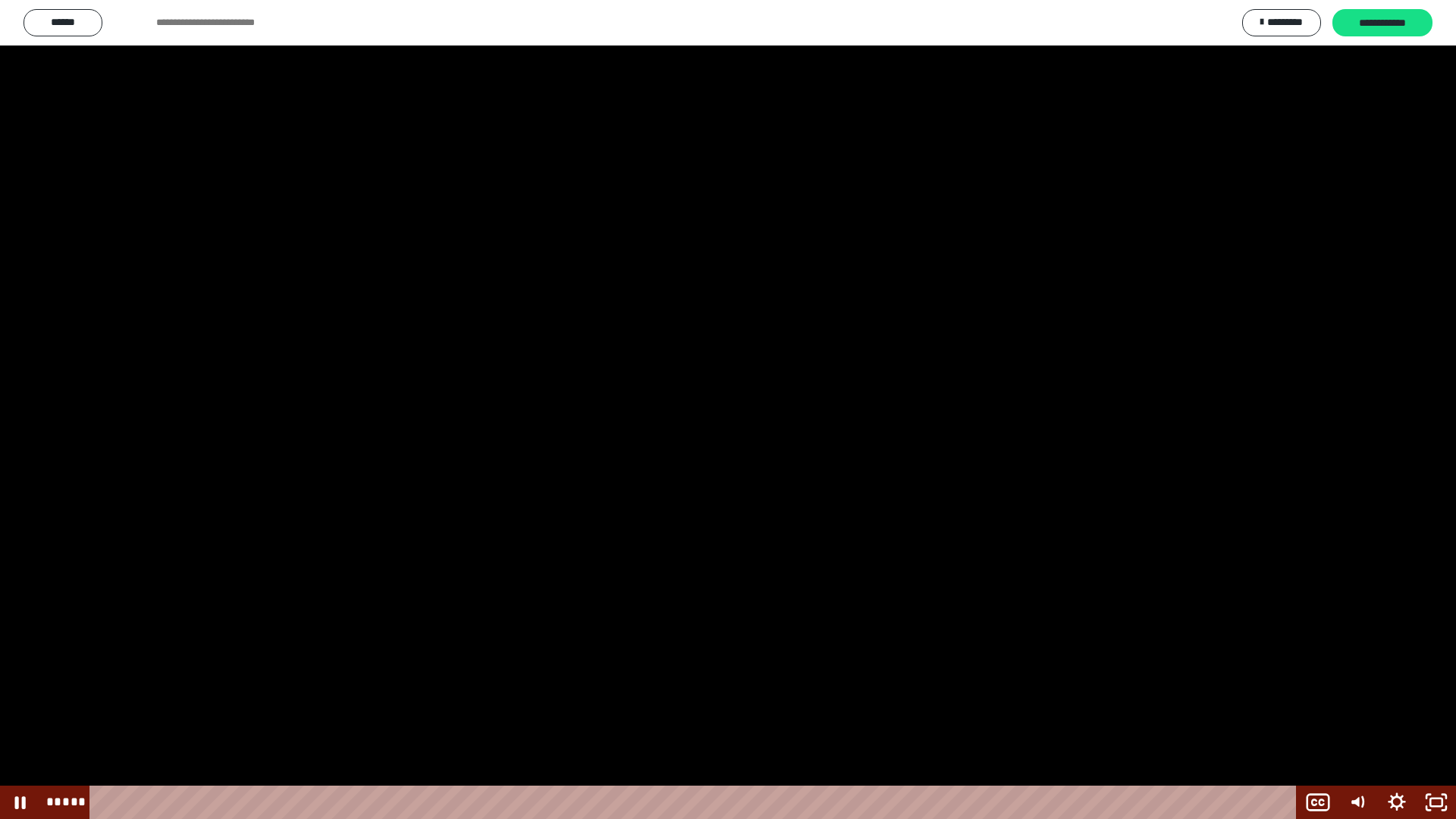 click at bounding box center [728, 410] 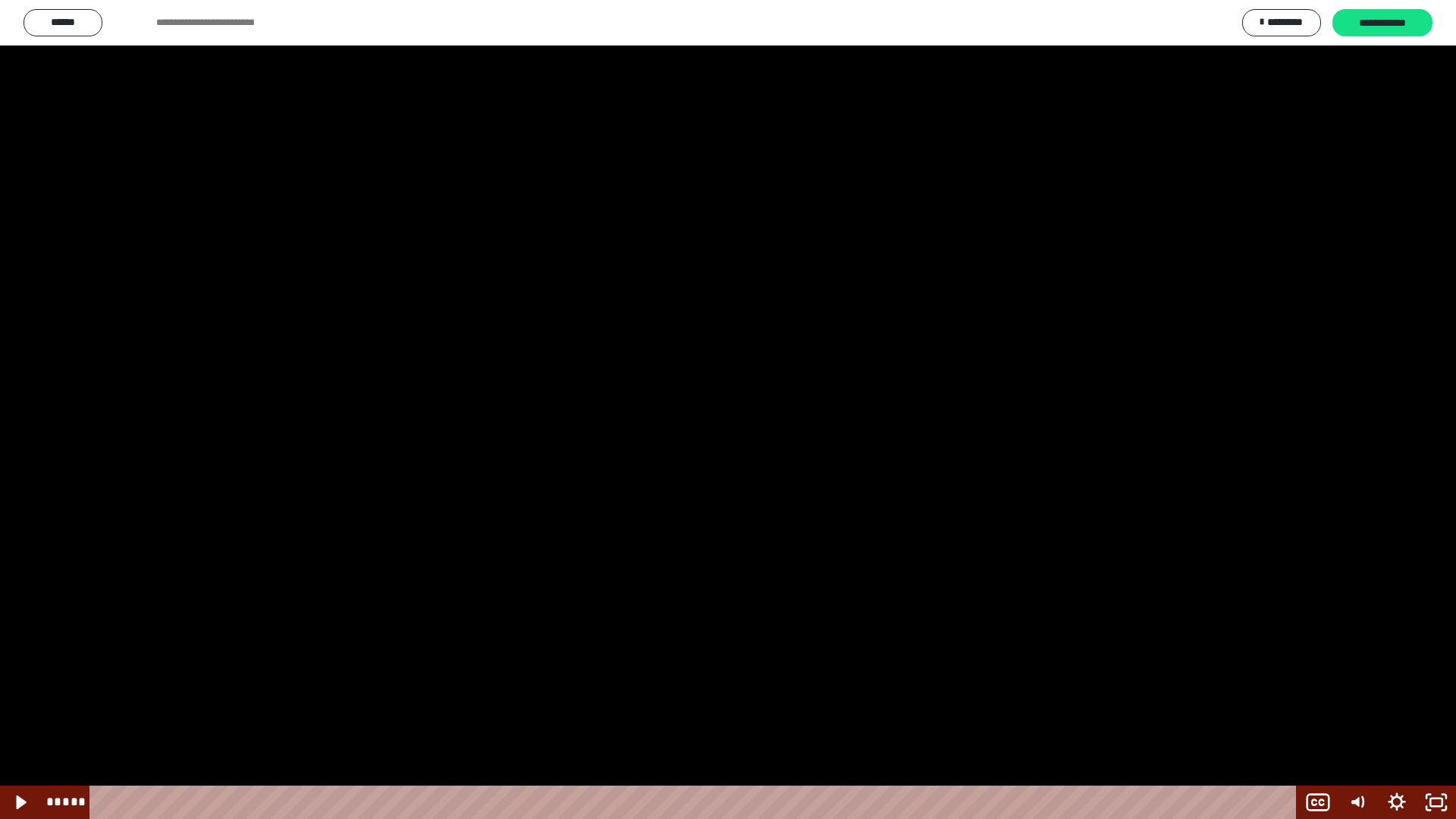 click at bounding box center (728, 410) 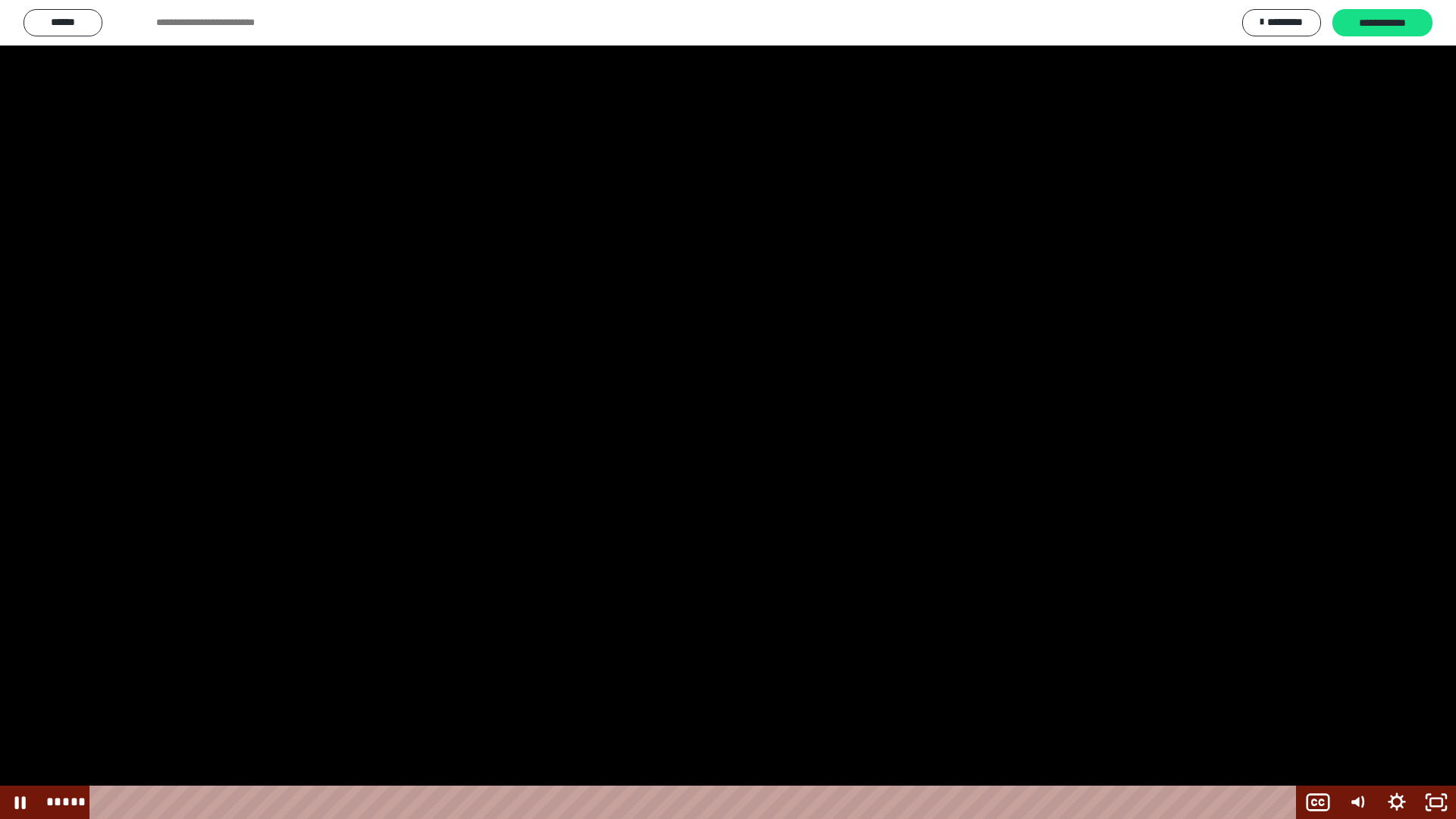 click at bounding box center (728, 410) 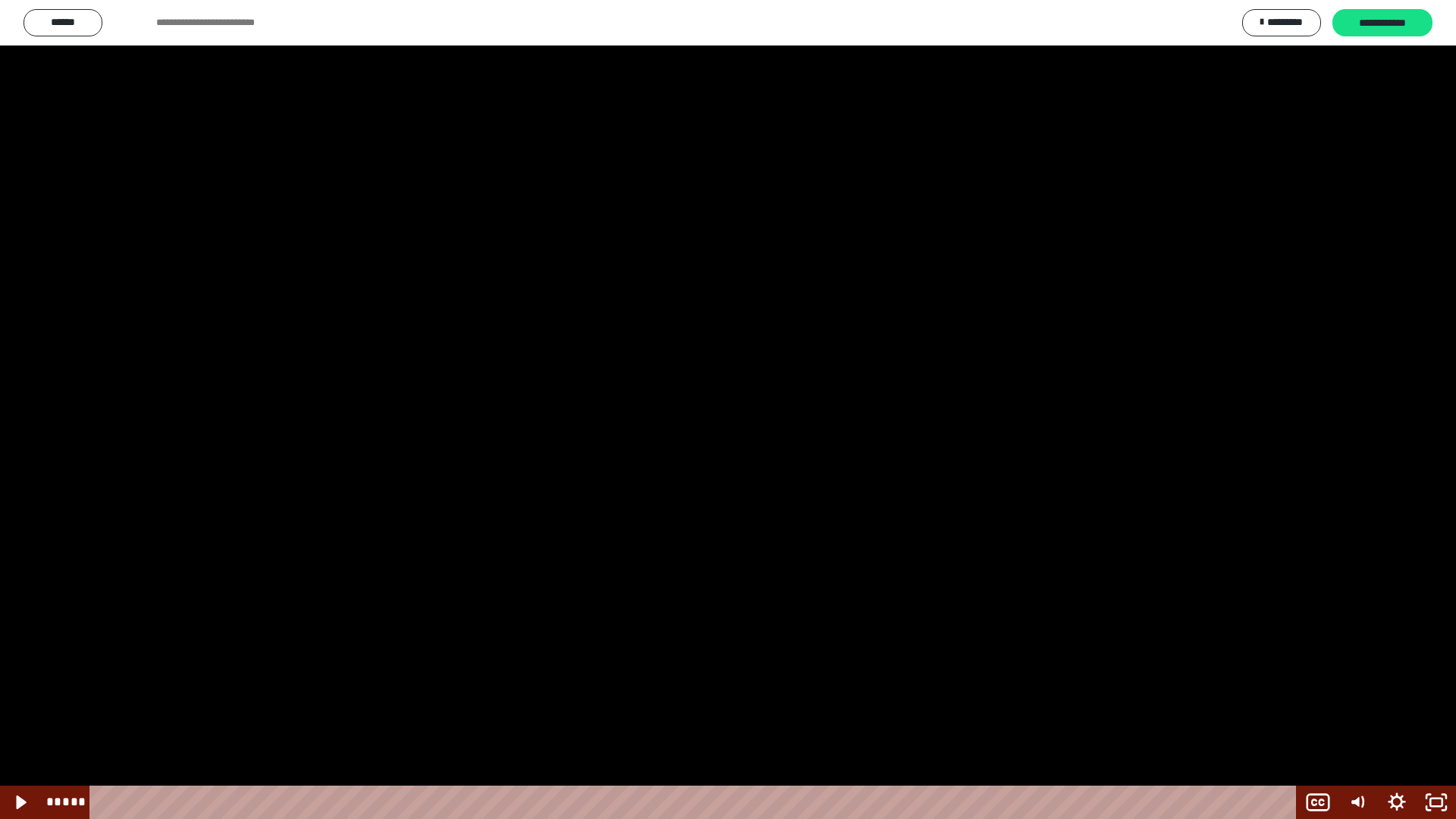 click at bounding box center (728, 410) 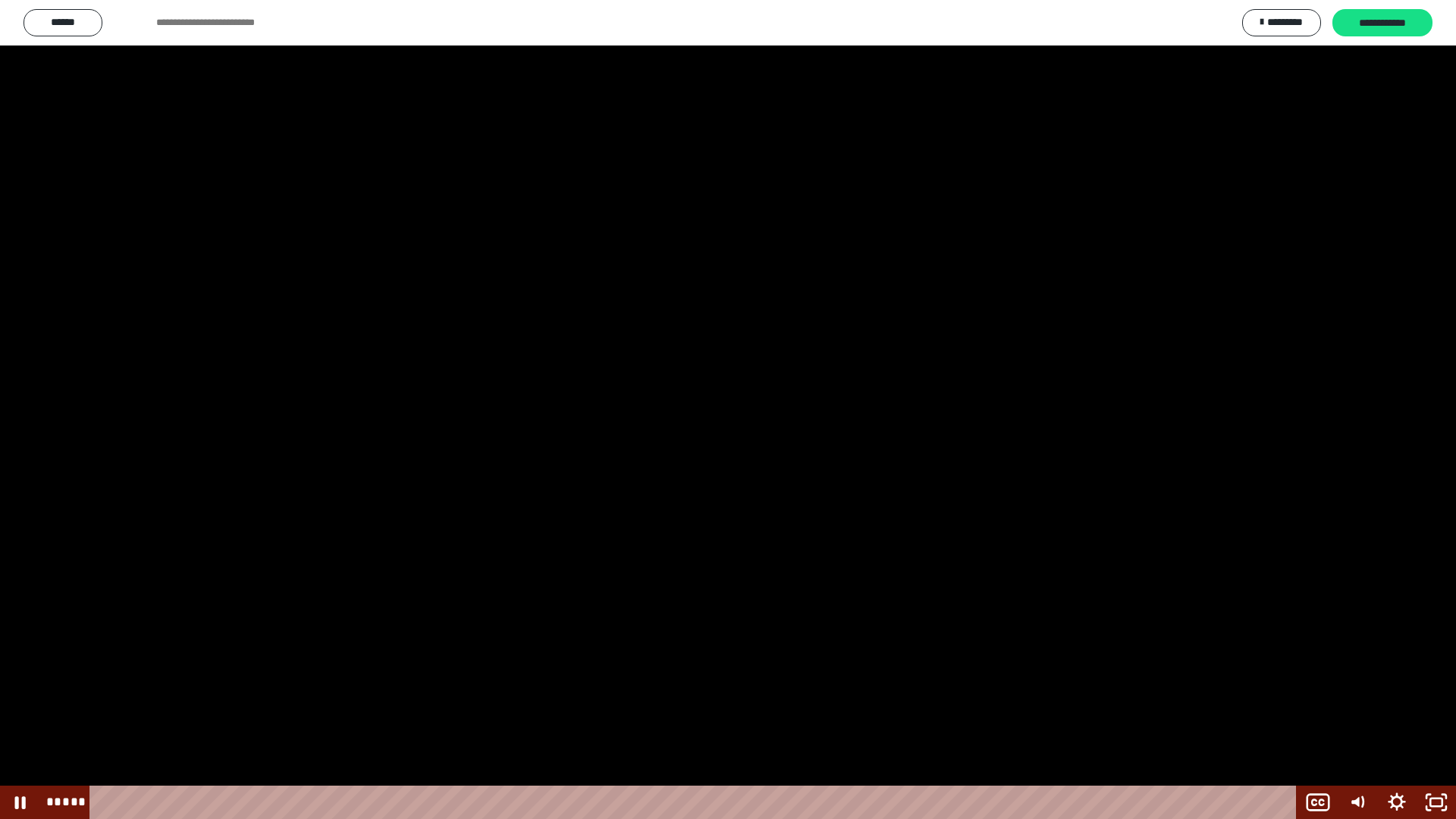 click at bounding box center (728, 410) 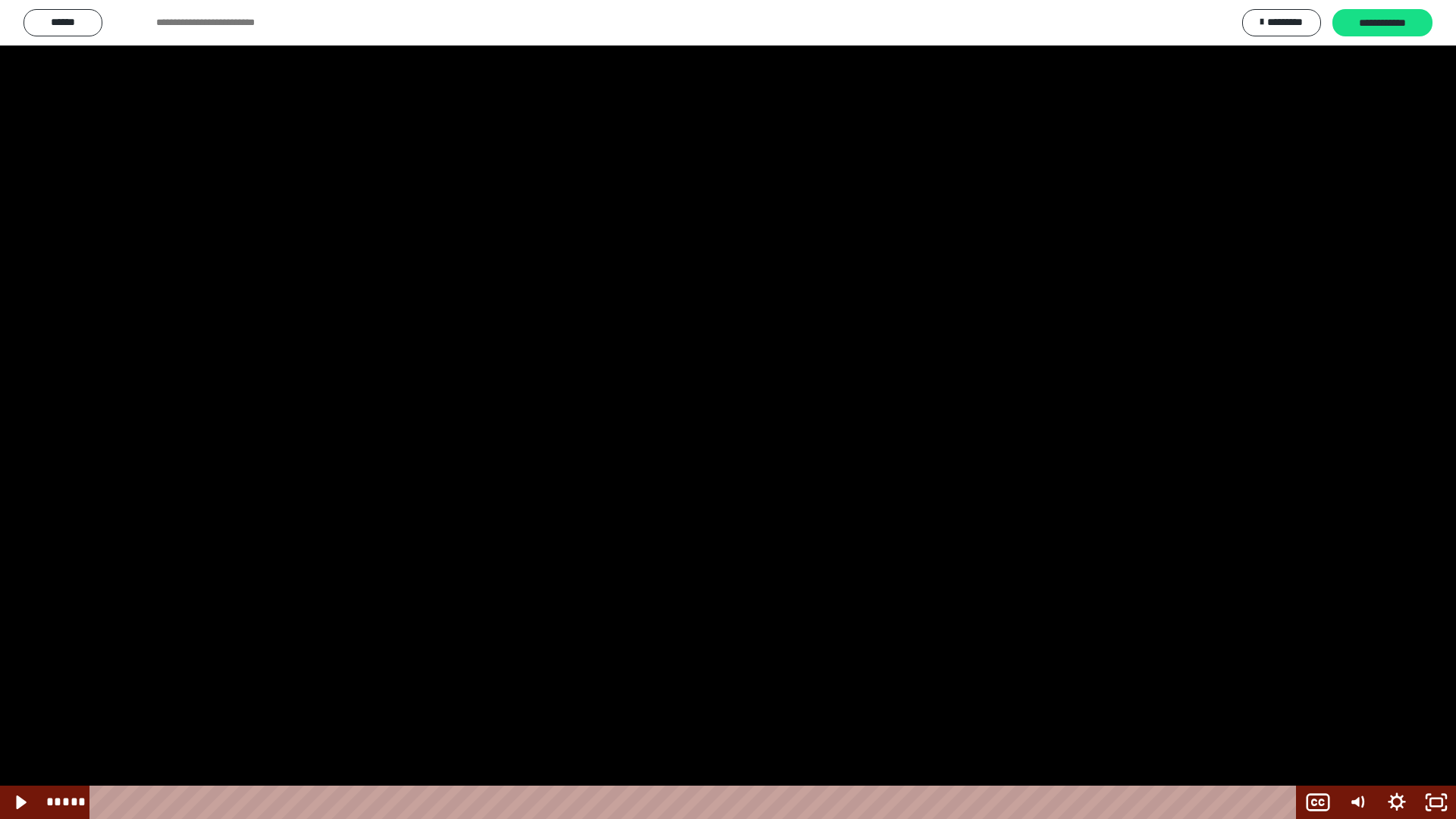 click at bounding box center (728, 410) 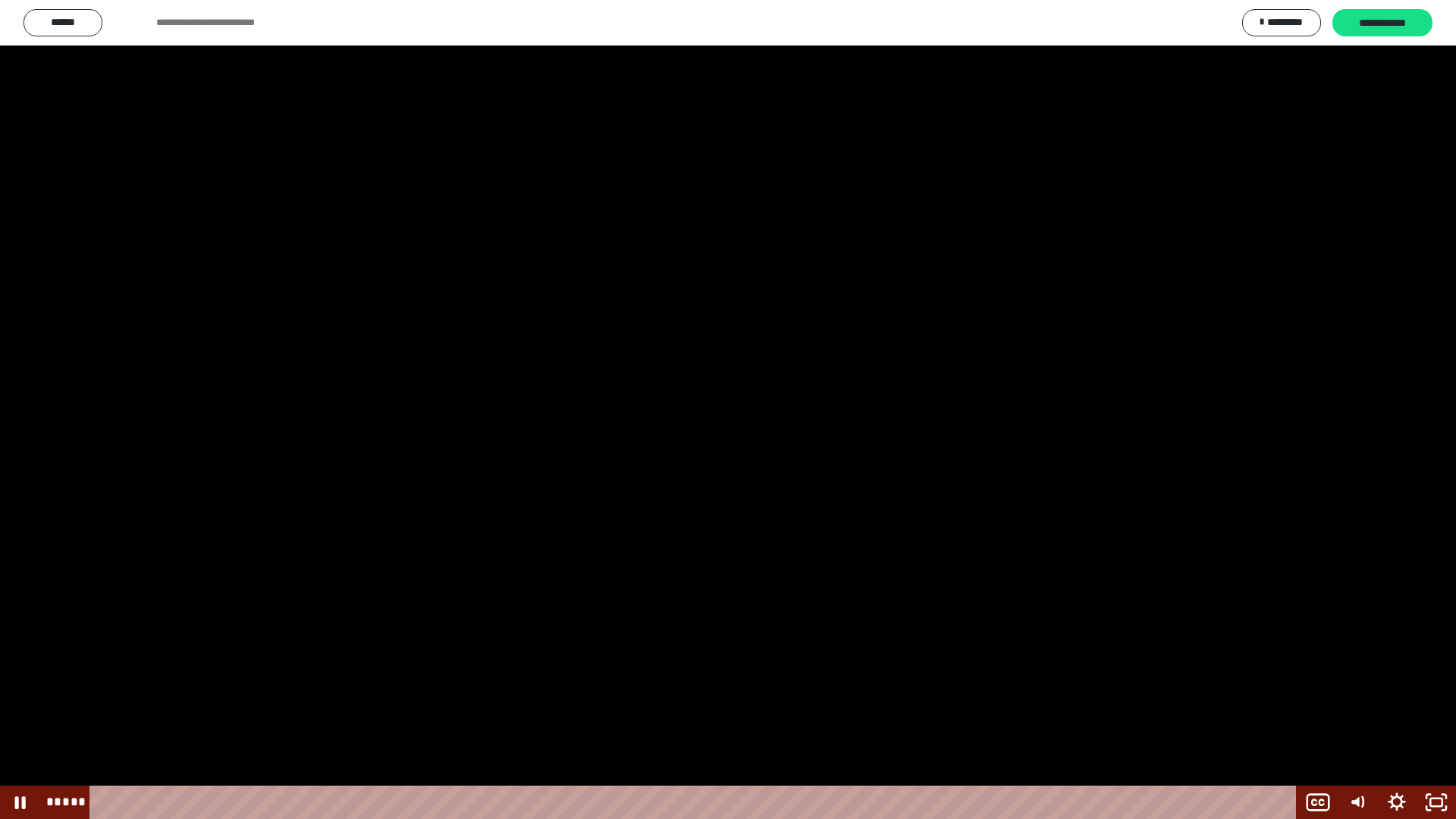 click at bounding box center [728, 410] 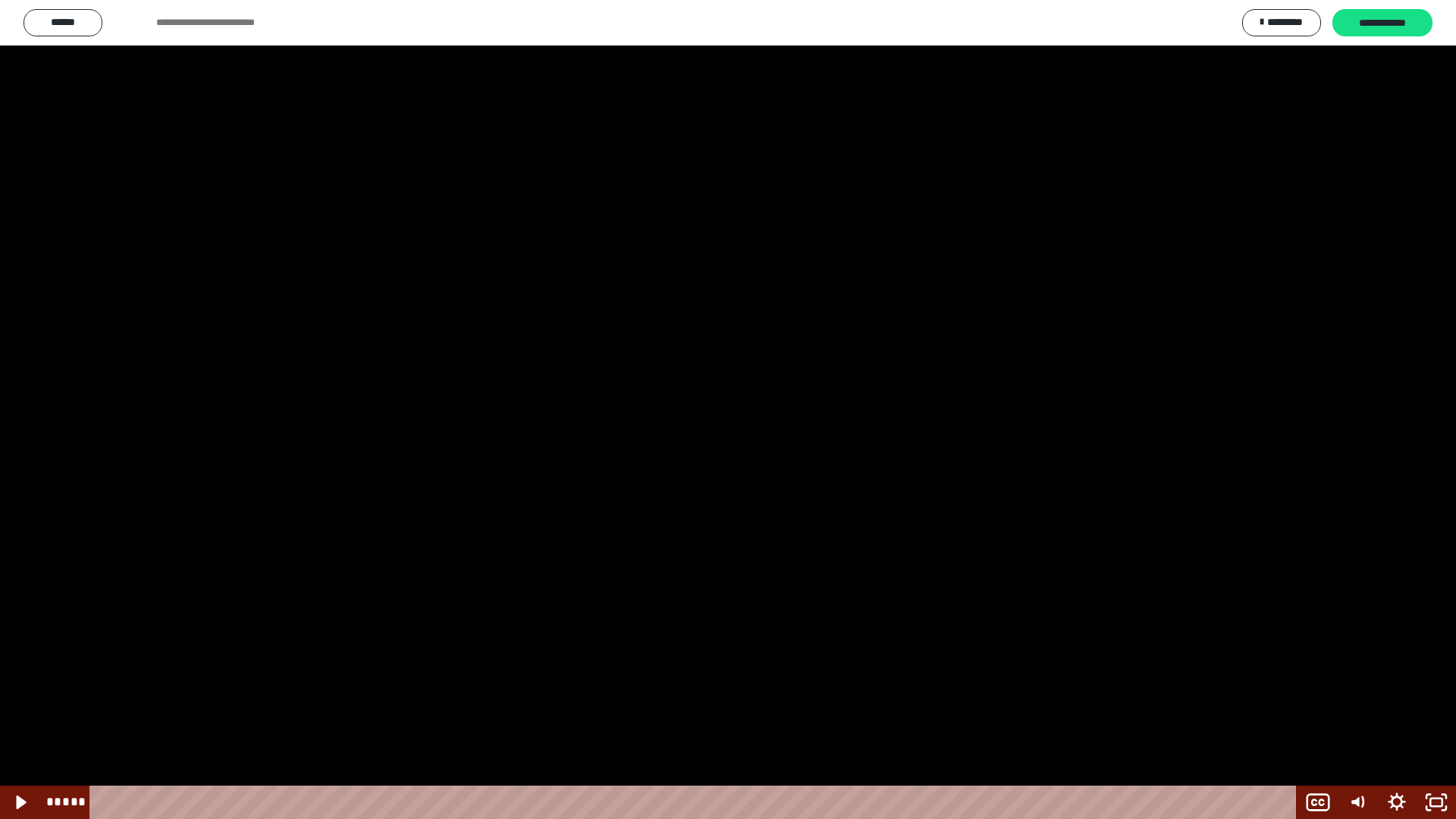 click at bounding box center [728, 410] 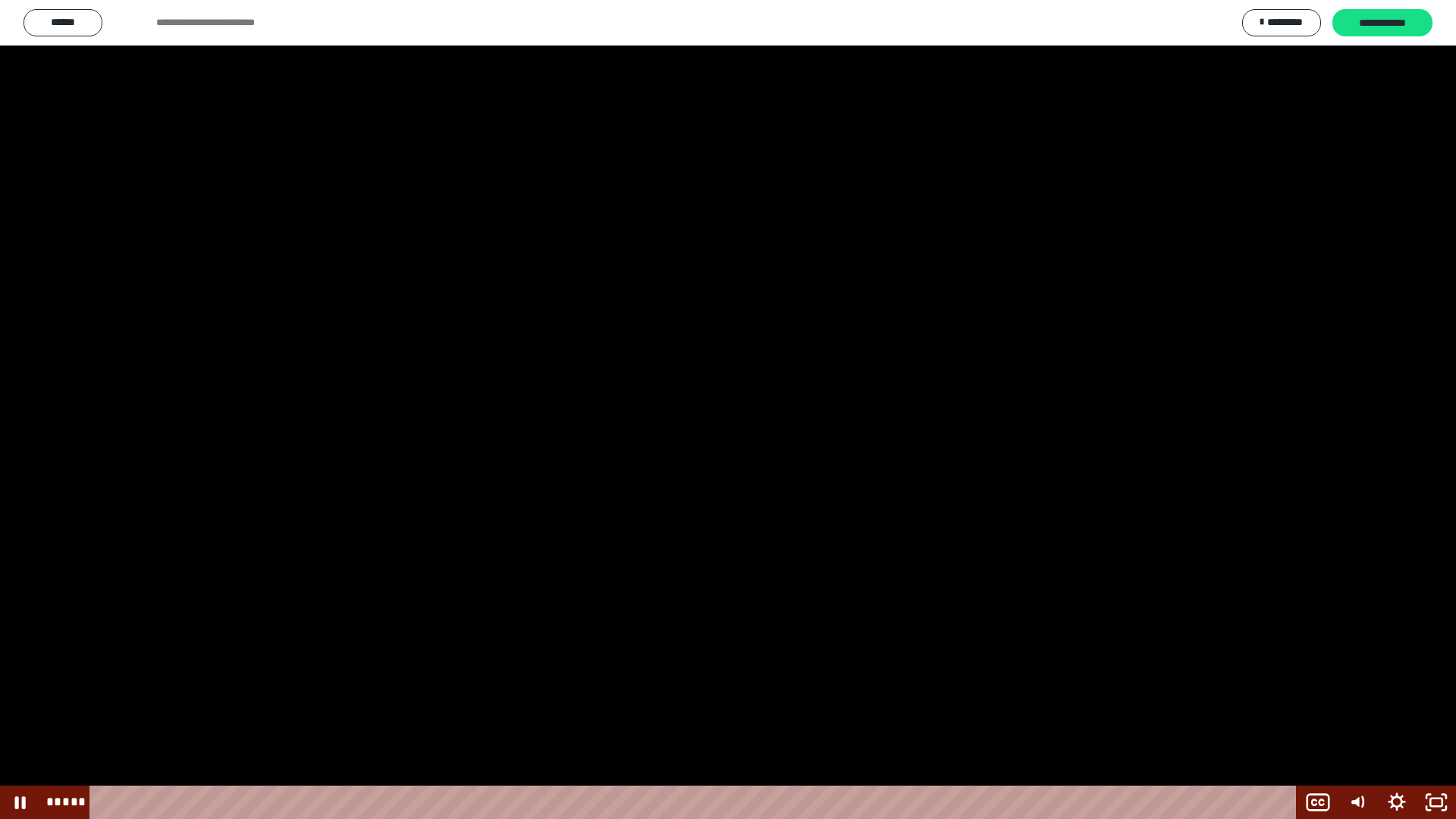 click at bounding box center (728, 410) 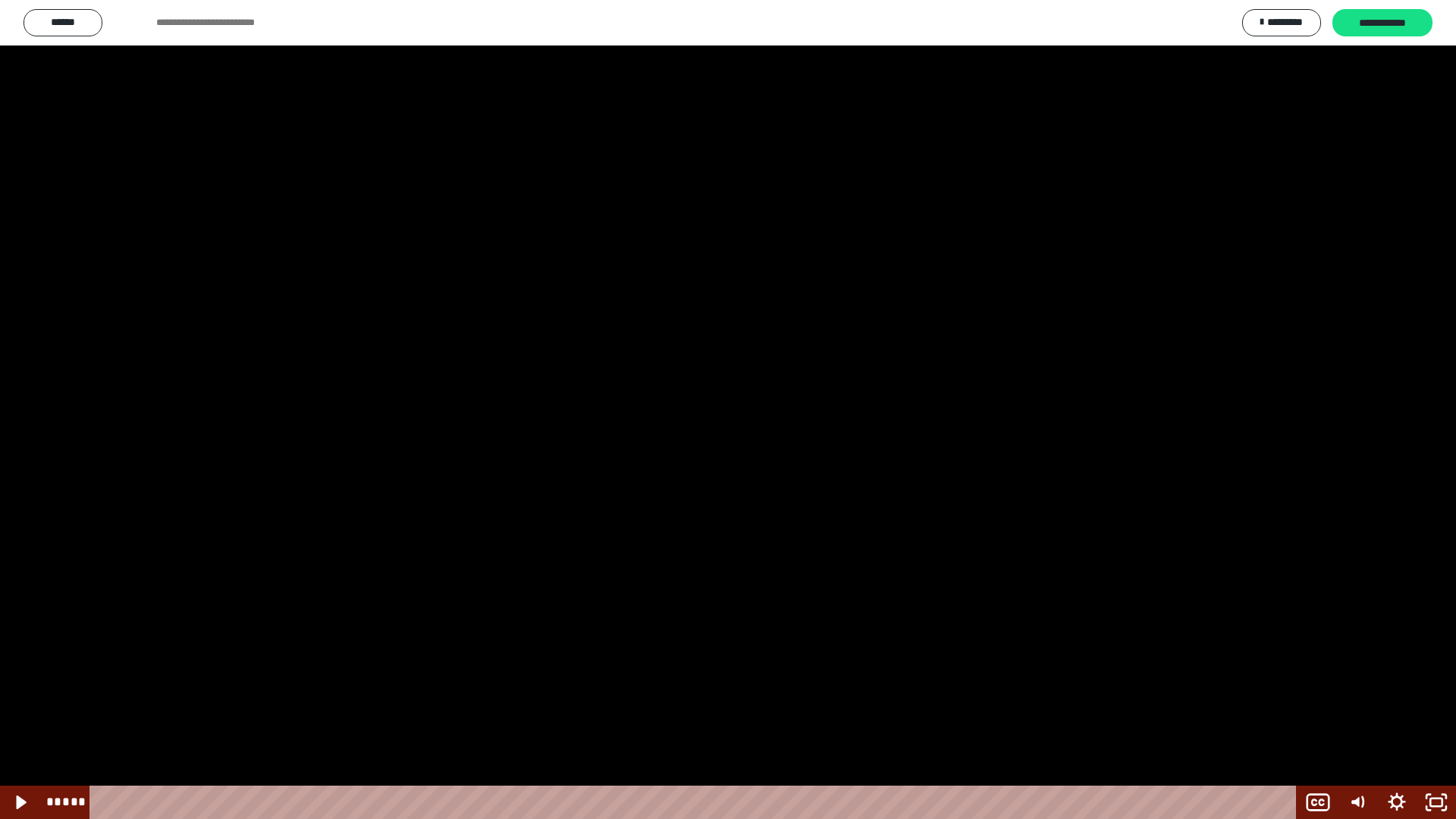 click at bounding box center [728, 410] 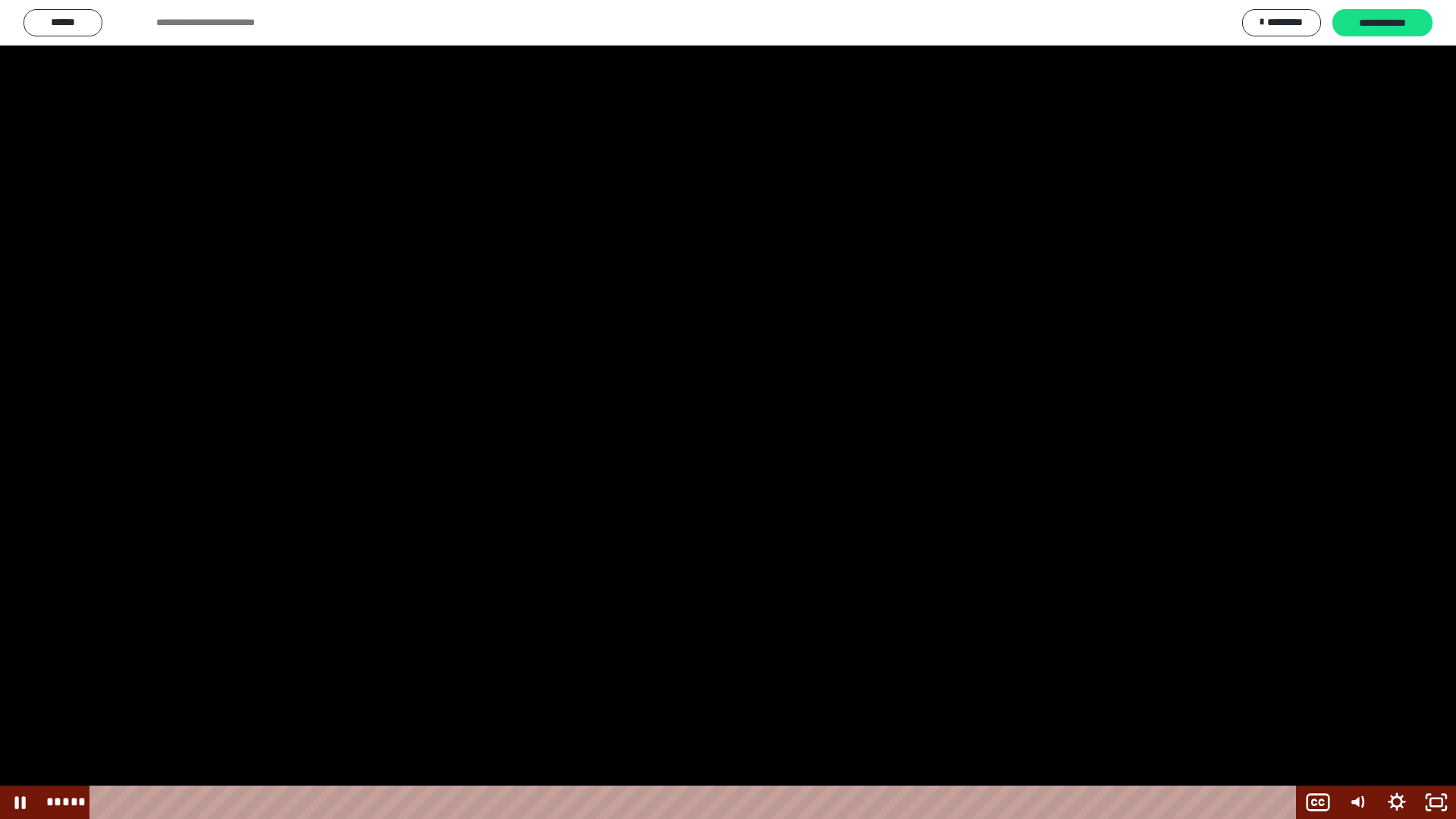 click at bounding box center (728, 410) 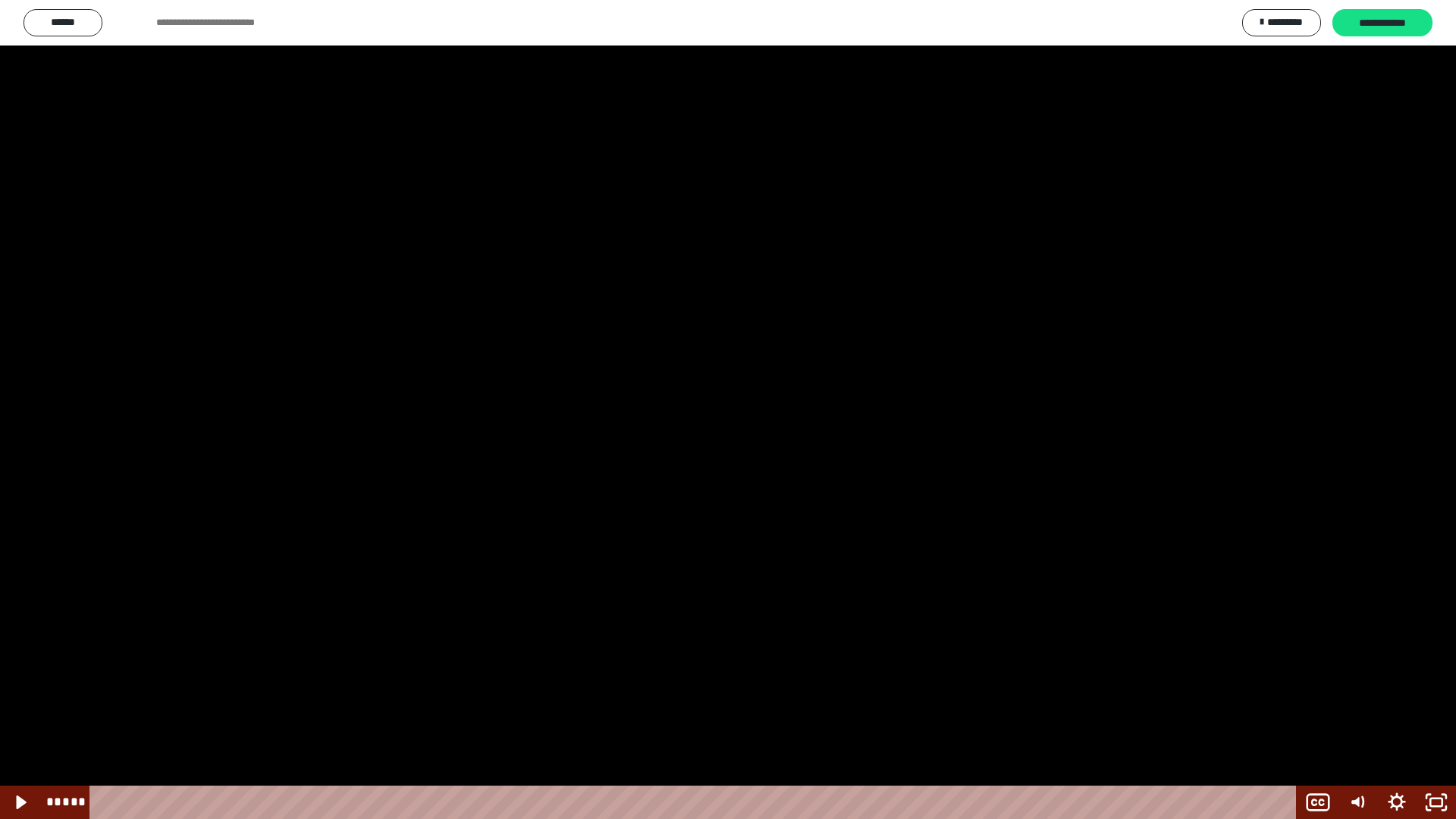 click at bounding box center [728, 410] 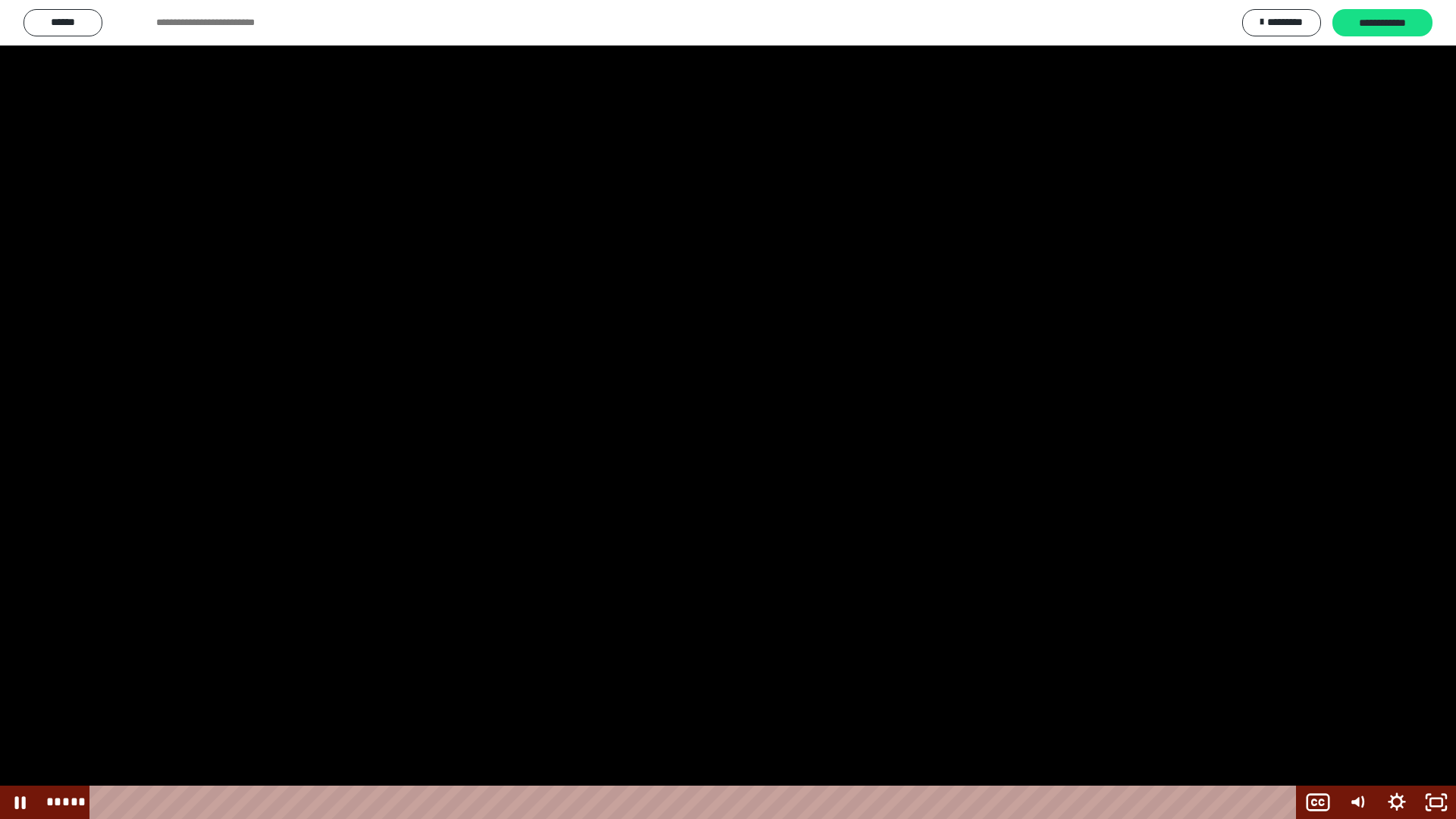 click at bounding box center (728, 410) 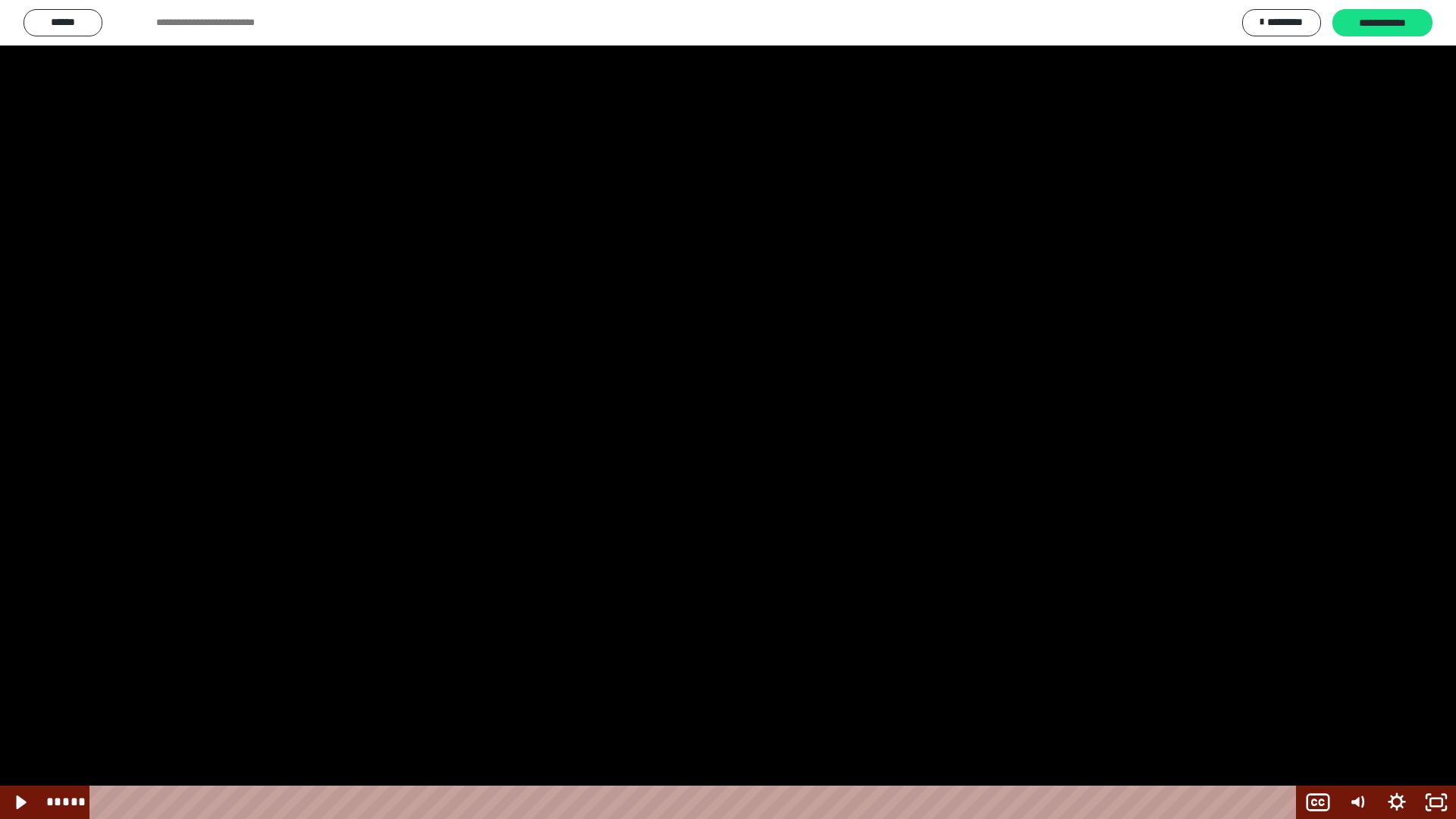 click at bounding box center [728, 410] 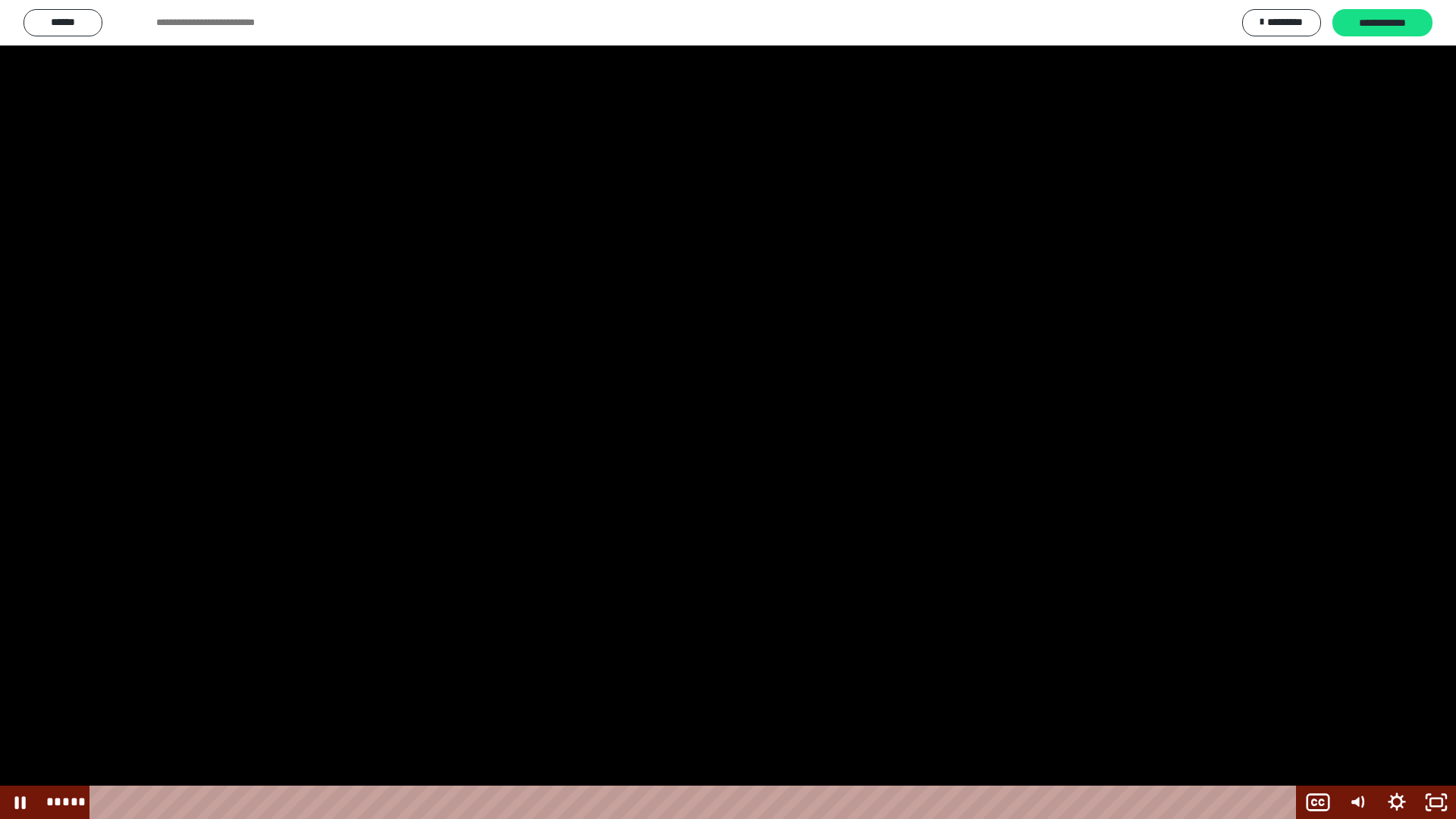 click at bounding box center (728, 410) 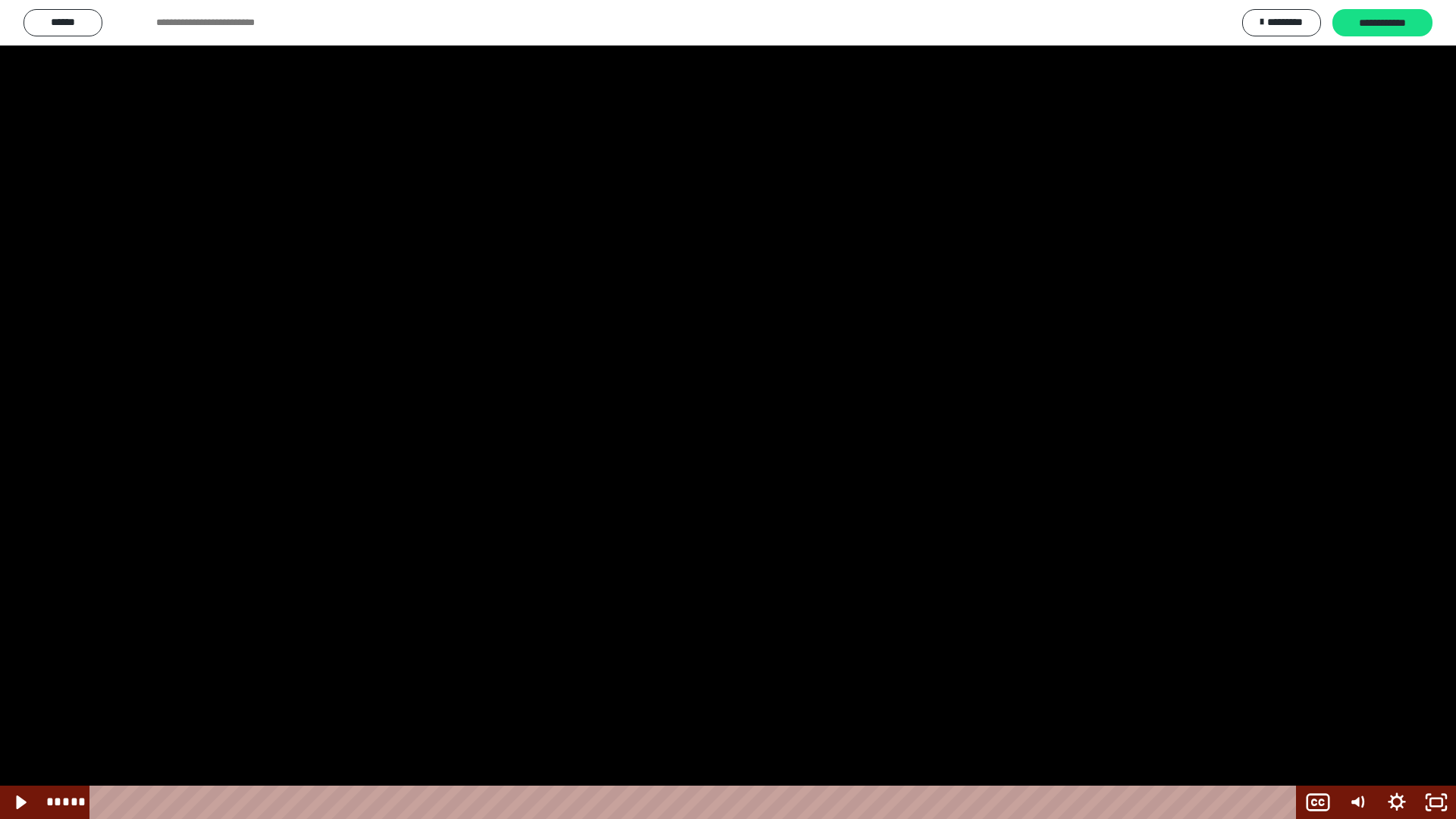 click at bounding box center (728, 410) 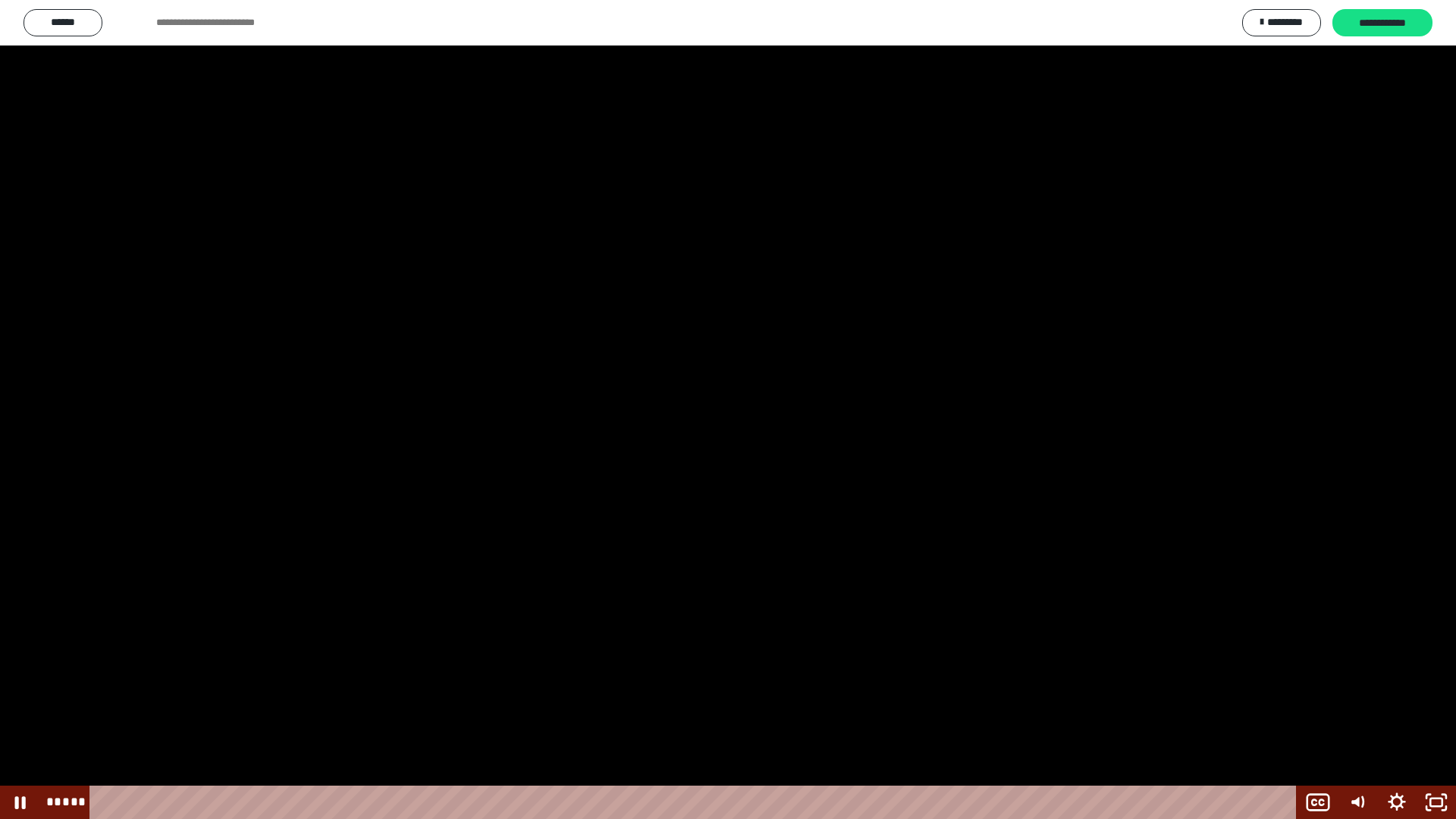 click at bounding box center [728, 410] 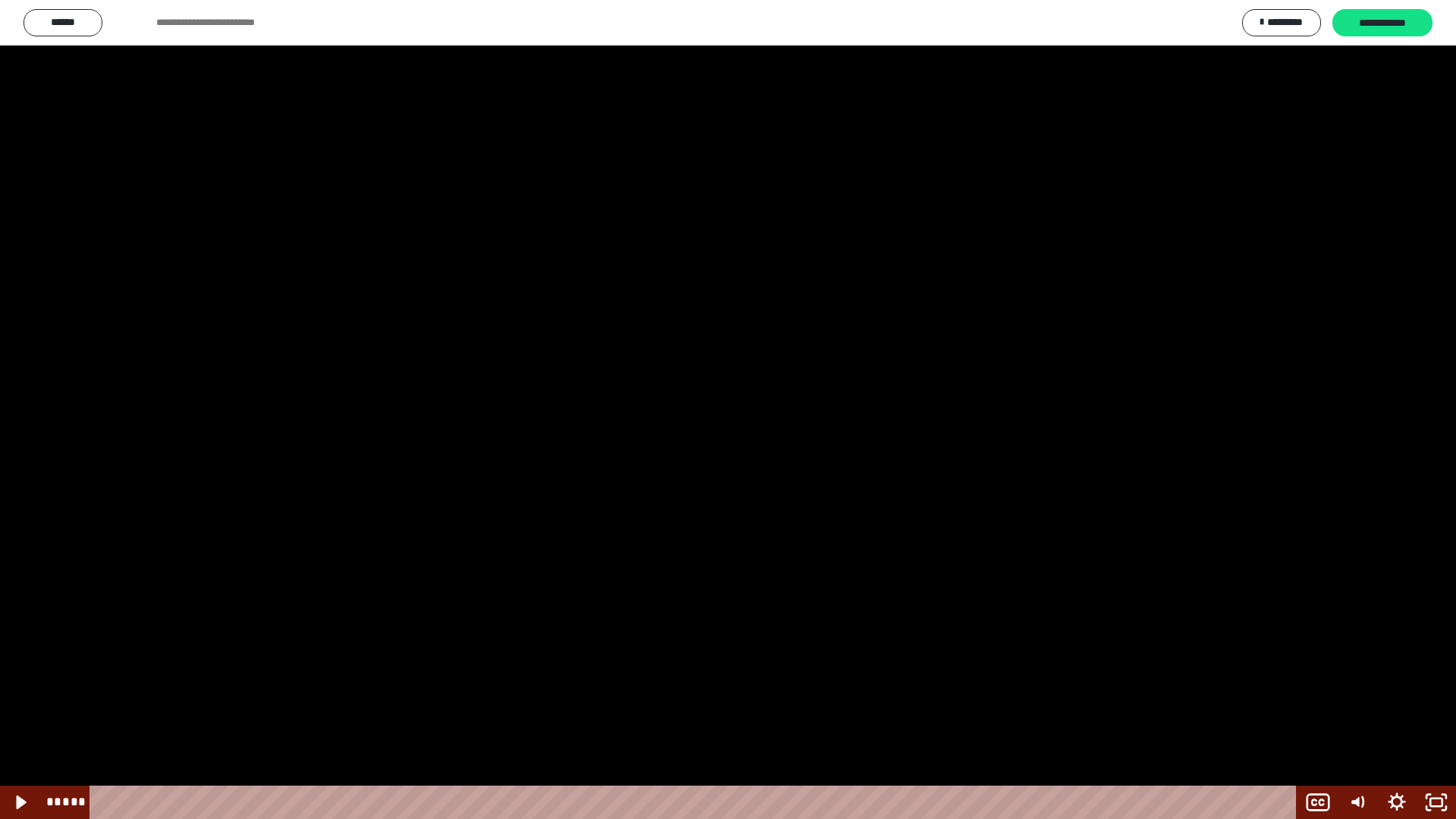 click at bounding box center [728, 410] 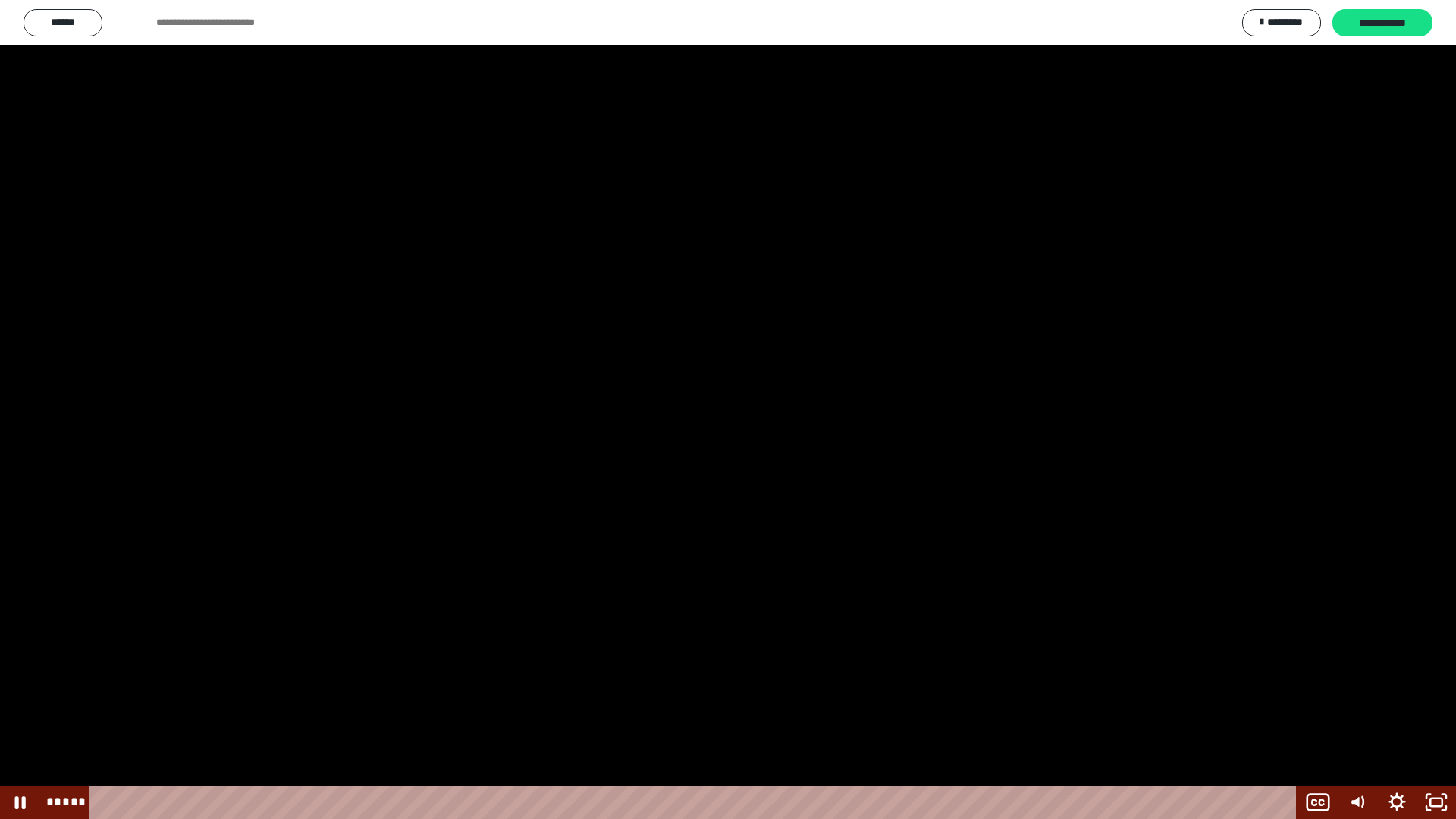 click at bounding box center (728, 410) 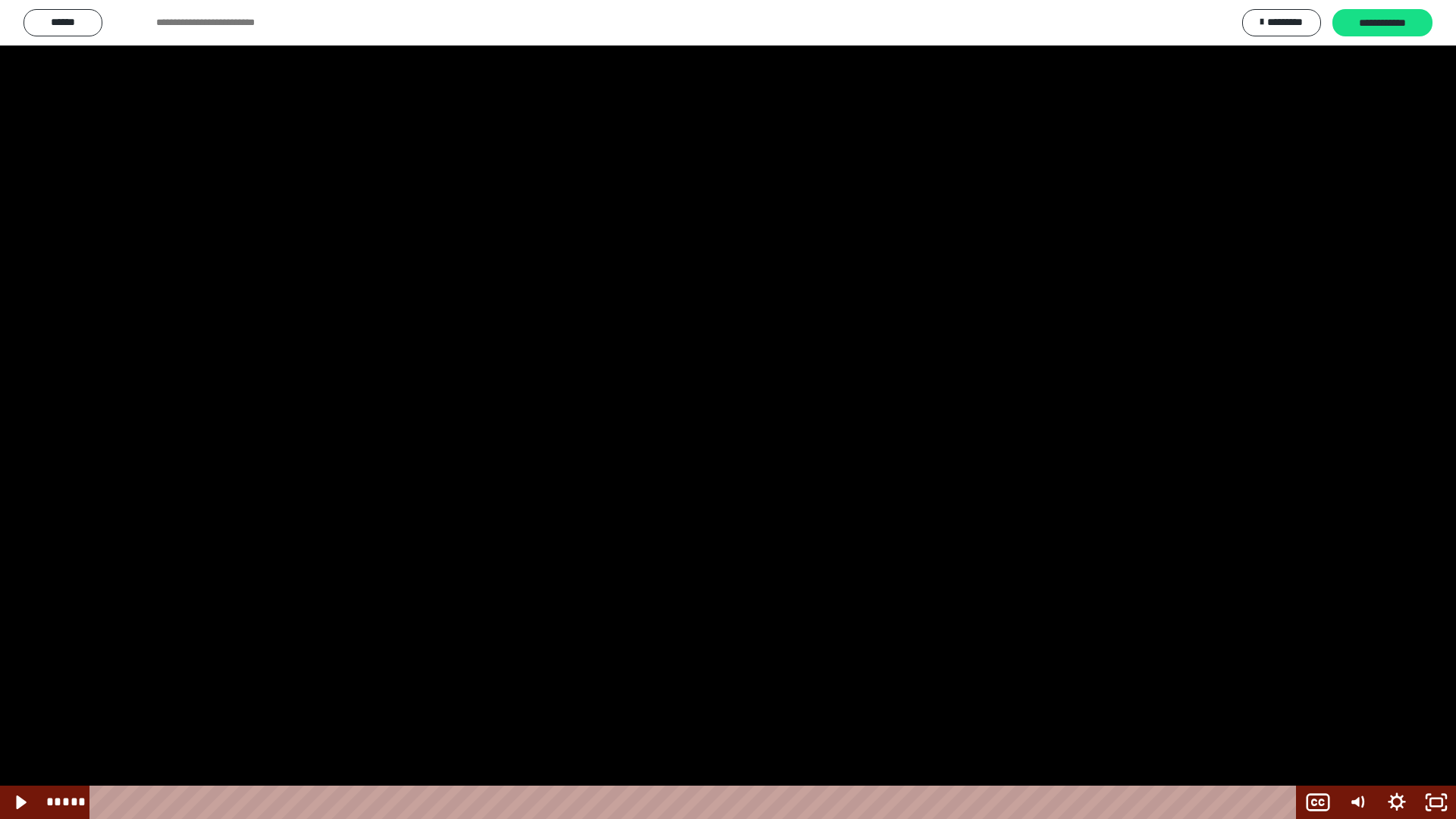 click at bounding box center (728, 410) 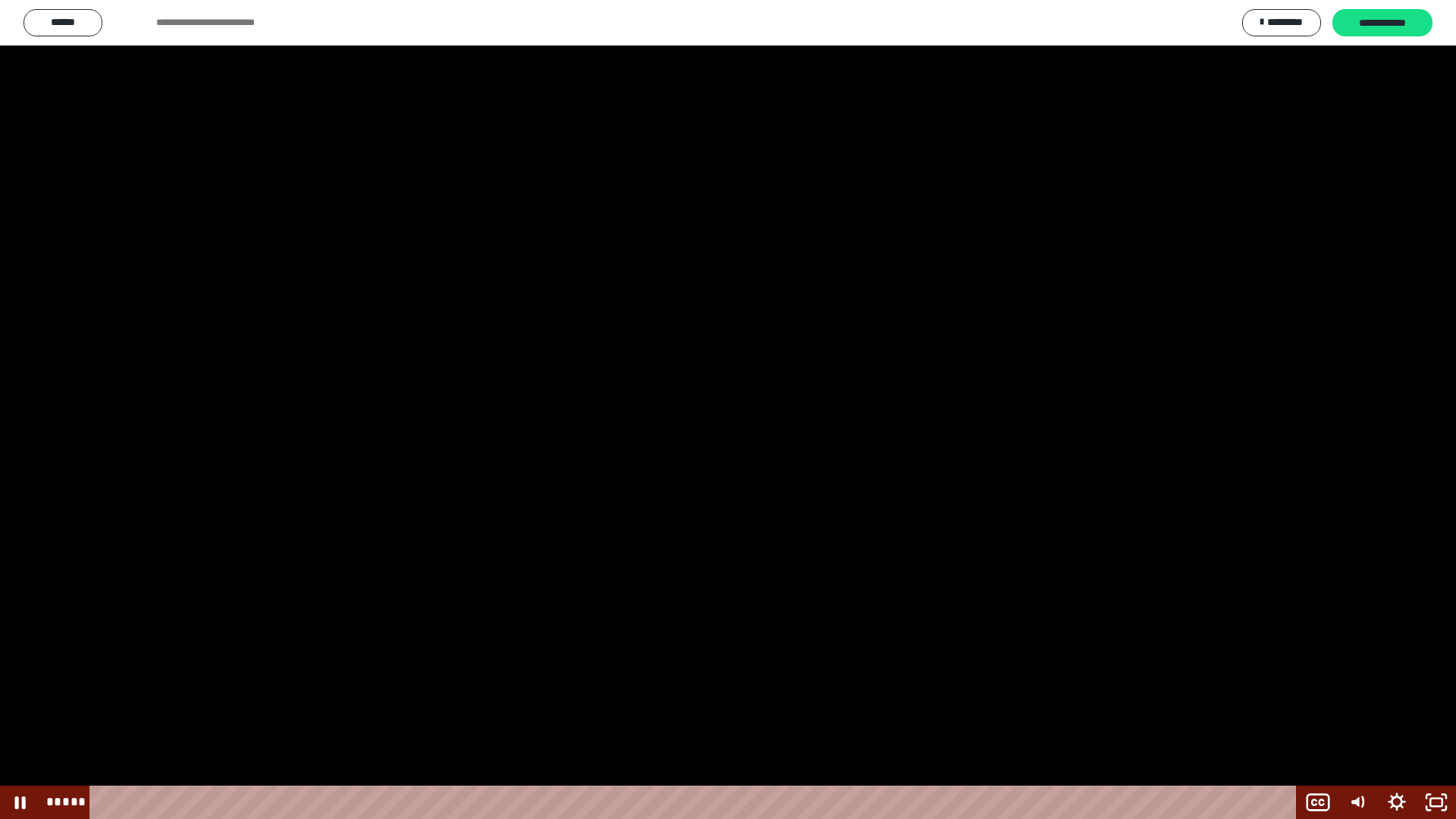click at bounding box center [728, 410] 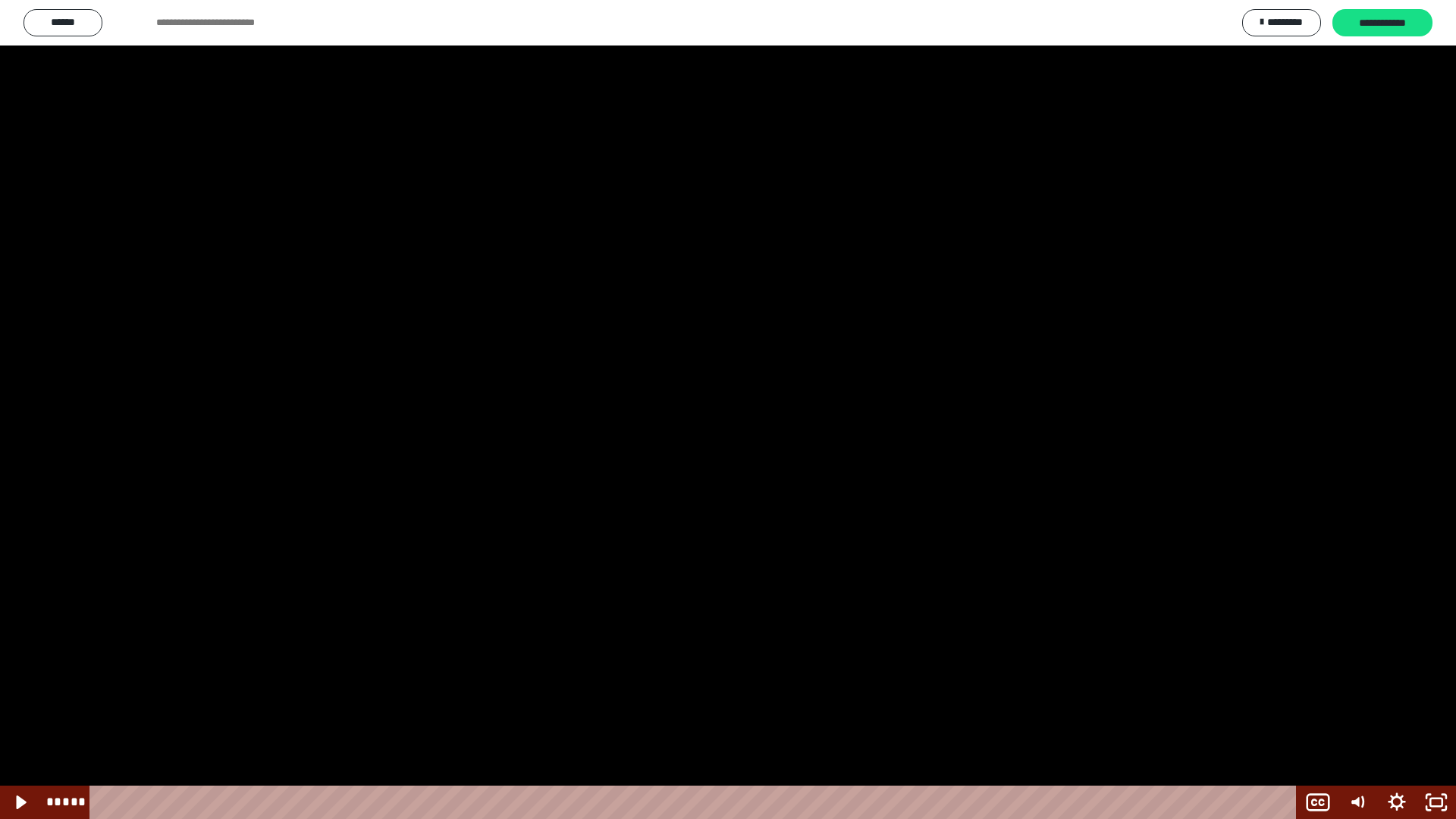 click at bounding box center [728, 410] 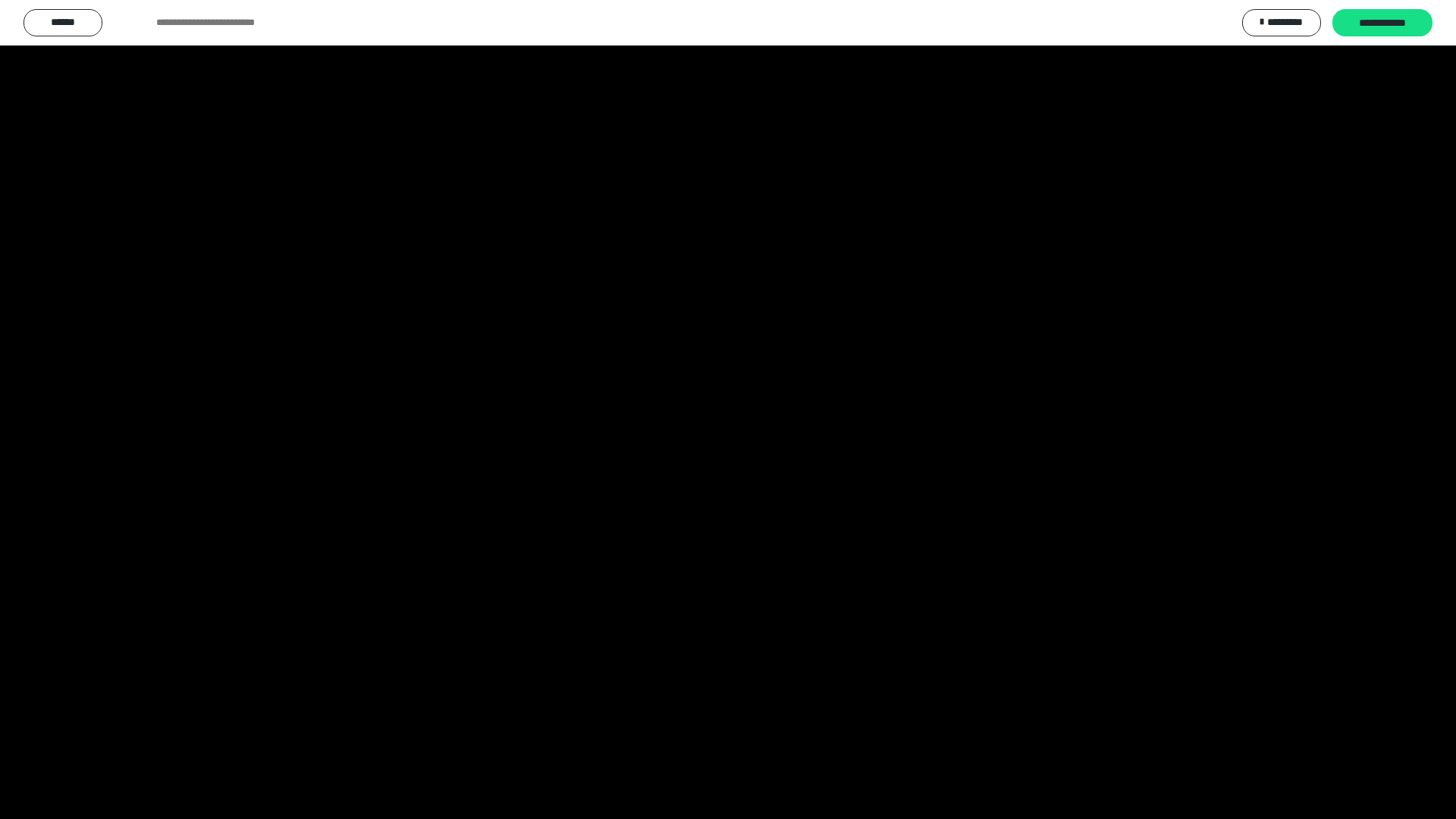click at bounding box center (728, 410) 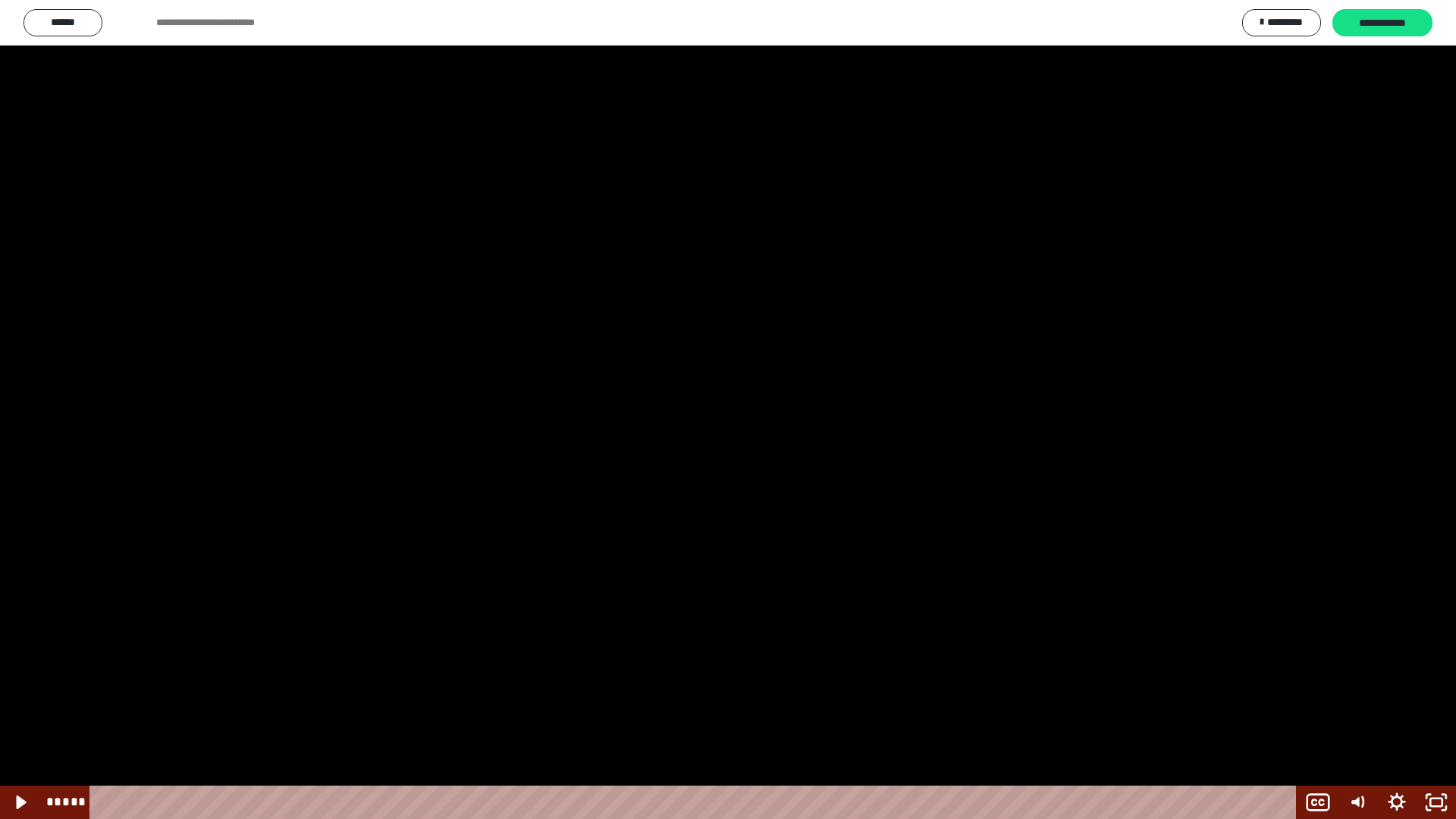click at bounding box center [728, 410] 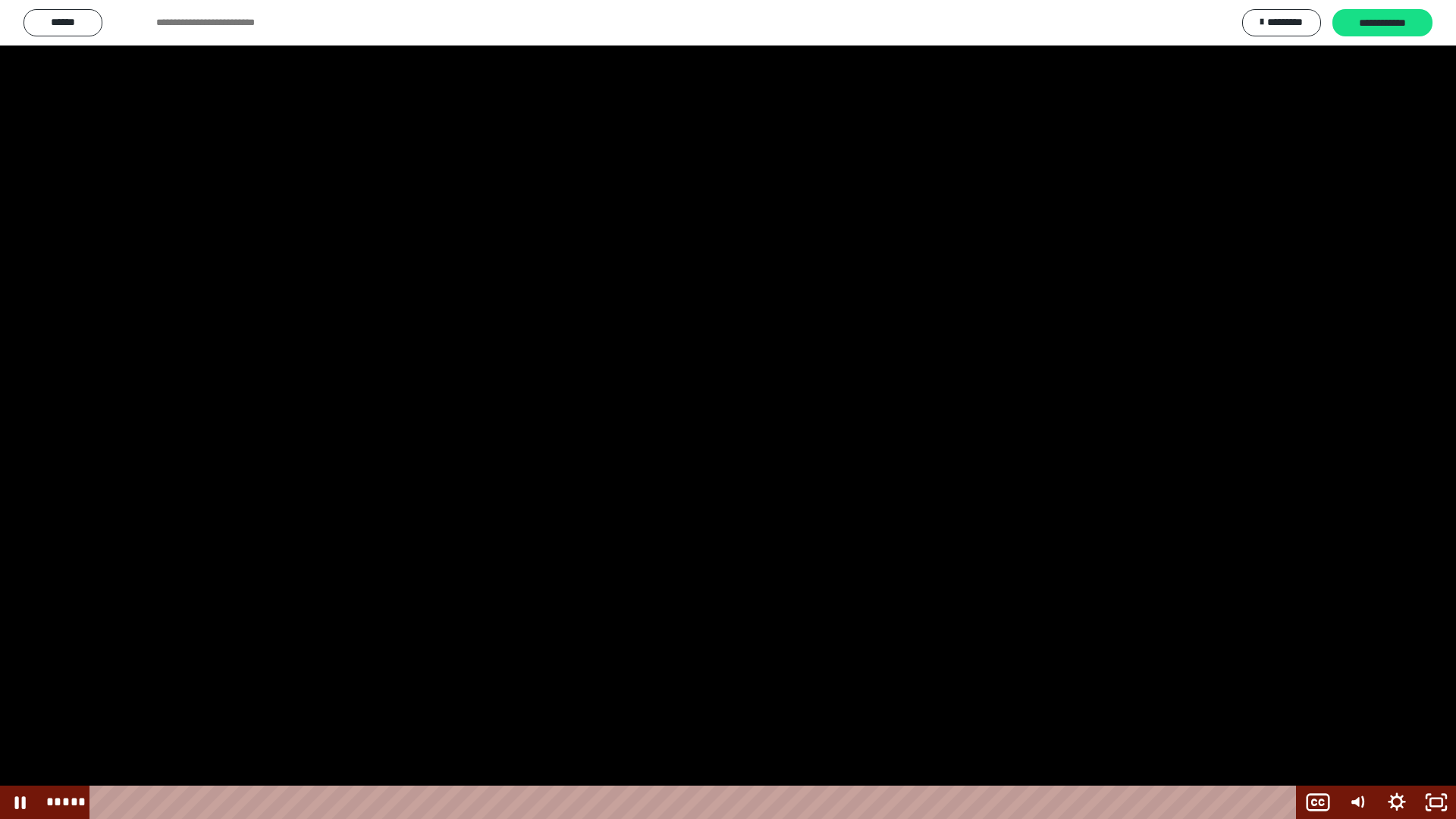 click at bounding box center [728, 410] 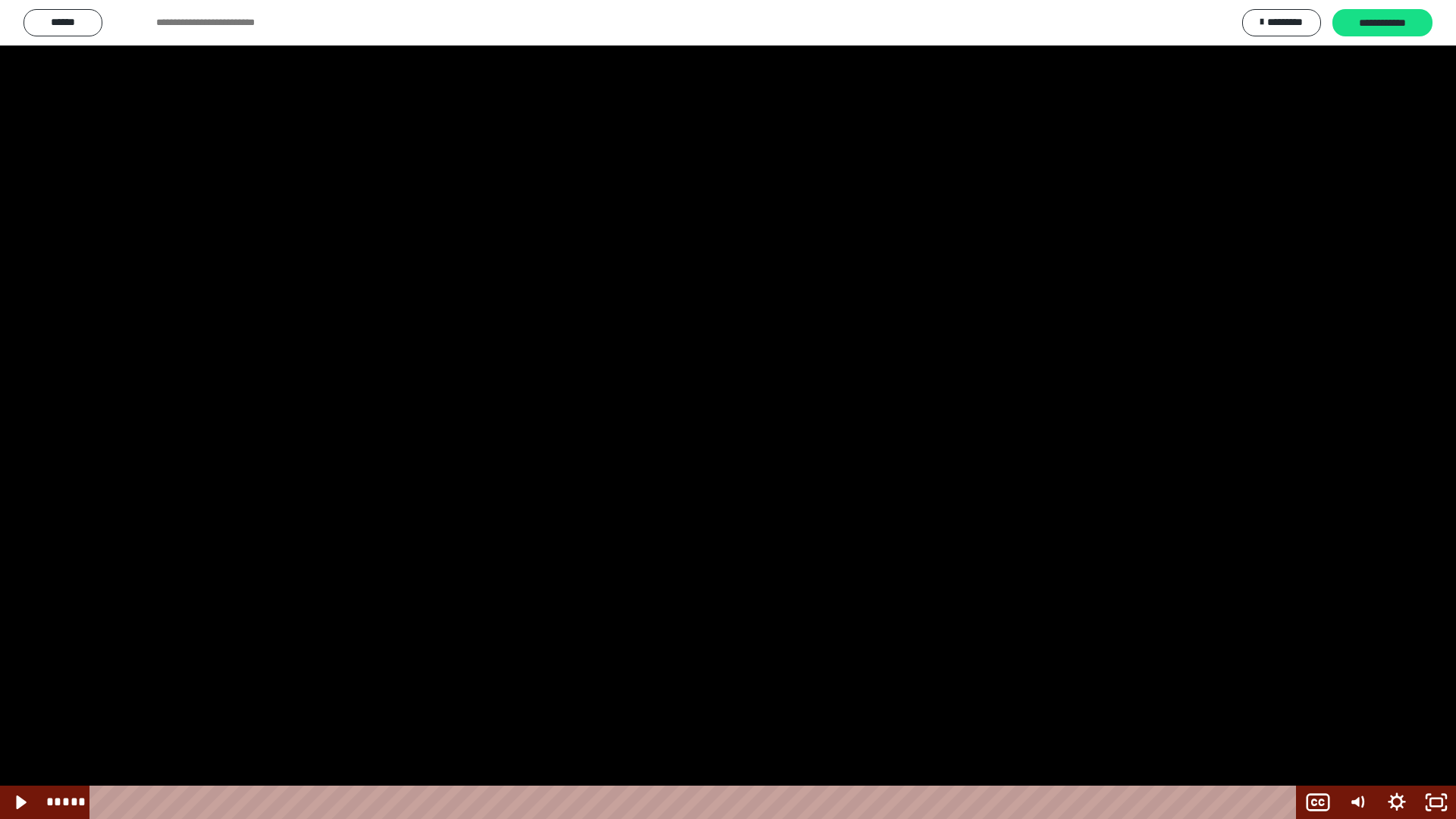 click at bounding box center (728, 410) 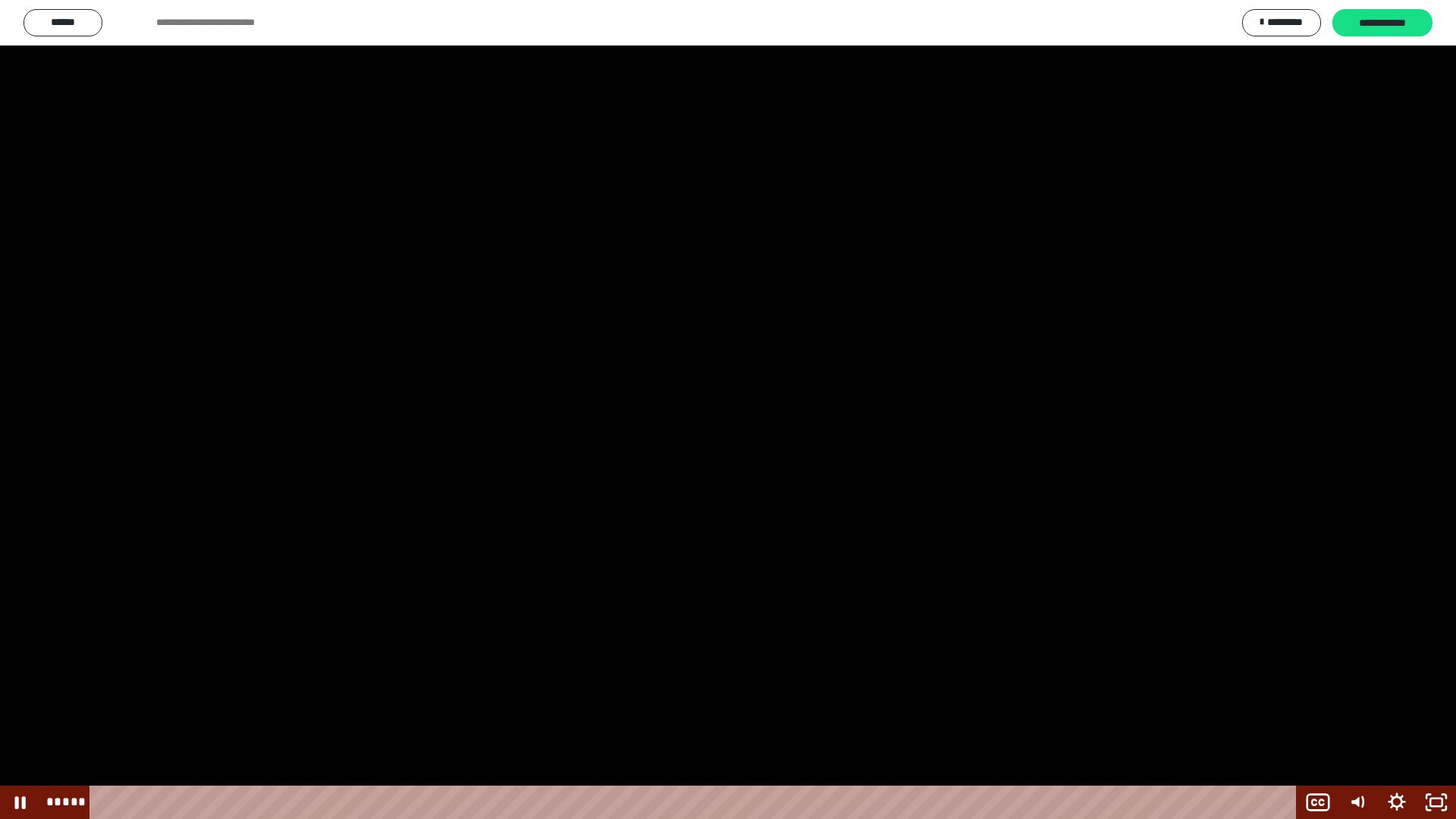 click at bounding box center (728, 410) 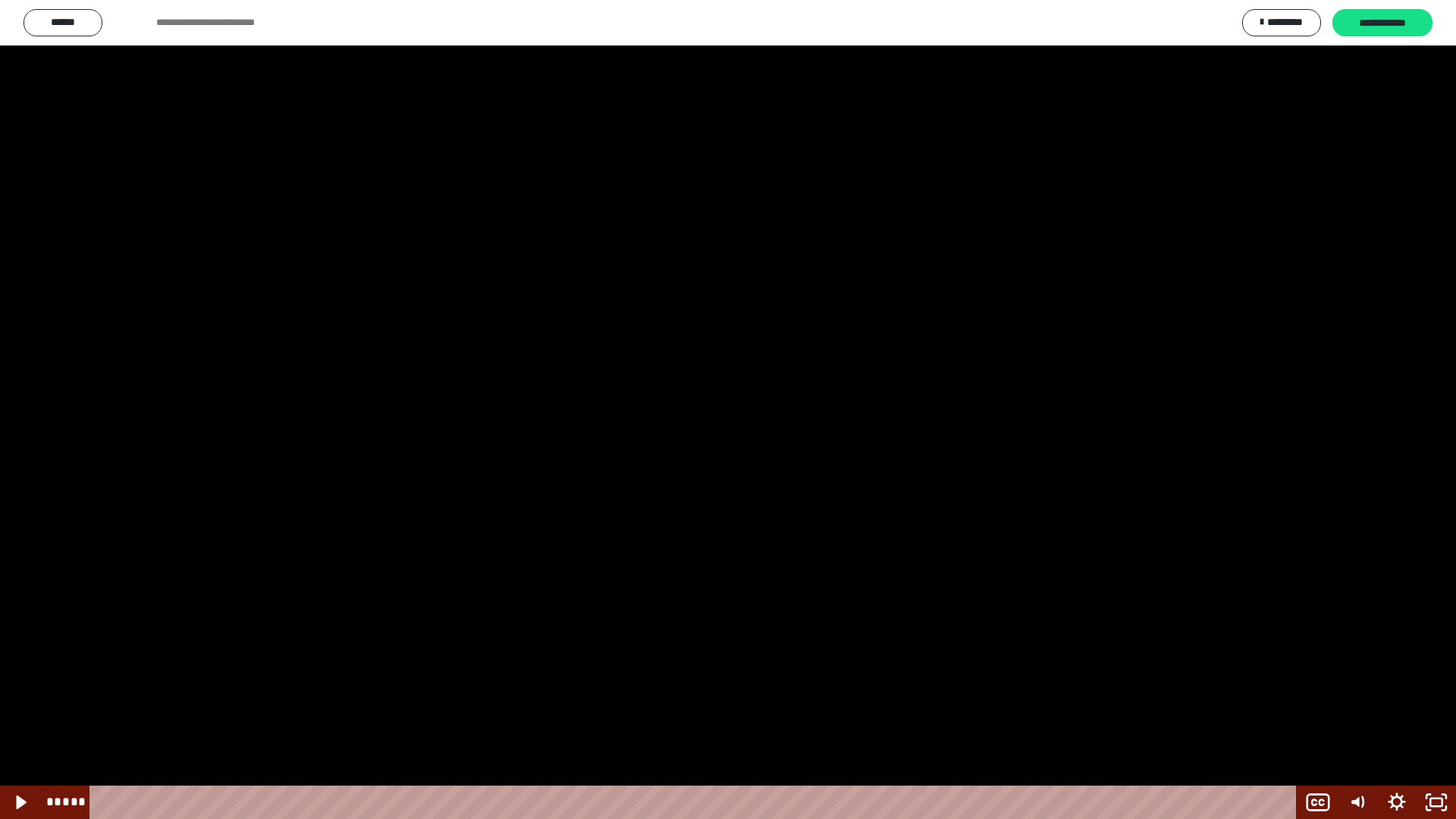 click at bounding box center [728, 410] 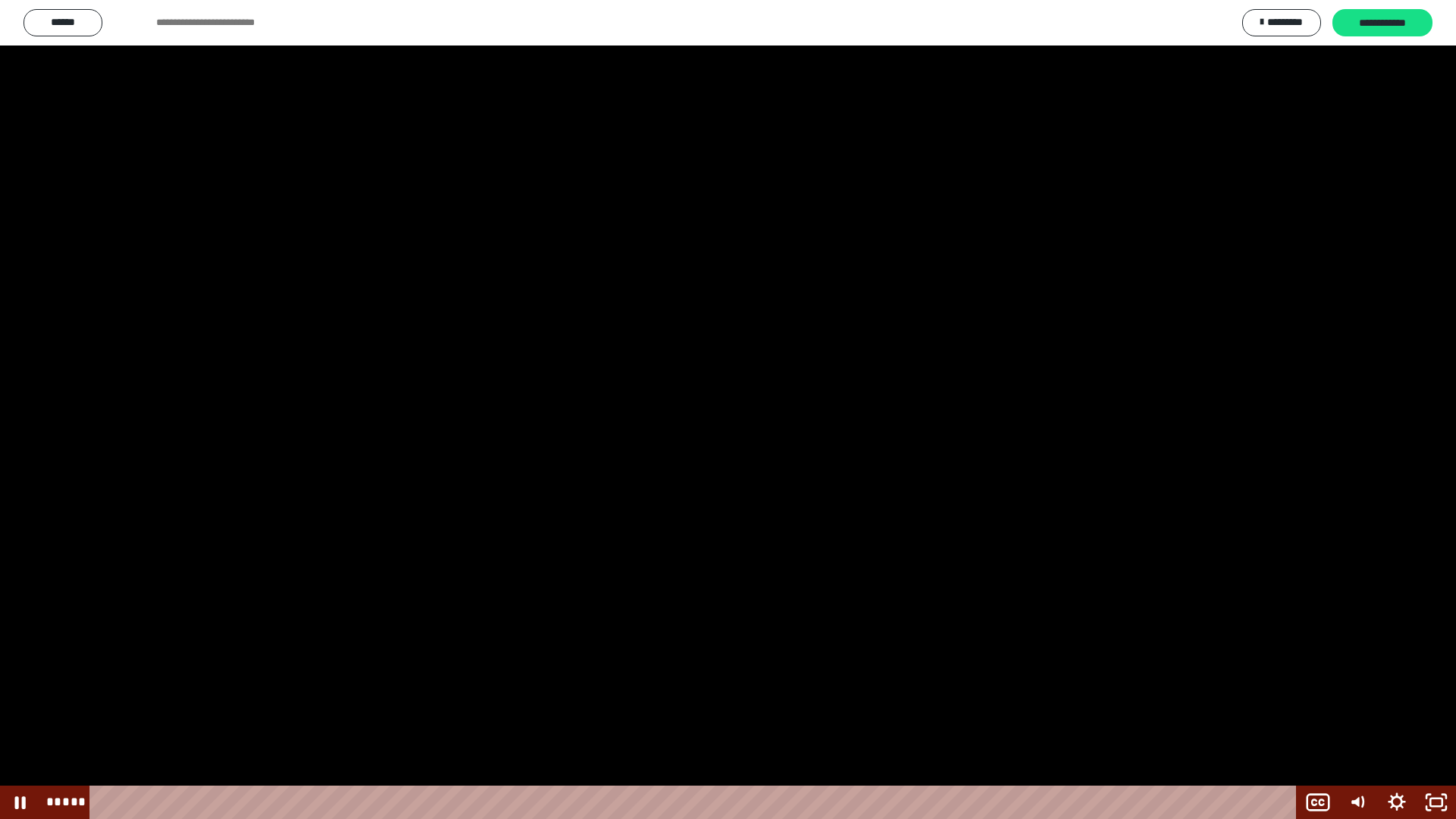 click at bounding box center [728, 410] 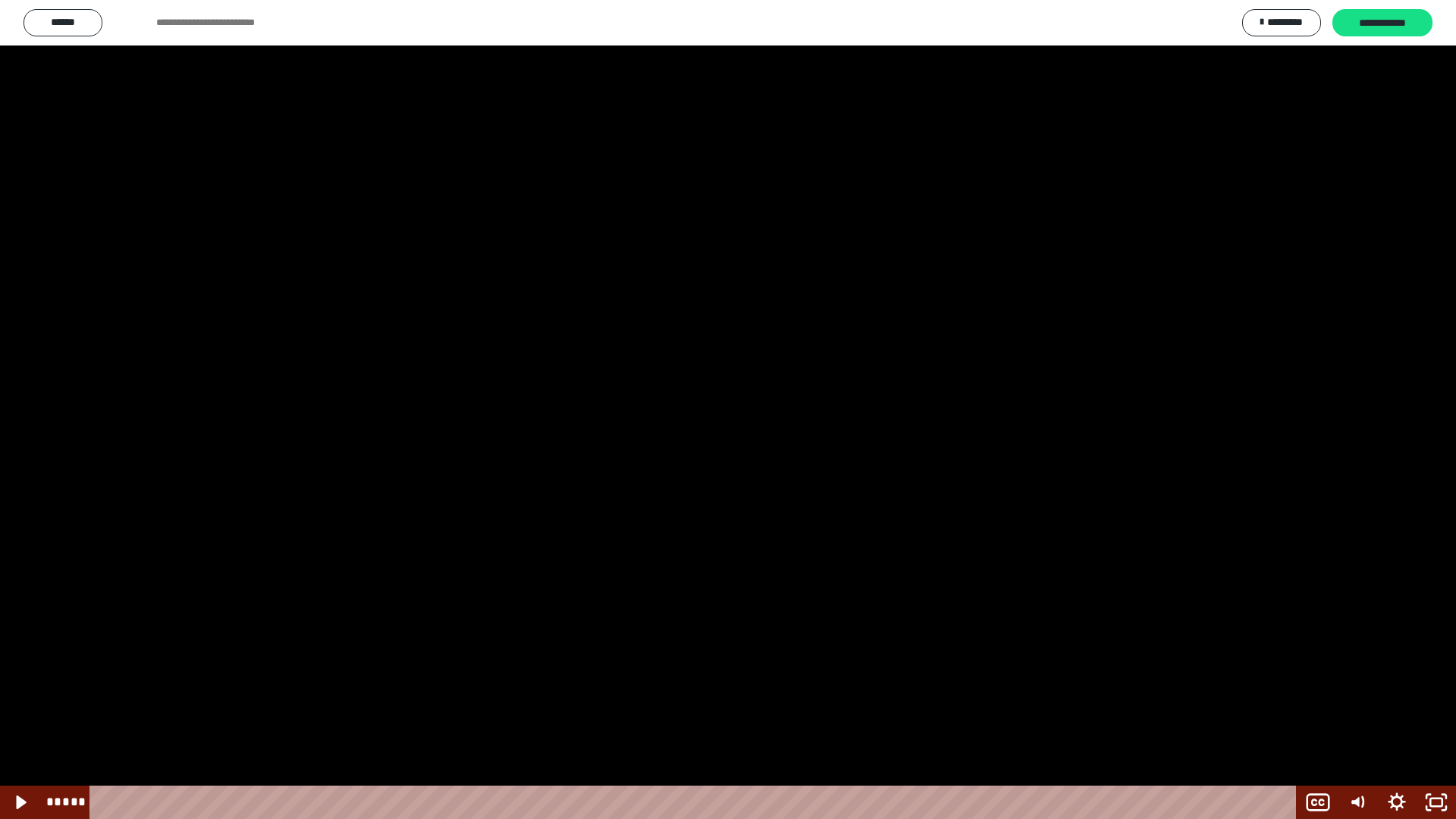 click at bounding box center (728, 410) 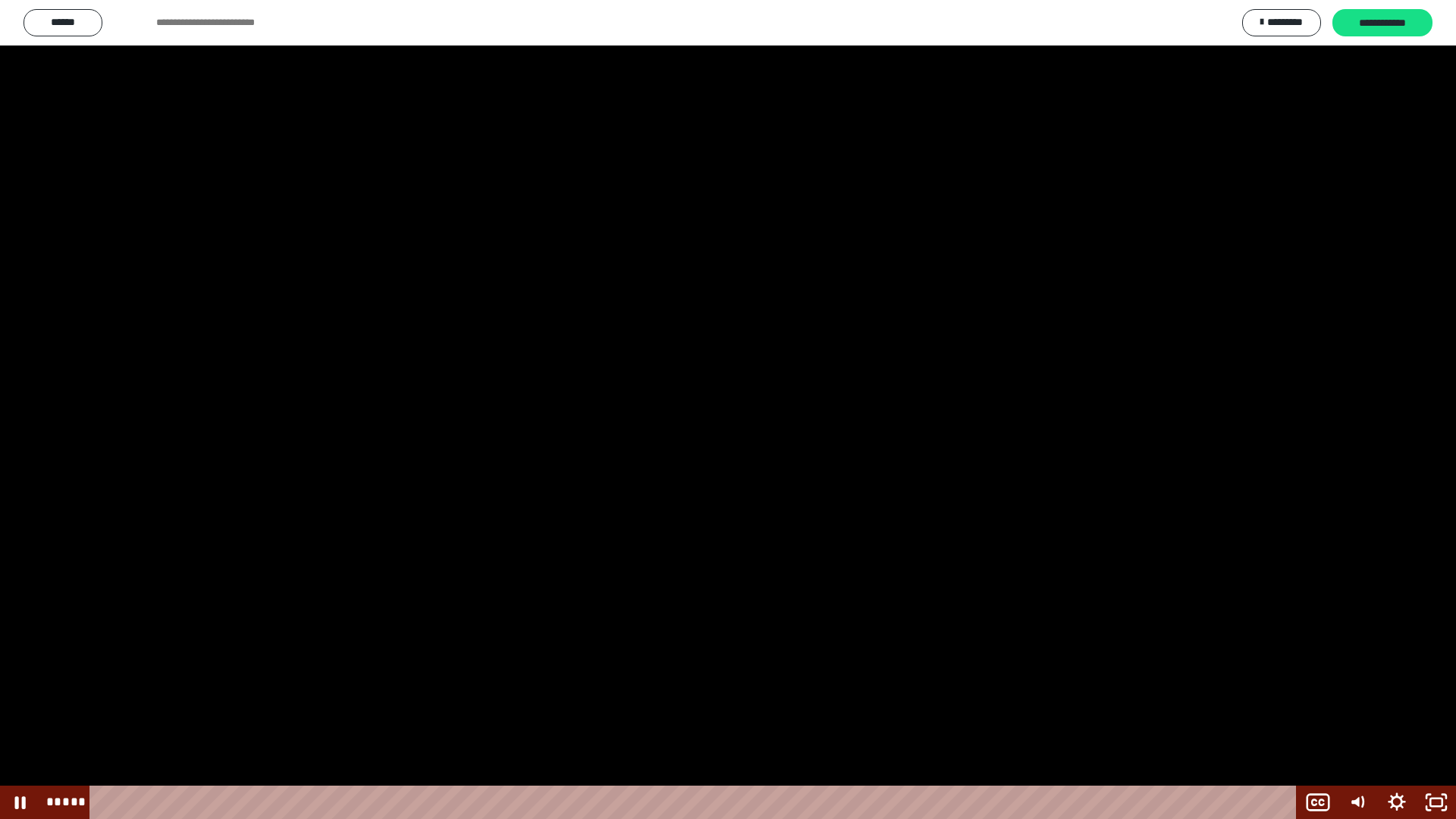 click at bounding box center [728, 410] 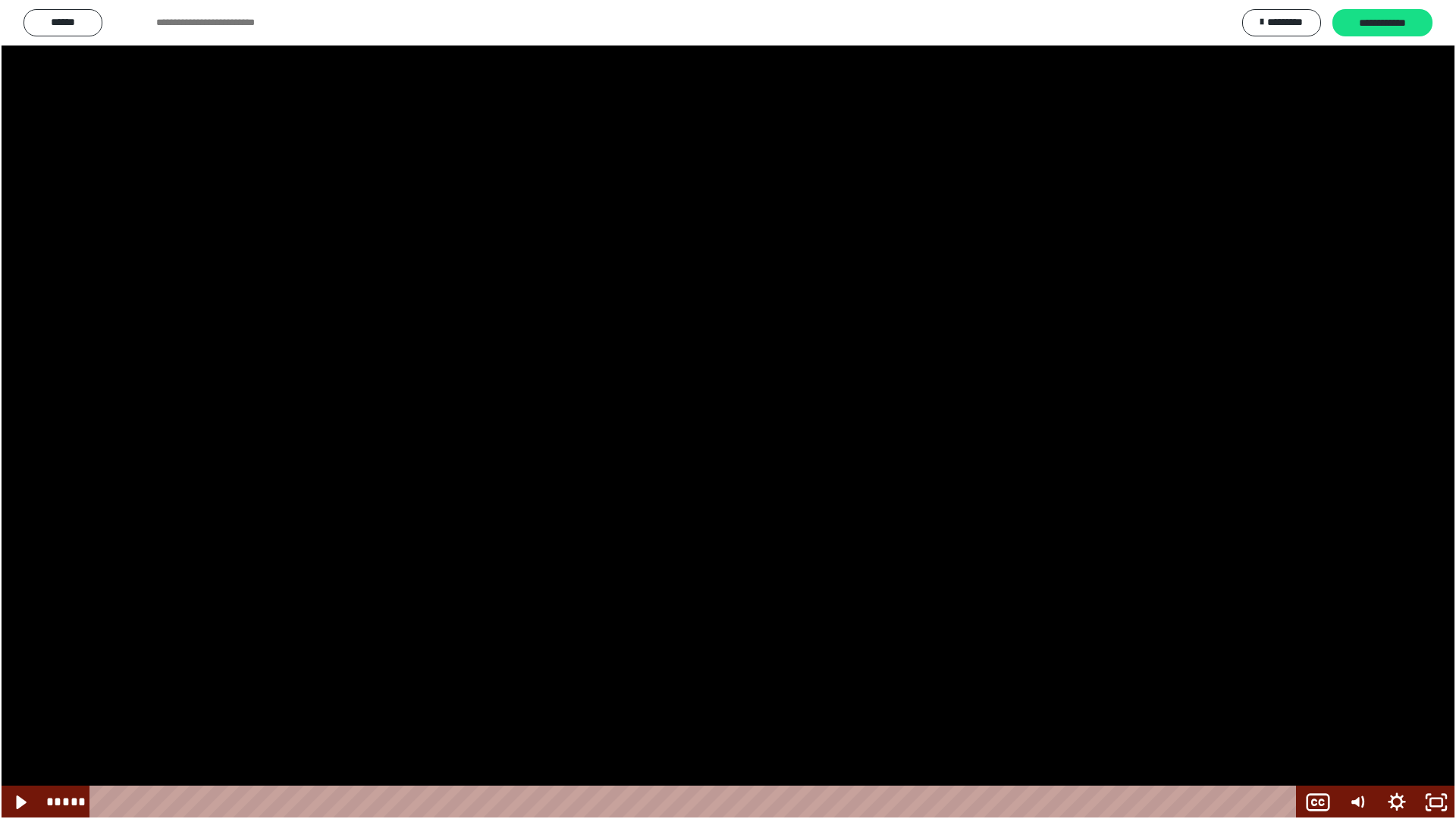 click at bounding box center (728, 410) 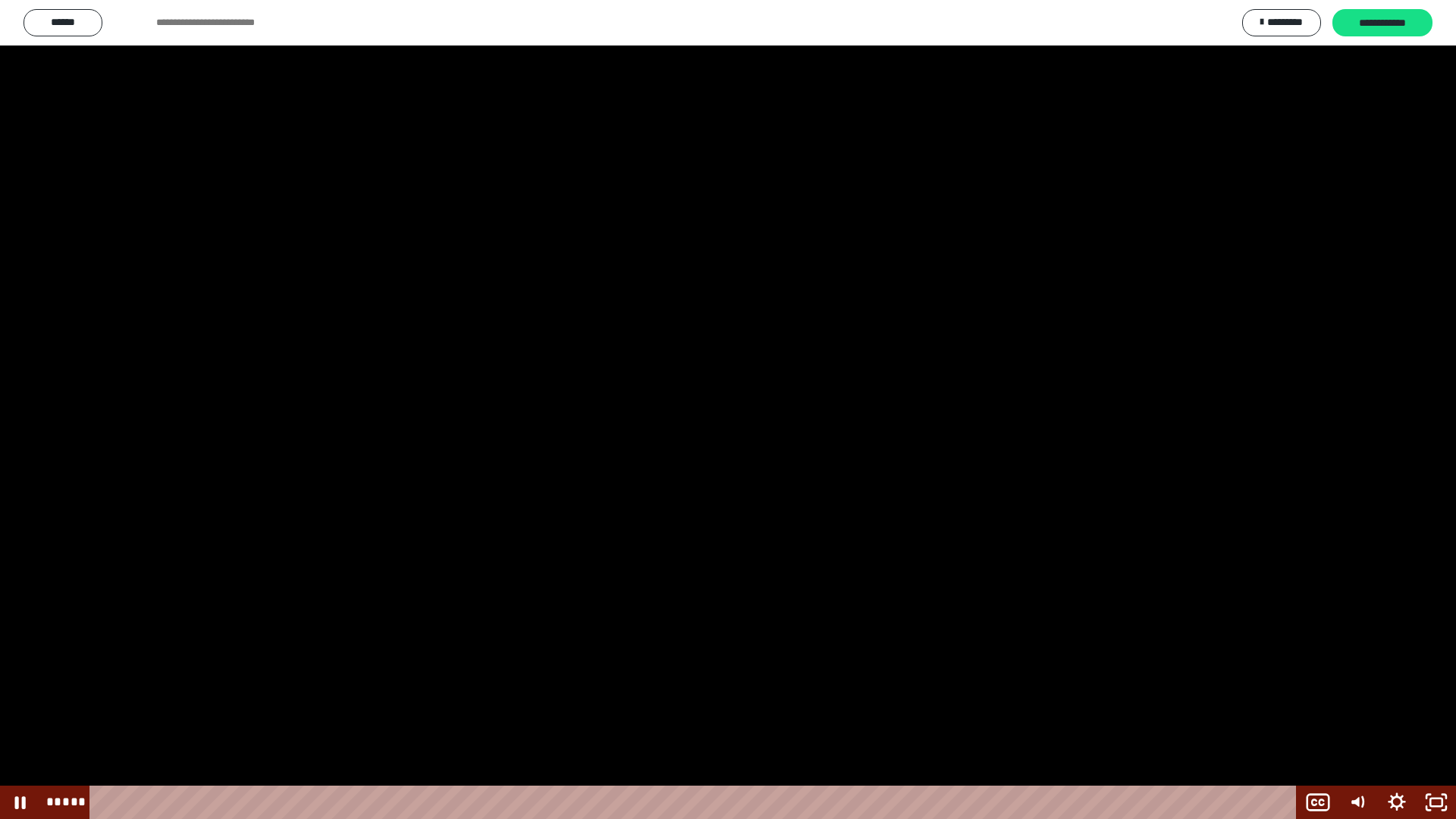 click at bounding box center [728, 410] 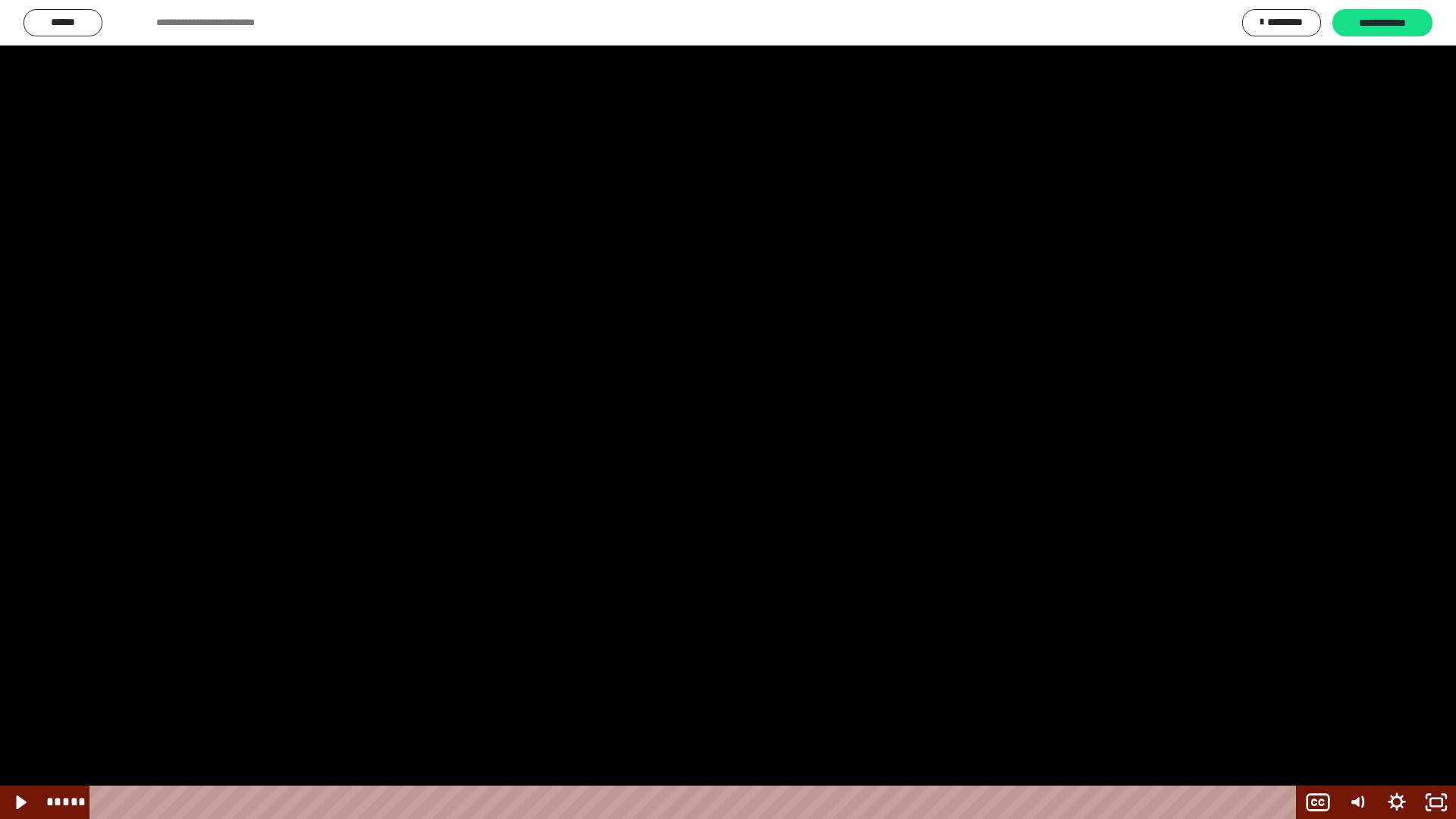 click at bounding box center (728, 410) 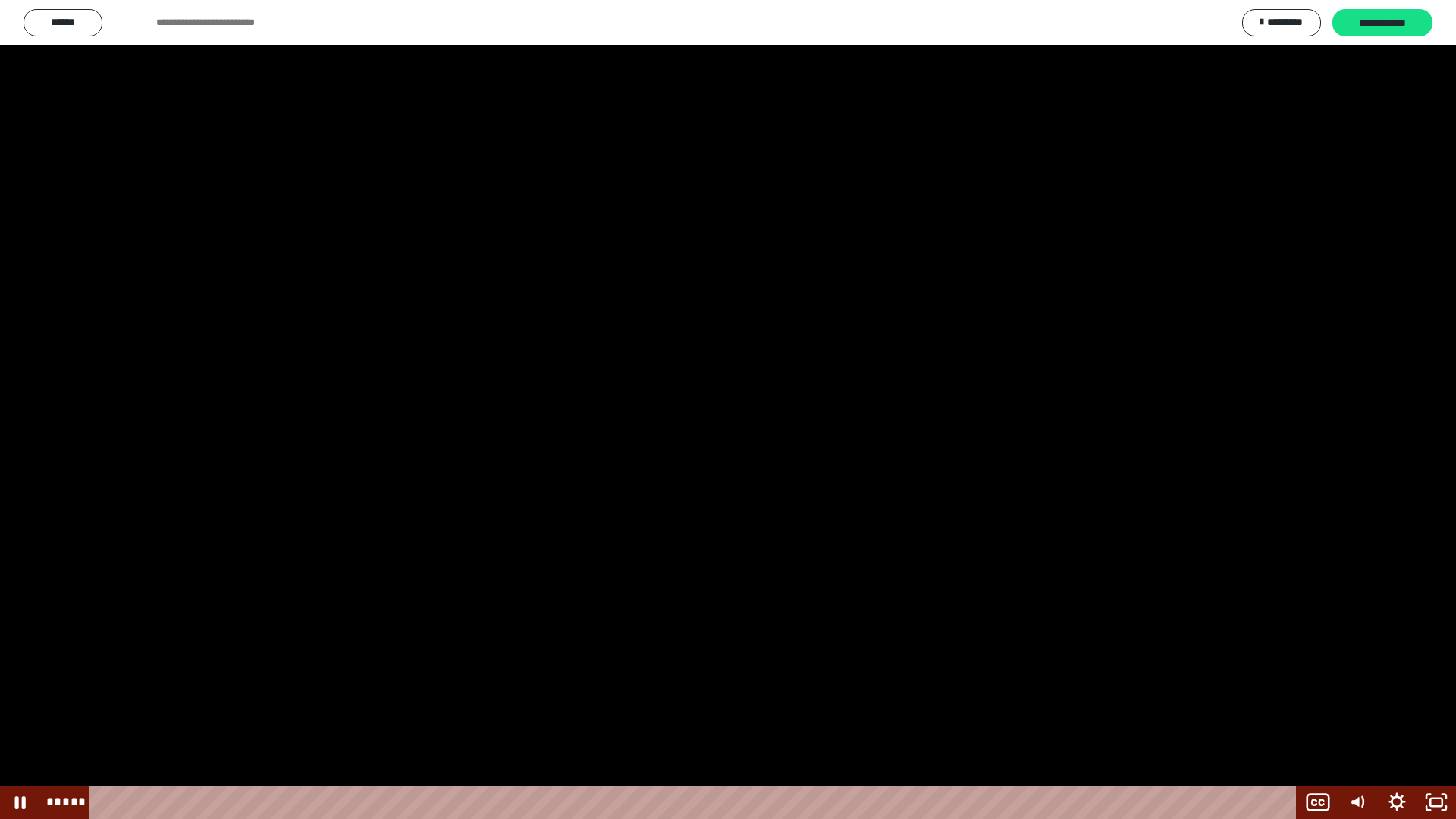 click at bounding box center [728, 410] 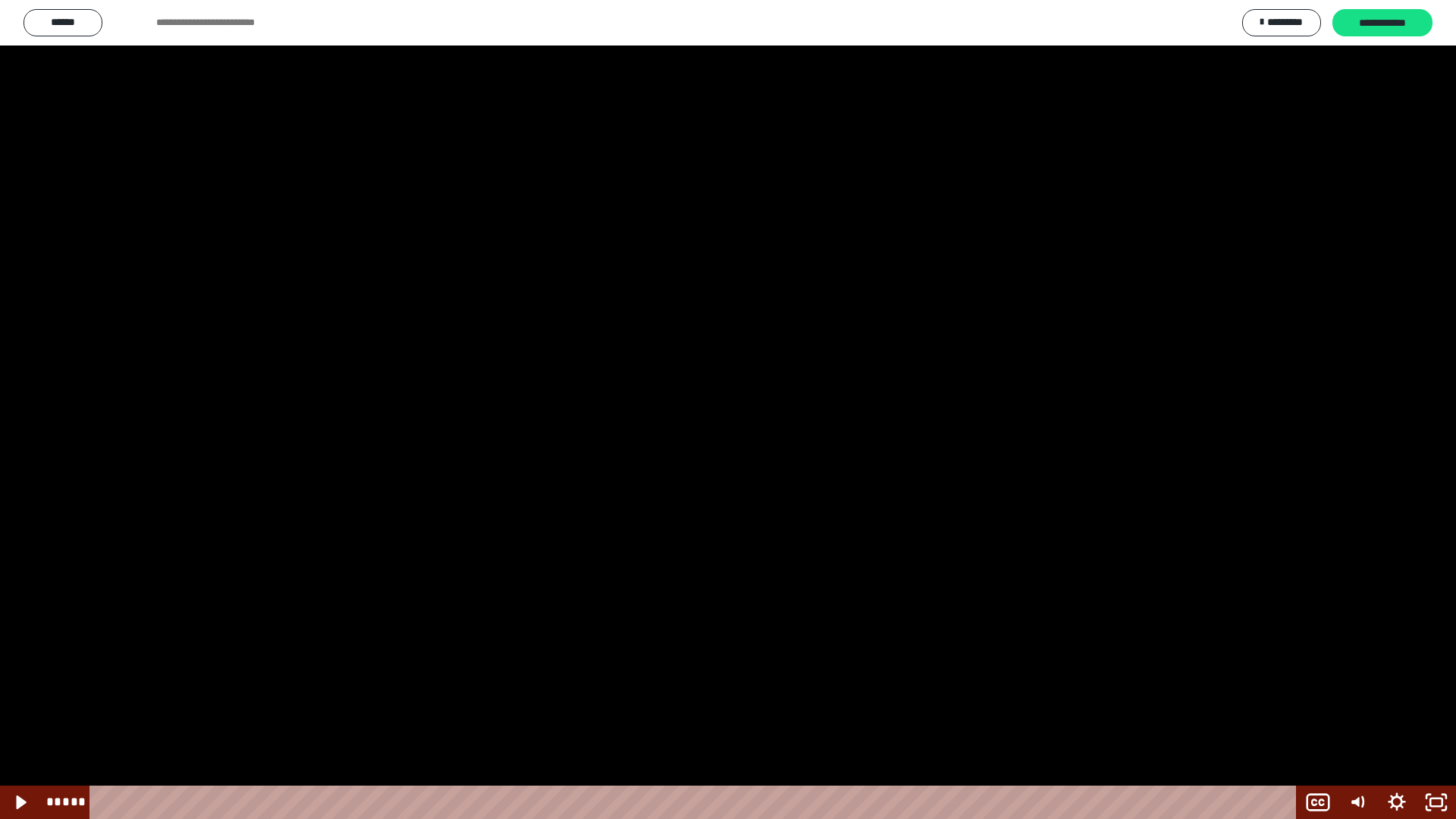 click at bounding box center [728, 410] 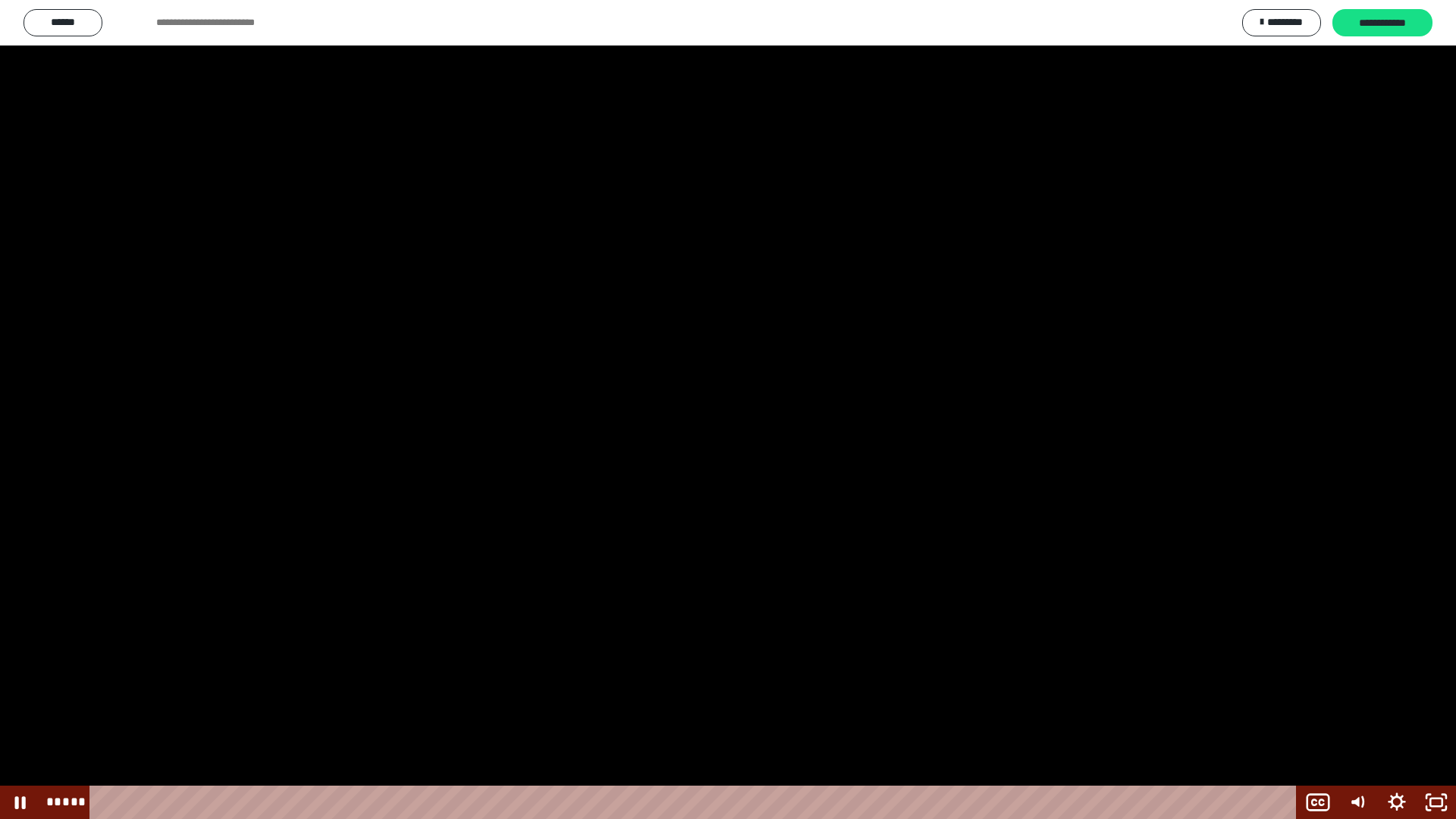 click at bounding box center [728, 410] 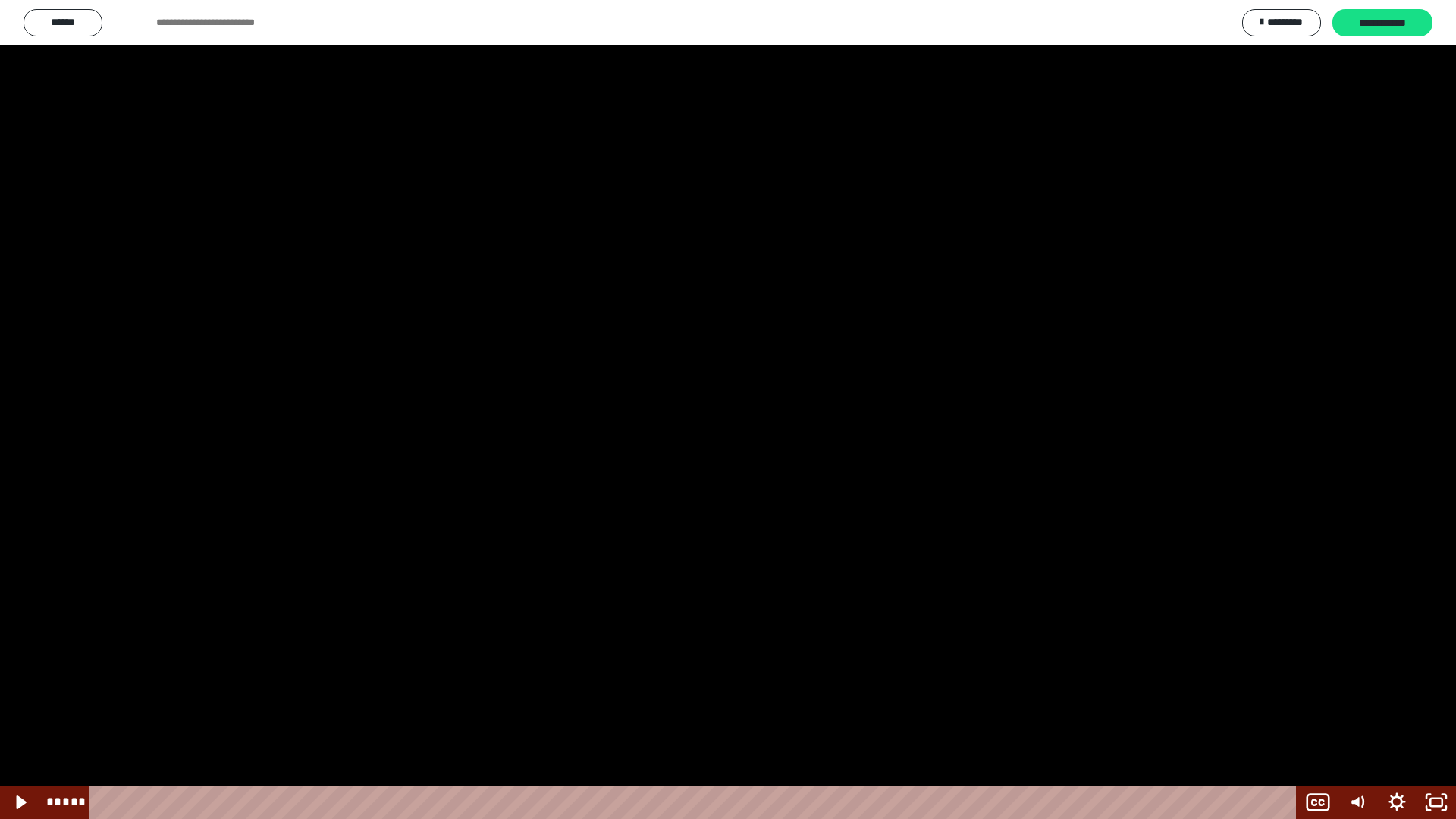 click at bounding box center (728, 410) 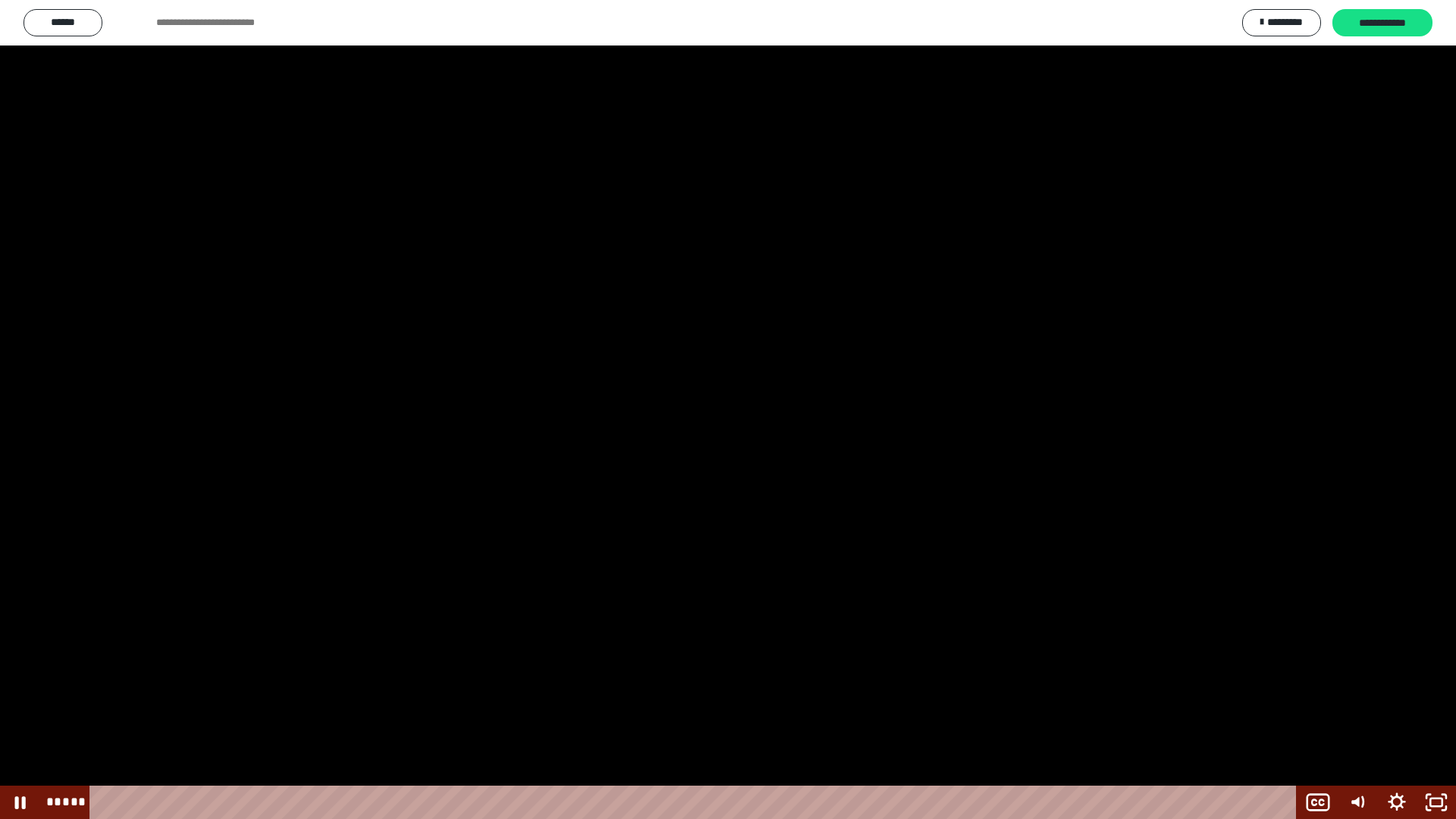 click at bounding box center (728, 410) 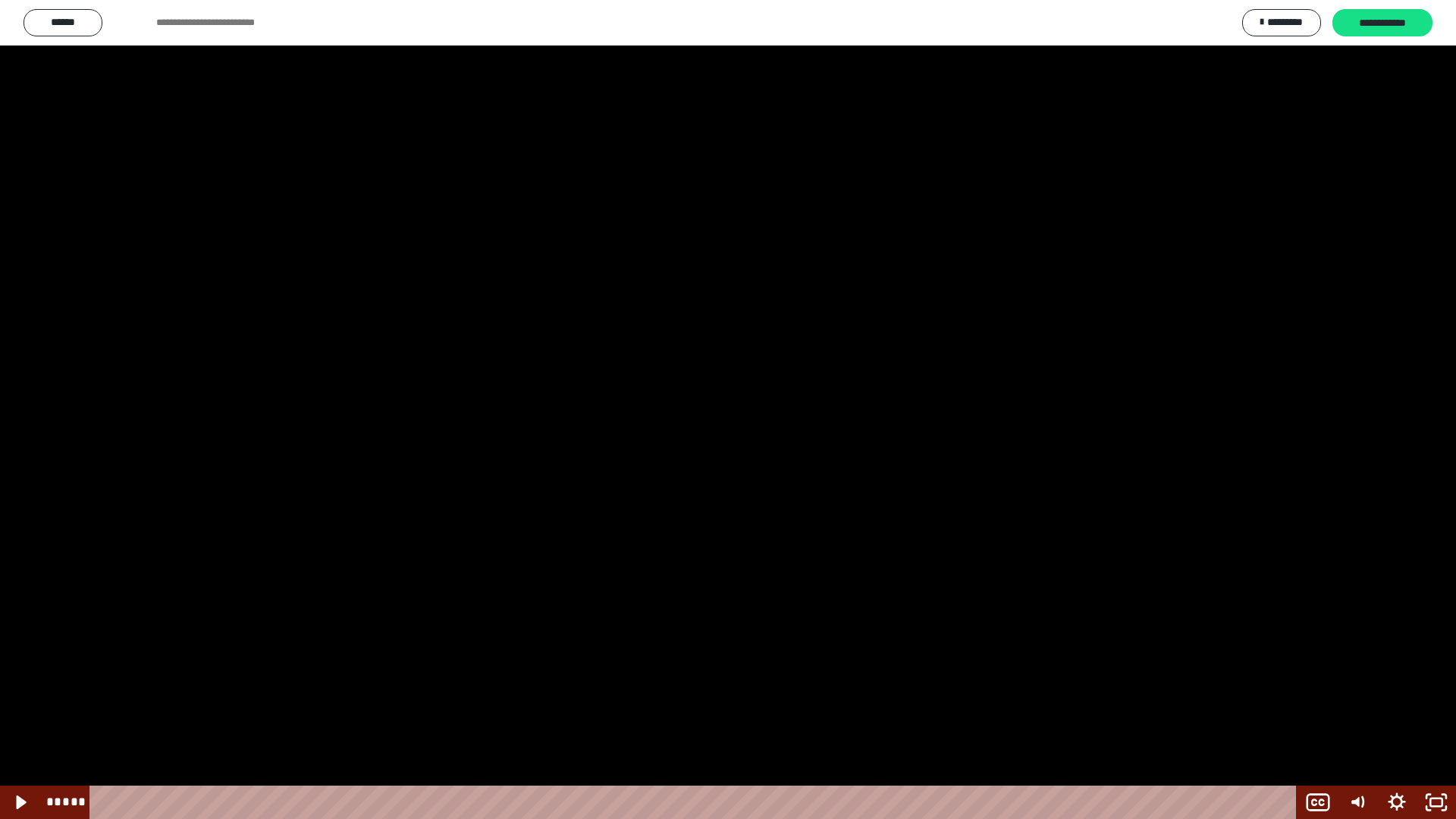 click at bounding box center (728, 410) 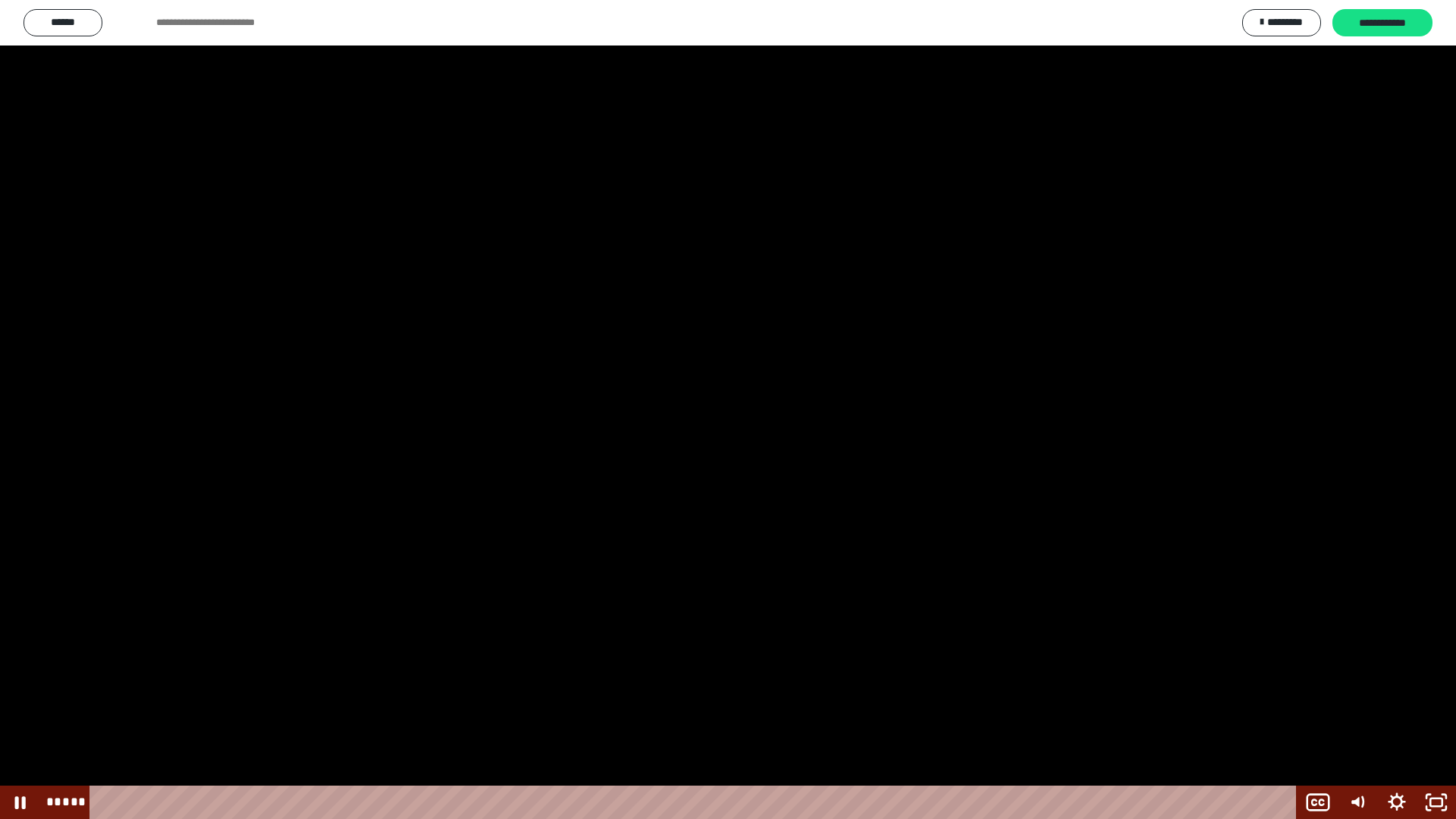 click at bounding box center (728, 410) 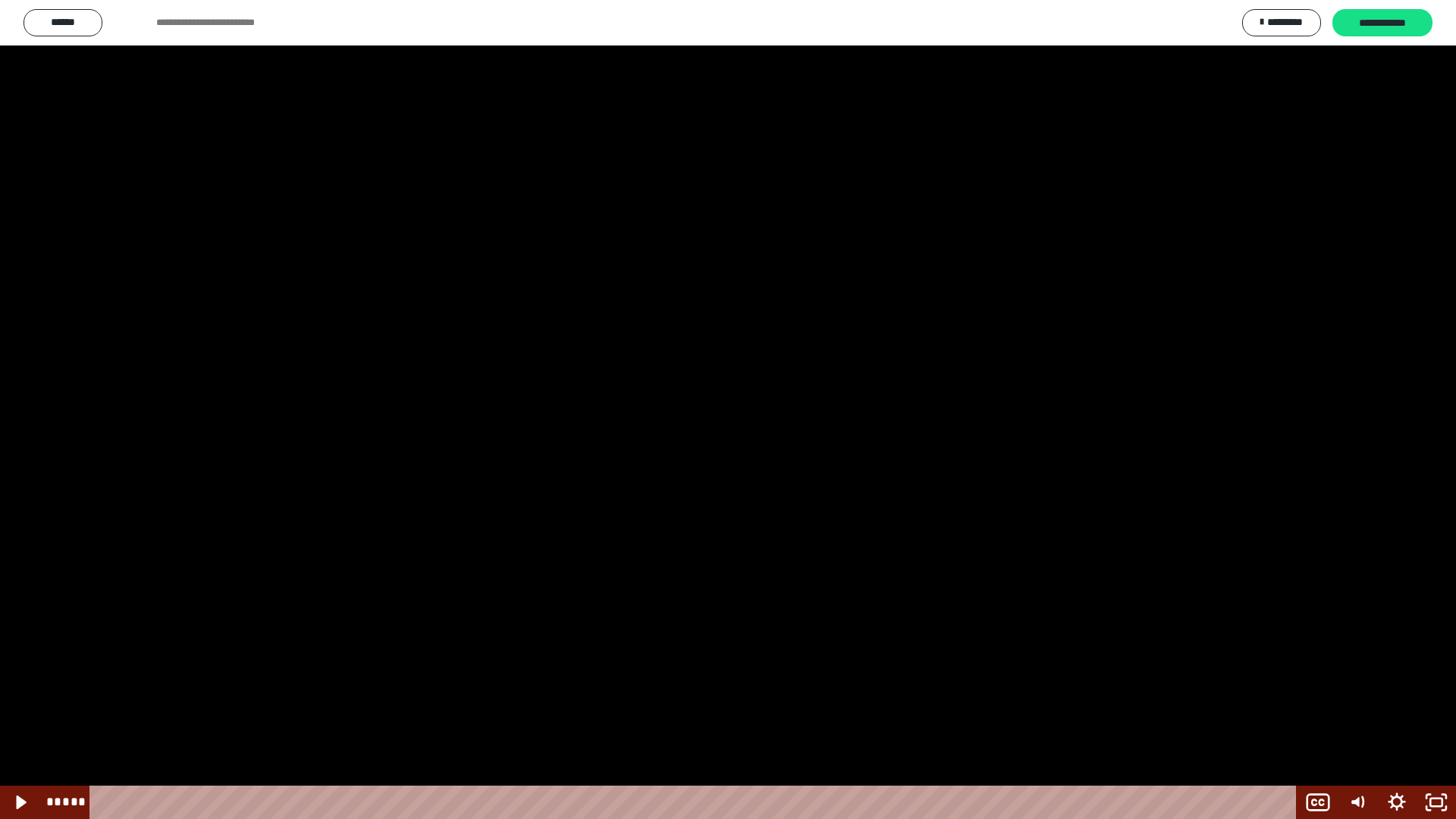 click at bounding box center (728, 410) 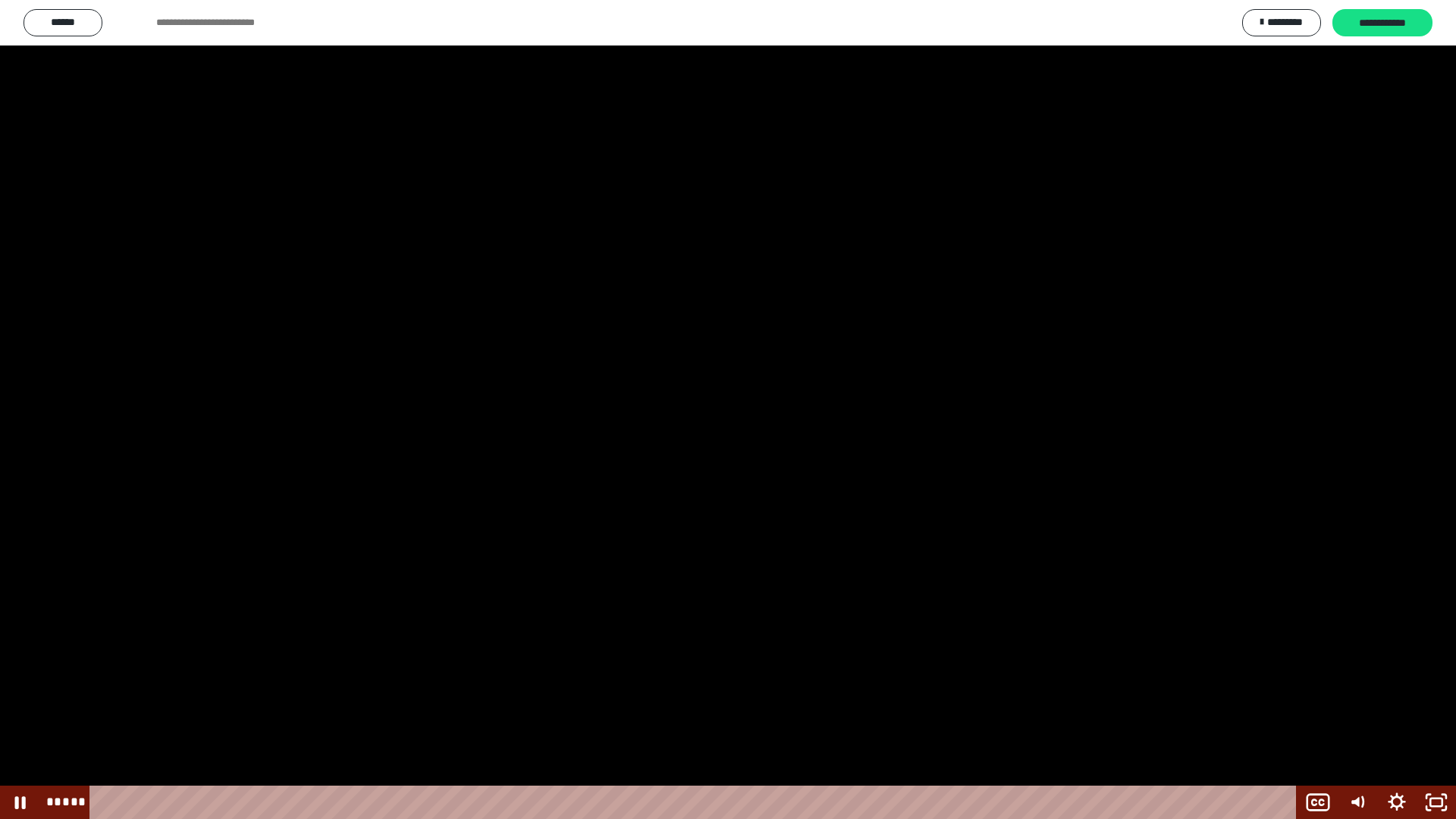 click at bounding box center (728, 410) 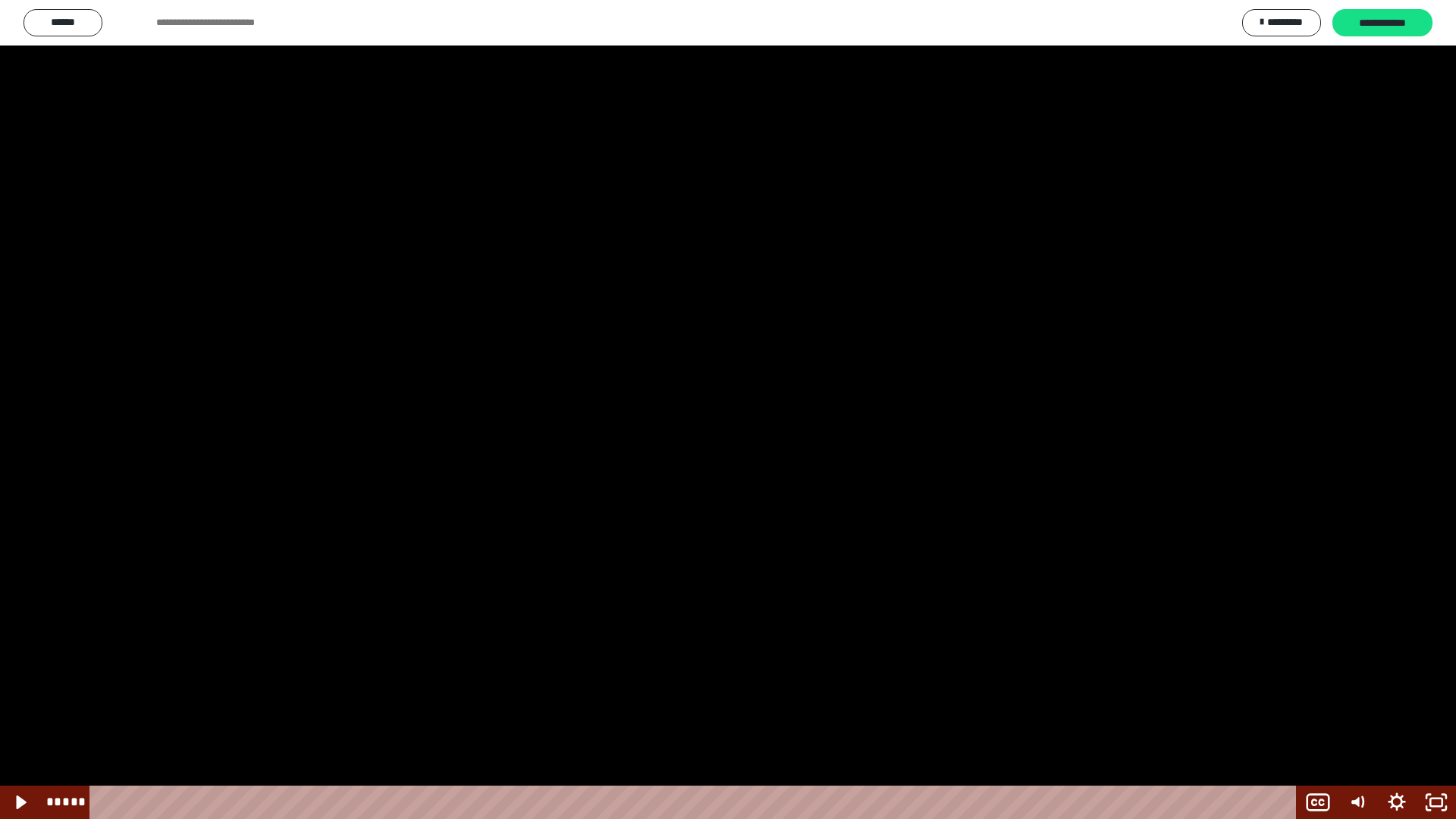 click at bounding box center [728, 410] 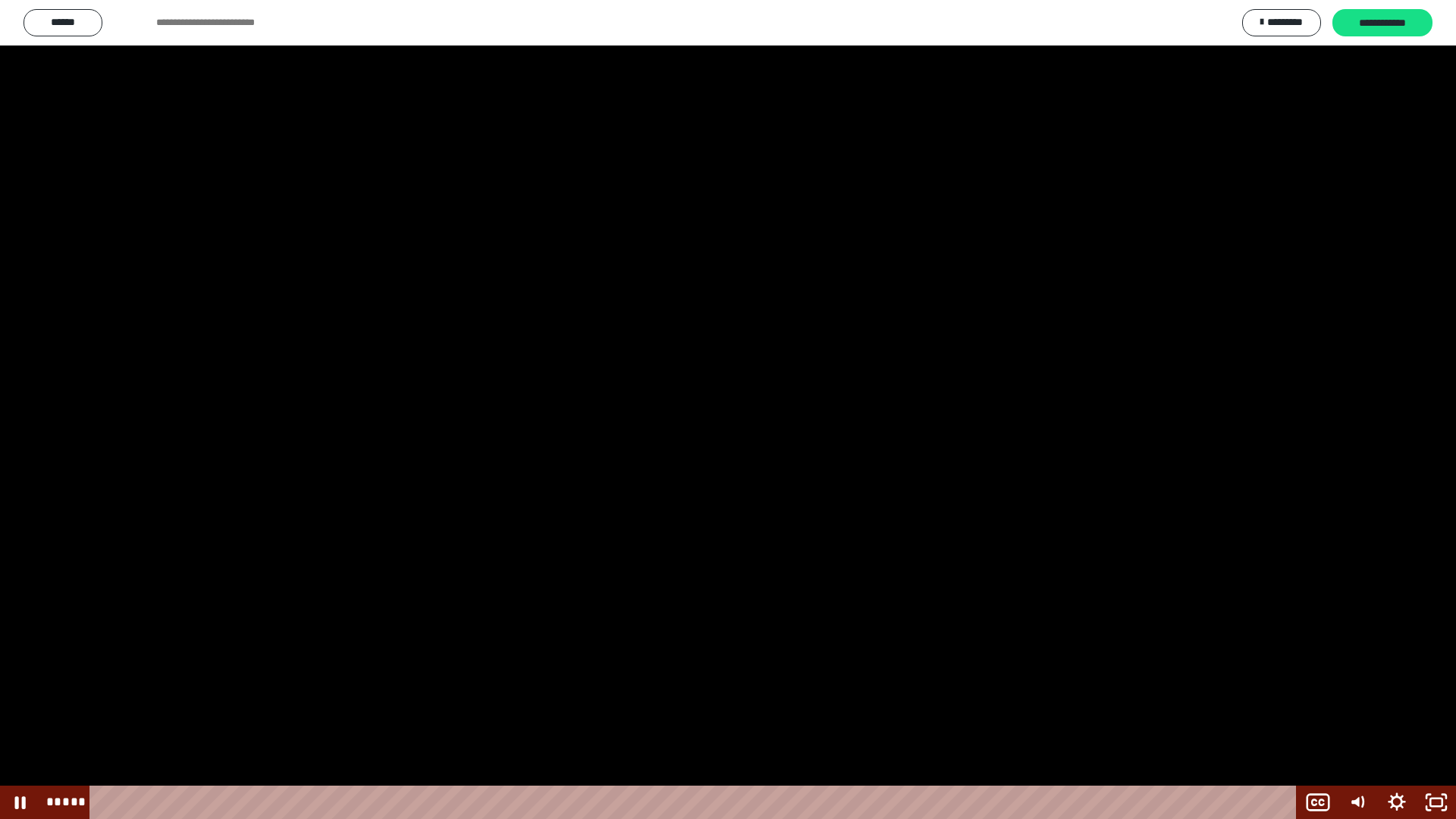 click at bounding box center [728, 410] 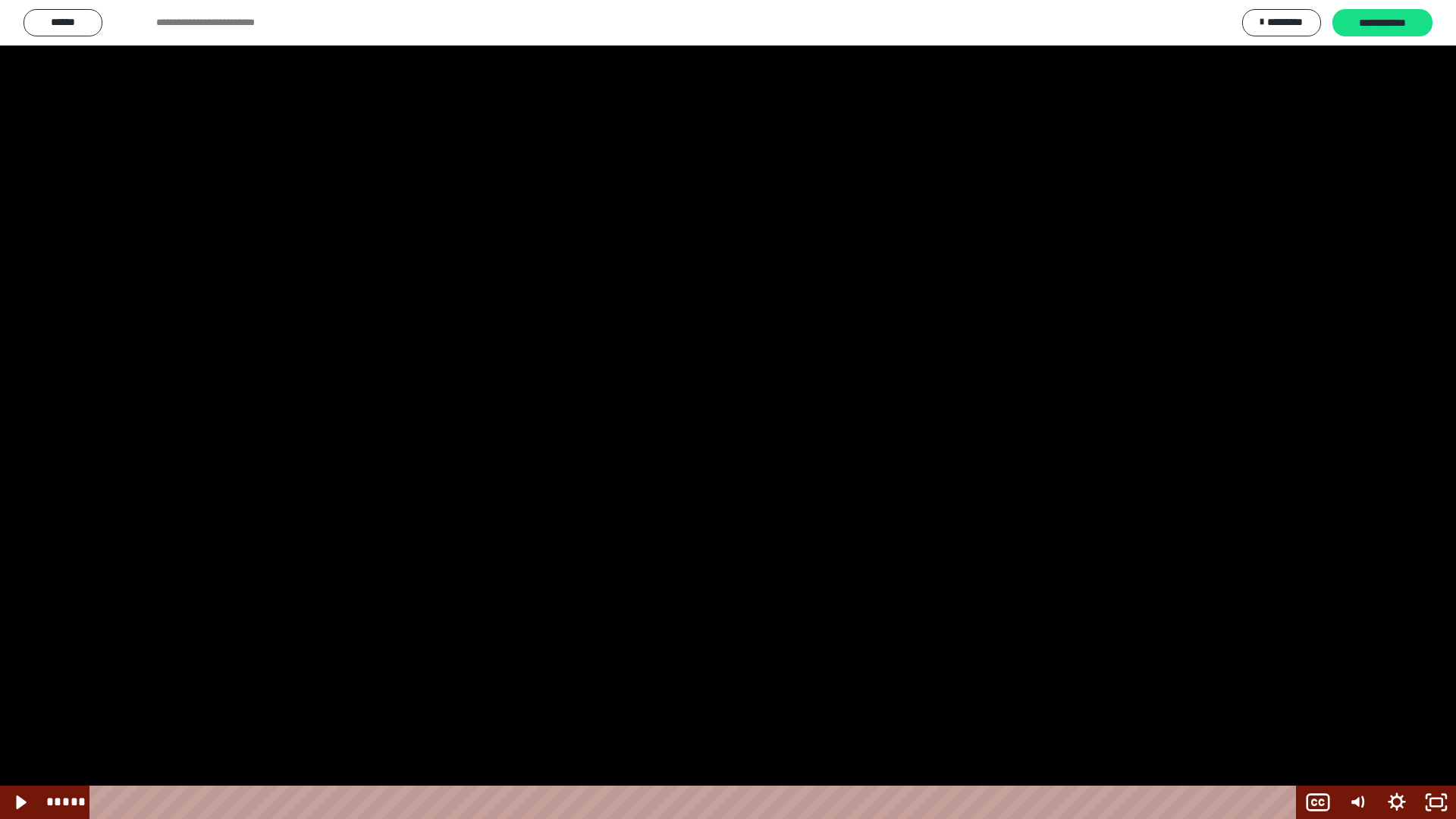 click at bounding box center (728, 410) 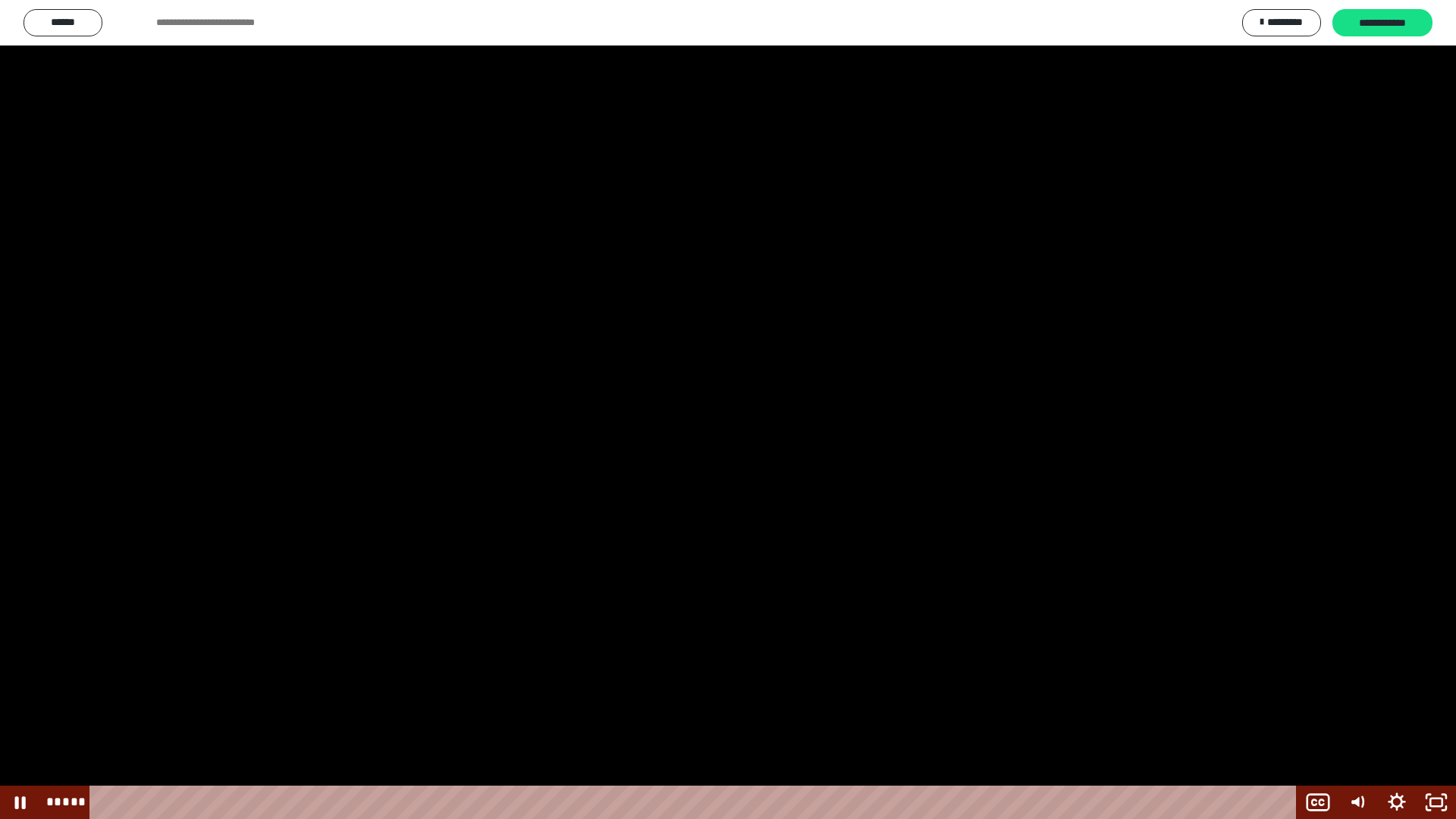 click at bounding box center (728, 410) 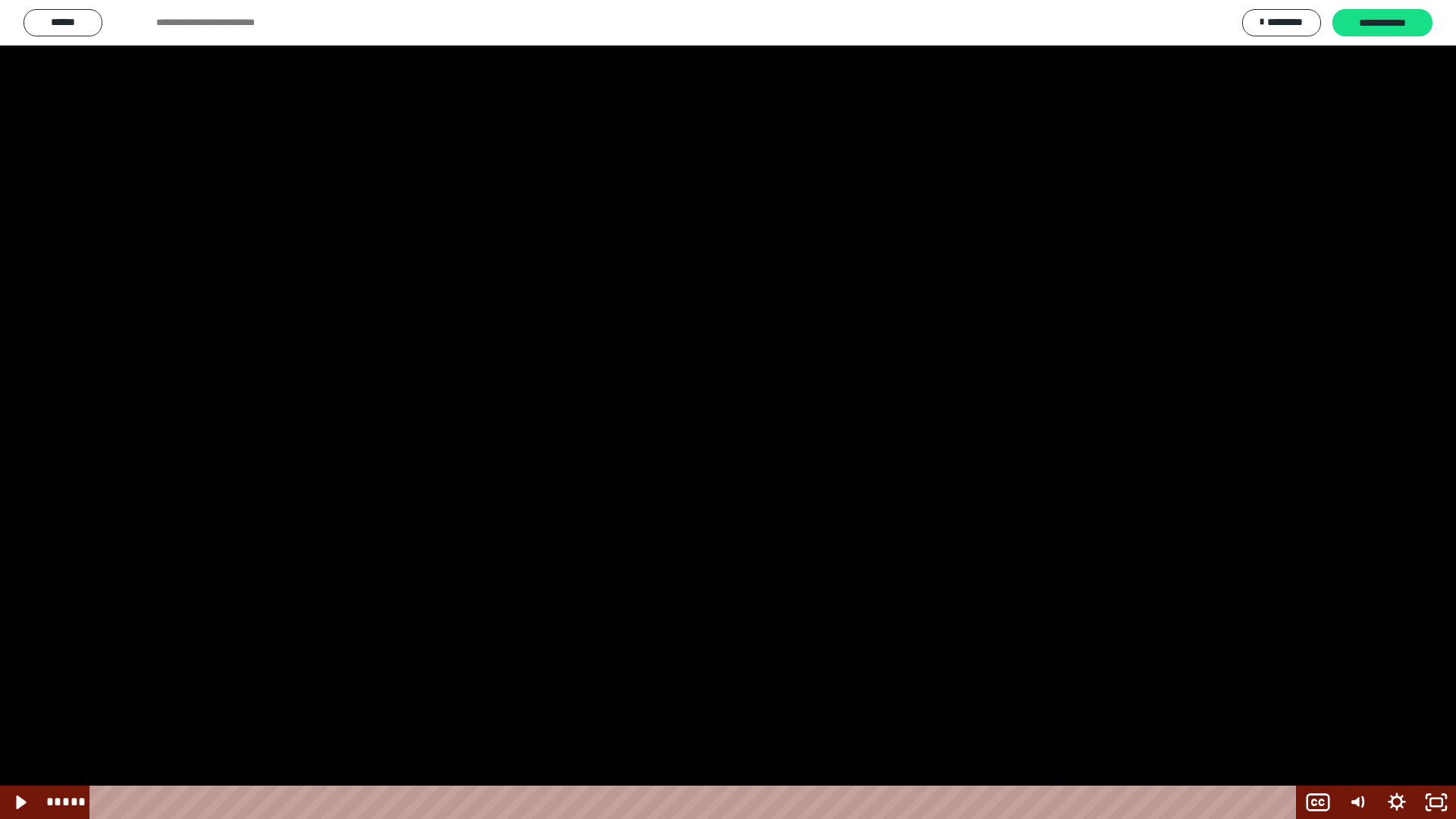 click at bounding box center [728, 410] 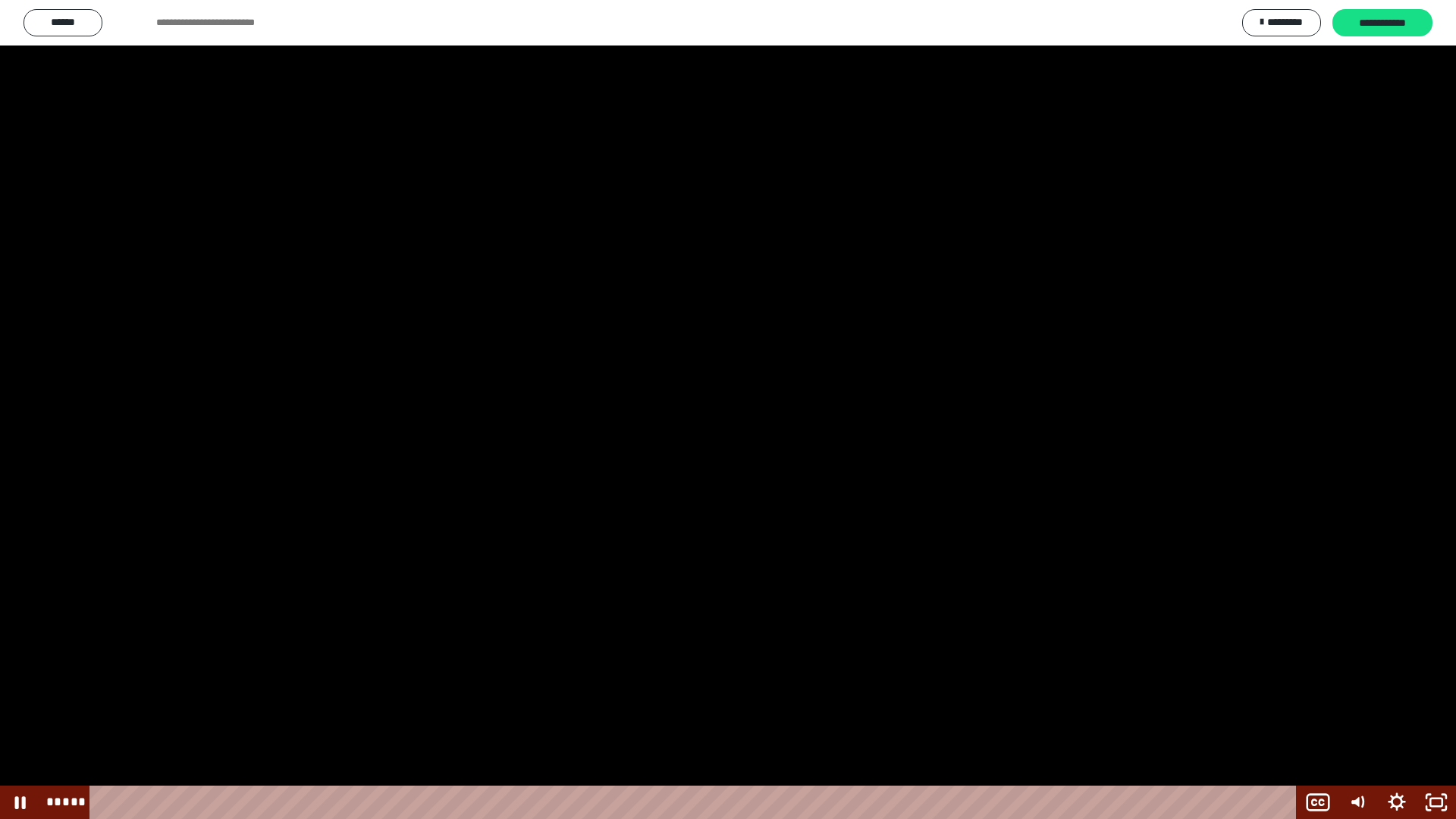 click at bounding box center [728, 410] 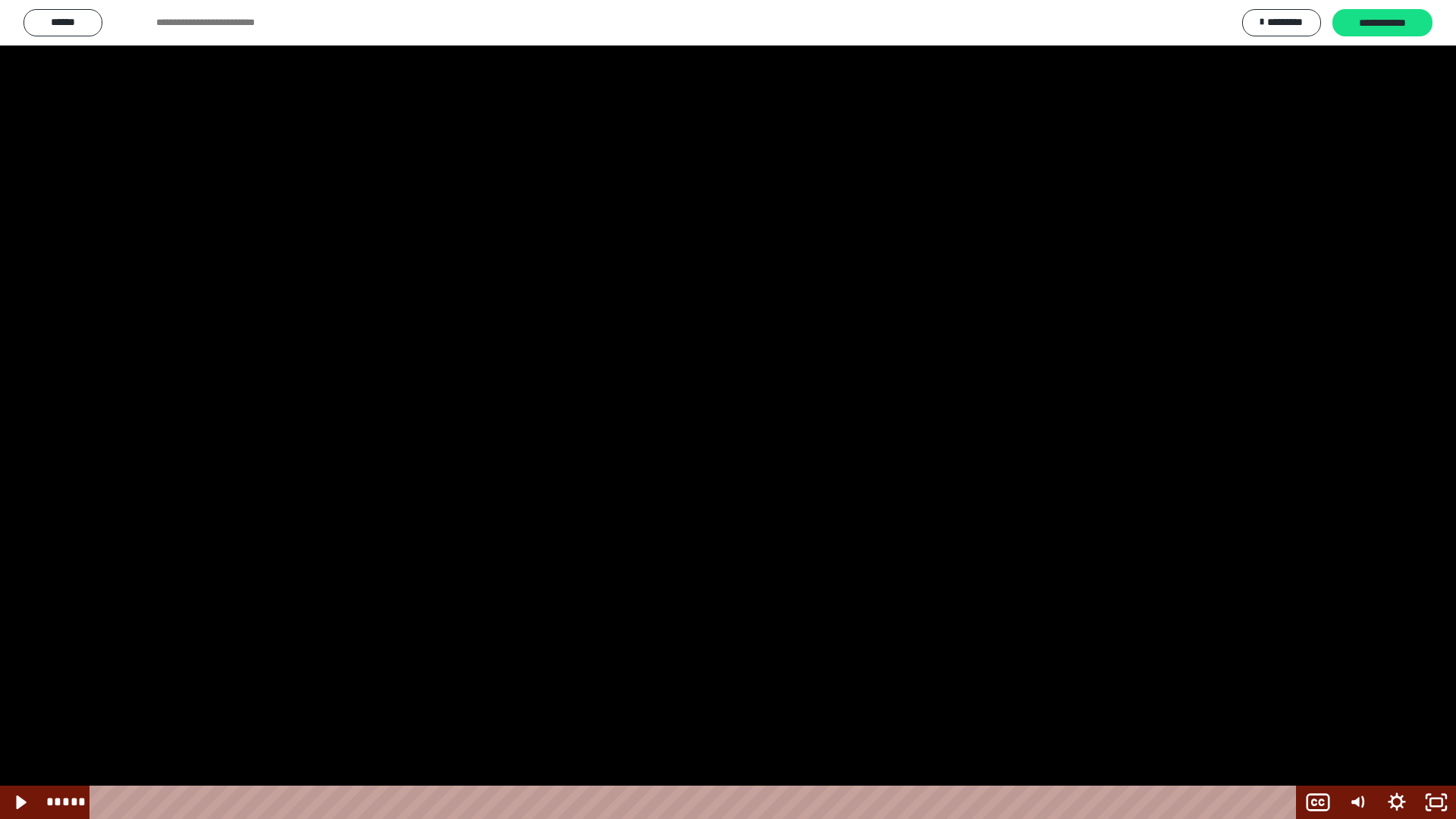 click at bounding box center [728, 410] 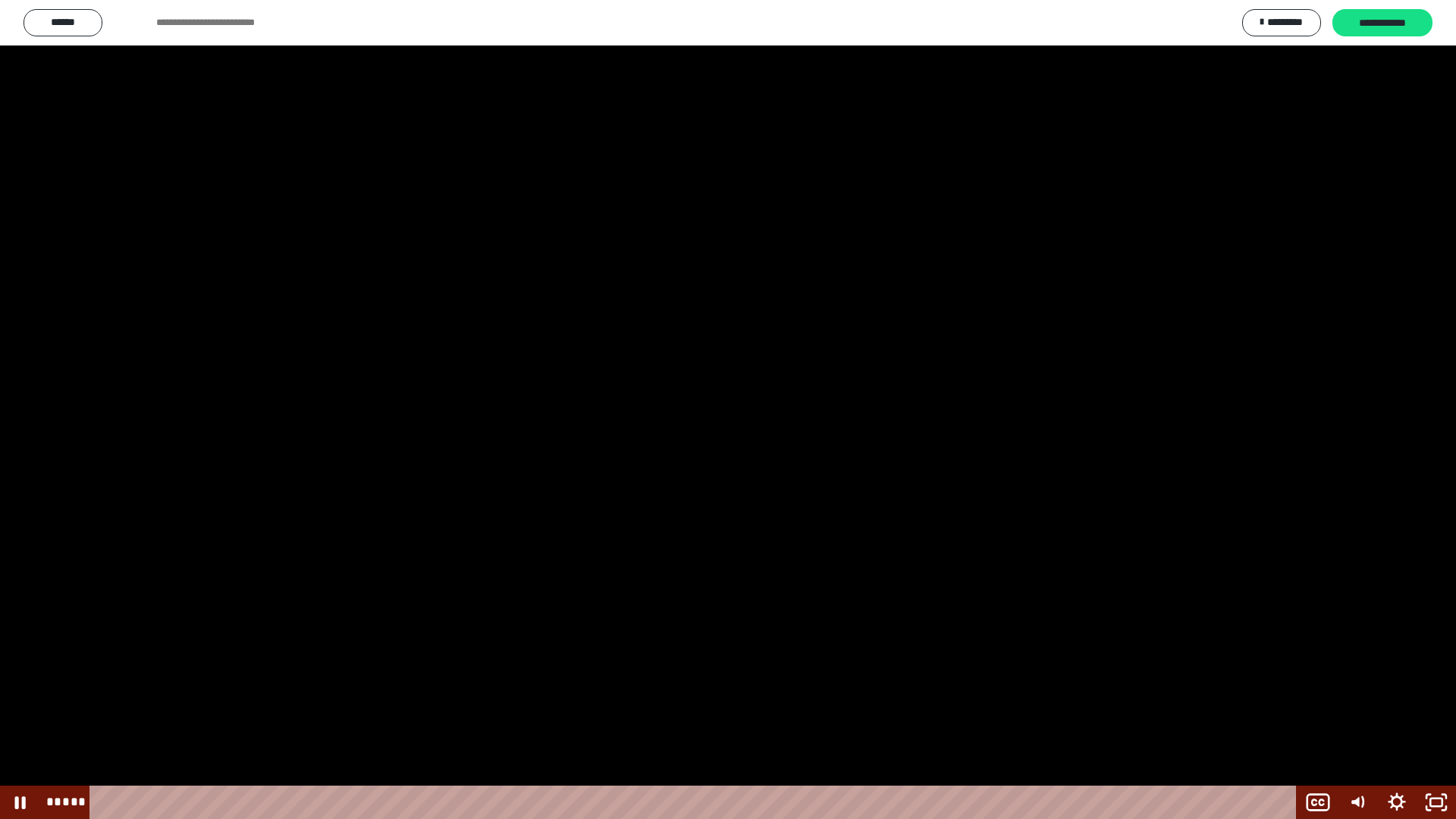 click at bounding box center [728, 410] 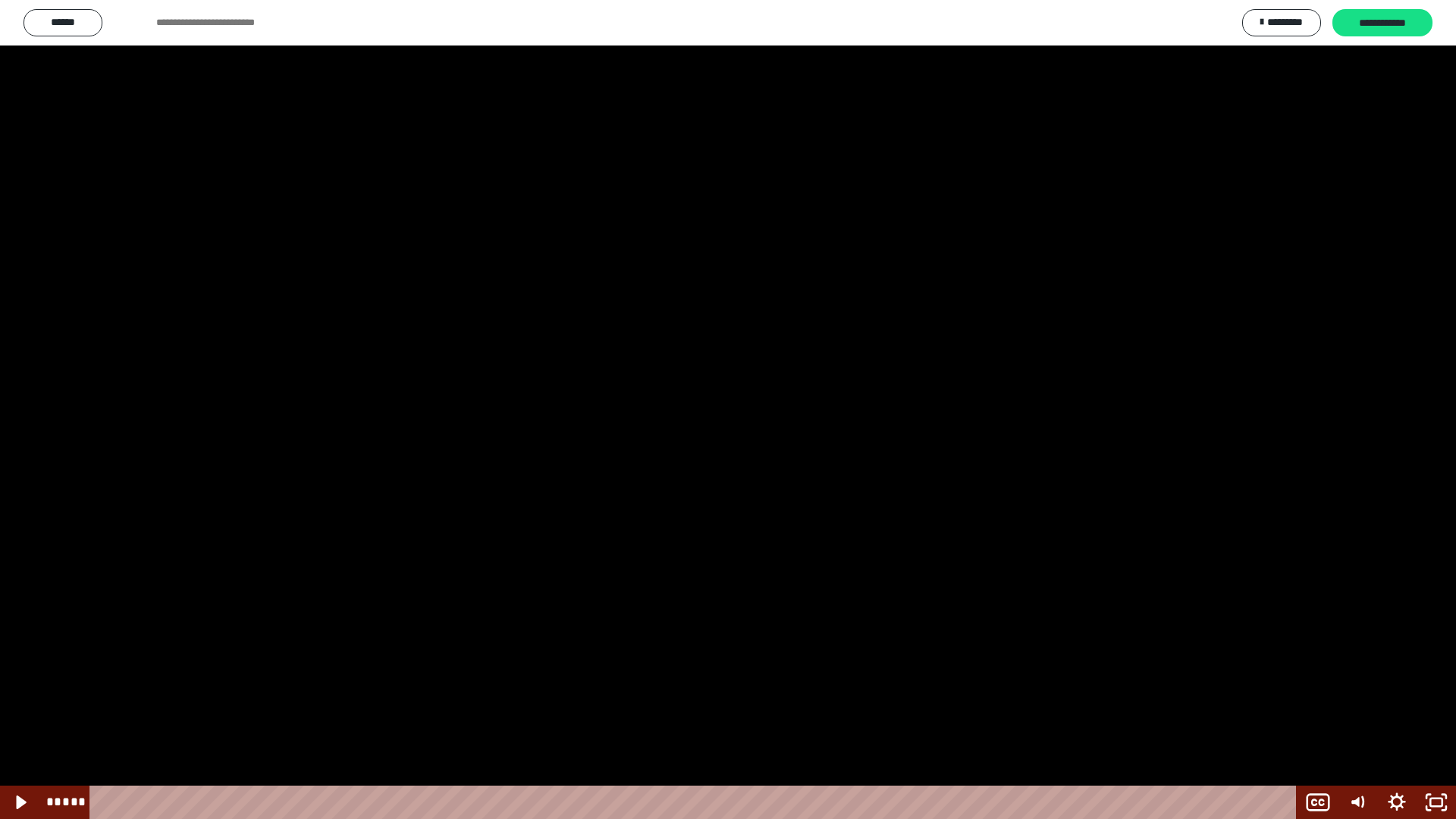 click at bounding box center (728, 410) 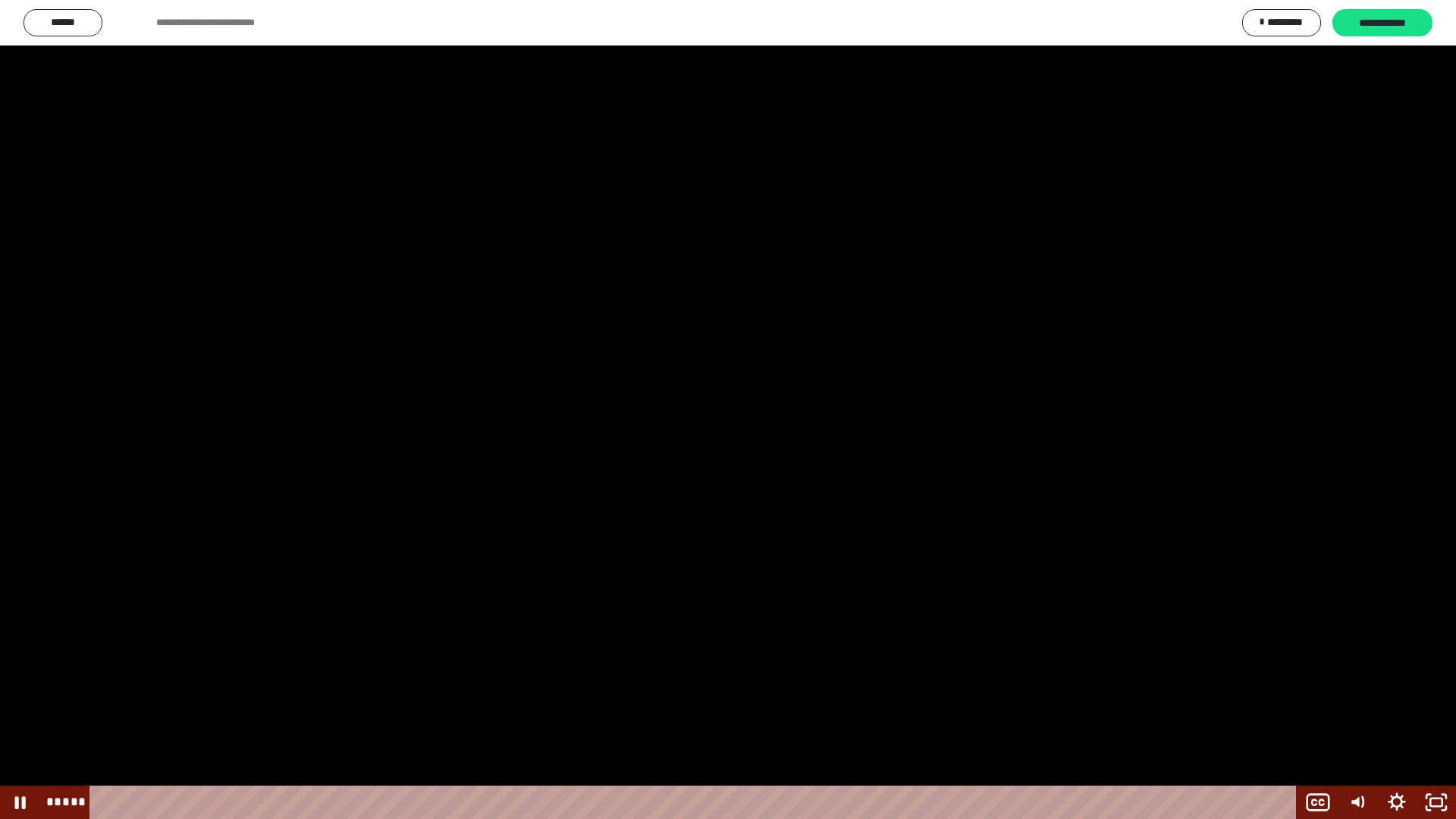 click at bounding box center (728, 410) 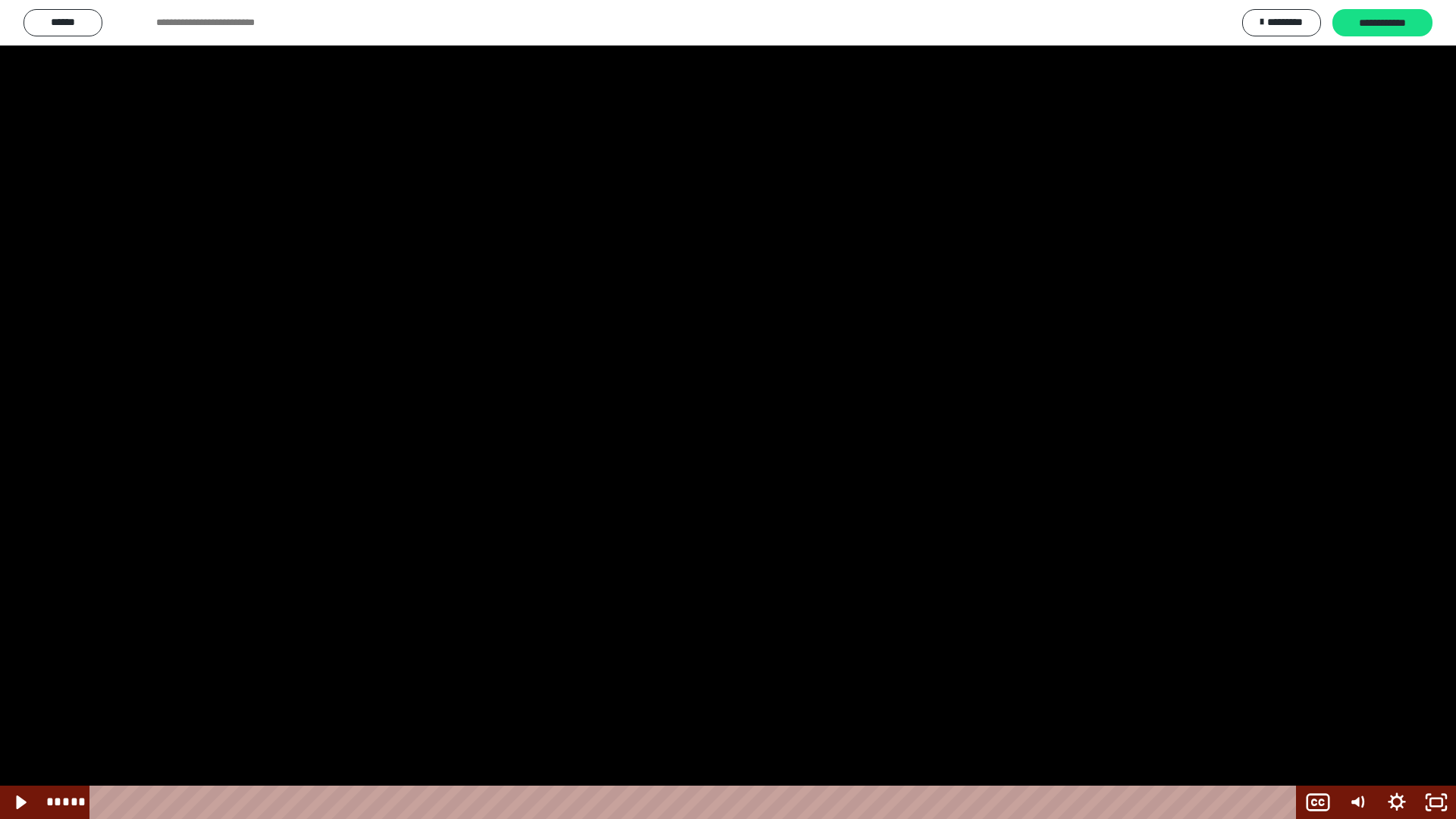 click at bounding box center (728, 410) 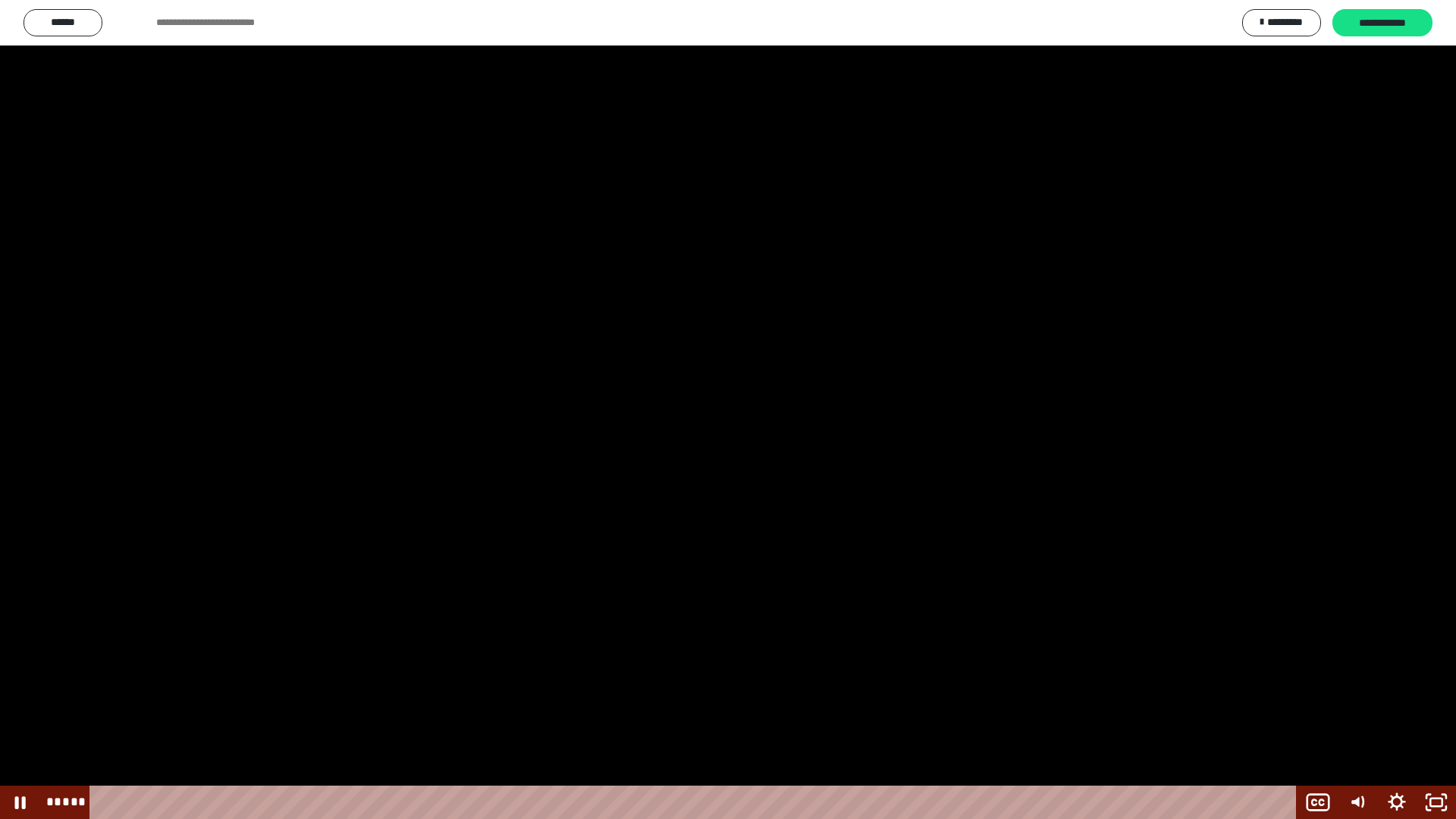 click at bounding box center [728, 410] 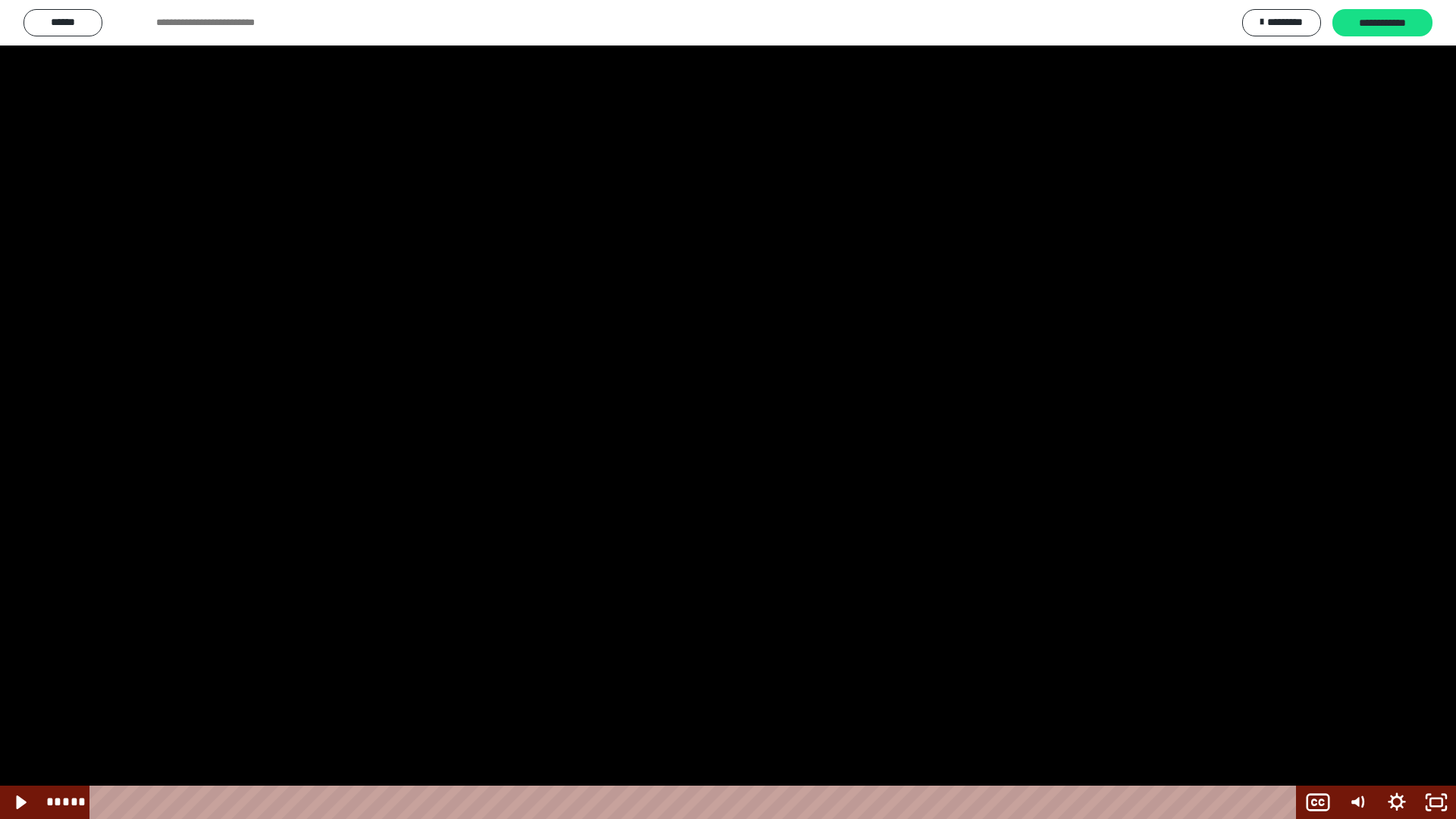 click at bounding box center (728, 410) 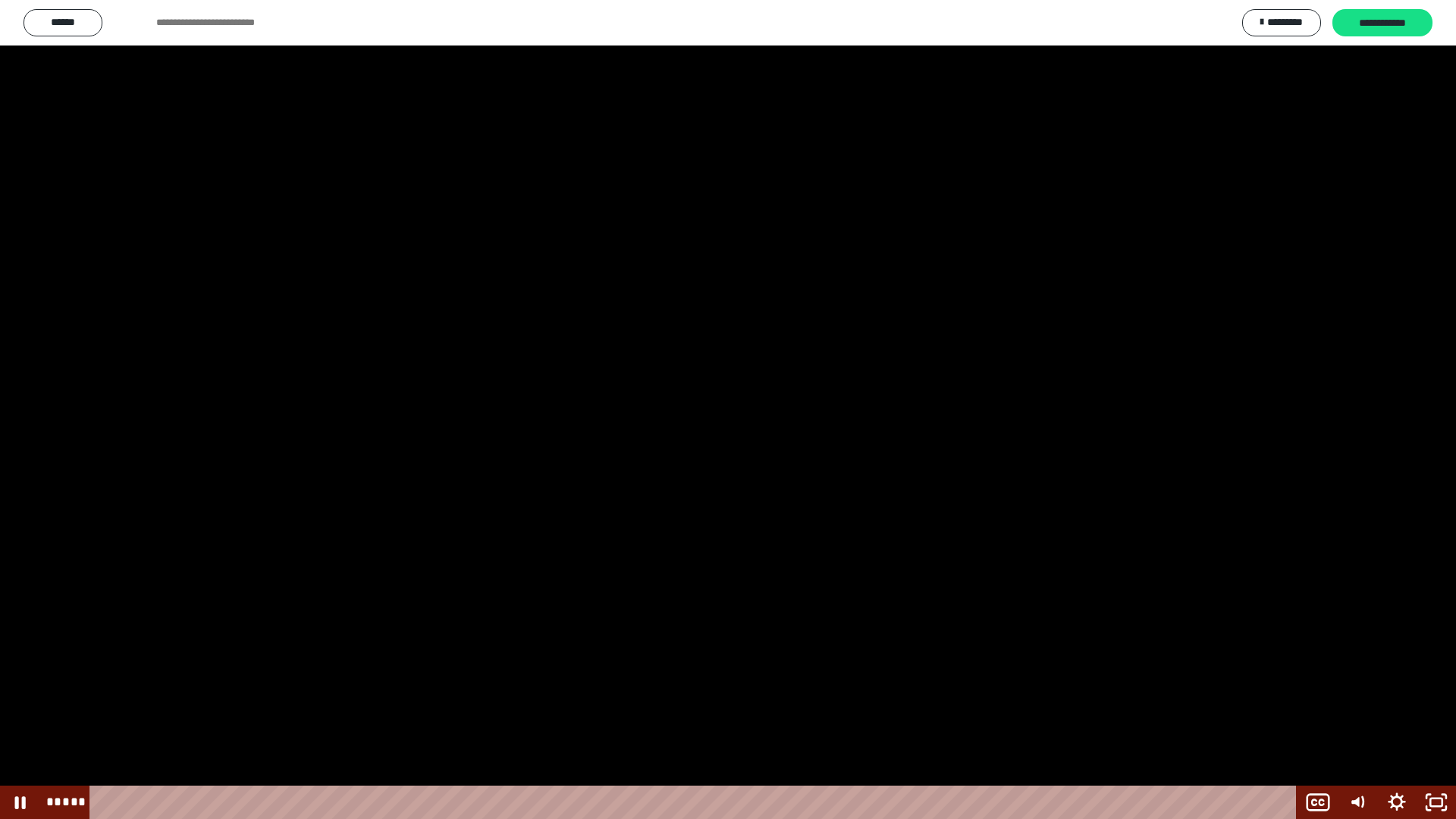 click at bounding box center (728, 410) 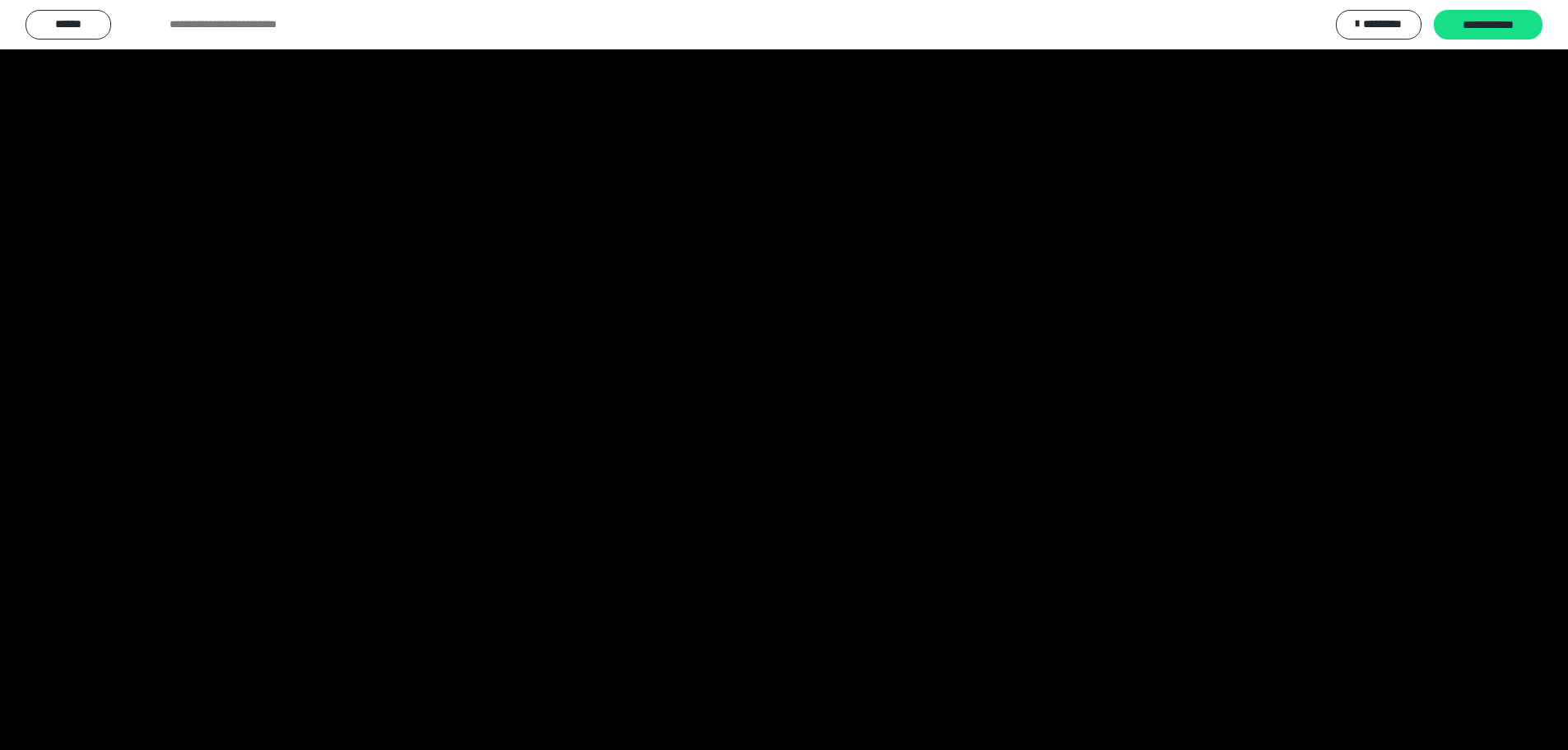 scroll, scrollTop: 1922, scrollLeft: 0, axis: vertical 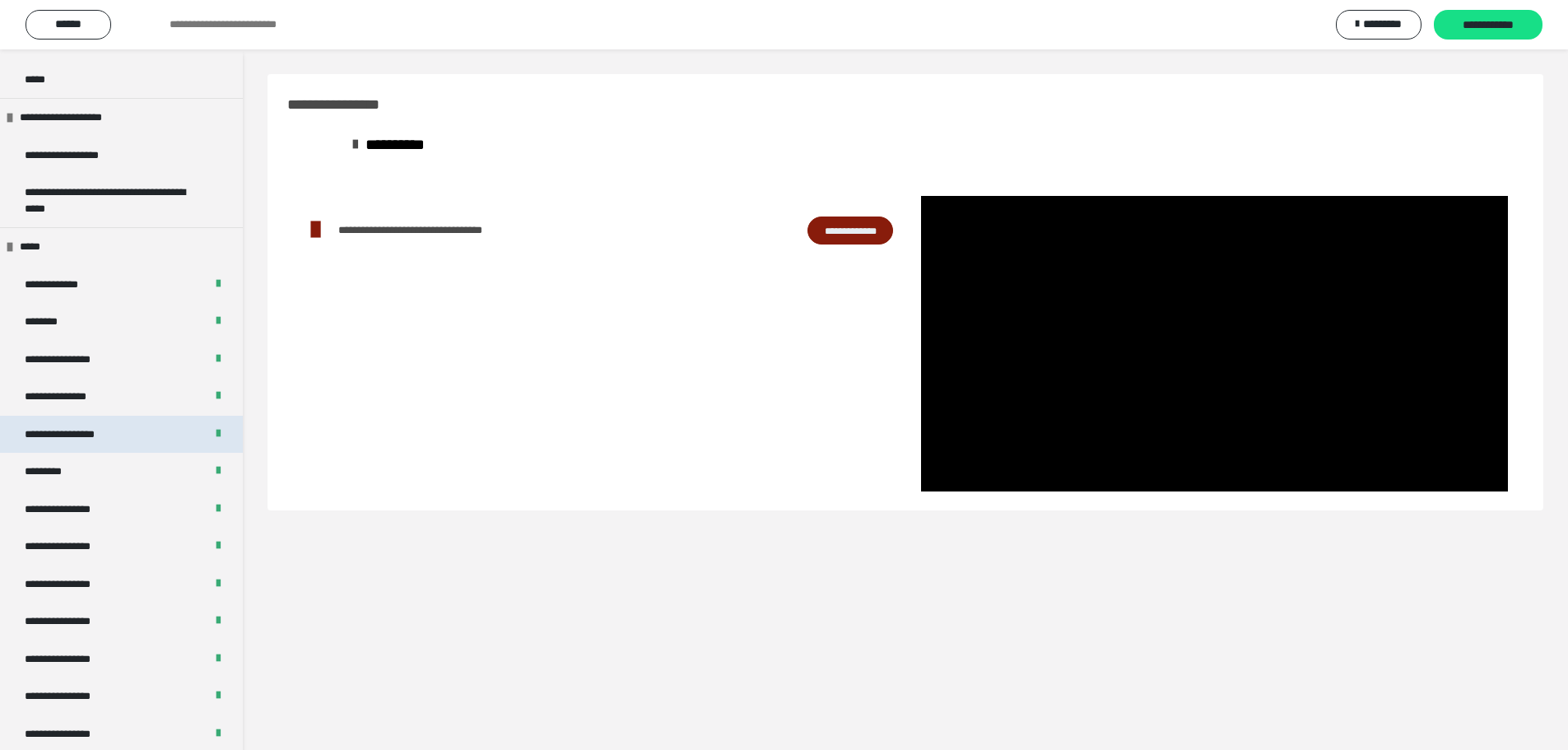 click on "**********" at bounding box center (77, 435) 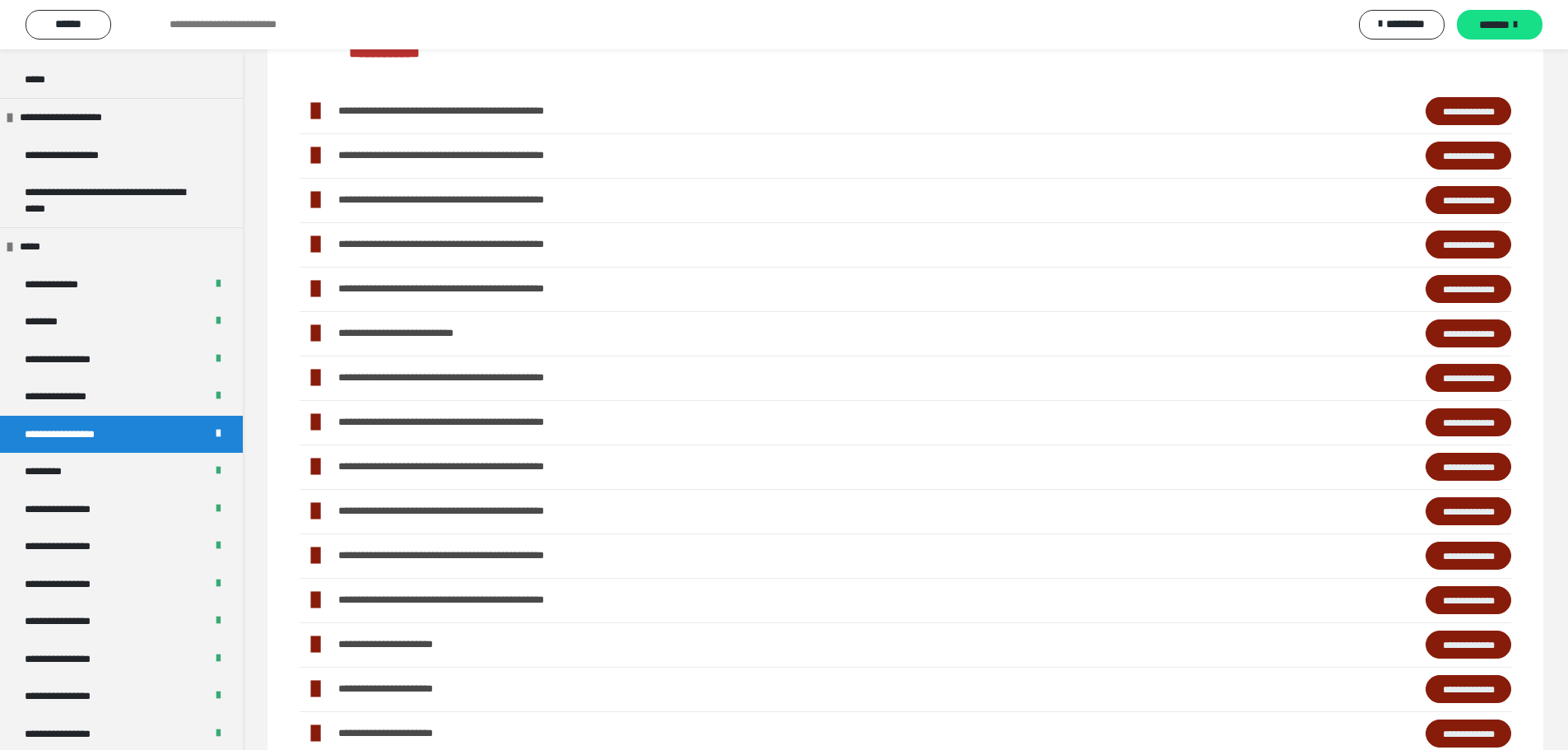 scroll, scrollTop: 329, scrollLeft: 0, axis: vertical 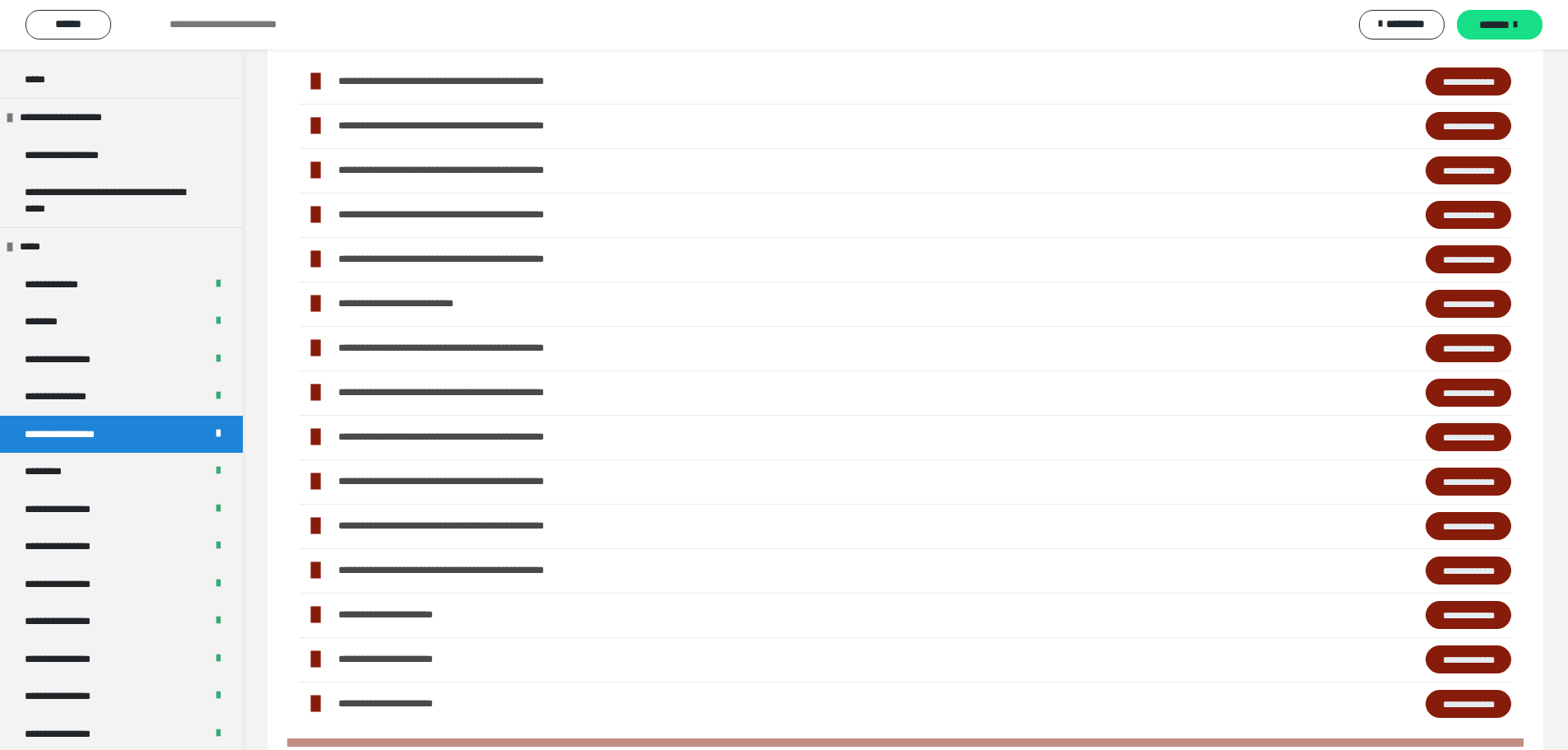 click on "**********" at bounding box center (1468, 482) 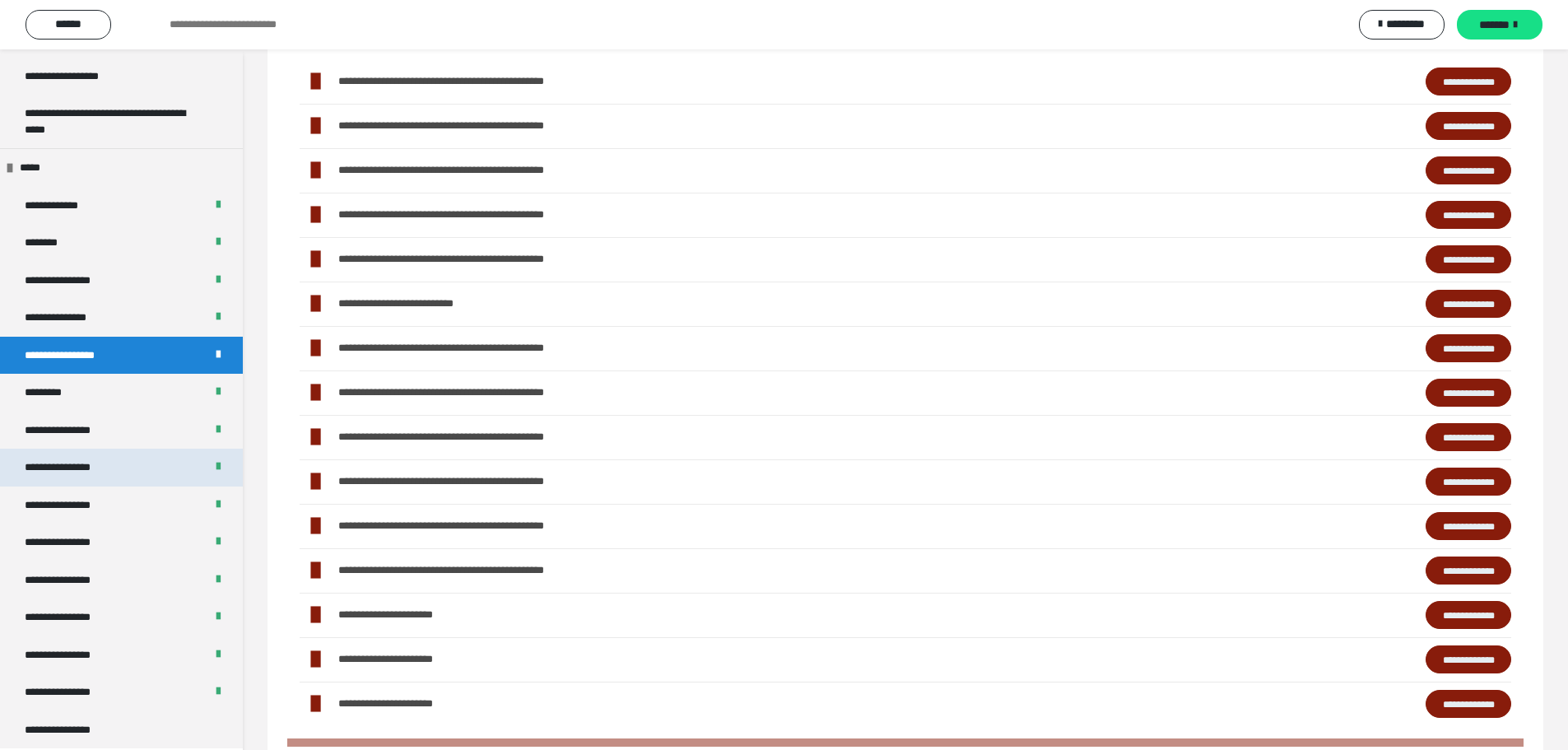 scroll, scrollTop: 2005, scrollLeft: 0, axis: vertical 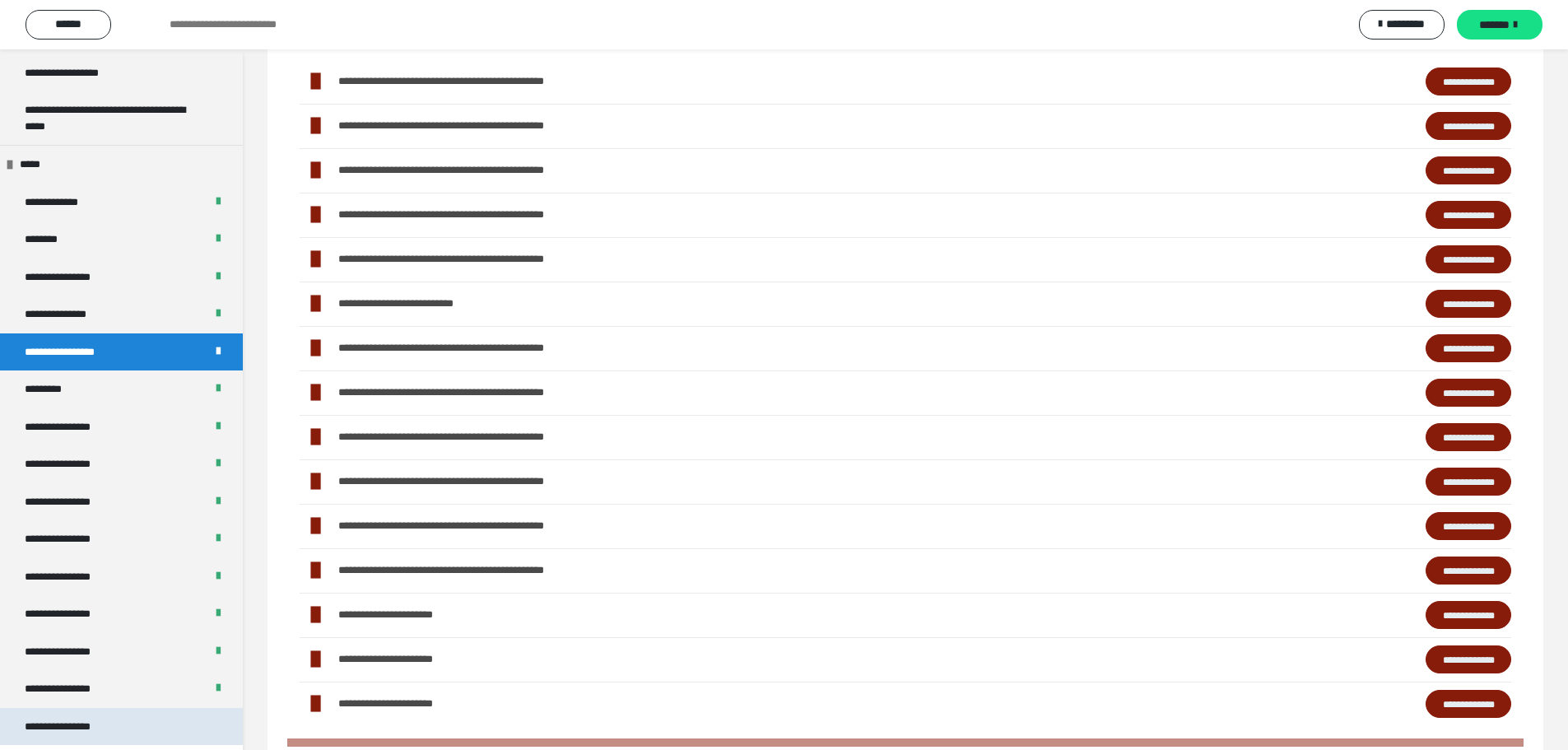 click on "**********" at bounding box center [121, 727] 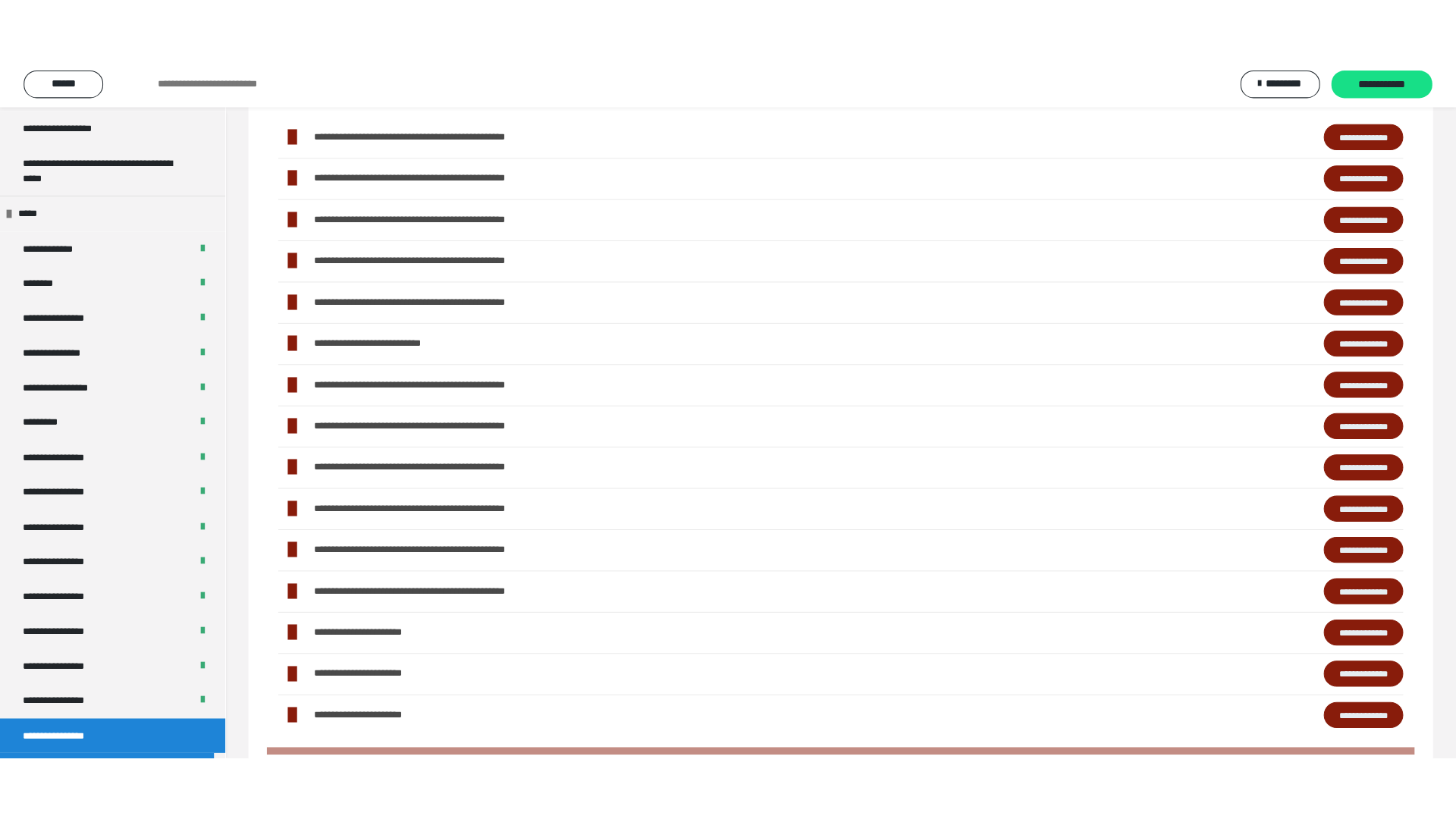 scroll, scrollTop: 46, scrollLeft: 0, axis: vertical 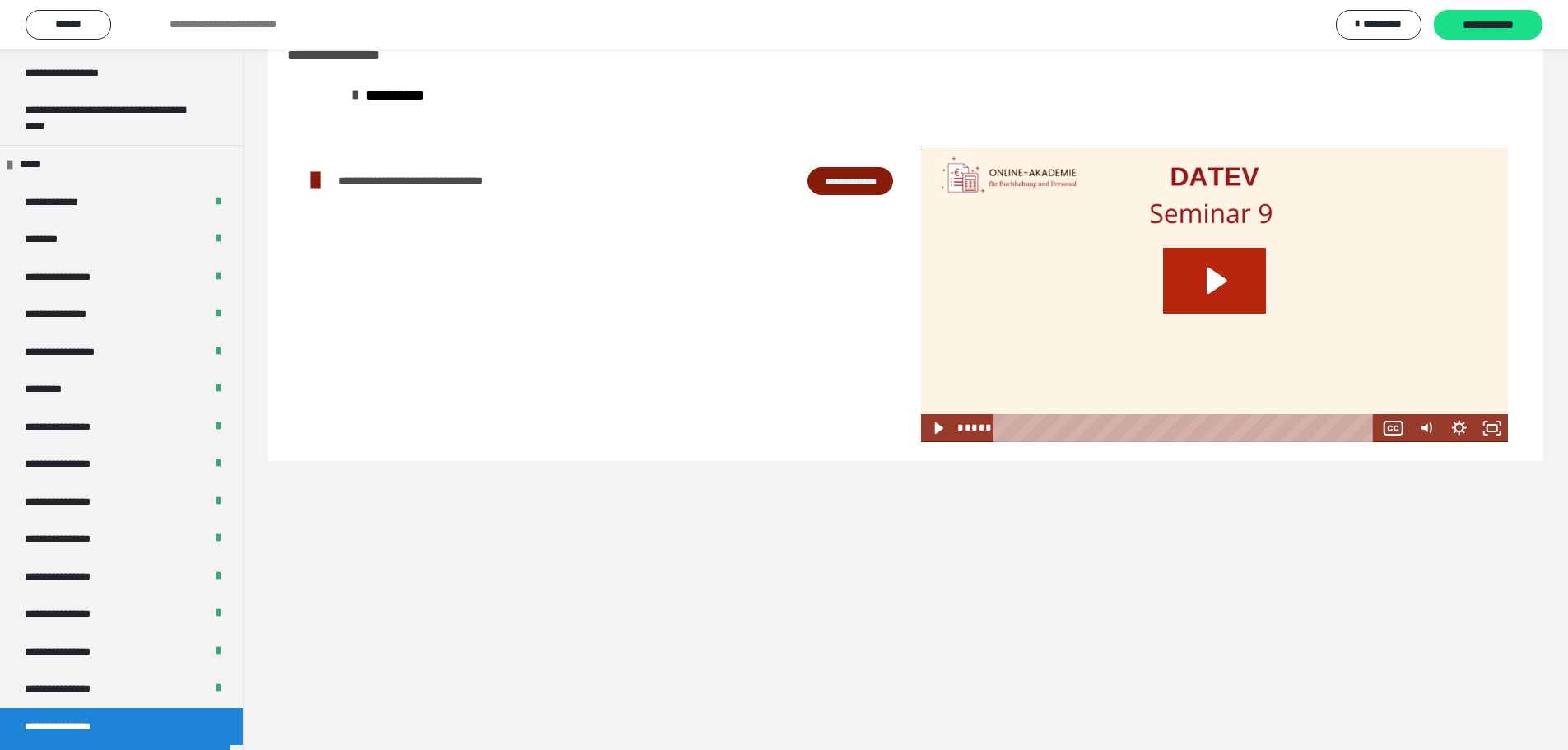click 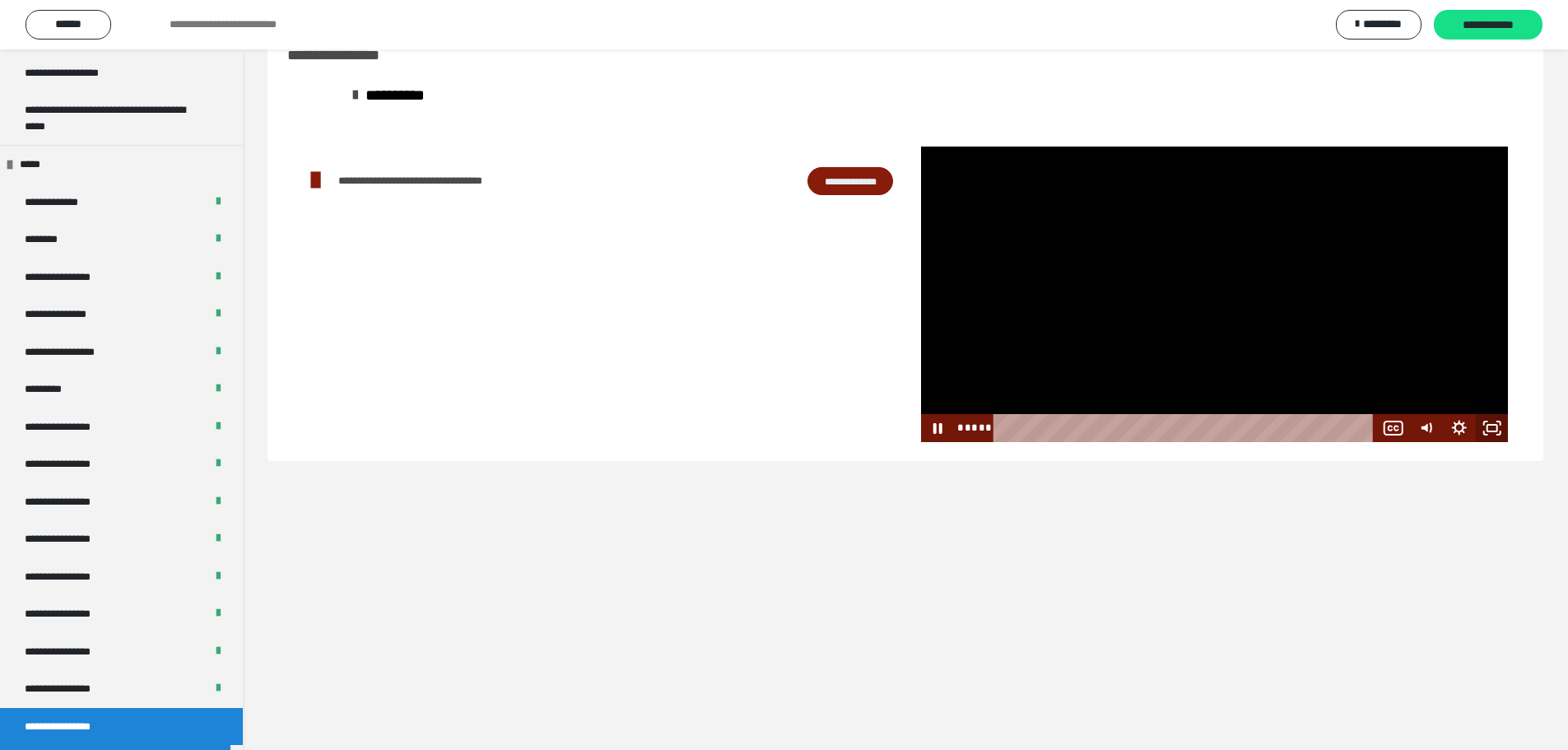 click 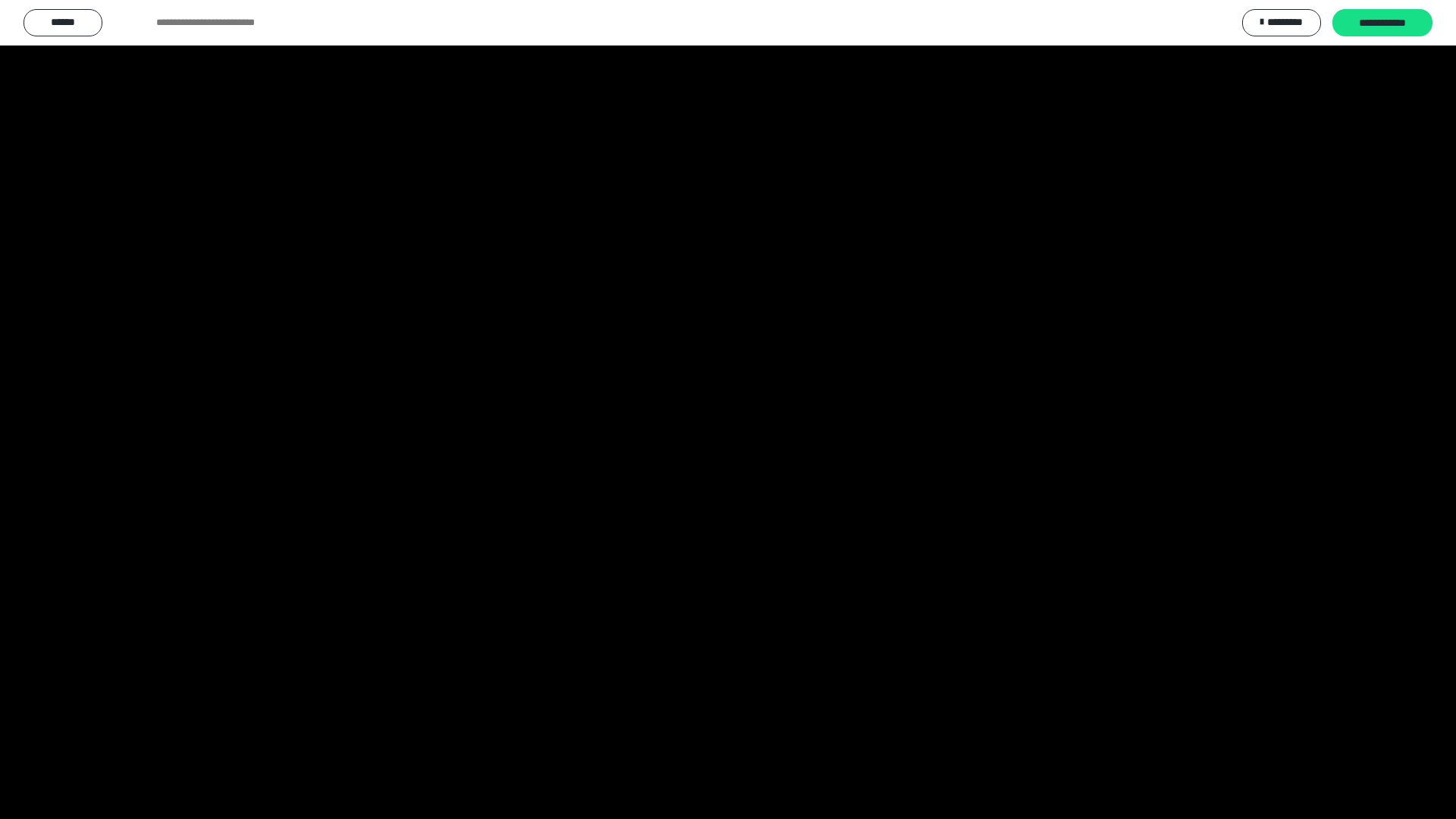 type 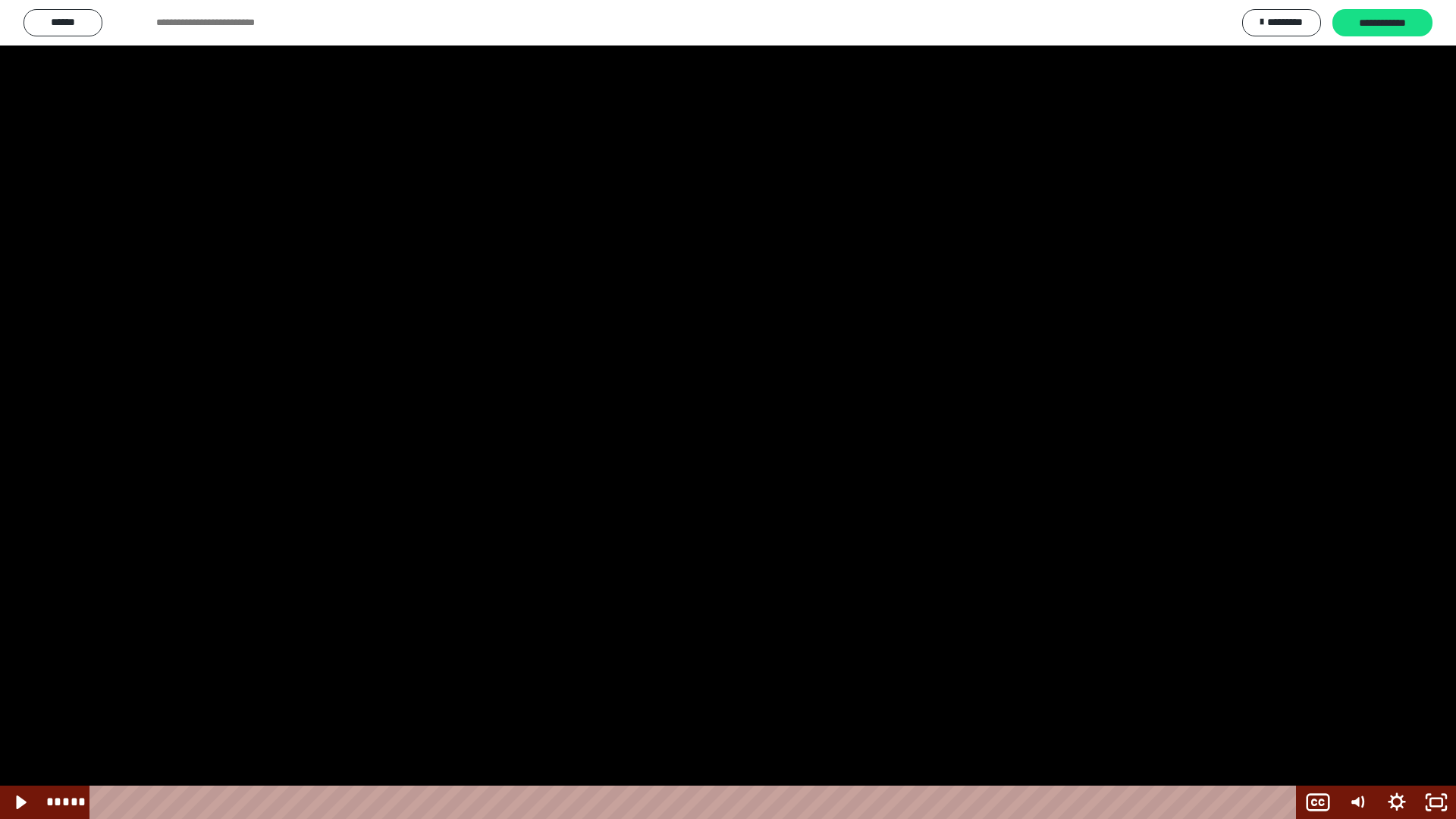 click at bounding box center [728, 410] 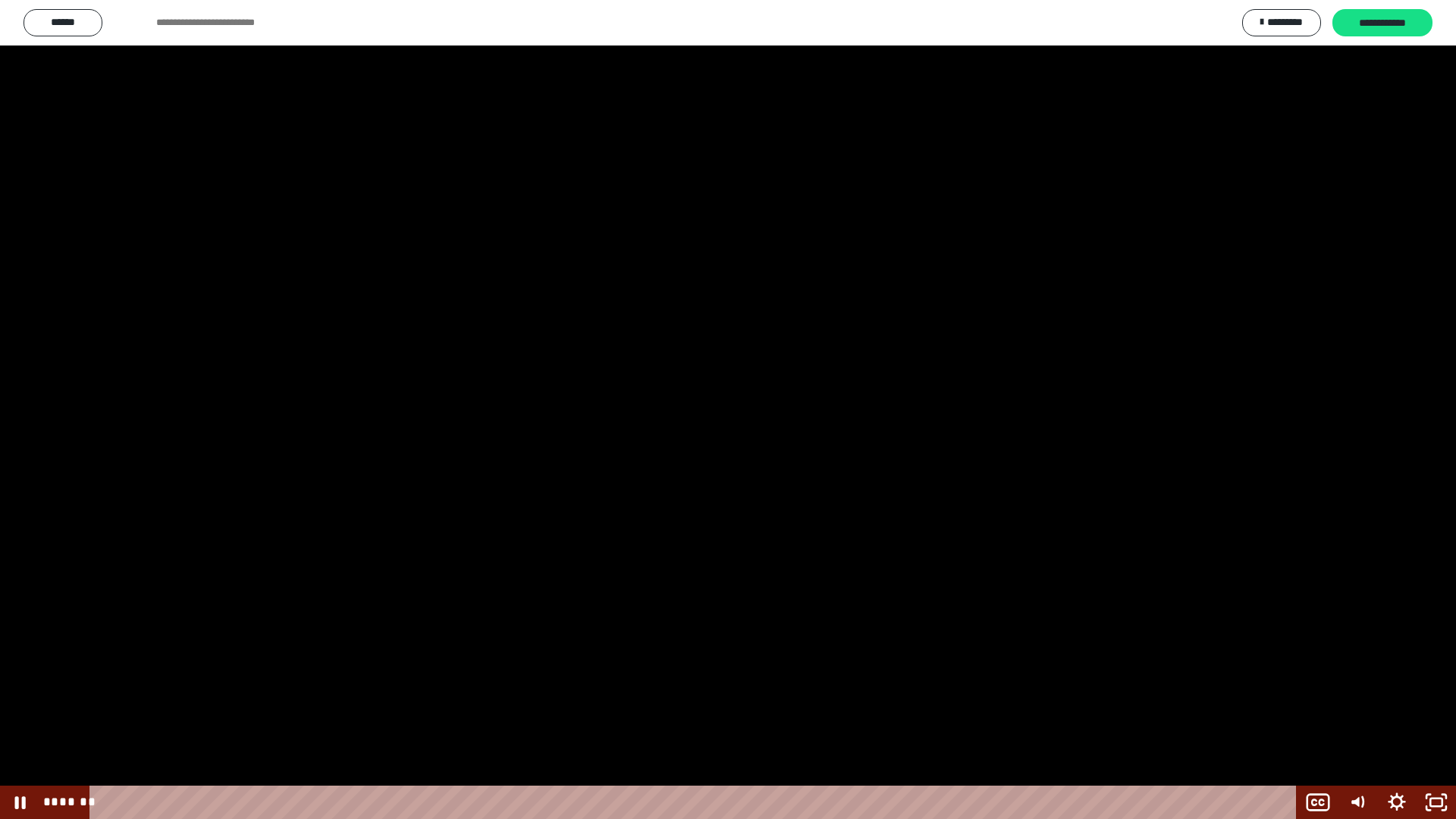 click at bounding box center [728, 410] 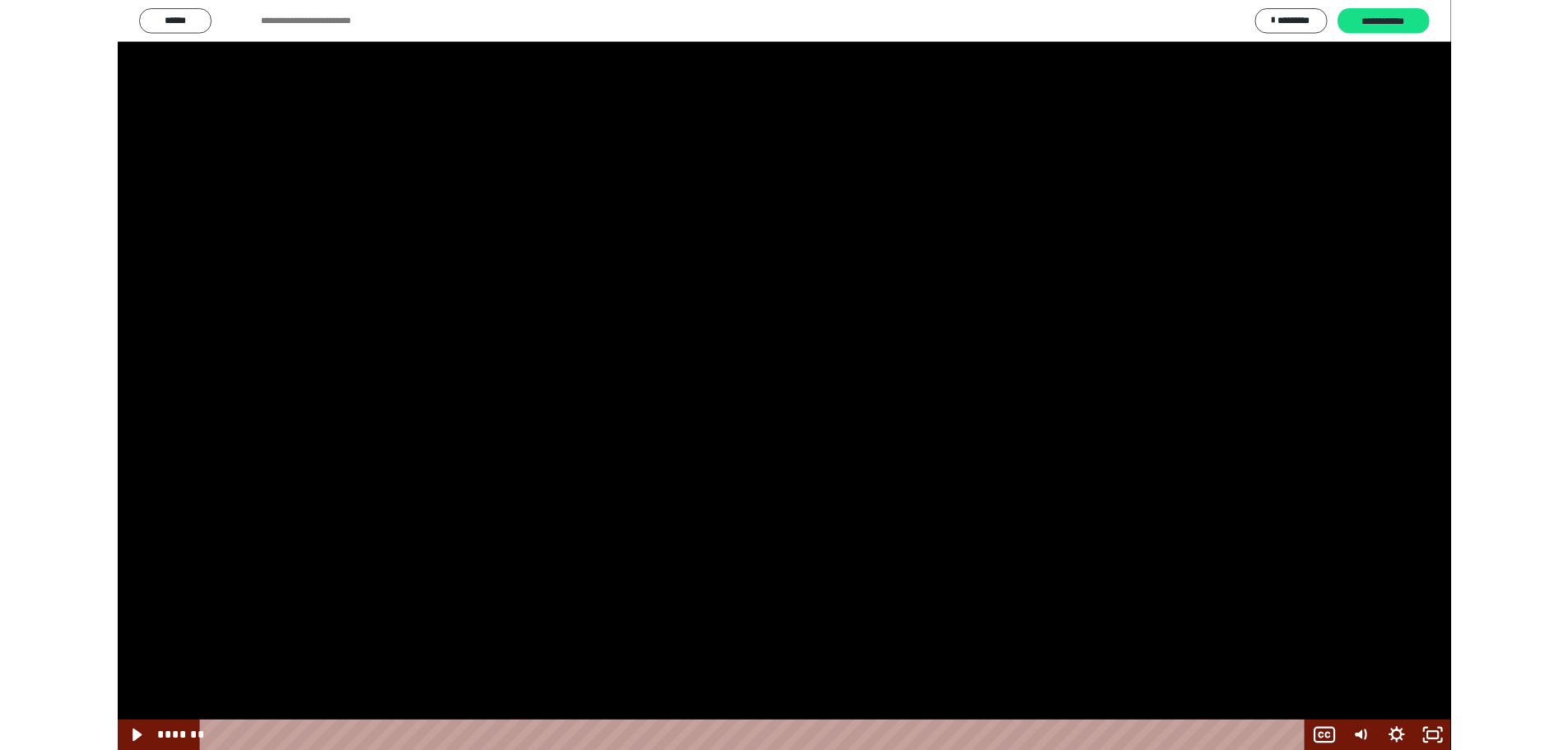 scroll, scrollTop: 2005, scrollLeft: 0, axis: vertical 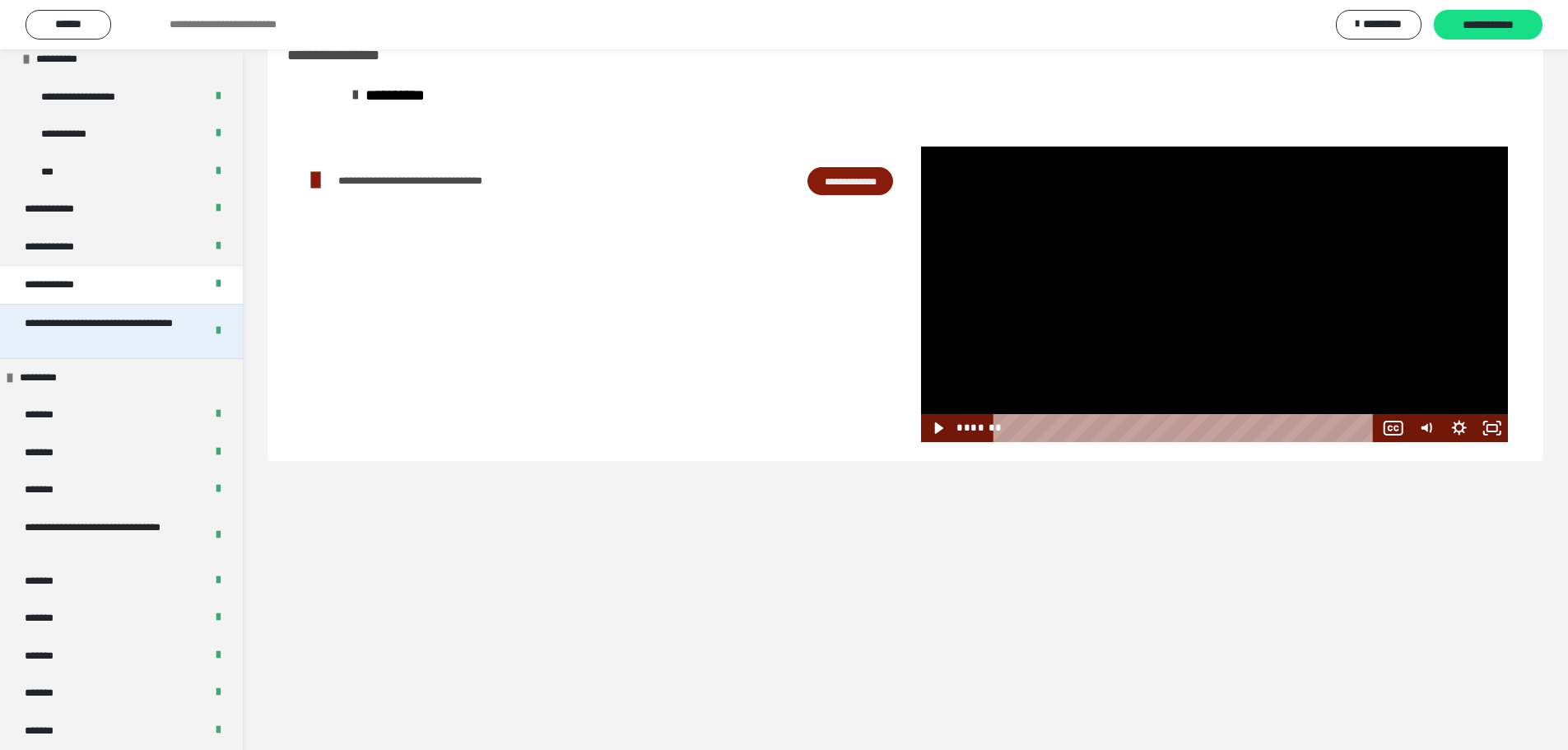 click on "**********" at bounding box center [102, 331] 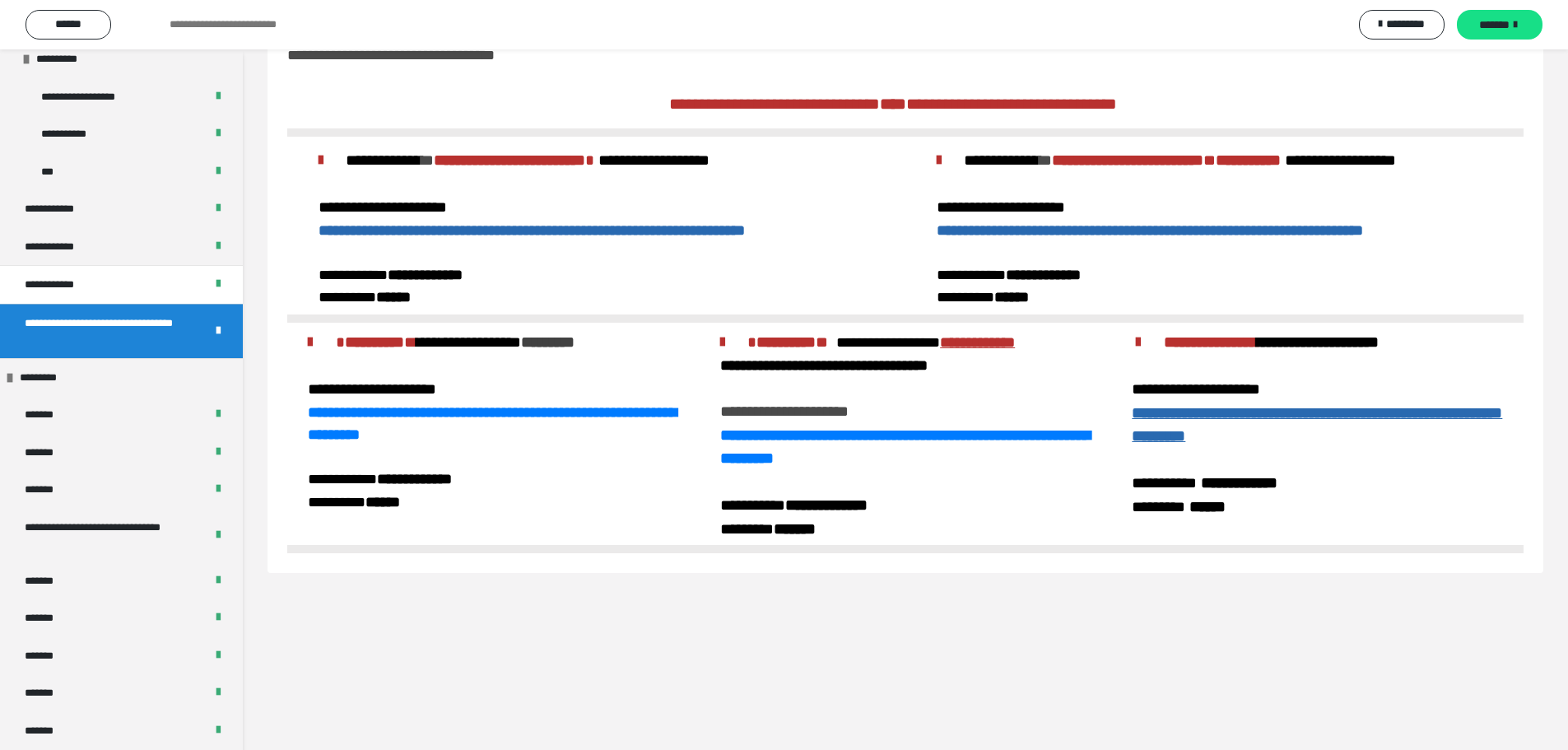 click on "**********" at bounding box center (1150, 231) 